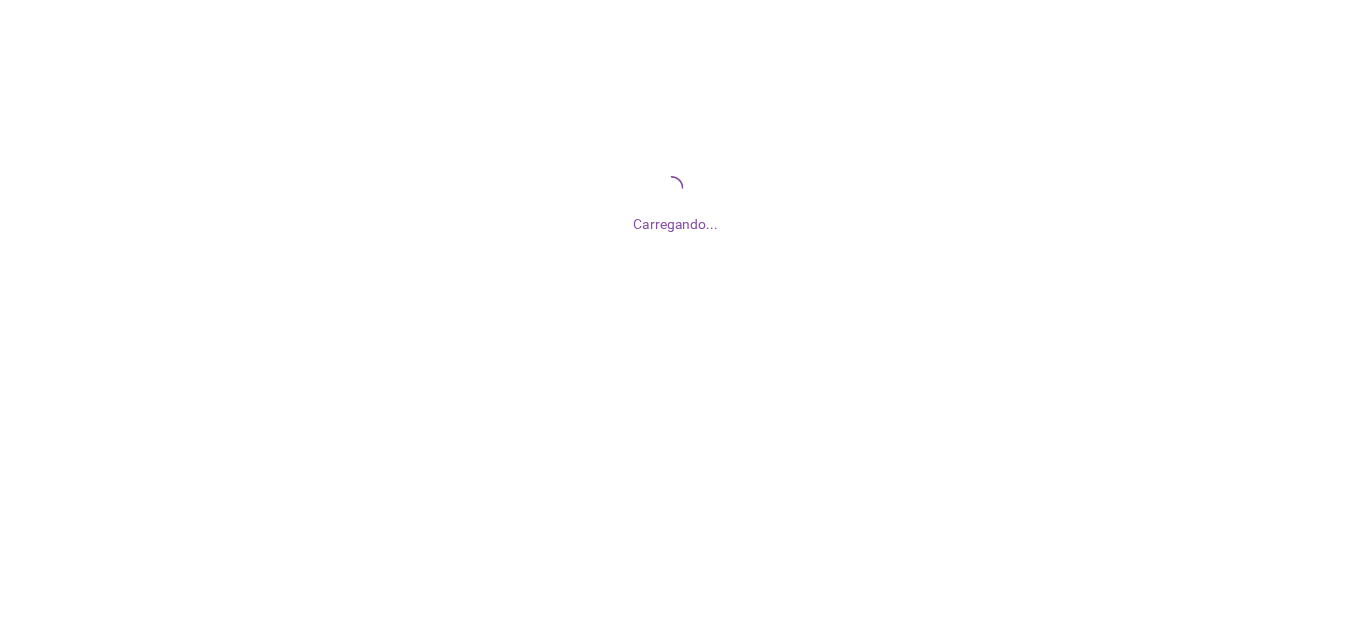 scroll, scrollTop: 0, scrollLeft: 0, axis: both 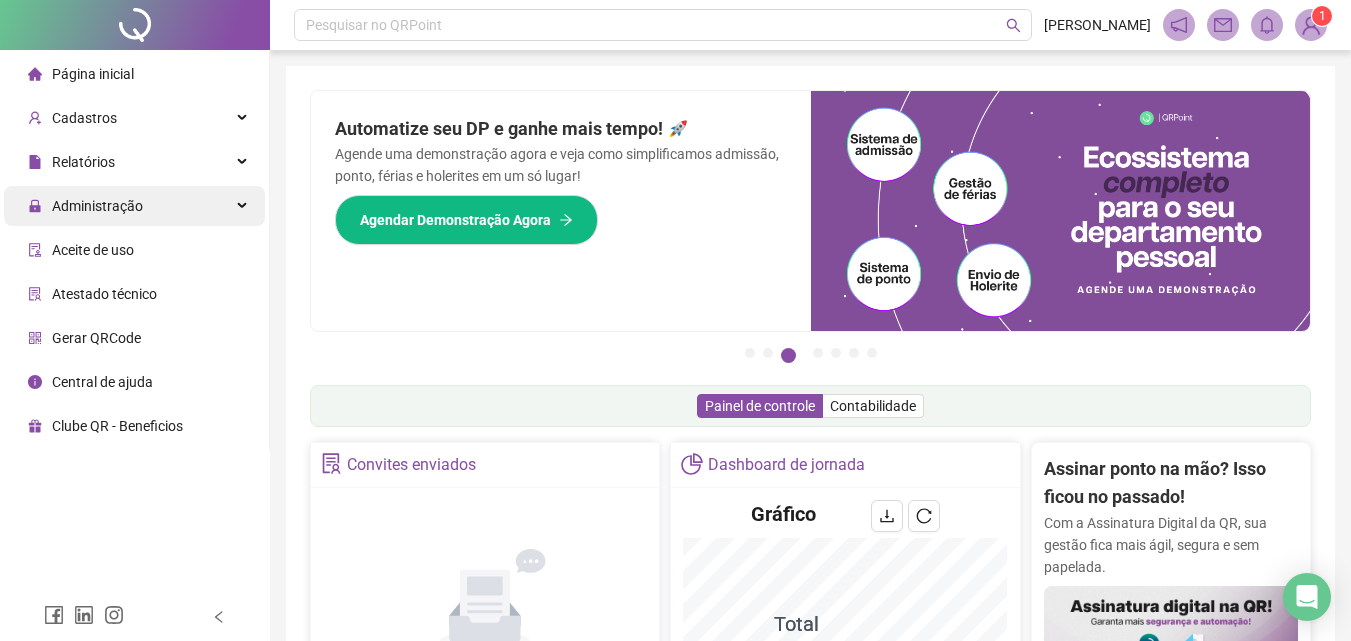 click on "Administração" at bounding box center (134, 206) 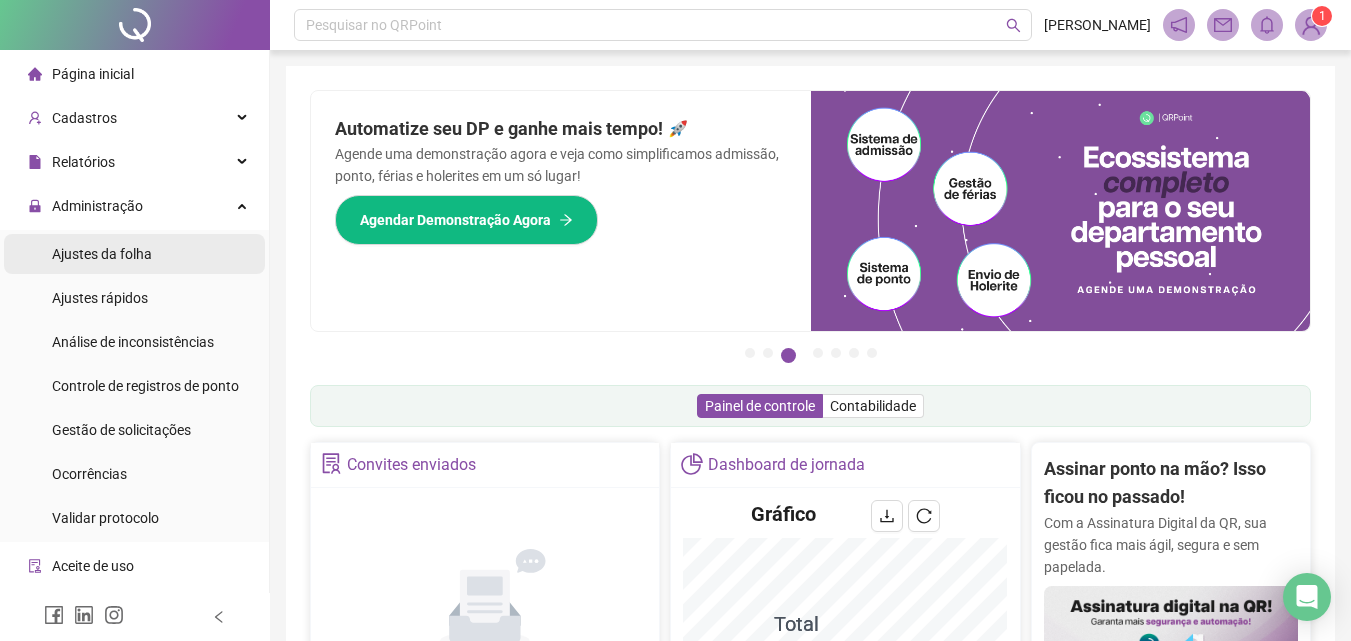 click on "Ajustes da folha" at bounding box center [134, 254] 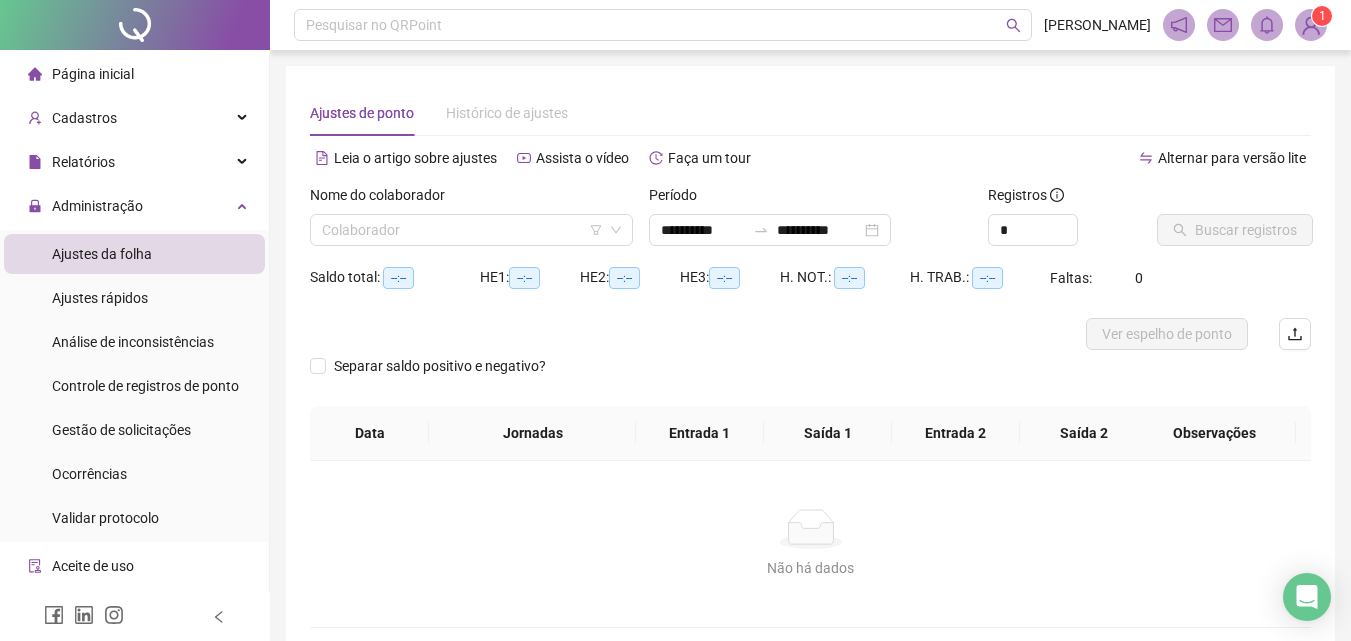 type on "**********" 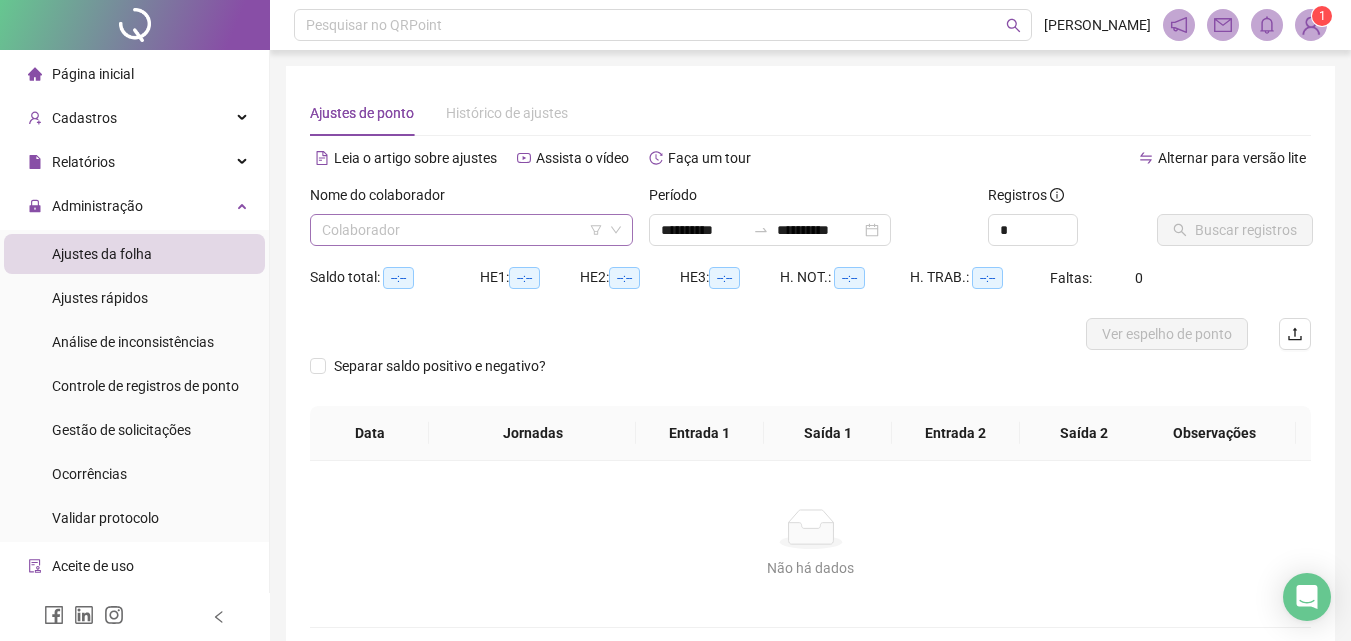 click at bounding box center [465, 230] 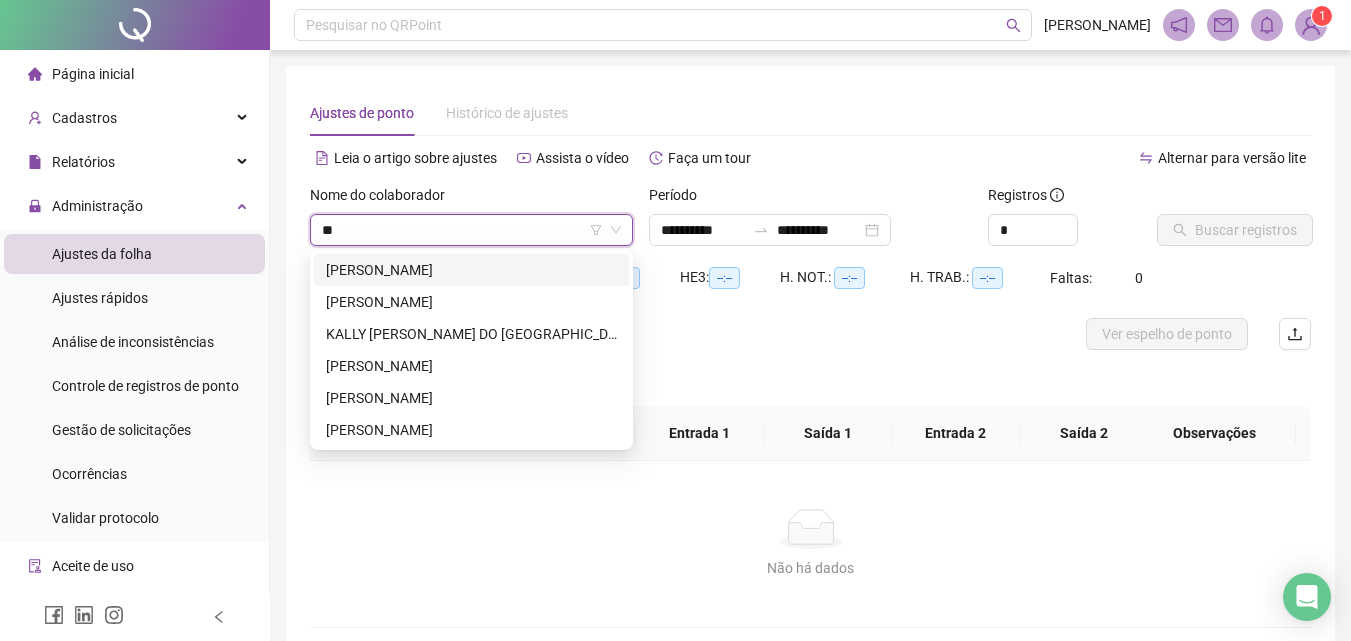 type on "***" 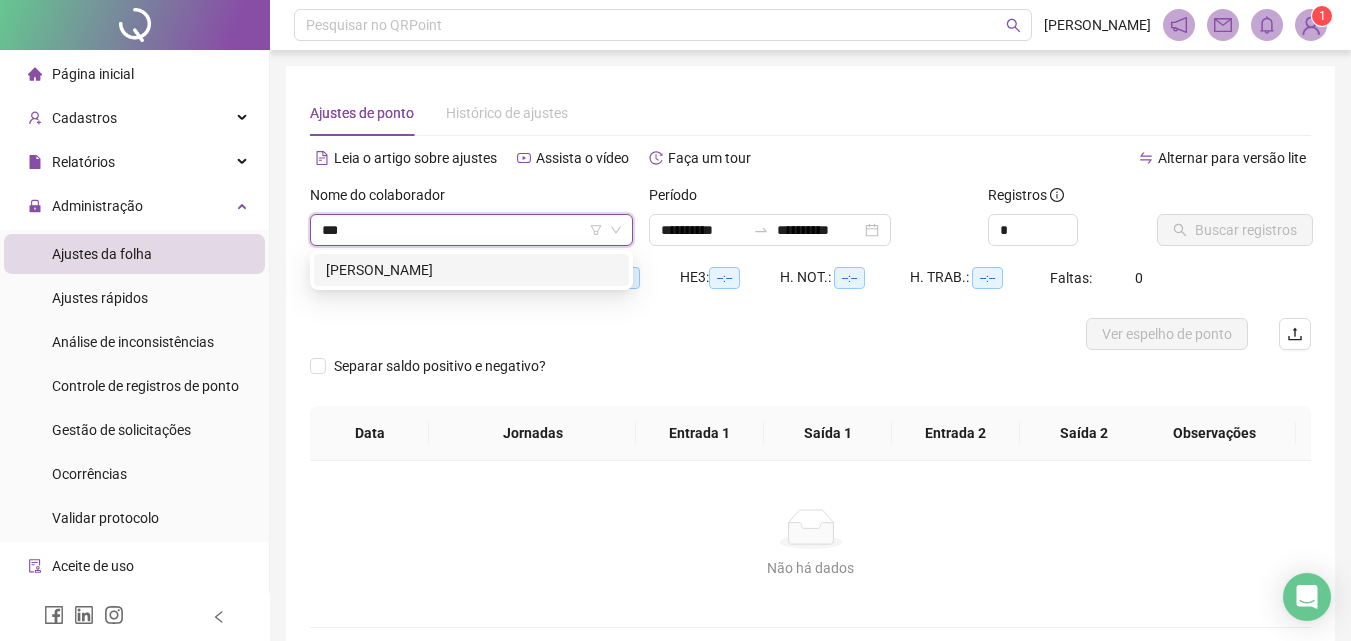 click on "[PERSON_NAME]" at bounding box center (471, 270) 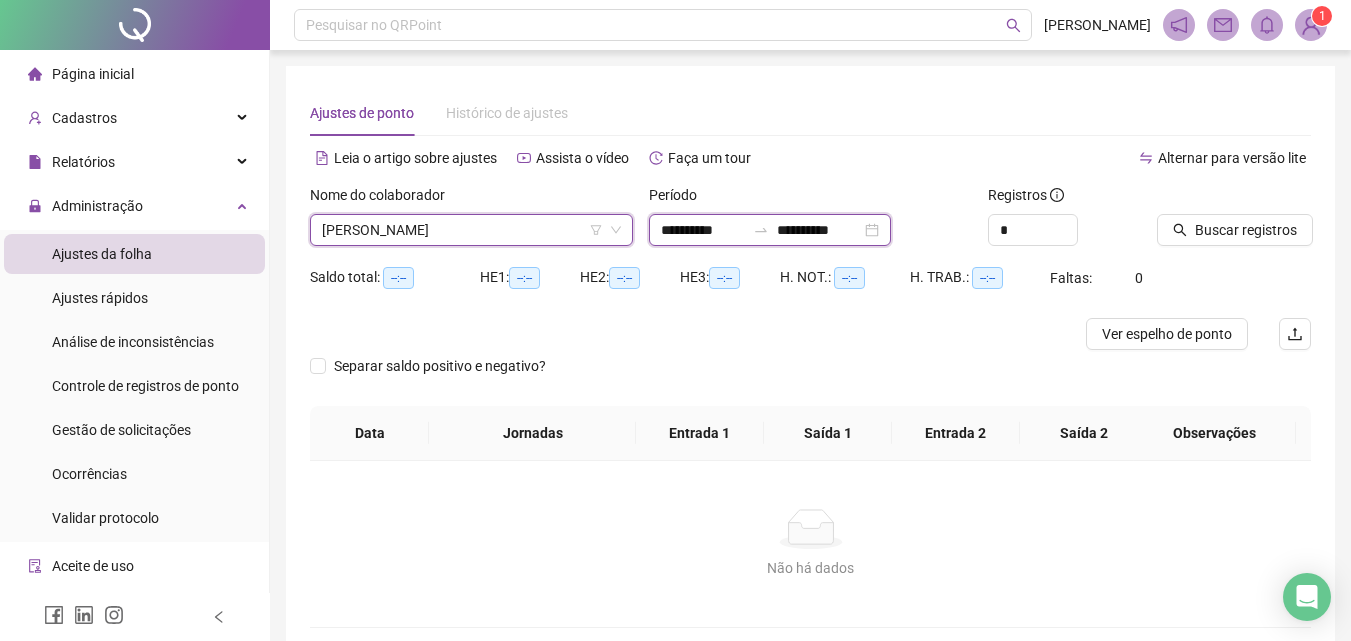 click on "**********" at bounding box center [703, 230] 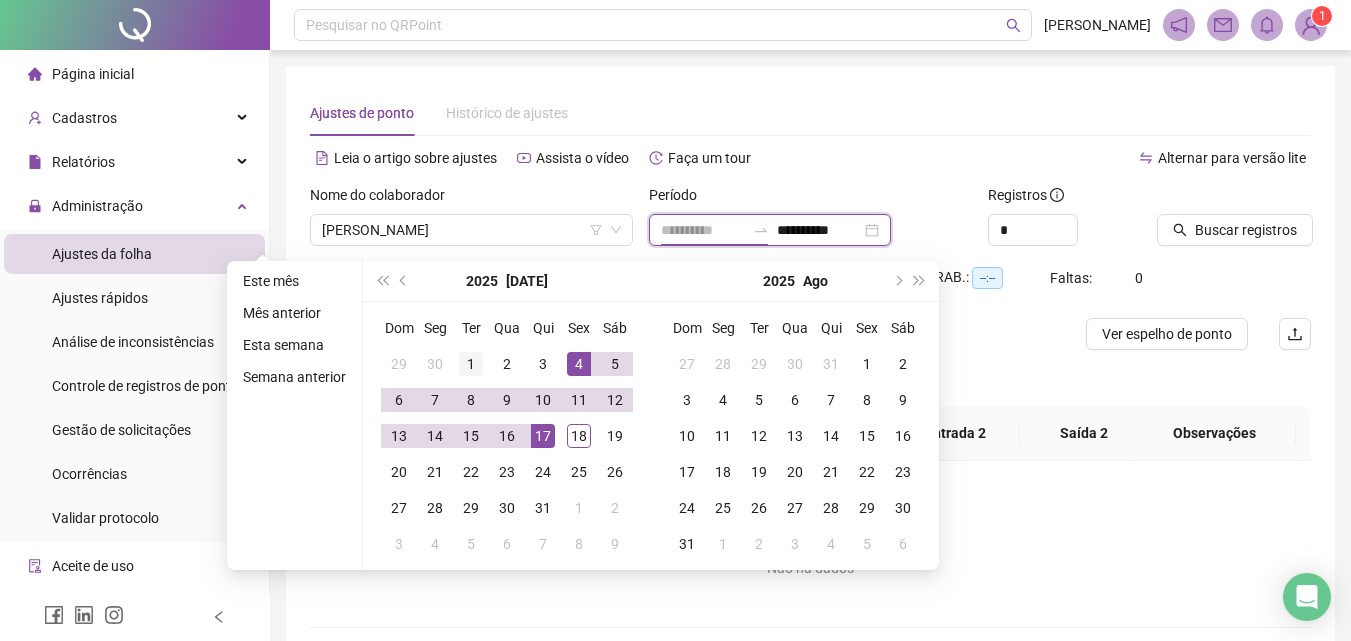 type on "**********" 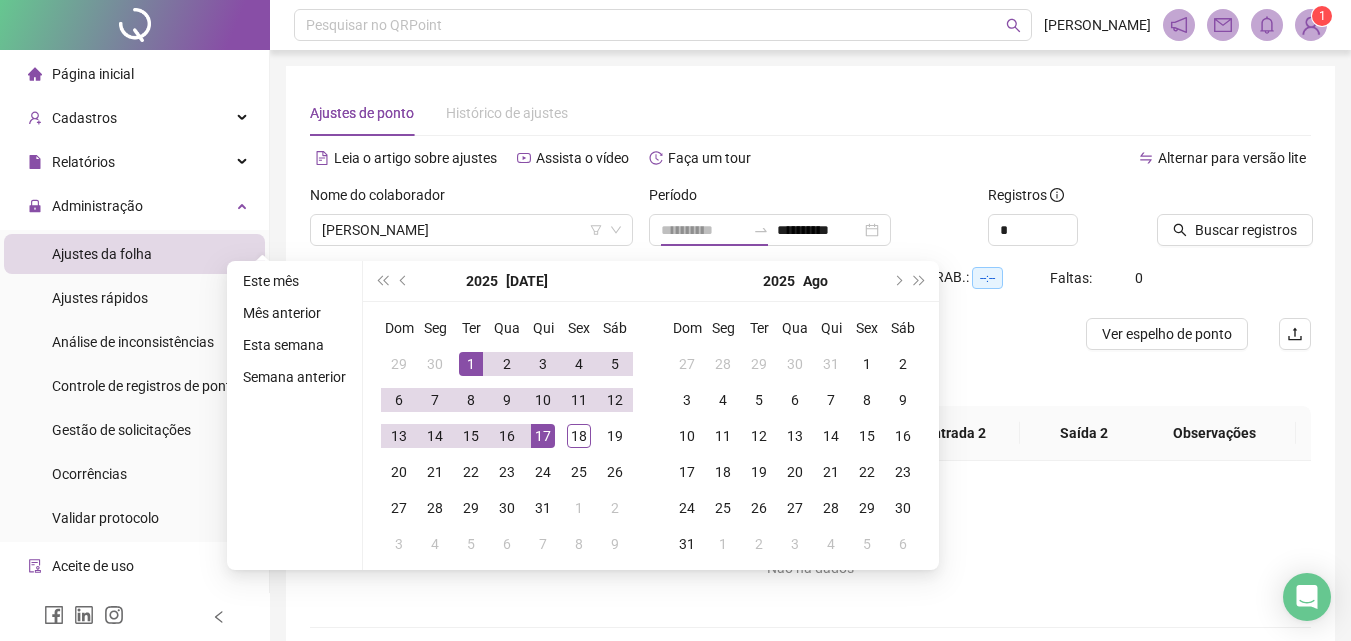 click on "1" at bounding box center [471, 364] 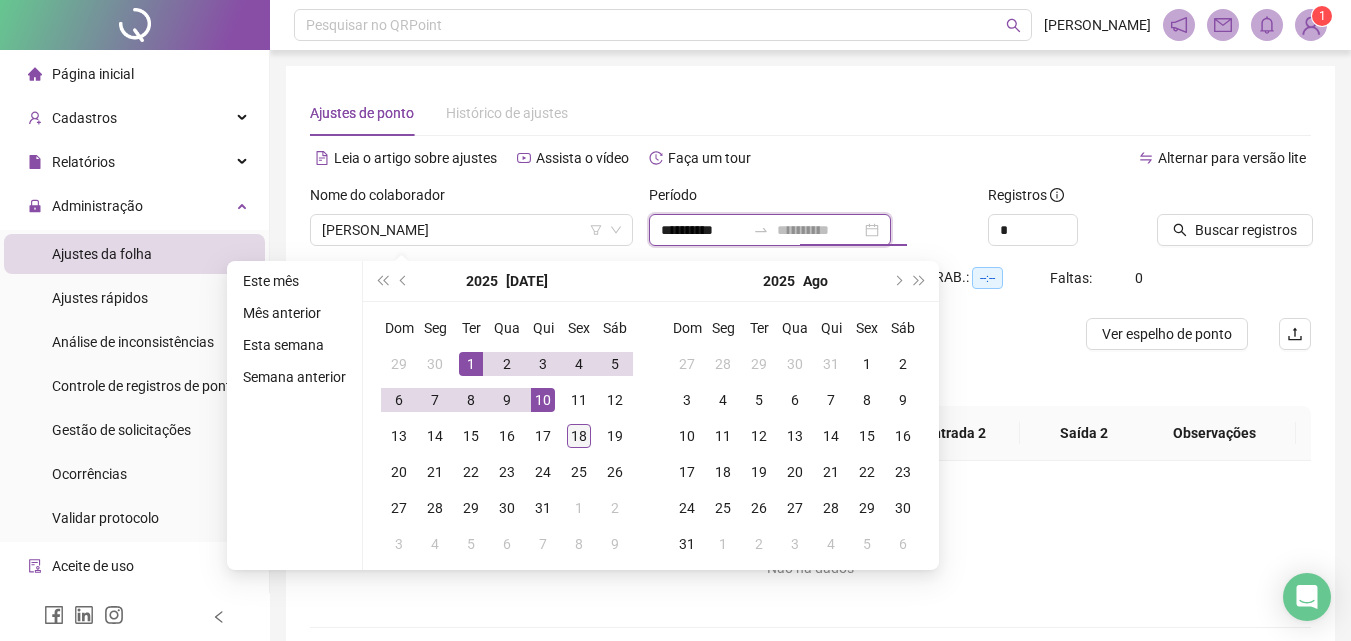 type on "**********" 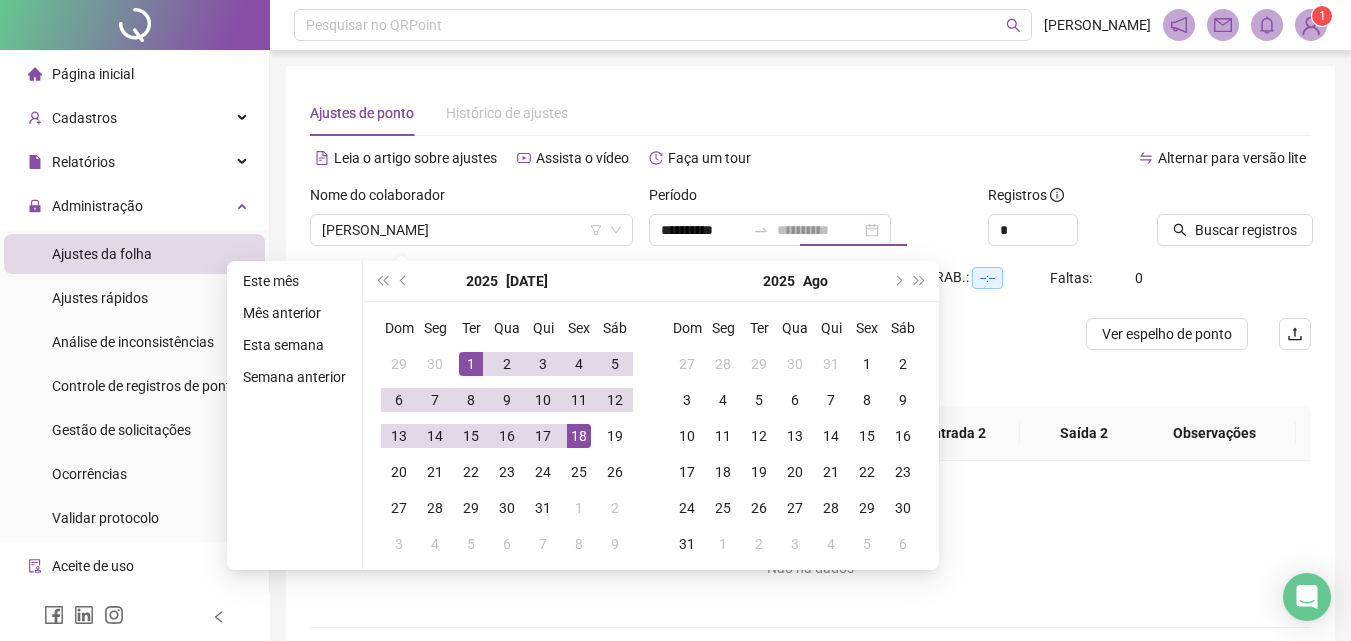 click on "18" at bounding box center [579, 436] 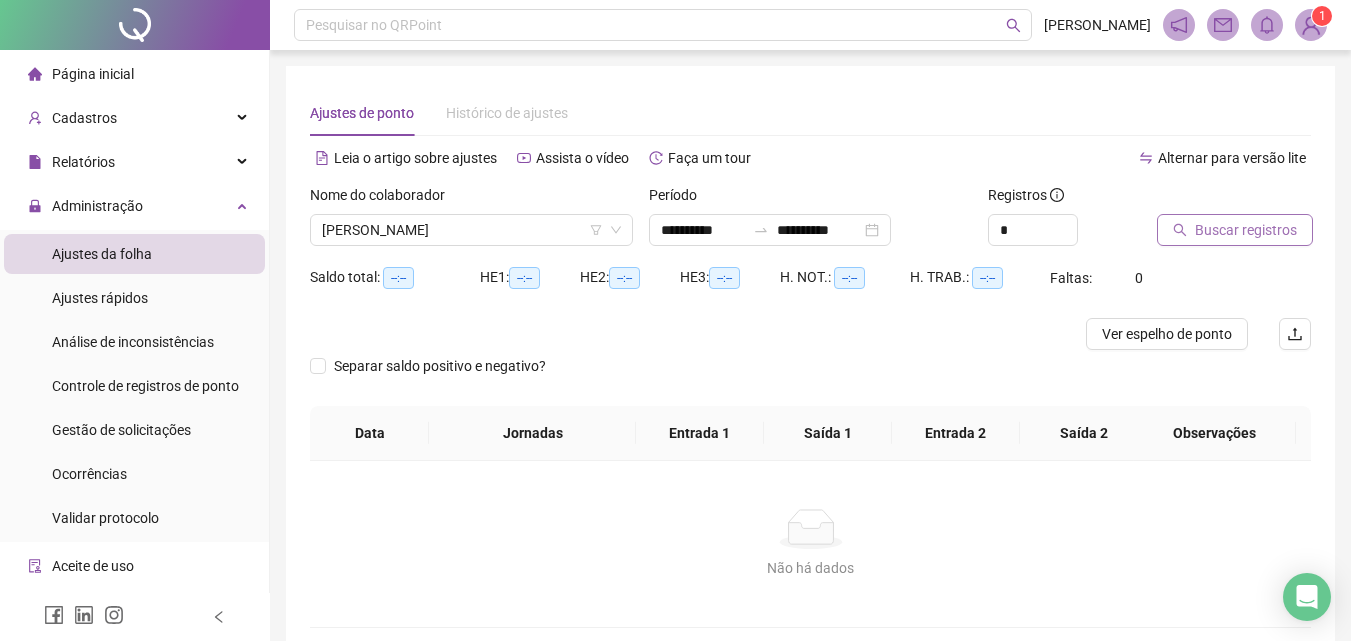 click on "Buscar registros" at bounding box center [1246, 230] 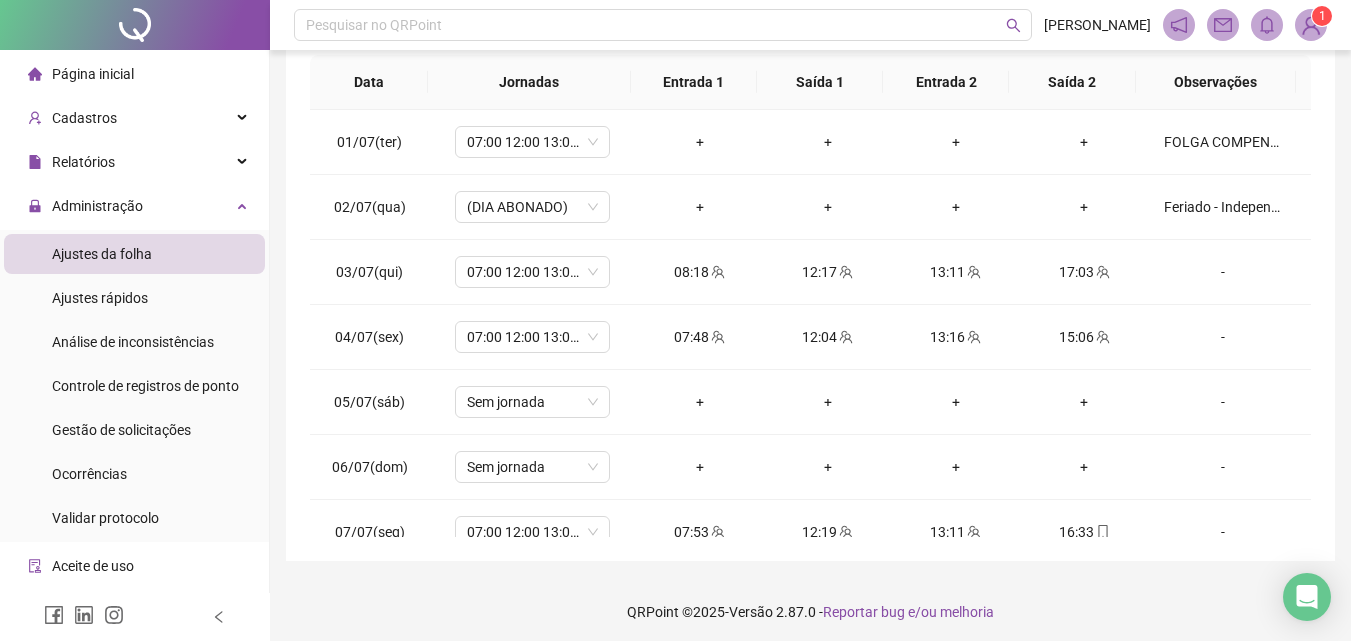 scroll, scrollTop: 381, scrollLeft: 0, axis: vertical 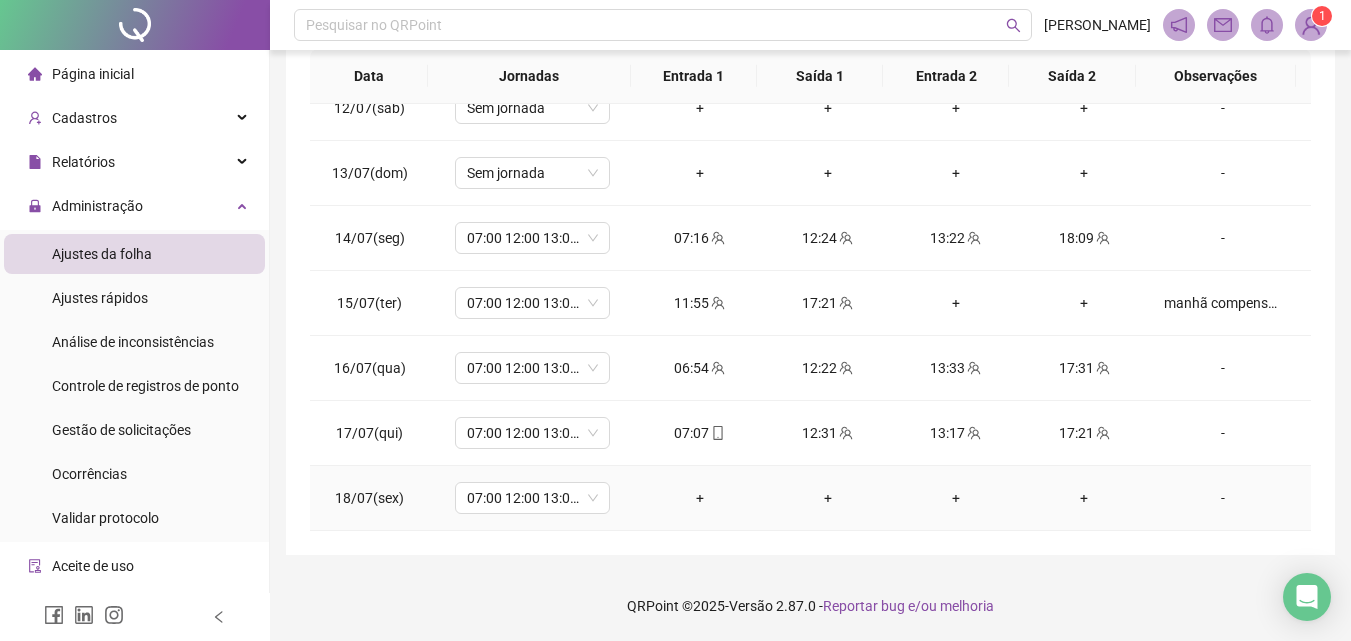 click on "-" at bounding box center (1223, 498) 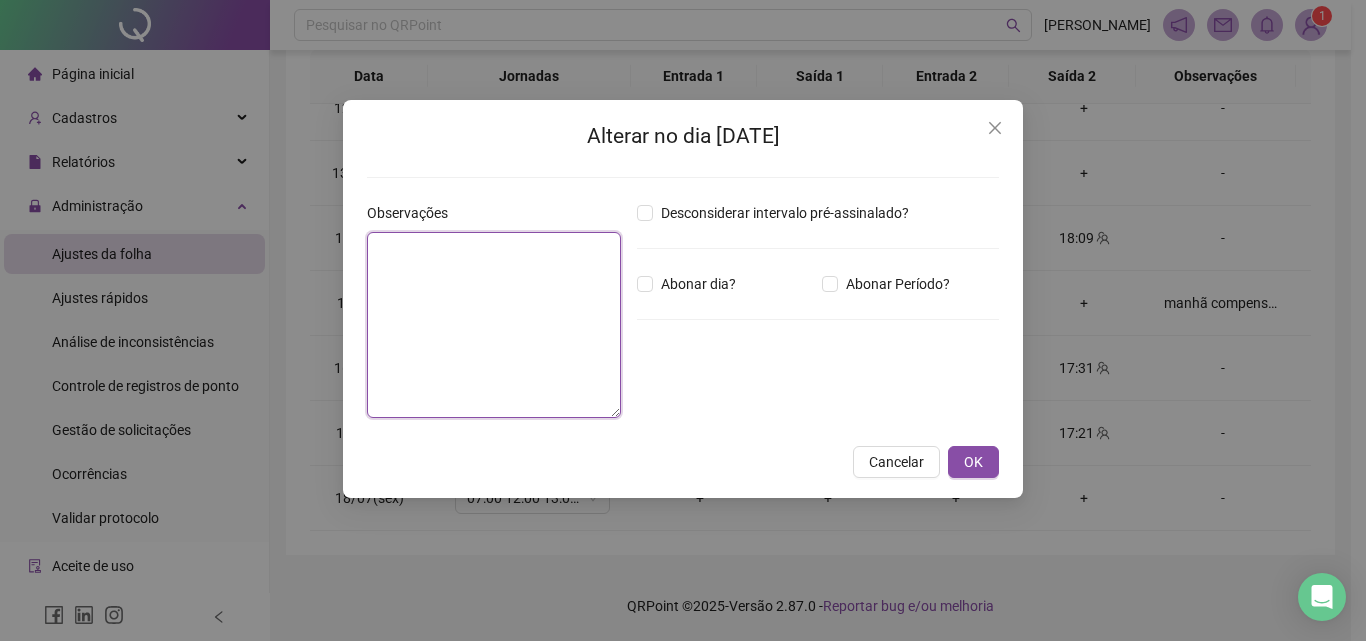 click at bounding box center [494, 325] 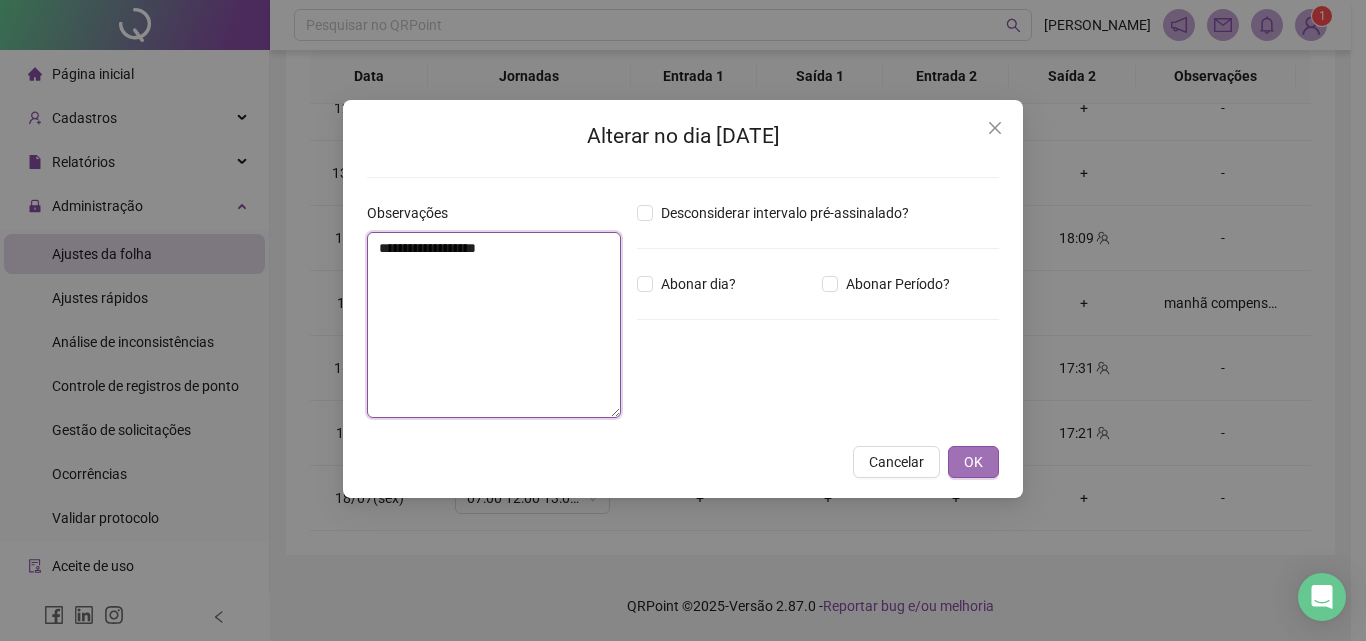 type on "**********" 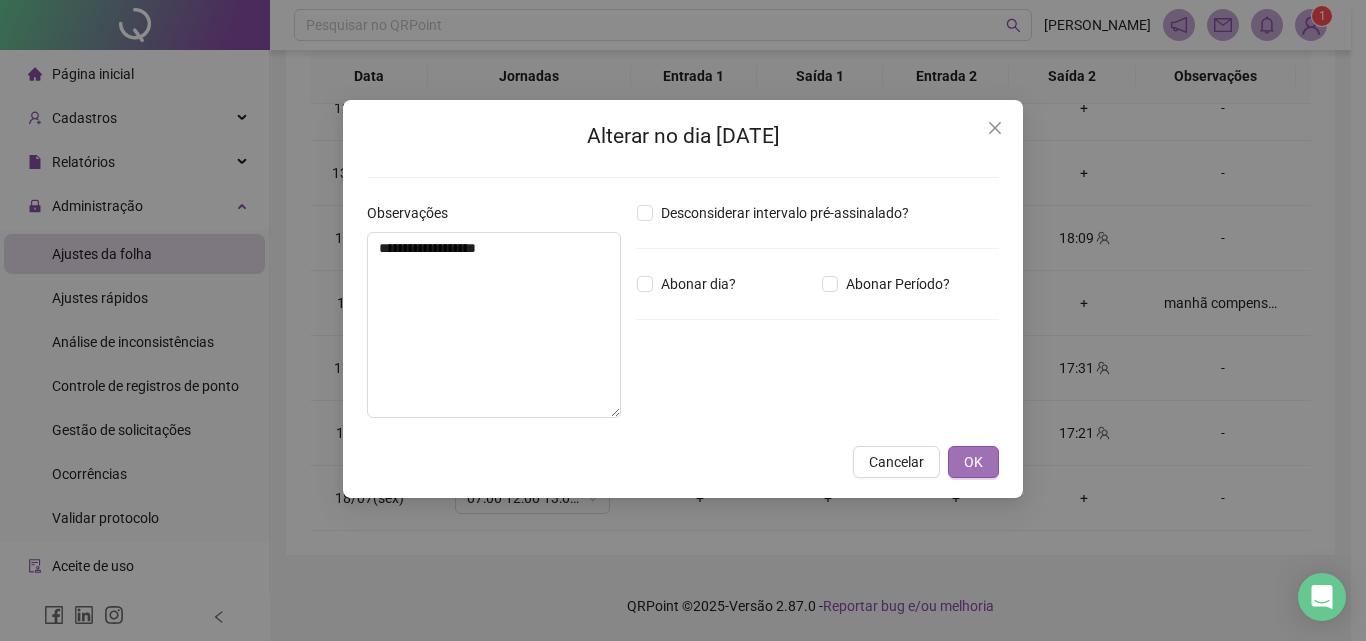 click on "OK" at bounding box center [973, 462] 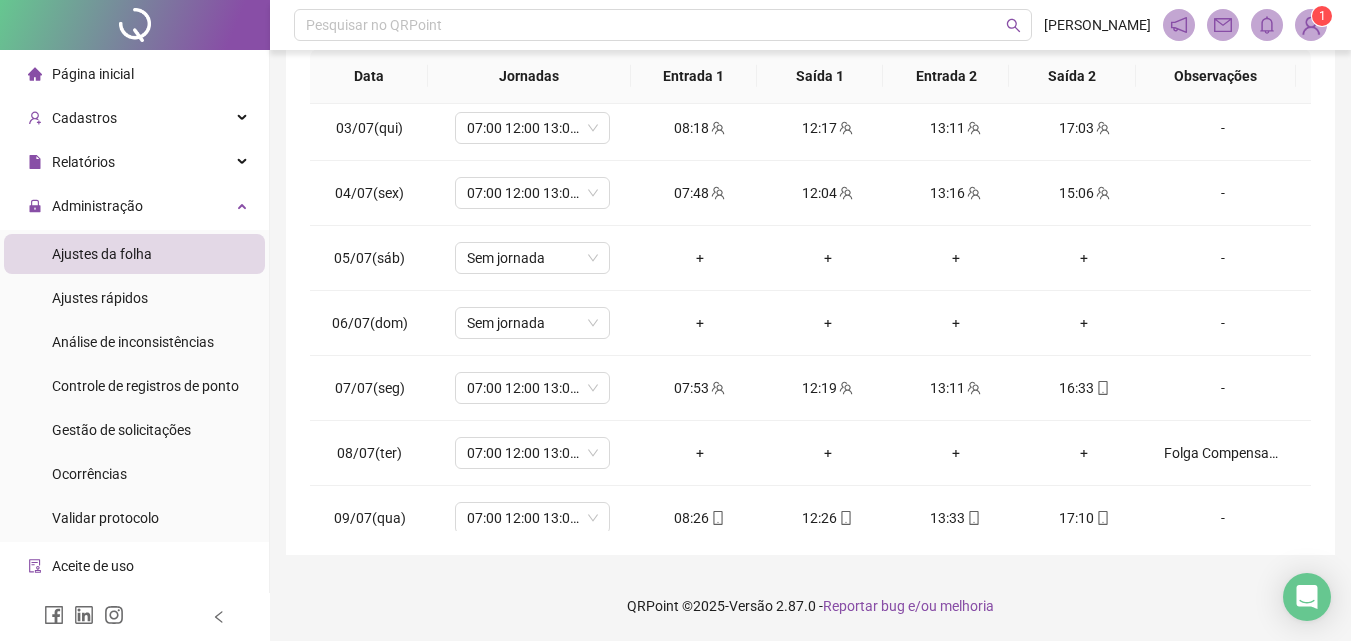 scroll, scrollTop: 0, scrollLeft: 0, axis: both 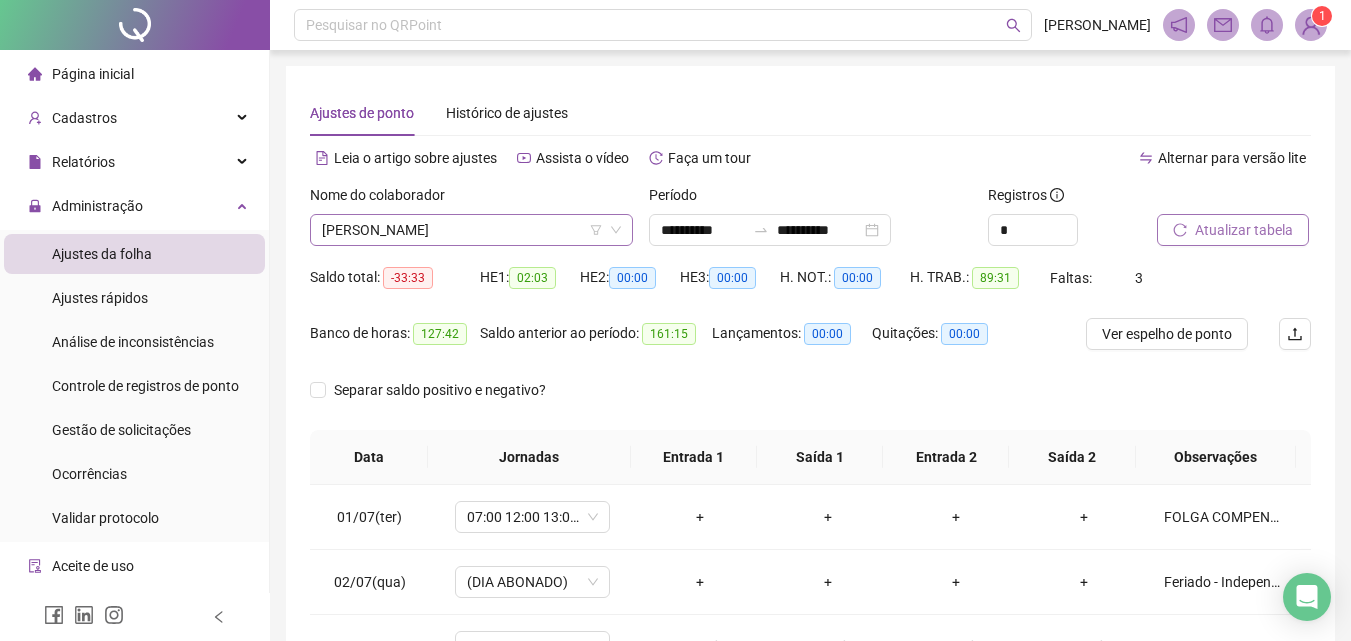 click on "[PERSON_NAME]" at bounding box center [471, 230] 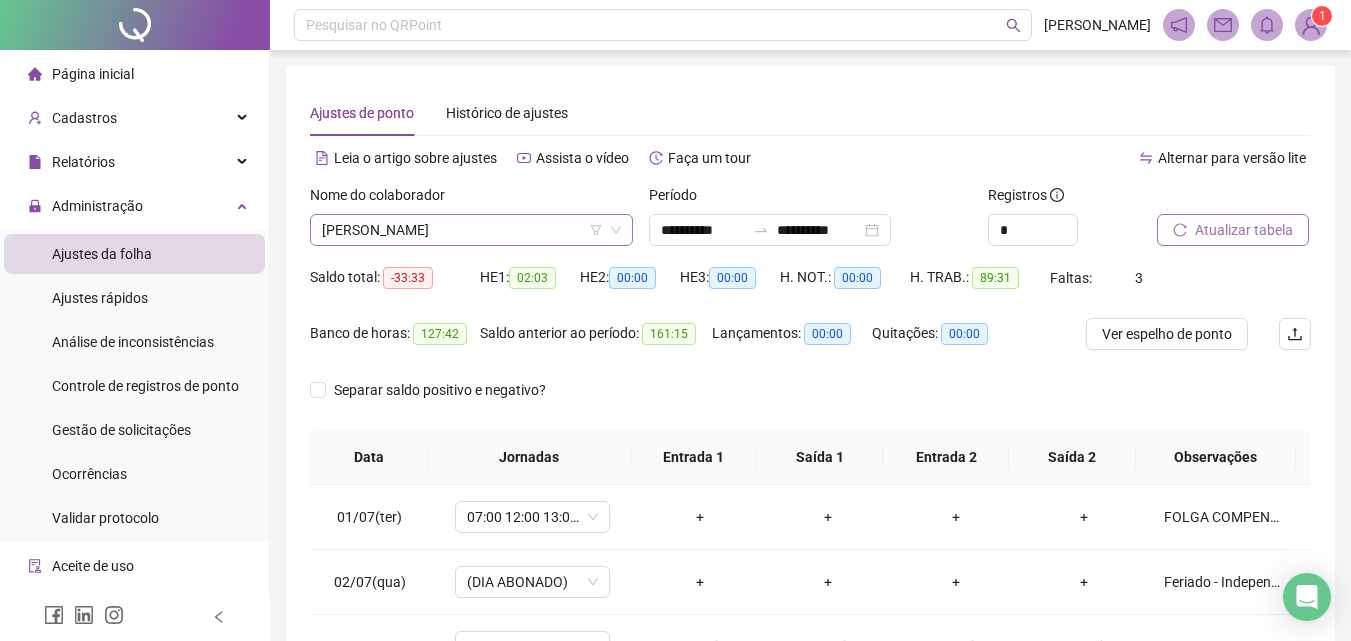 click on "[PERSON_NAME]" at bounding box center [471, 230] 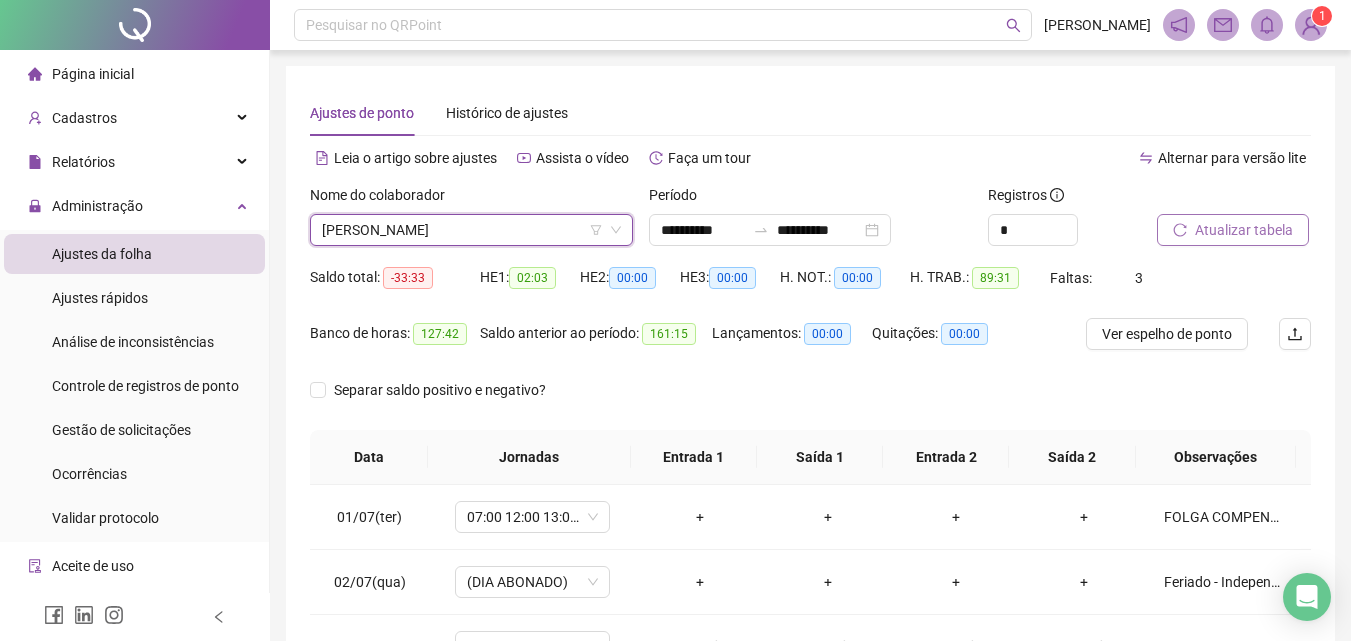 scroll, scrollTop: 1920, scrollLeft: 0, axis: vertical 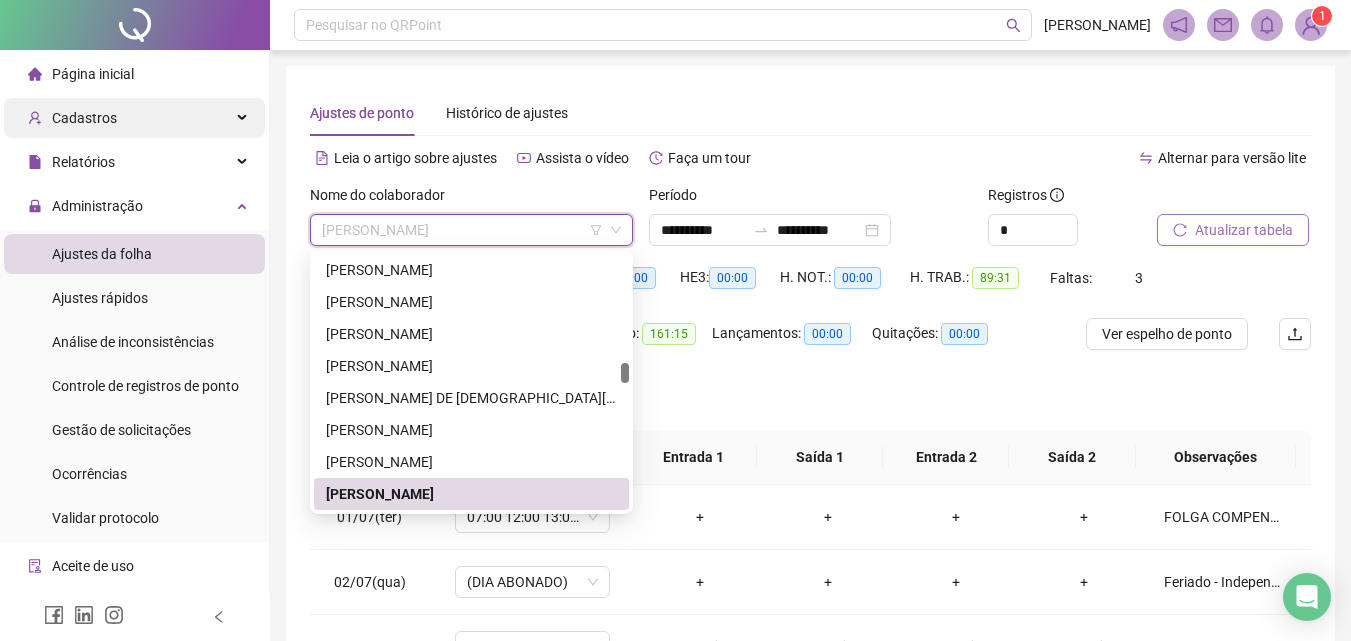 click on "Cadastros" at bounding box center [72, 118] 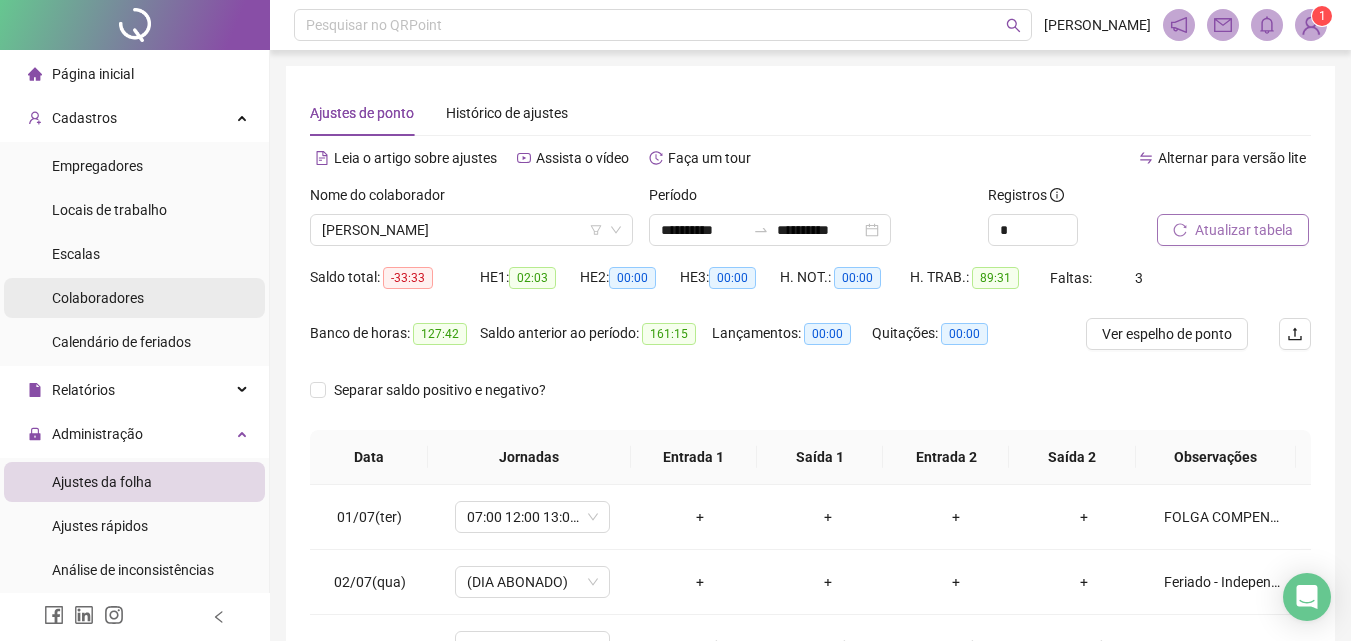 click on "Colaboradores" at bounding box center (98, 298) 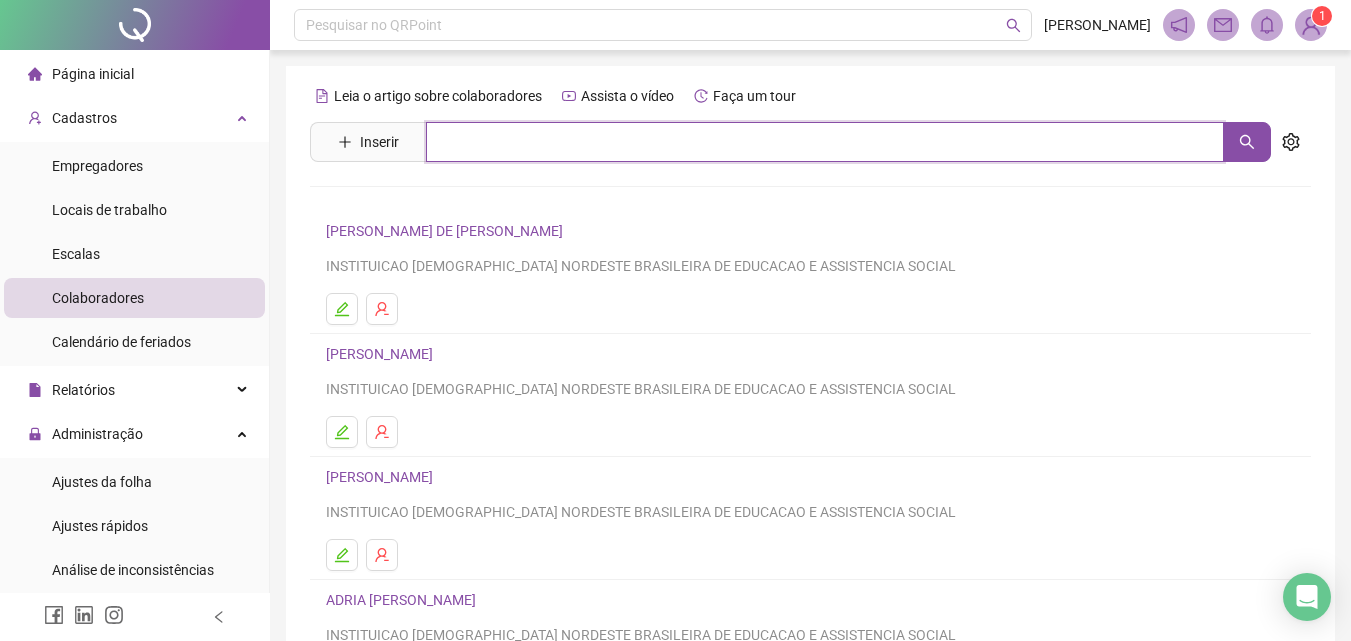 click at bounding box center (825, 142) 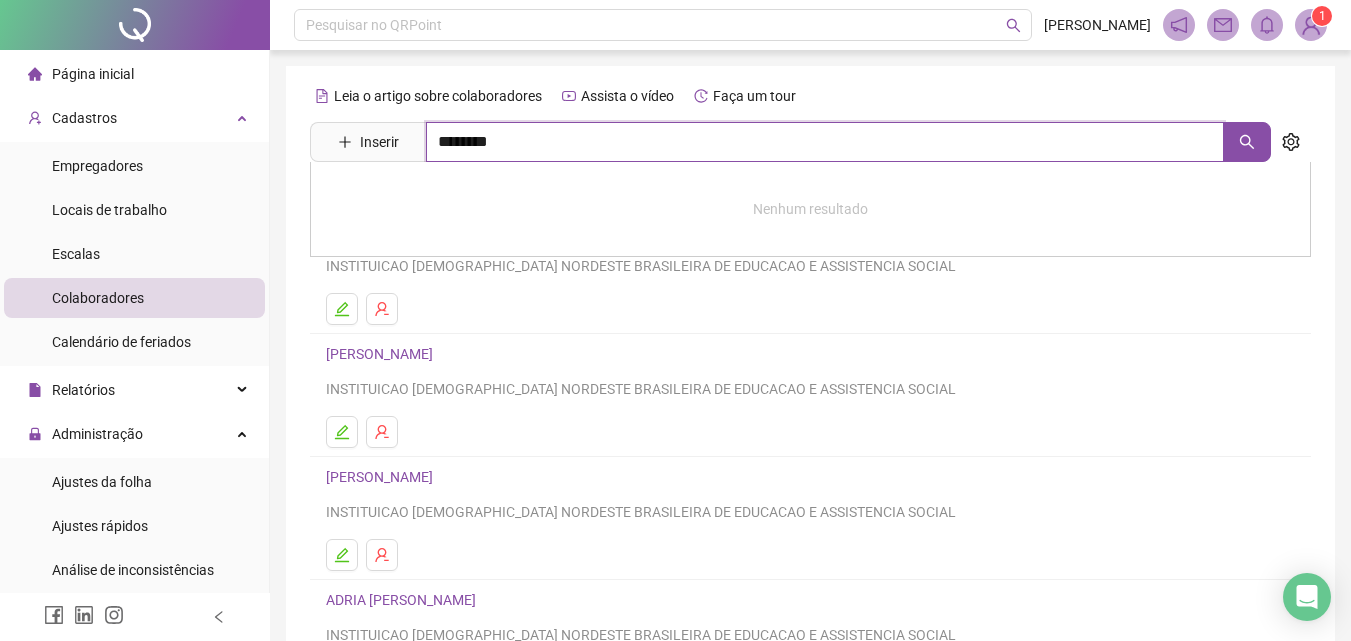 type on "********" 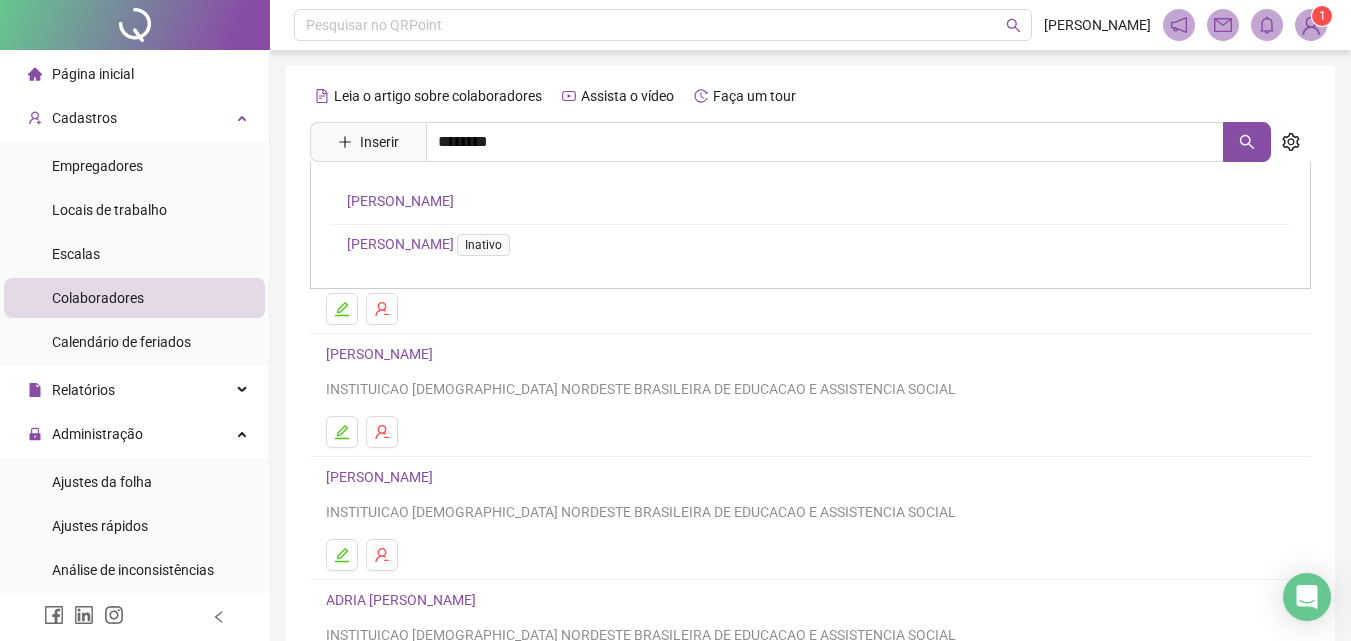 click on "[PERSON_NAME]" at bounding box center (400, 201) 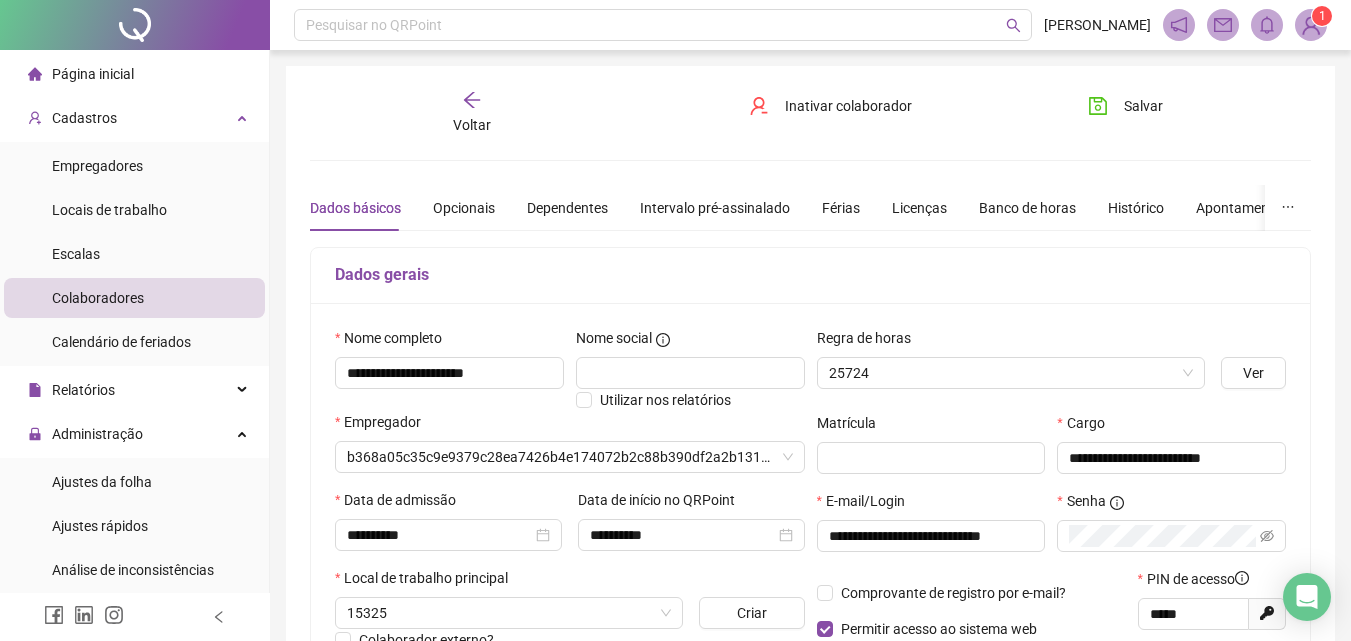 type on "**********" 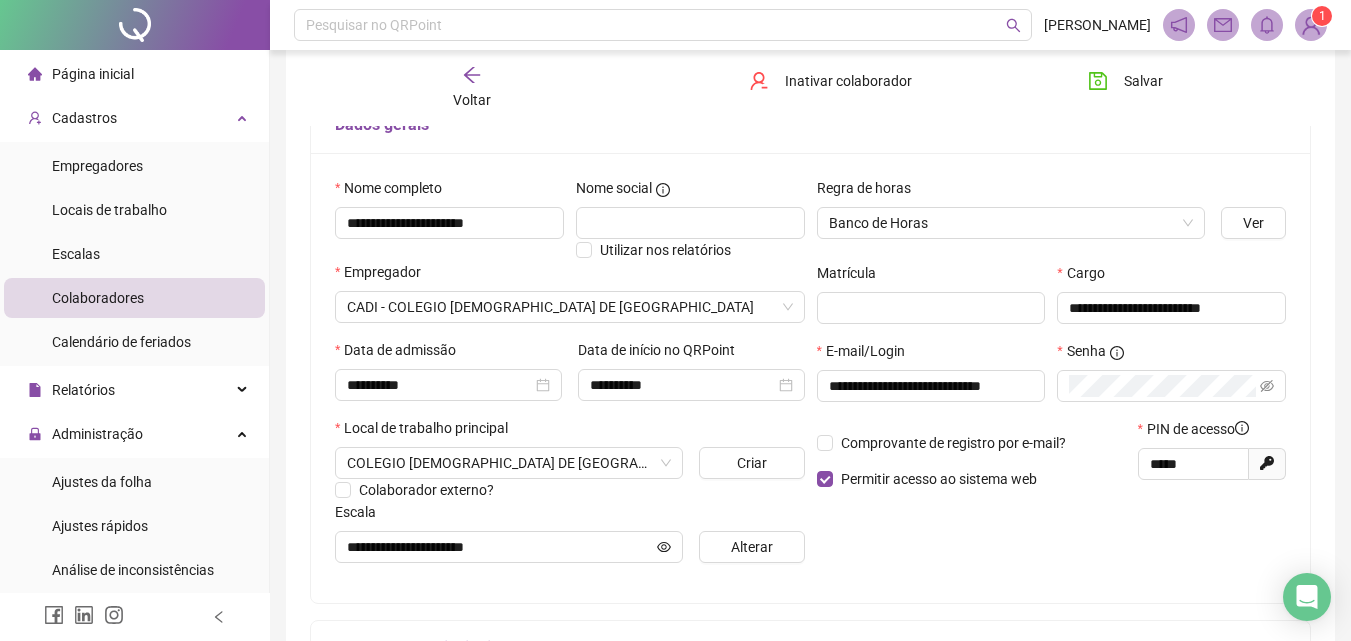 scroll, scrollTop: 200, scrollLeft: 0, axis: vertical 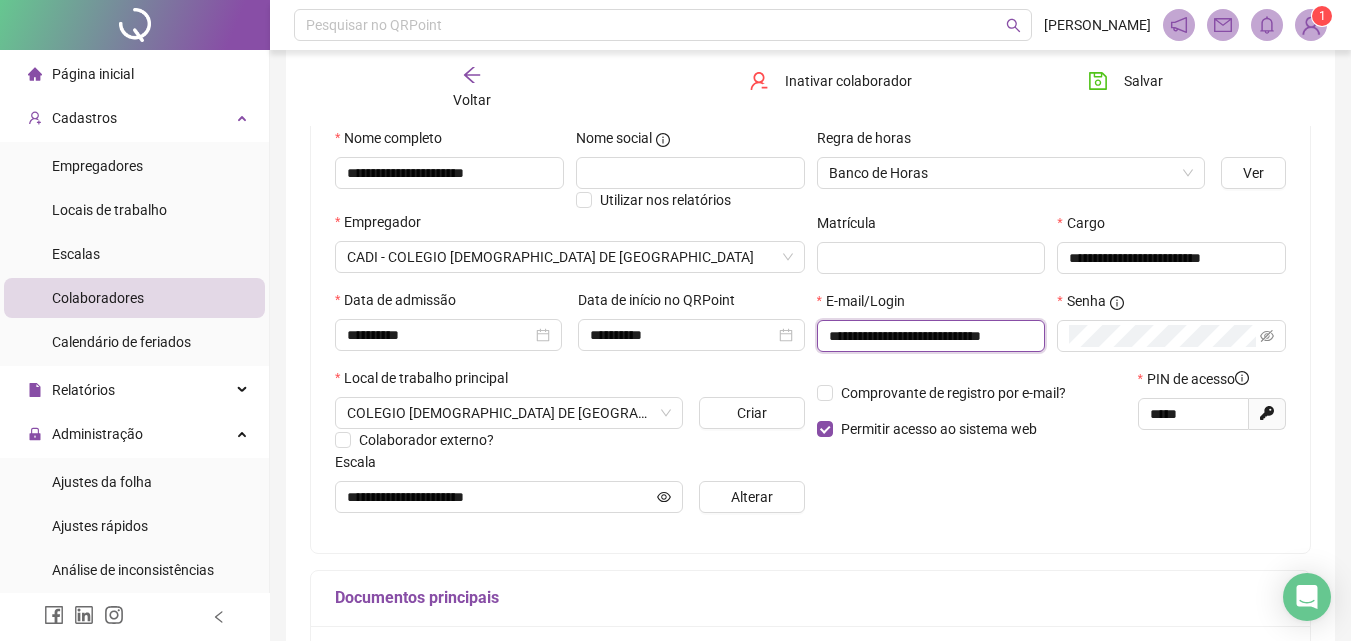 drag, startPoint x: 830, startPoint y: 337, endPoint x: 1238, endPoint y: 352, distance: 408.27563 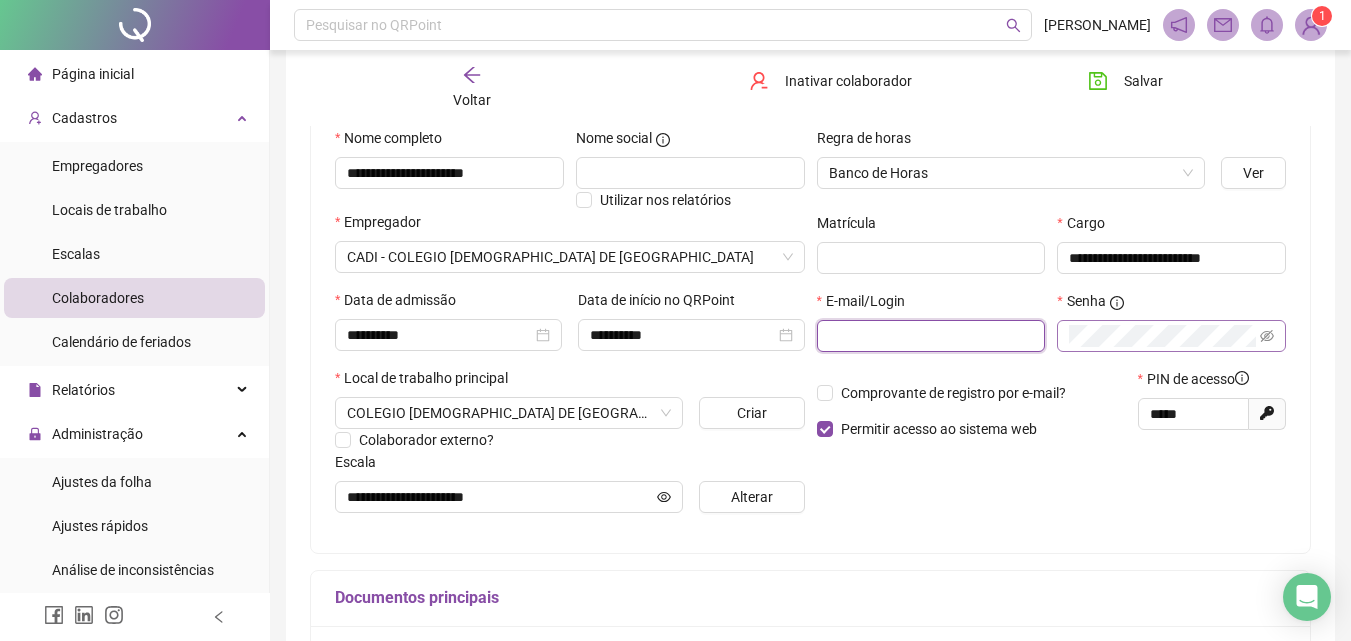 scroll, scrollTop: 0, scrollLeft: 0, axis: both 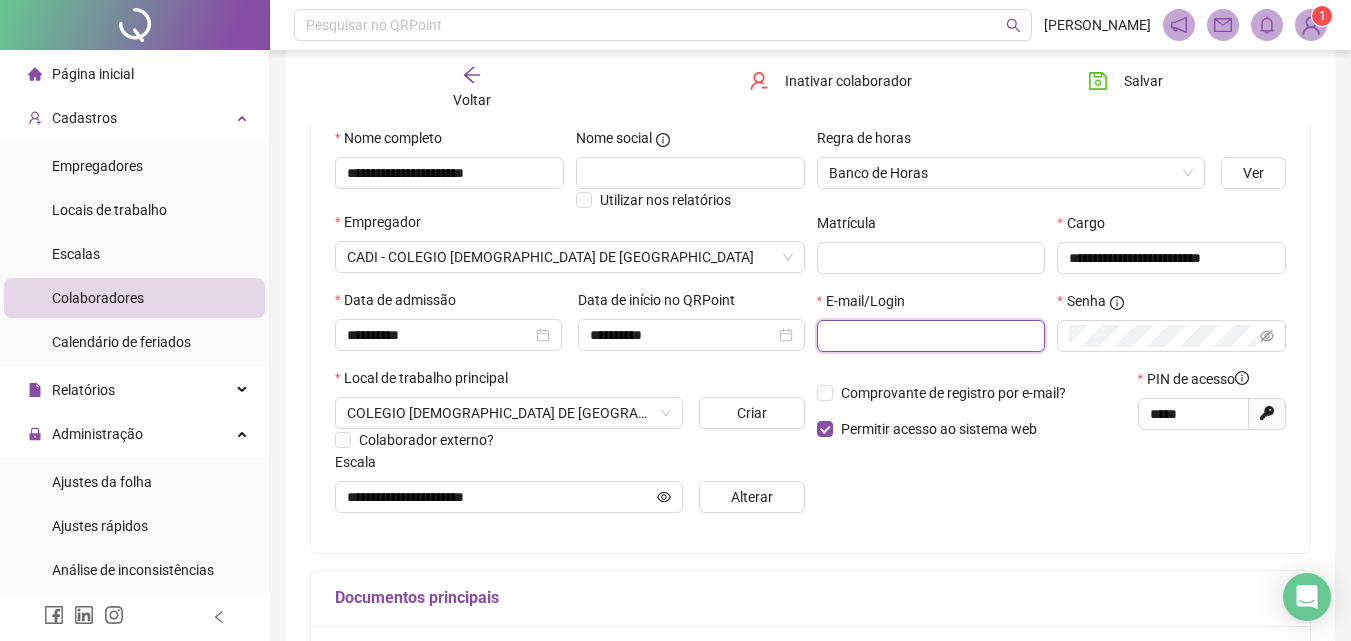 paste on "**********" 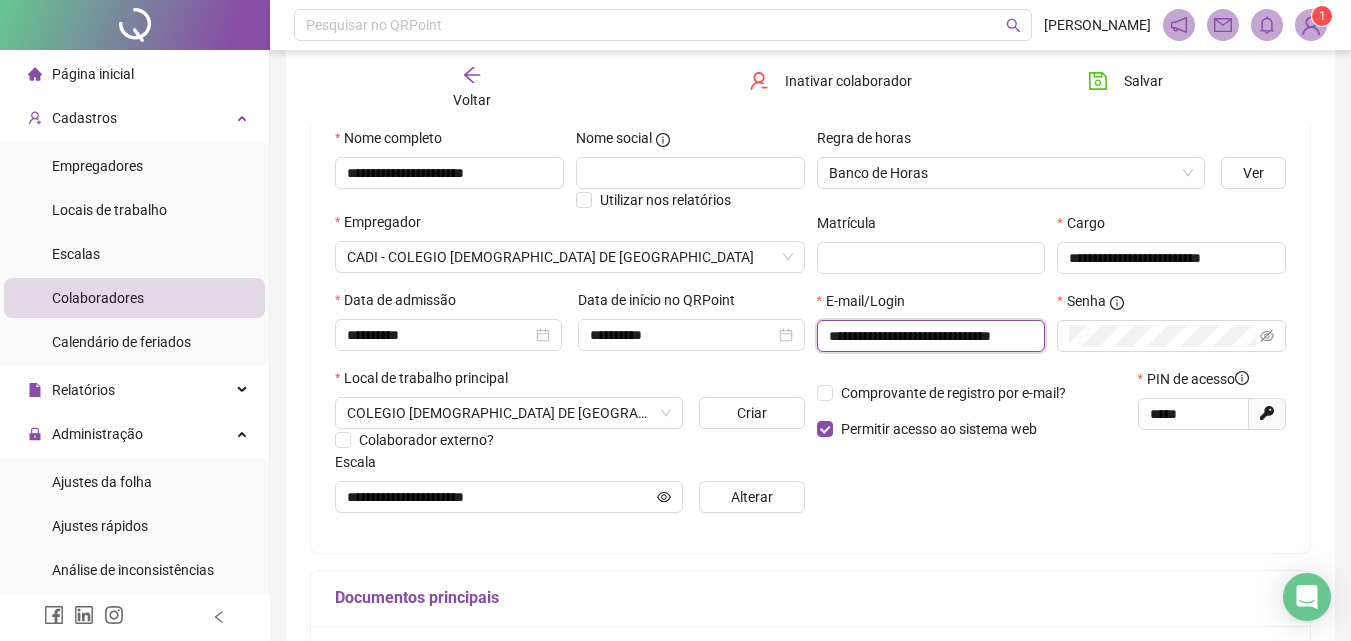 scroll, scrollTop: 0, scrollLeft: 6, axis: horizontal 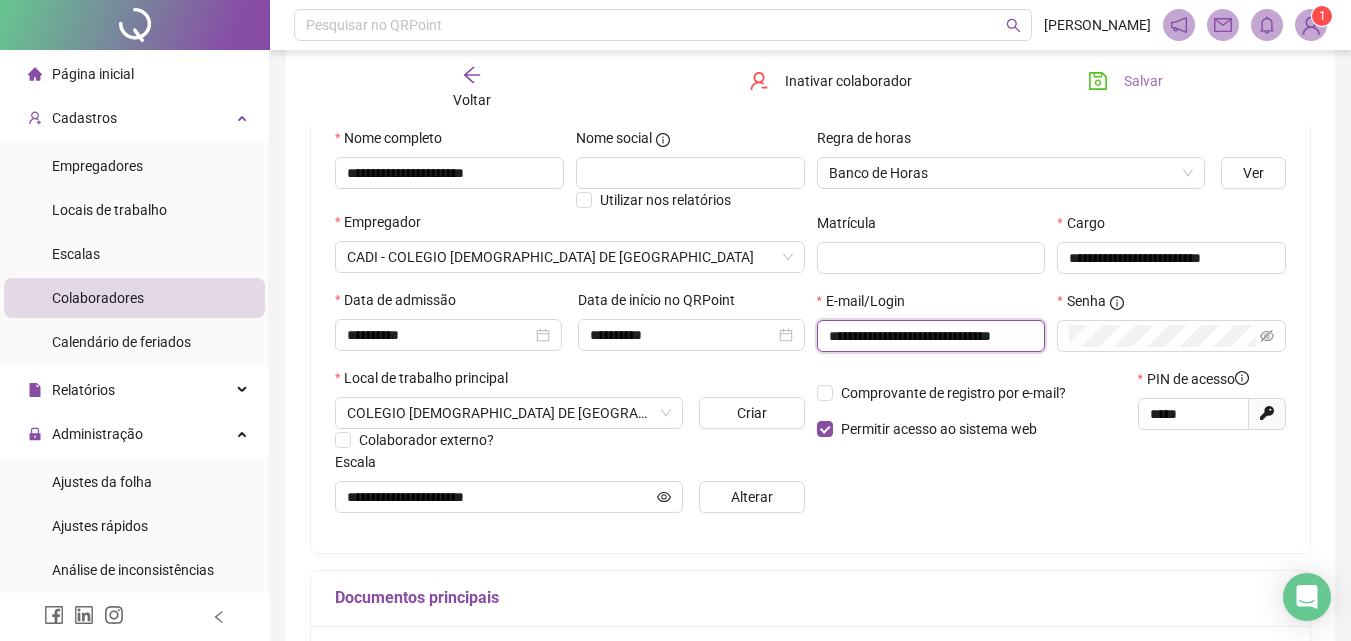 type on "**********" 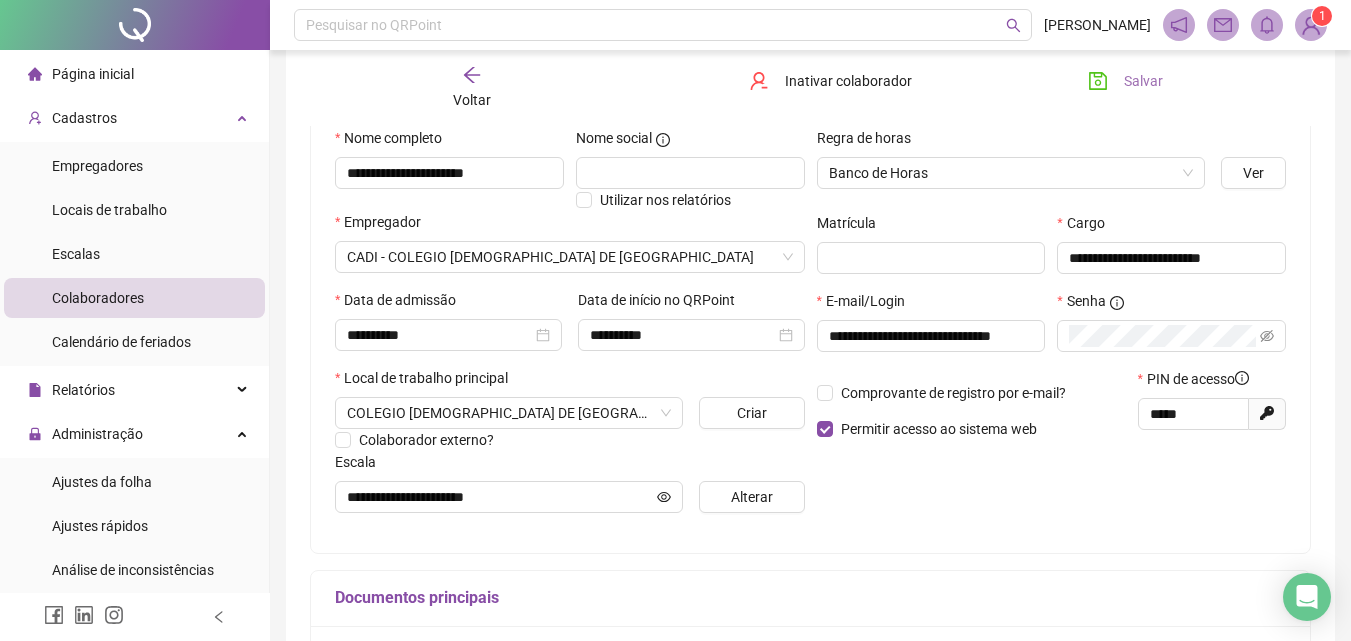 scroll, scrollTop: 0, scrollLeft: 0, axis: both 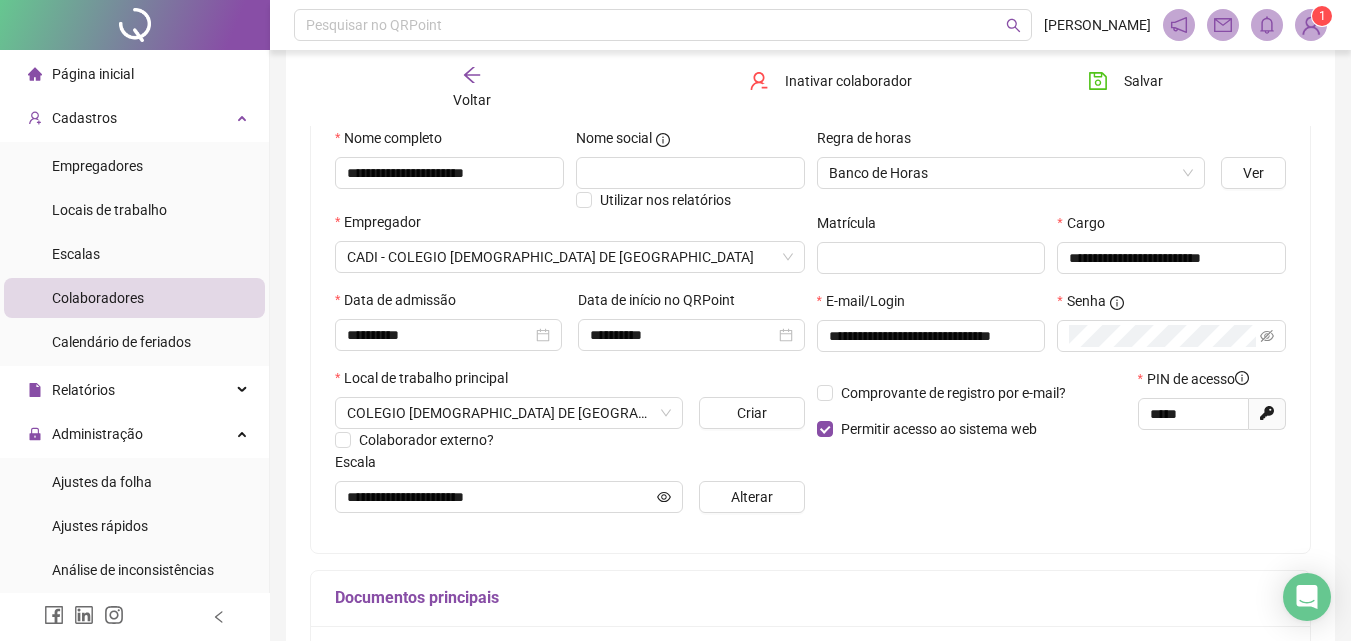 click on "Página inicial" at bounding box center (93, 74) 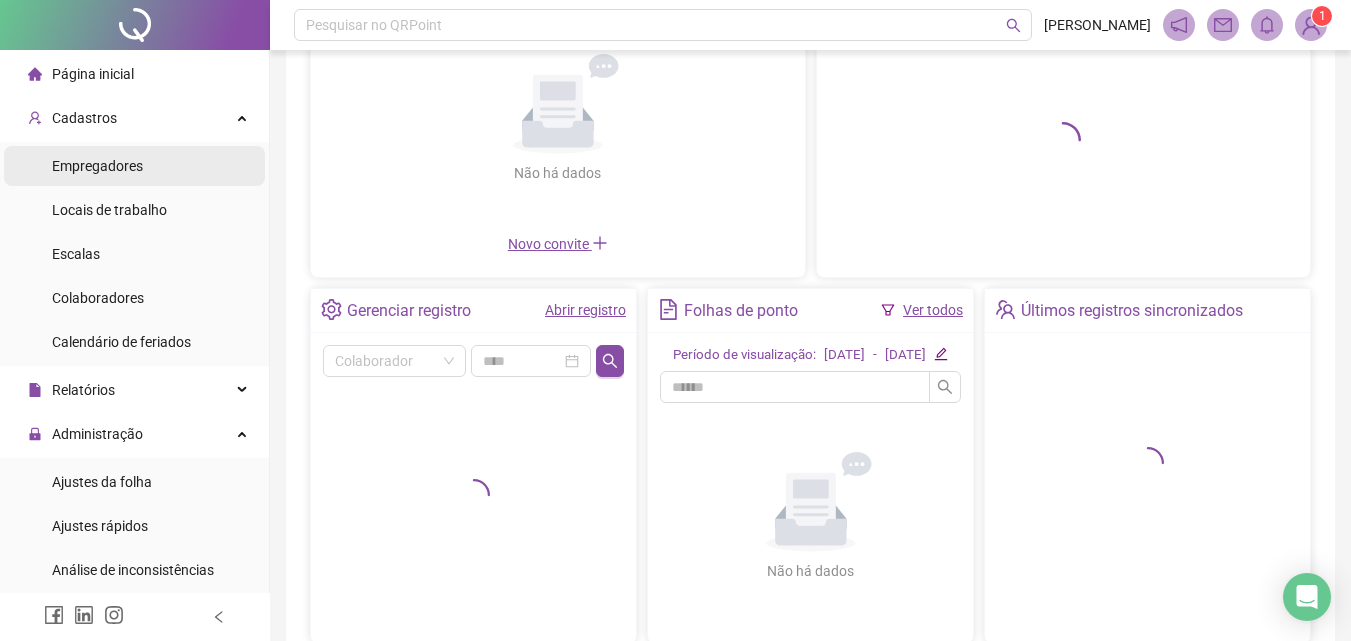 click on "Cadastros" at bounding box center (134, 118) 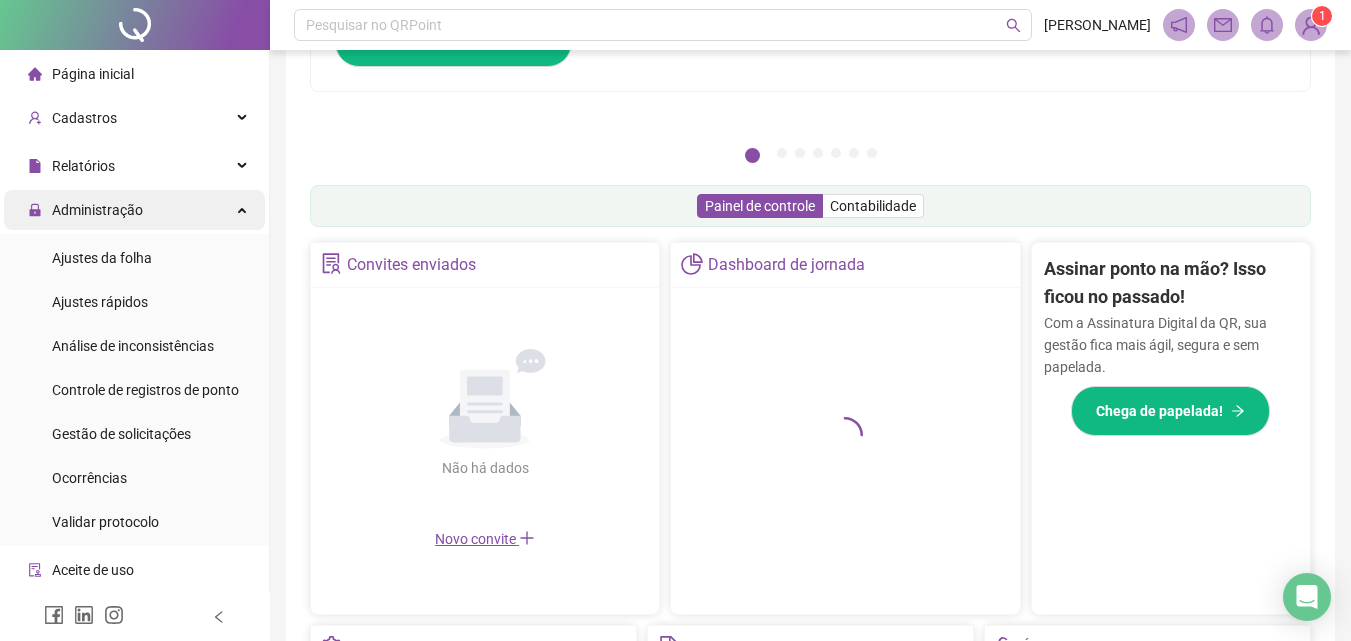 scroll, scrollTop: 495, scrollLeft: 0, axis: vertical 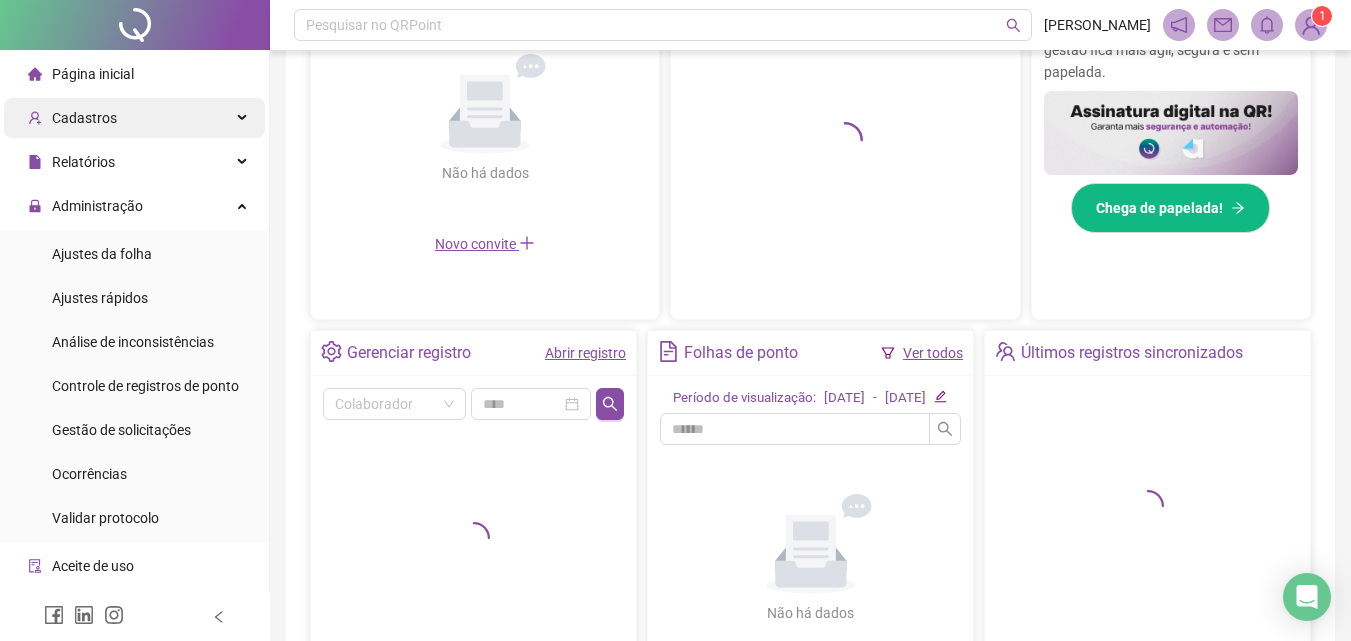click on "Cadastros" at bounding box center (84, 118) 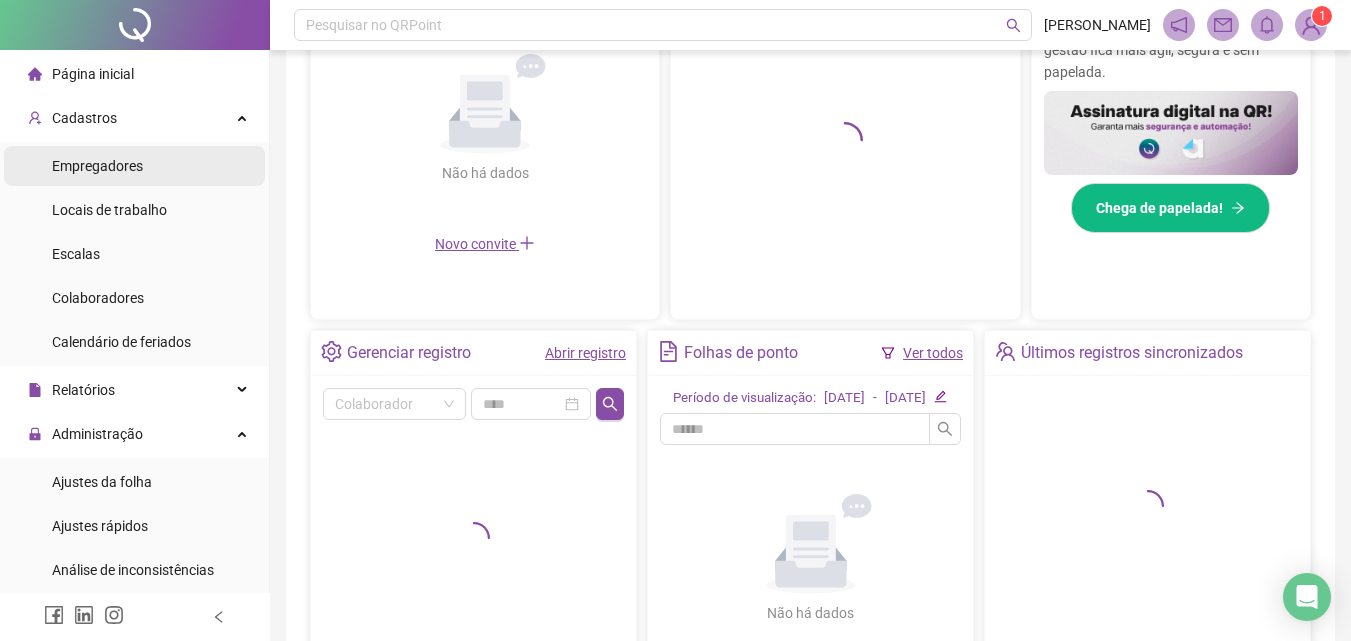 click on "Empregadores" at bounding box center (97, 166) 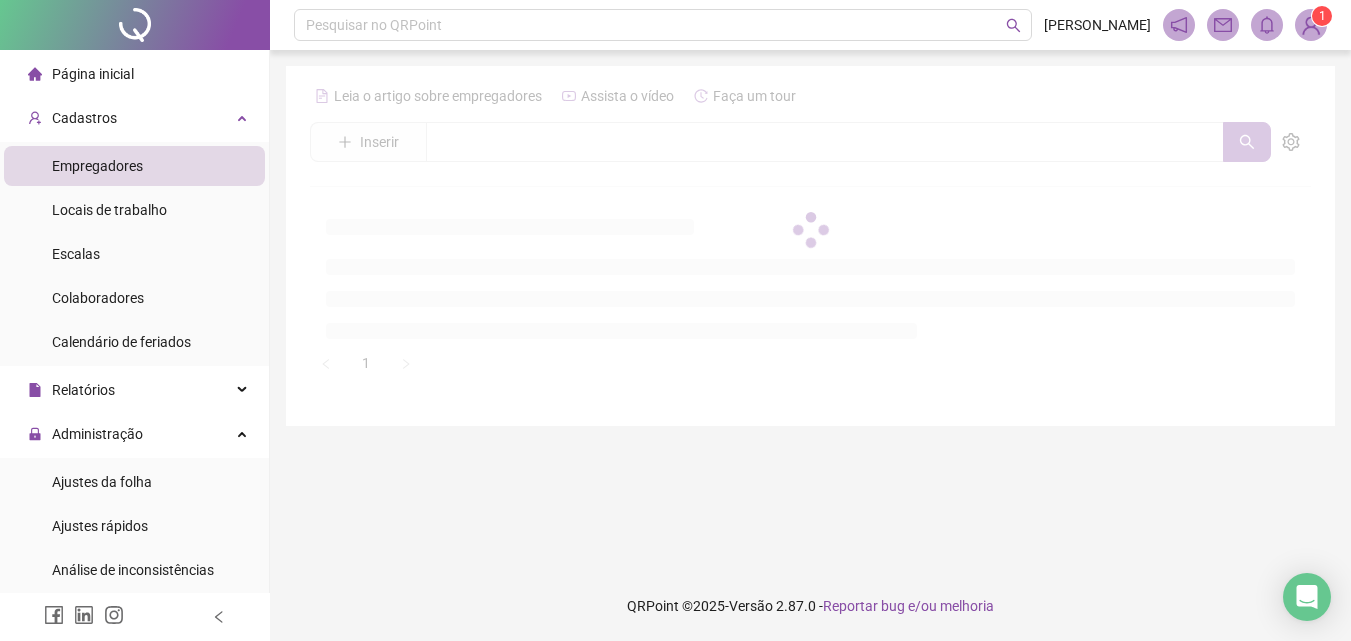 scroll, scrollTop: 0, scrollLeft: 0, axis: both 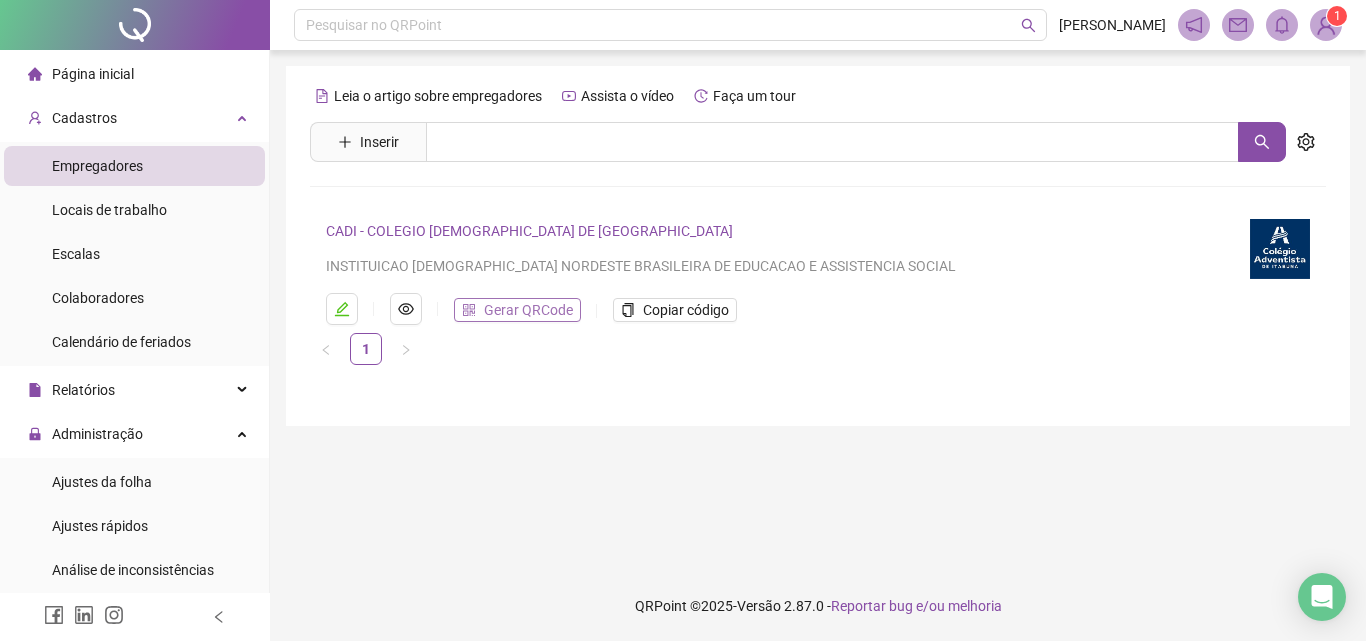 click on "Gerar QRCode" at bounding box center [528, 310] 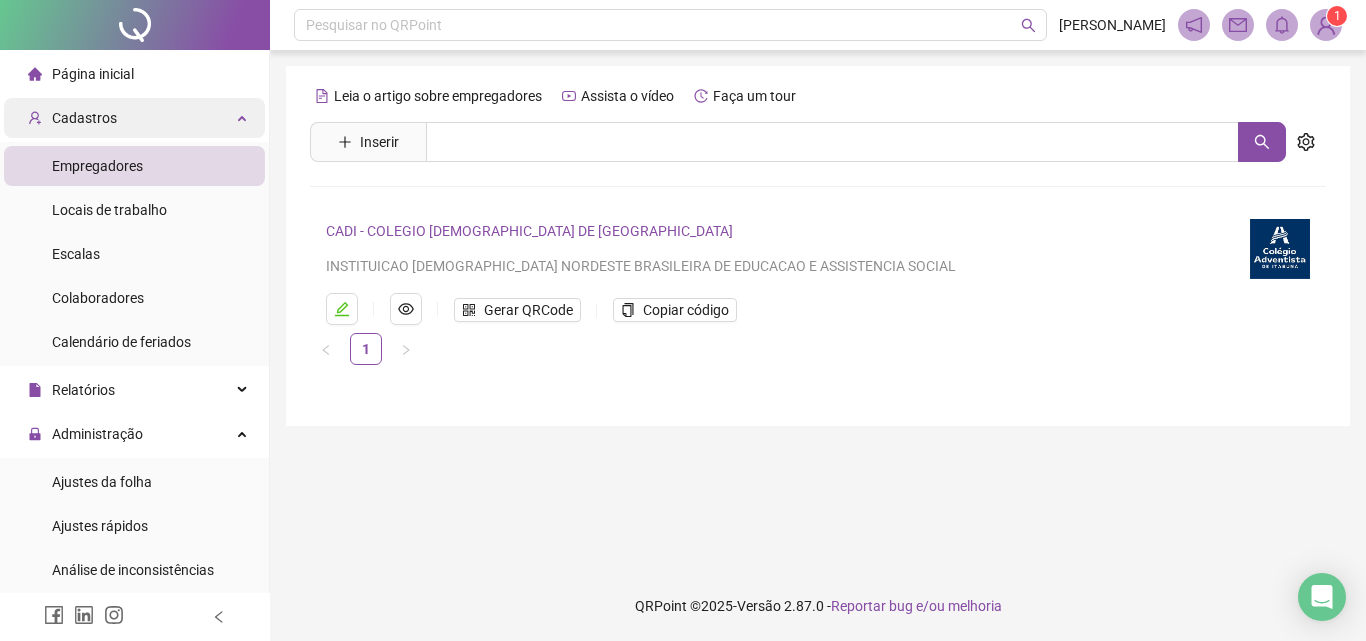 click on "Cadastros" at bounding box center (72, 118) 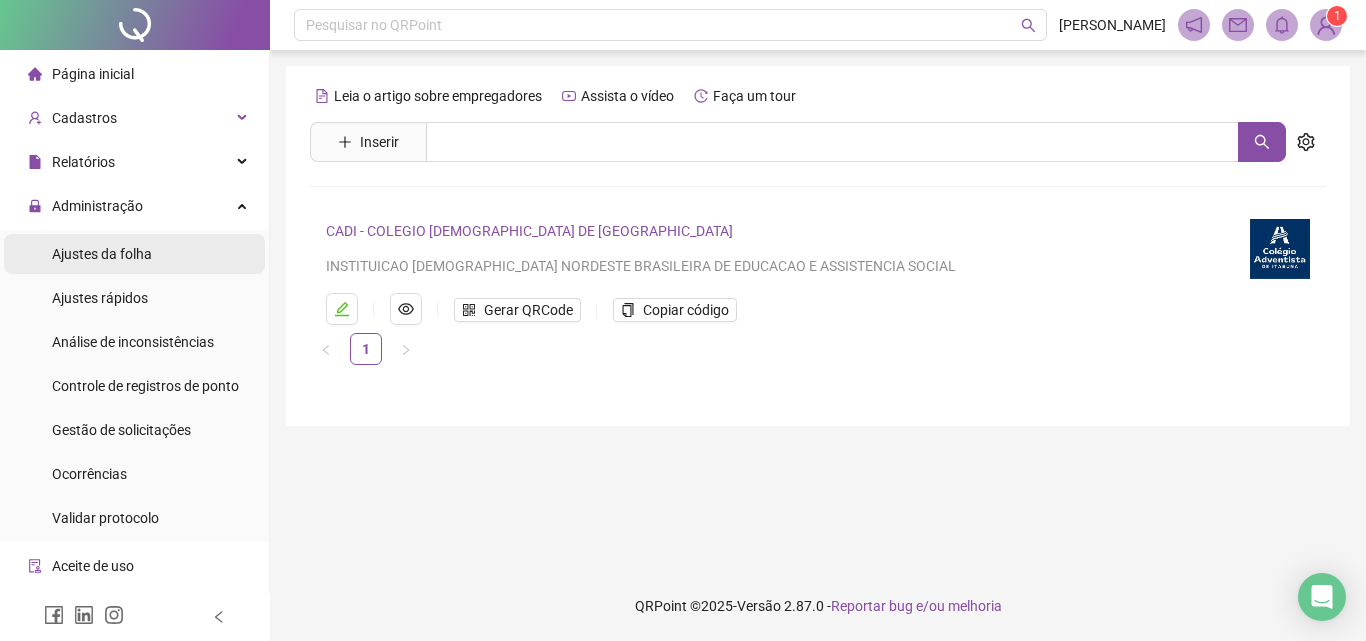 click on "Ajustes da folha" at bounding box center (102, 254) 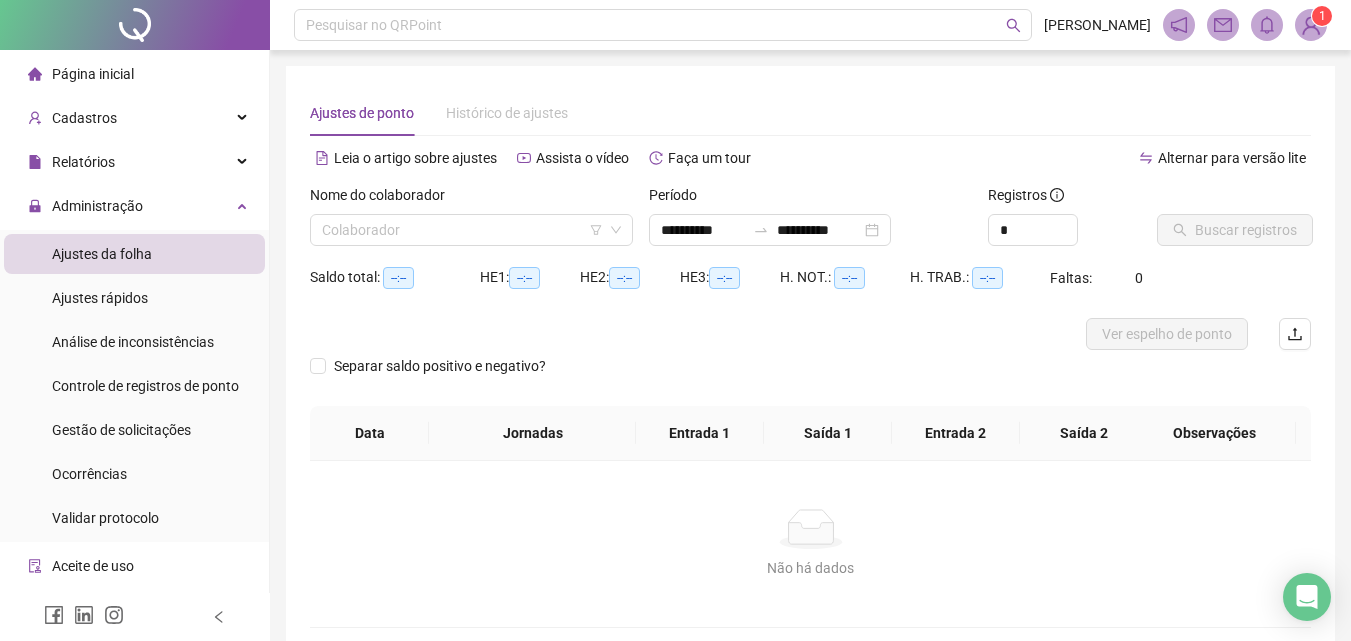 type on "**********" 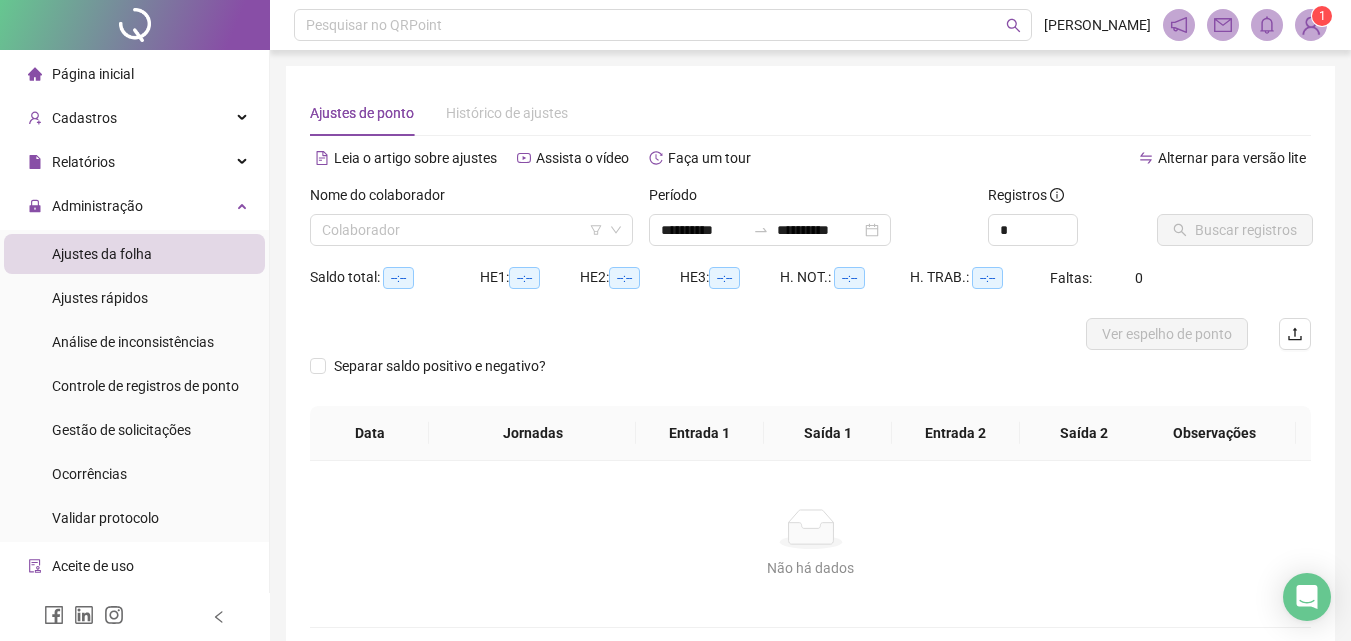 click on "Página inicial" at bounding box center [93, 74] 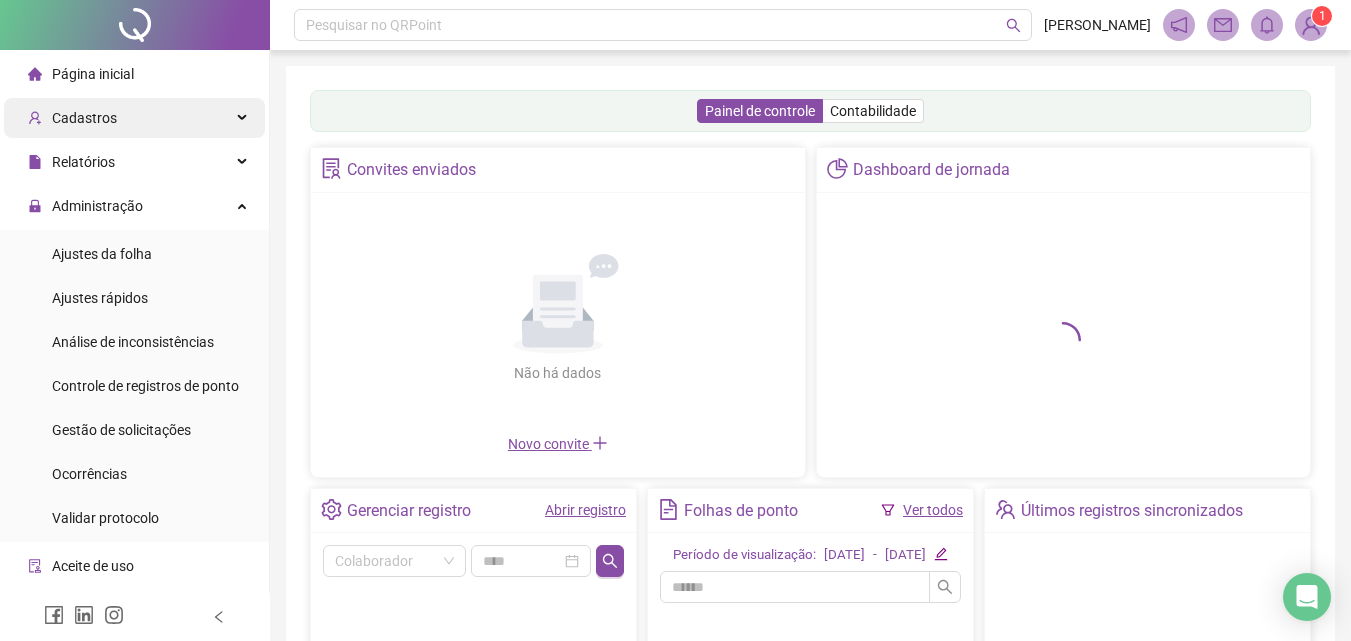 click on "Cadastros" at bounding box center [134, 118] 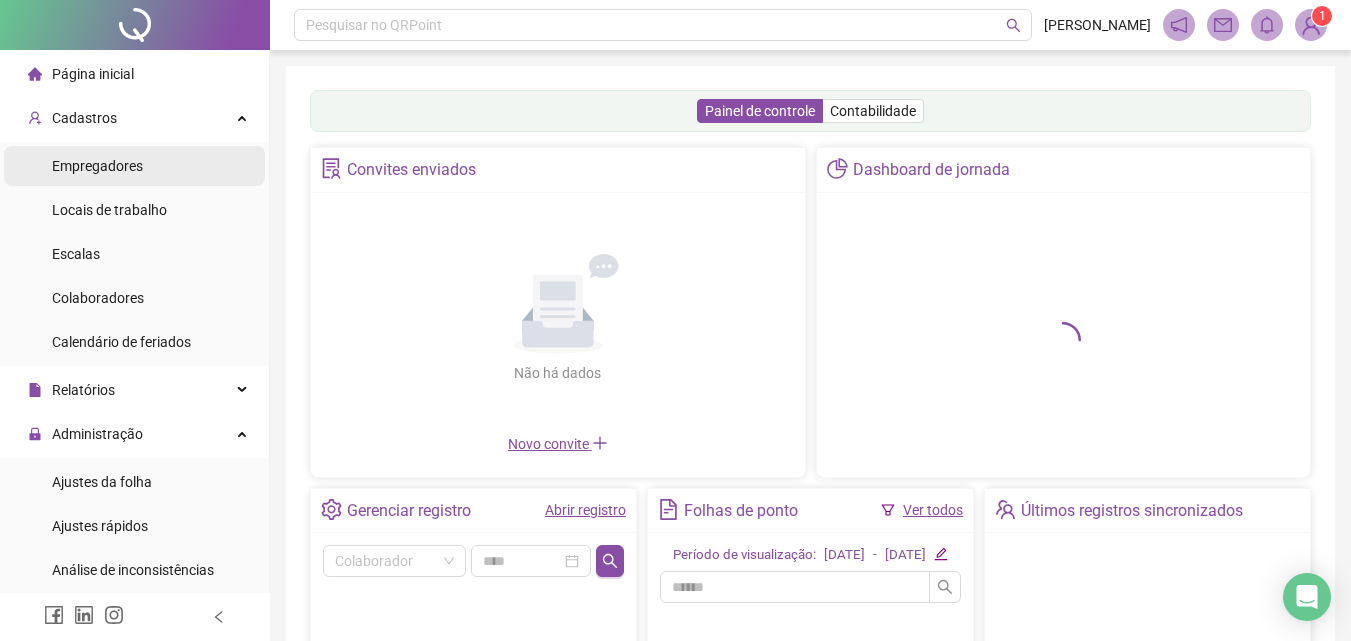 click on "Empregadores" at bounding box center [97, 166] 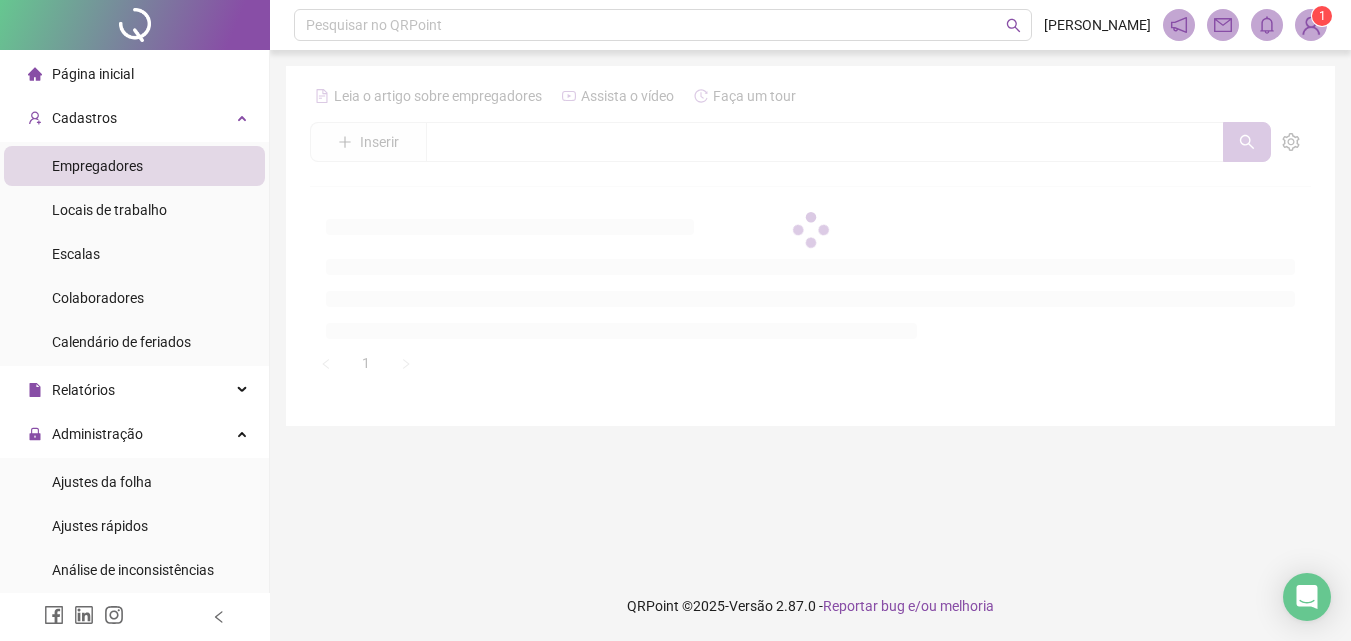 click on "Empregadores" at bounding box center [97, 166] 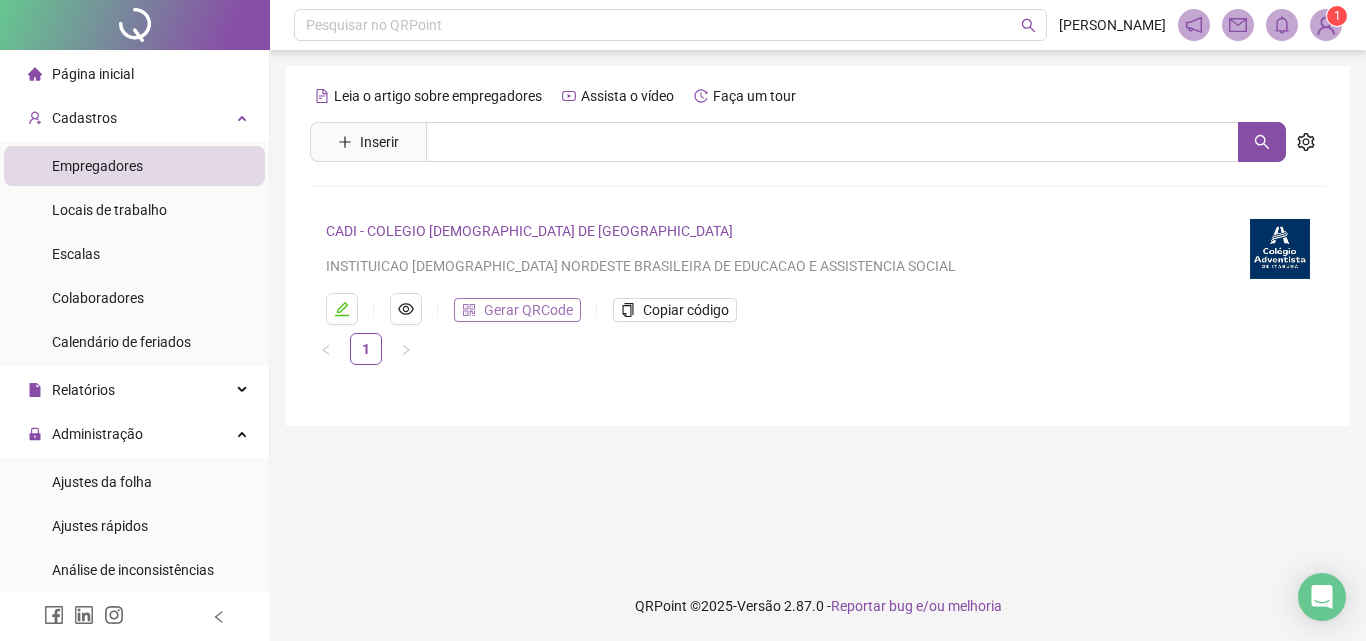 click on "Gerar QRCode" at bounding box center (528, 310) 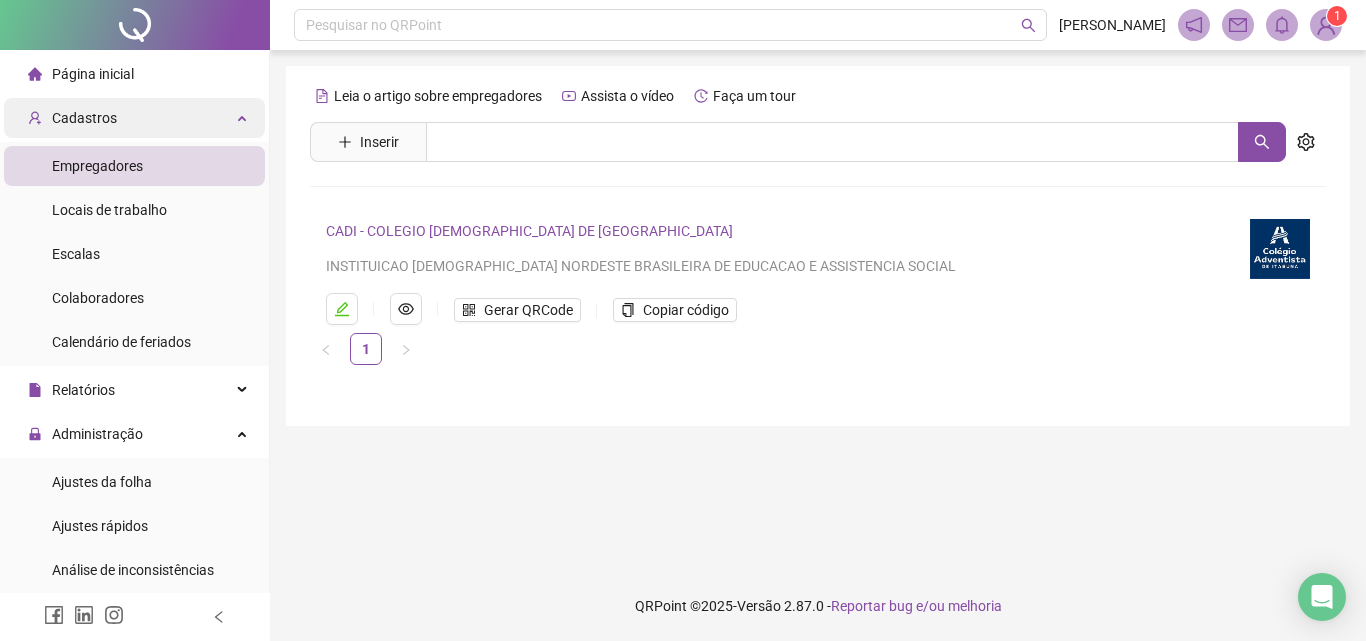 click on "Cadastros" at bounding box center (134, 118) 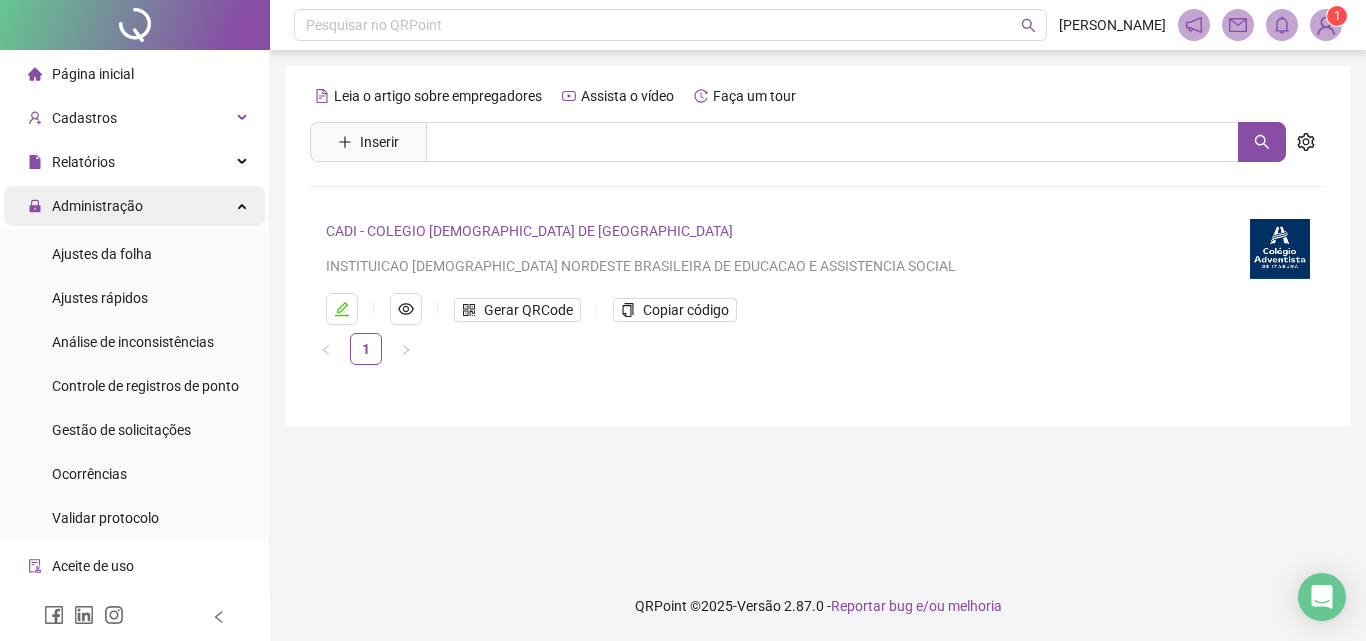click on "Administração" at bounding box center [97, 206] 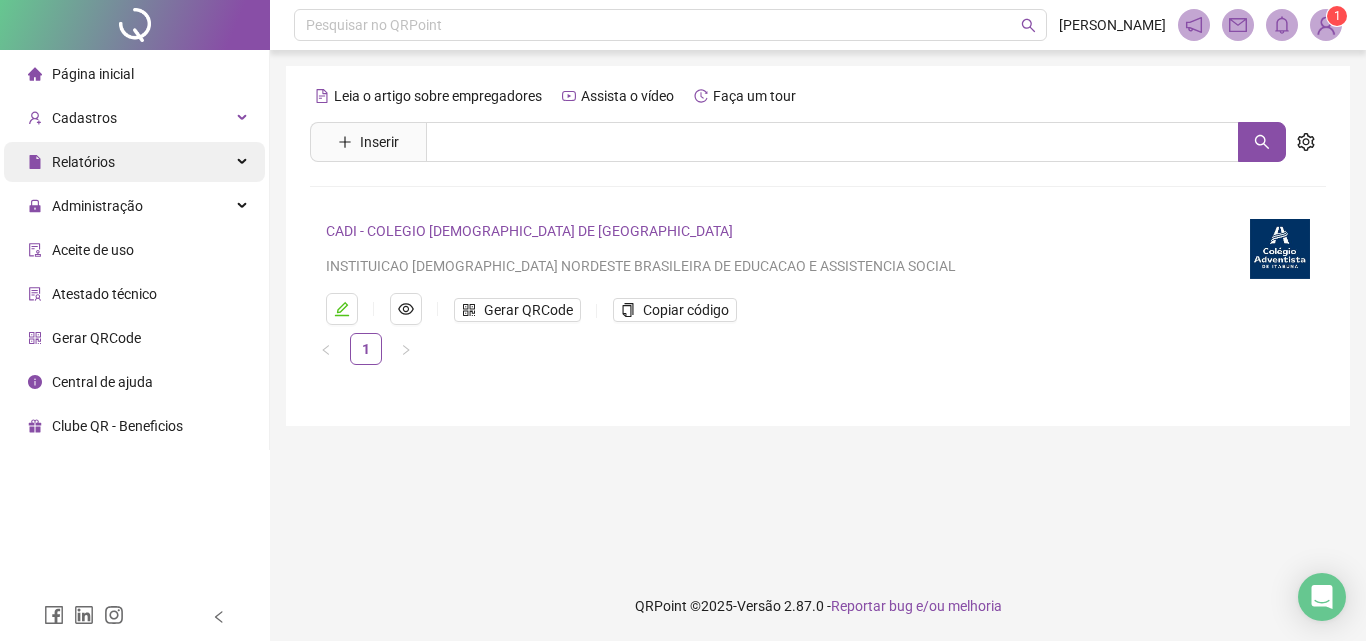 click on "Relatórios" at bounding box center (134, 162) 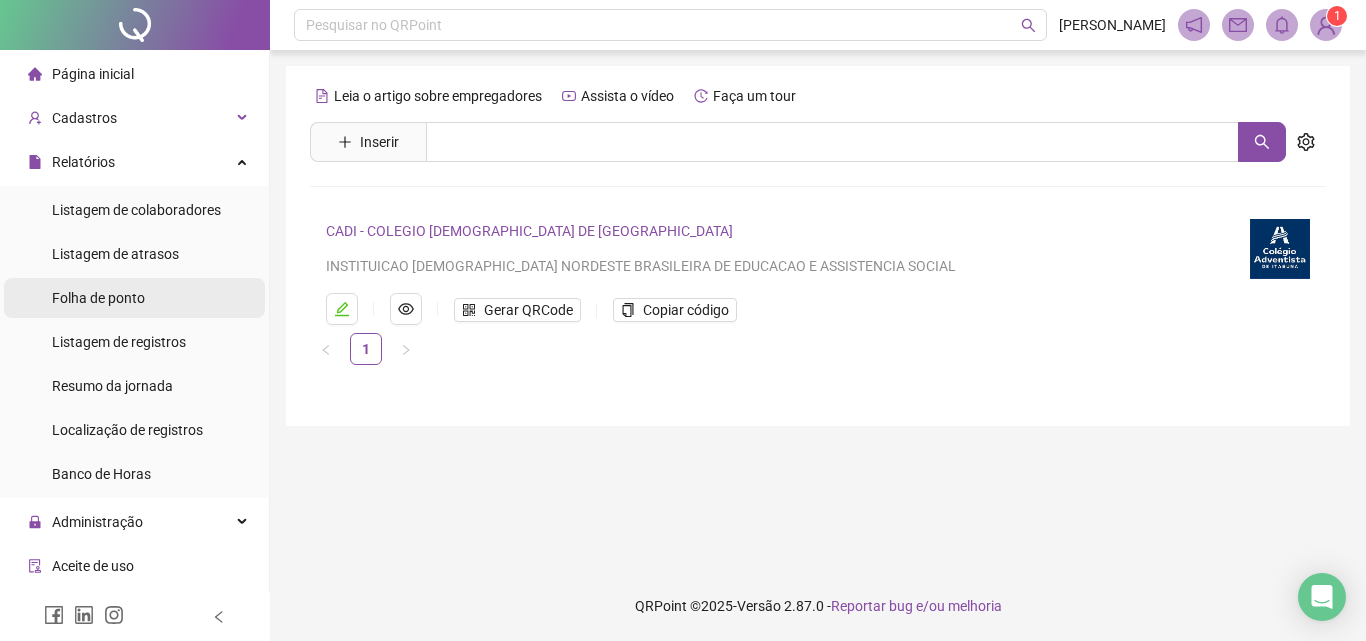 click on "Folha de ponto" at bounding box center [98, 298] 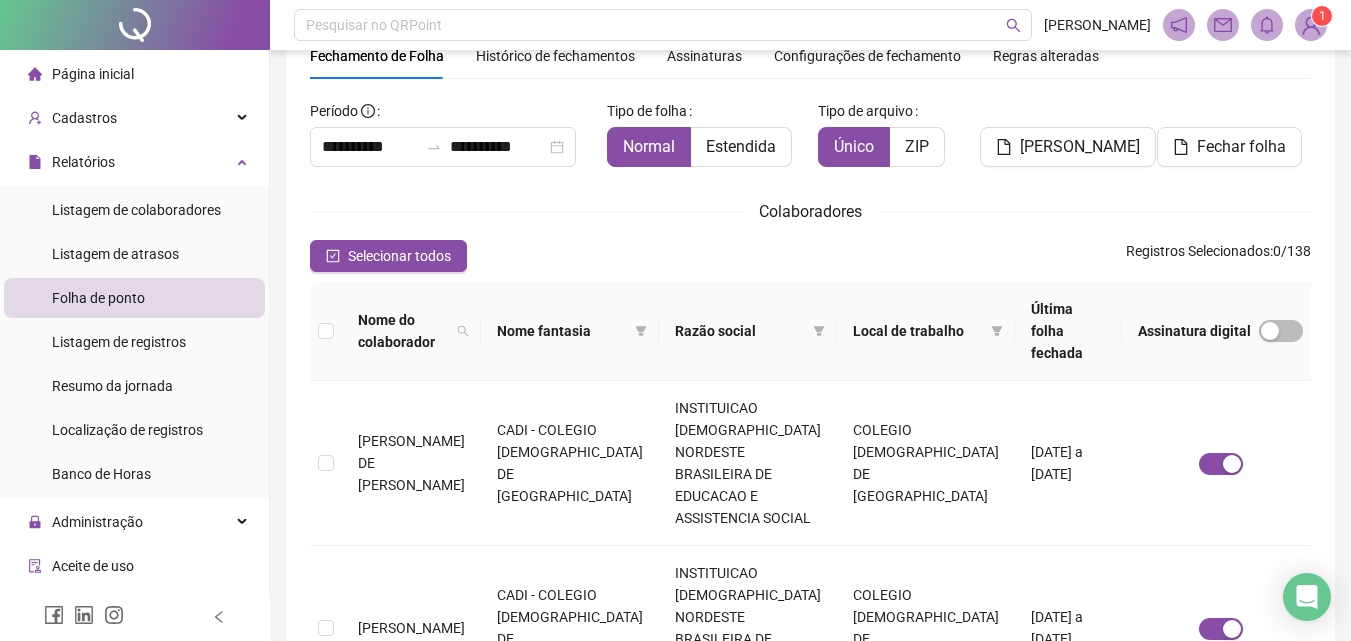 scroll, scrollTop: 0, scrollLeft: 0, axis: both 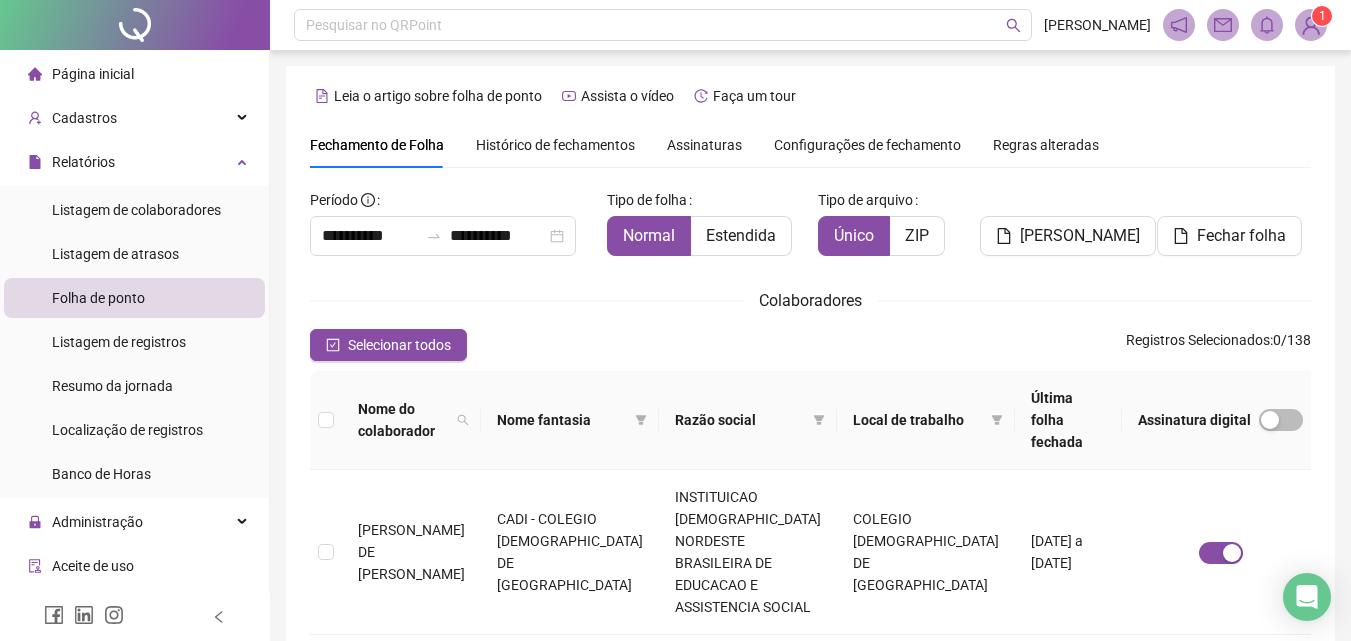 click on "Histórico de fechamentos" at bounding box center (555, 145) 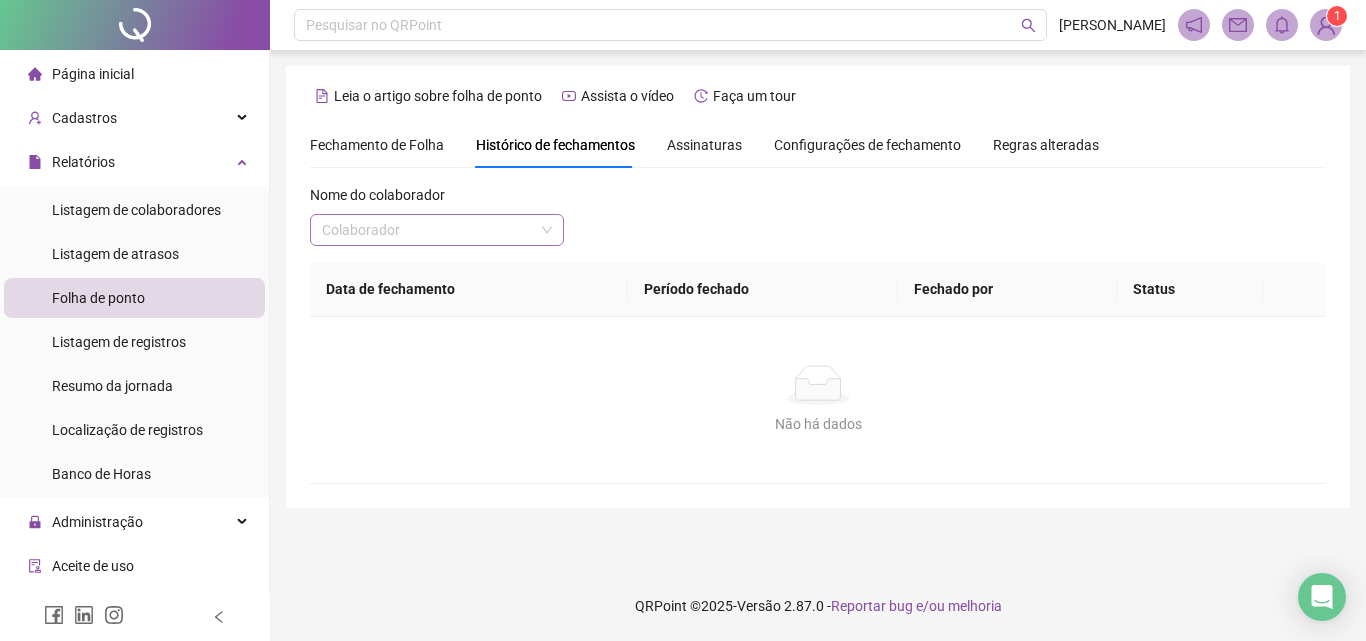 click at bounding box center [431, 230] 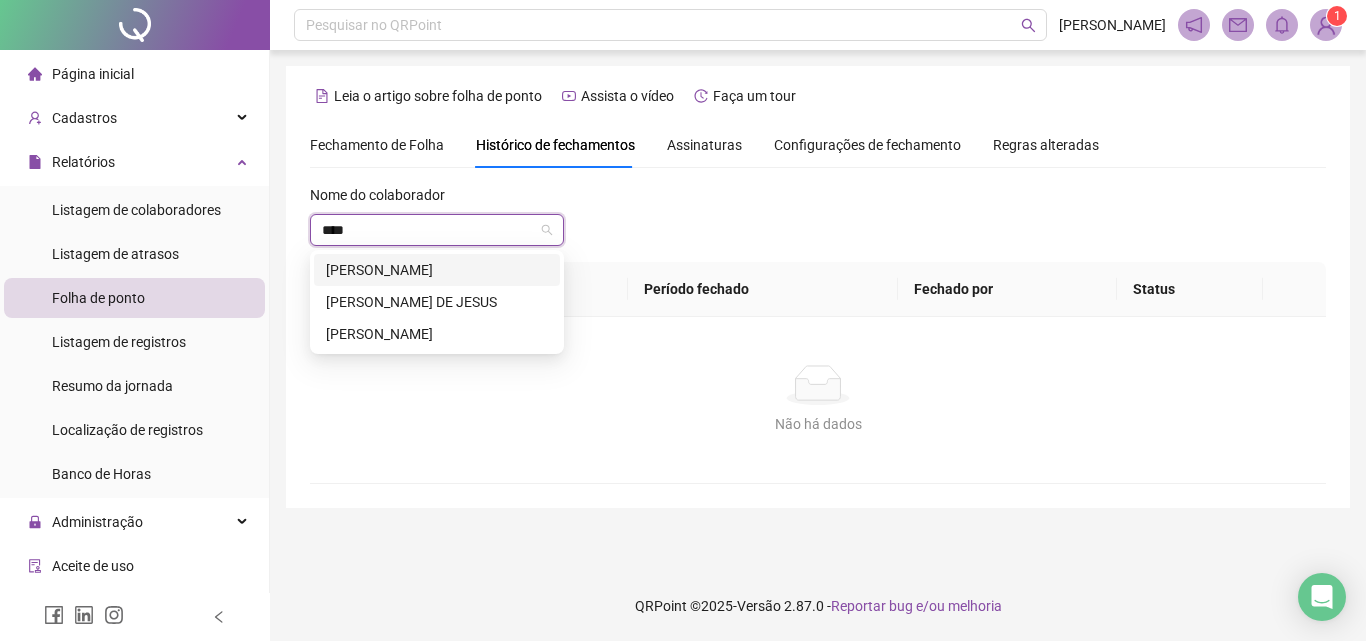 type on "*****" 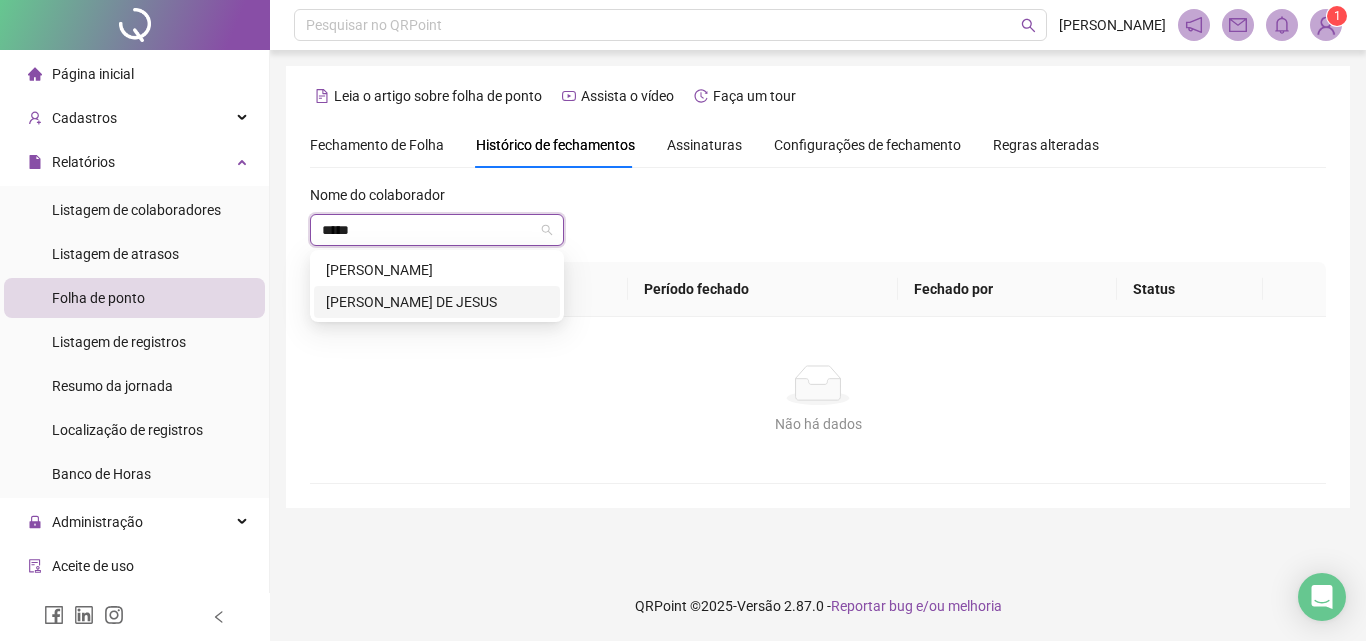 click on "[PERSON_NAME] DE JESUS" at bounding box center [437, 302] 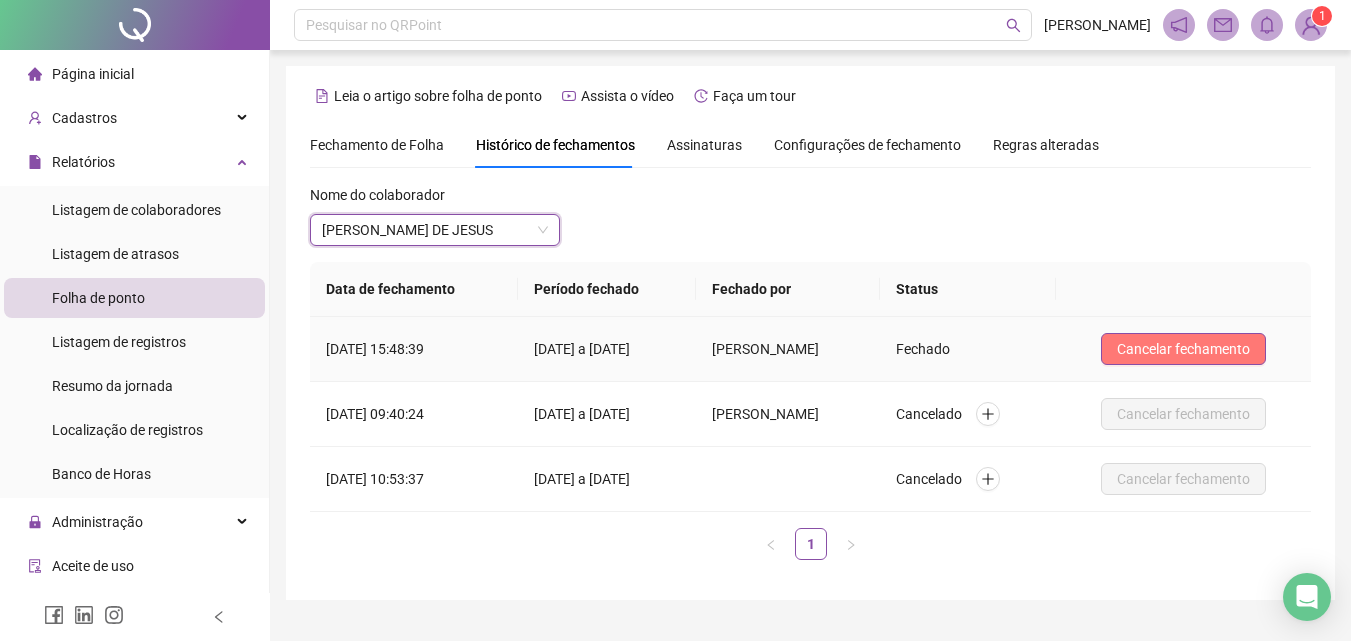 click on "Cancelar fechamento" at bounding box center [1183, 349] 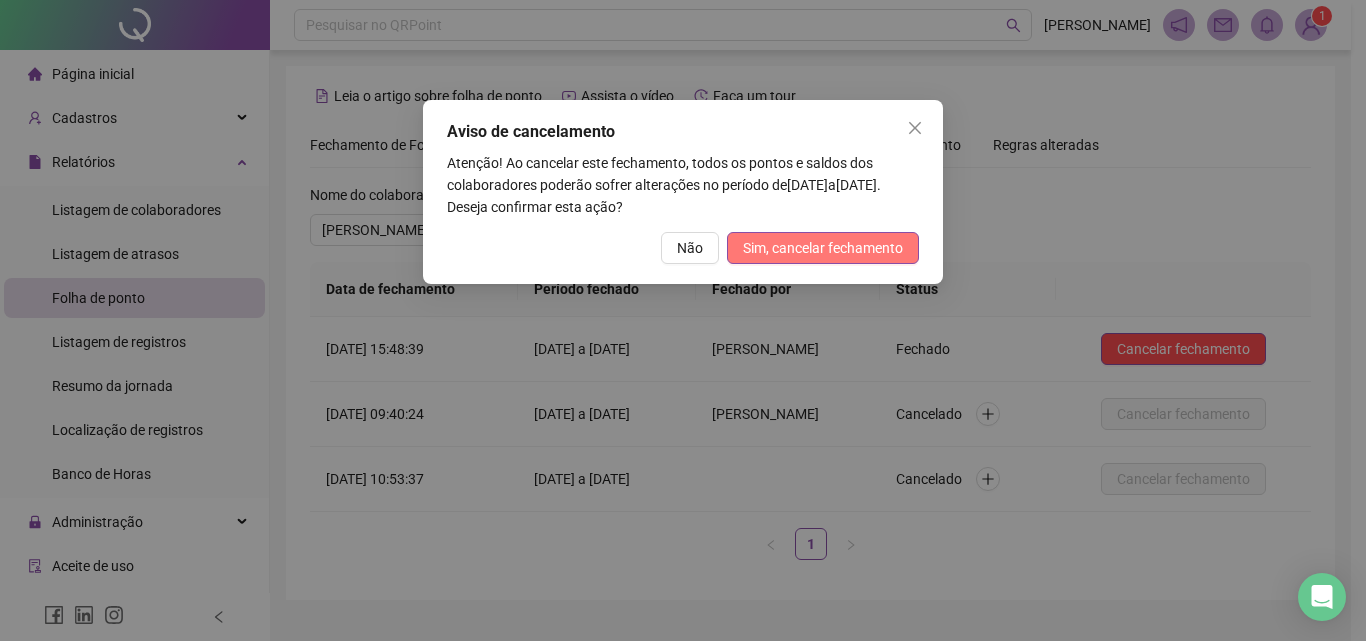 click on "Sim, cancelar fechamento" at bounding box center (823, 248) 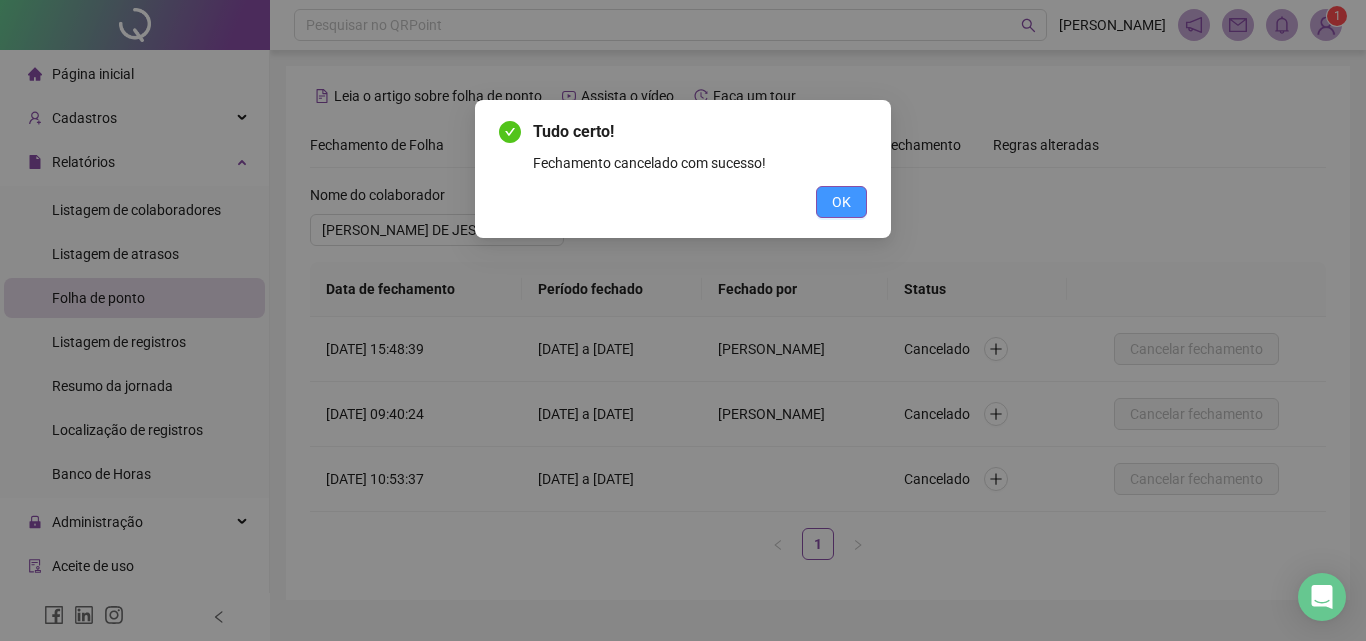 click on "OK" at bounding box center (841, 202) 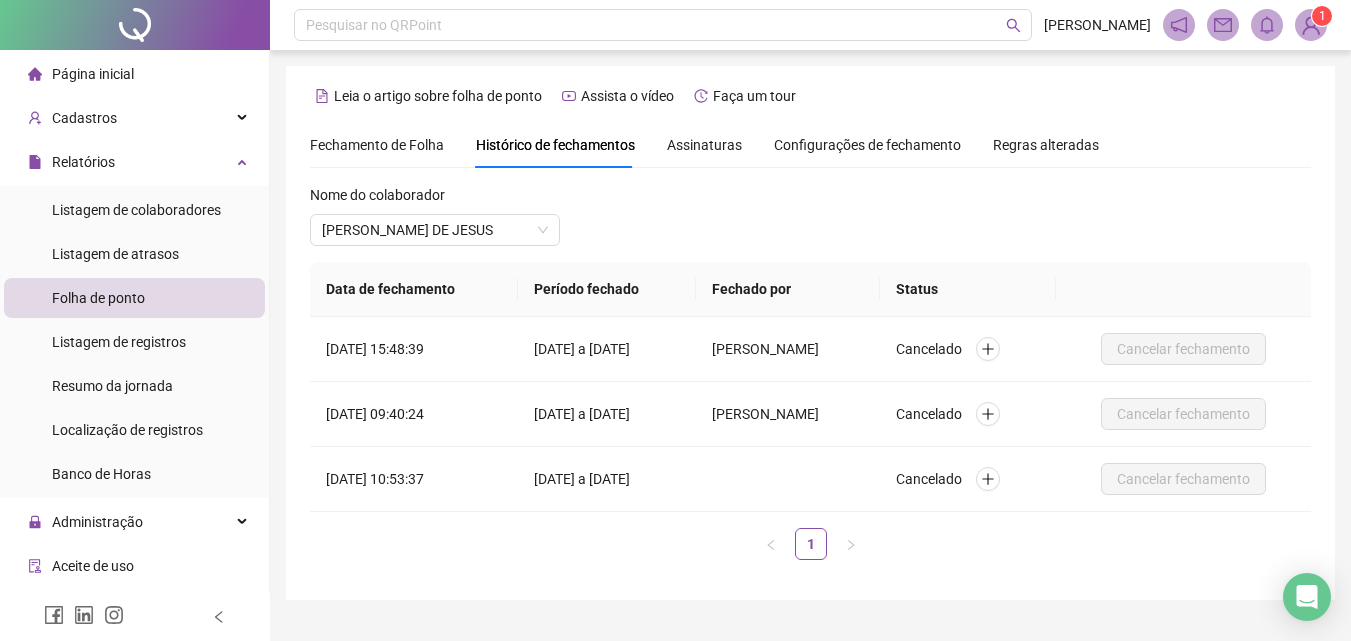 click on "Fechamento de Folha" at bounding box center (377, 145) 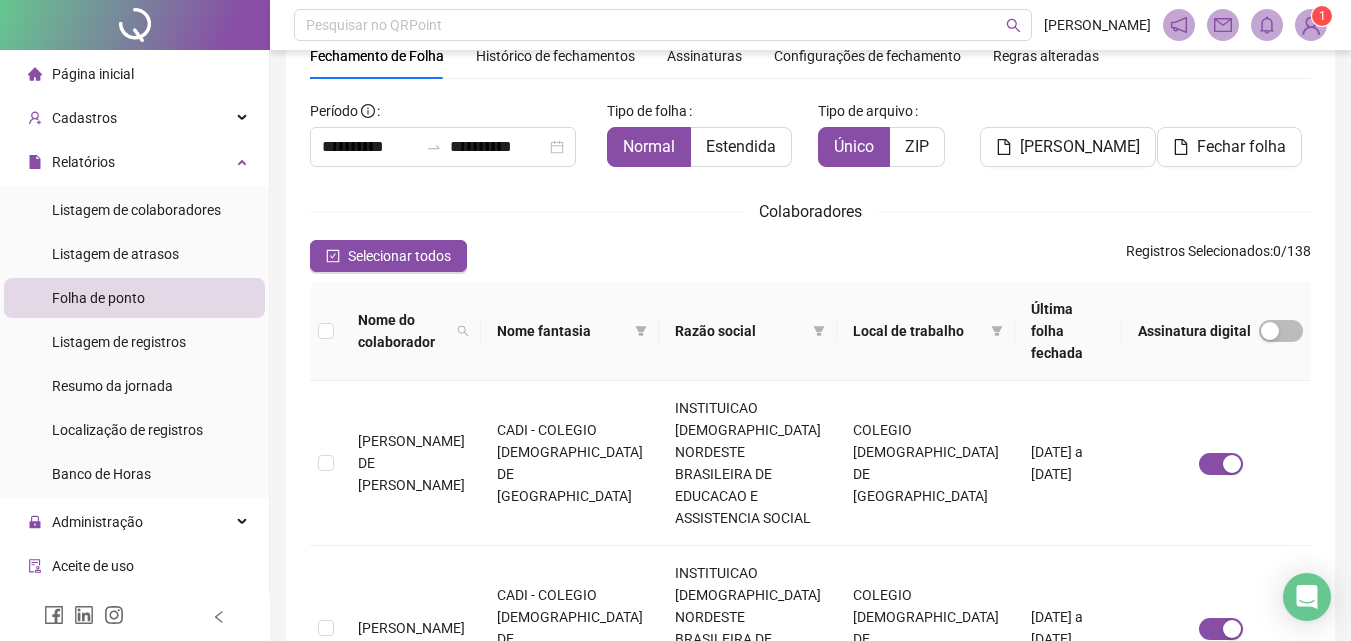 scroll, scrollTop: 0, scrollLeft: 0, axis: both 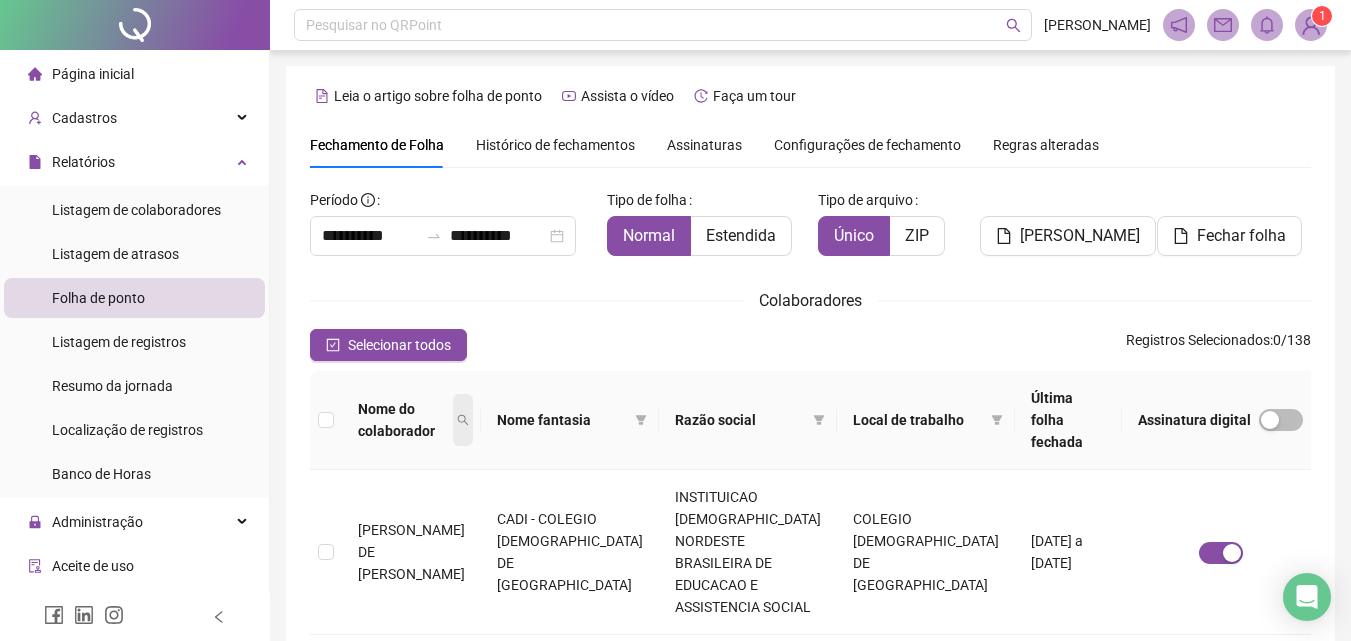 click 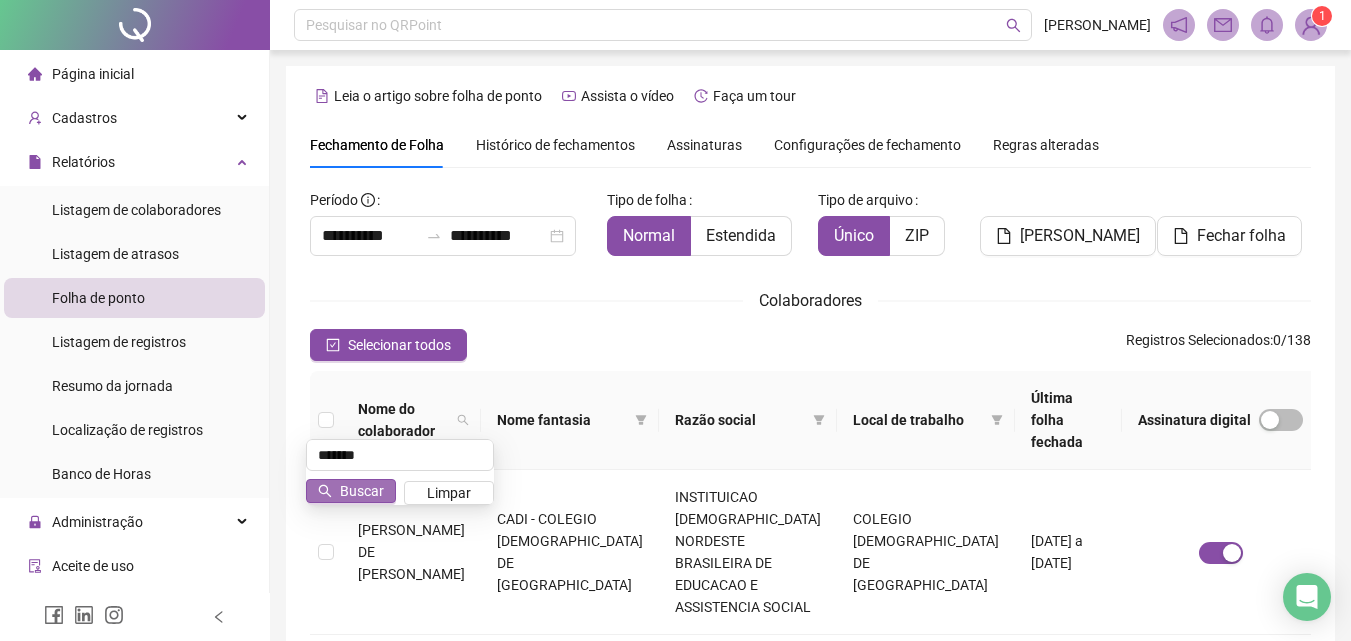 type on "*******" 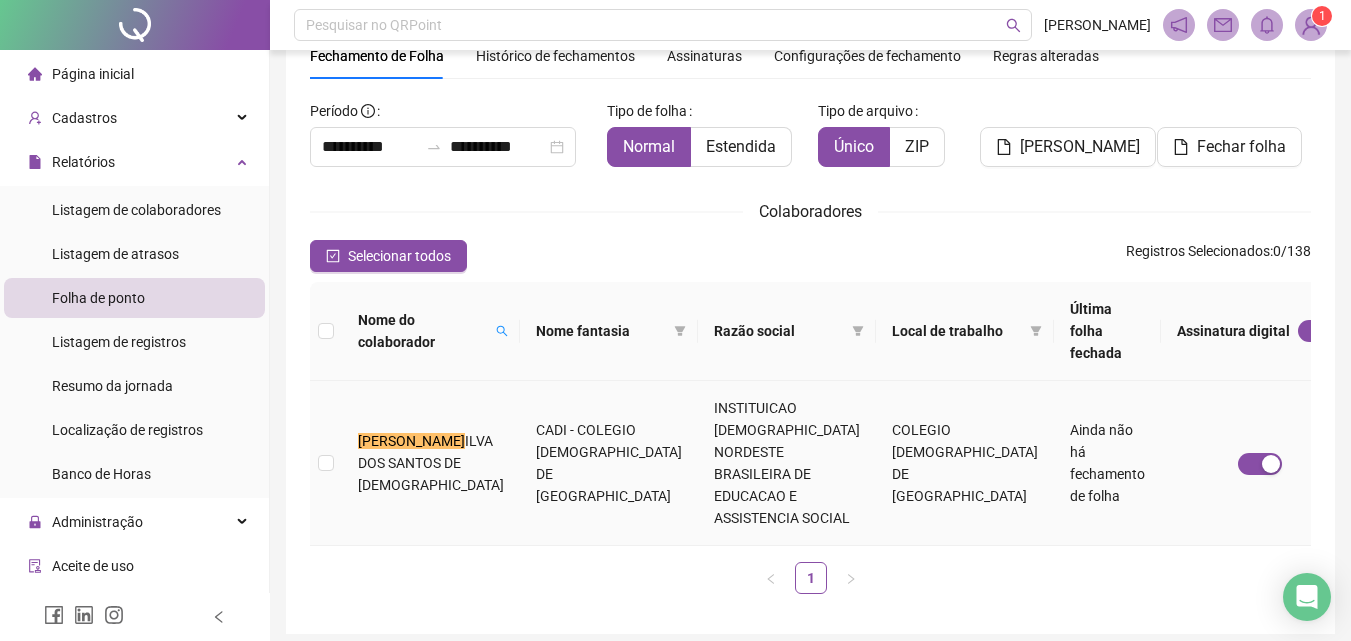 click on "ILVA DOS SANTOS DE [DEMOGRAPHIC_DATA]" at bounding box center (431, 463) 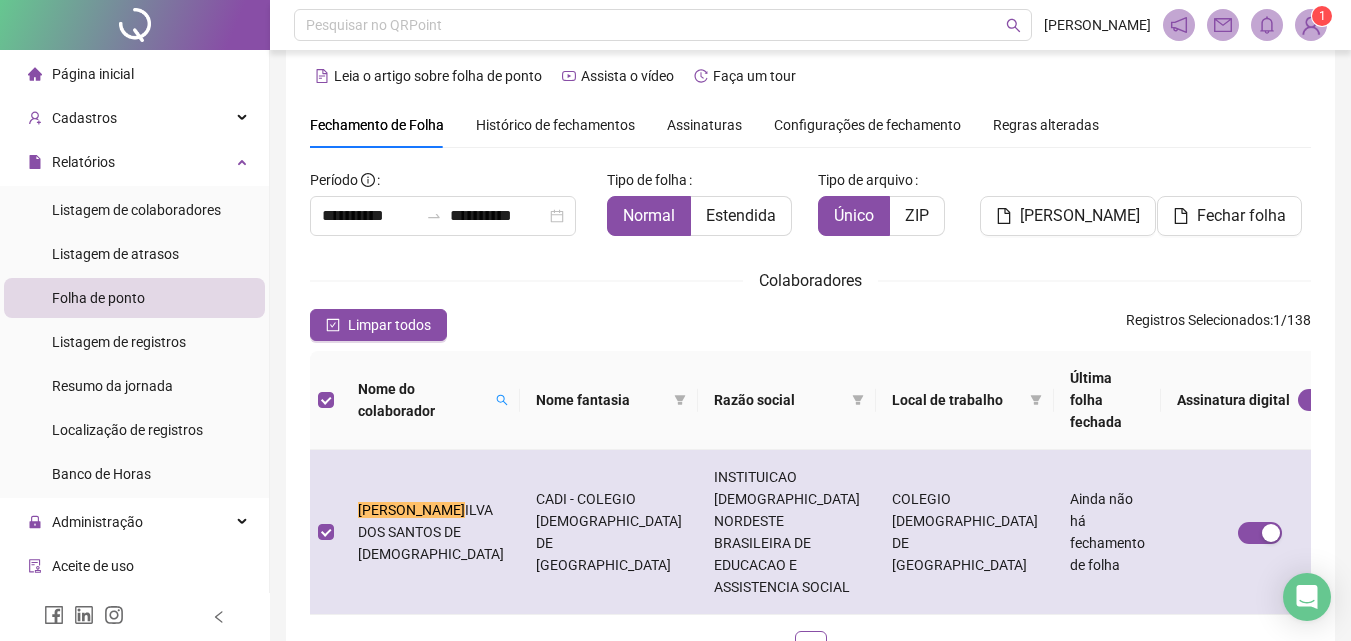scroll, scrollTop: 0, scrollLeft: 0, axis: both 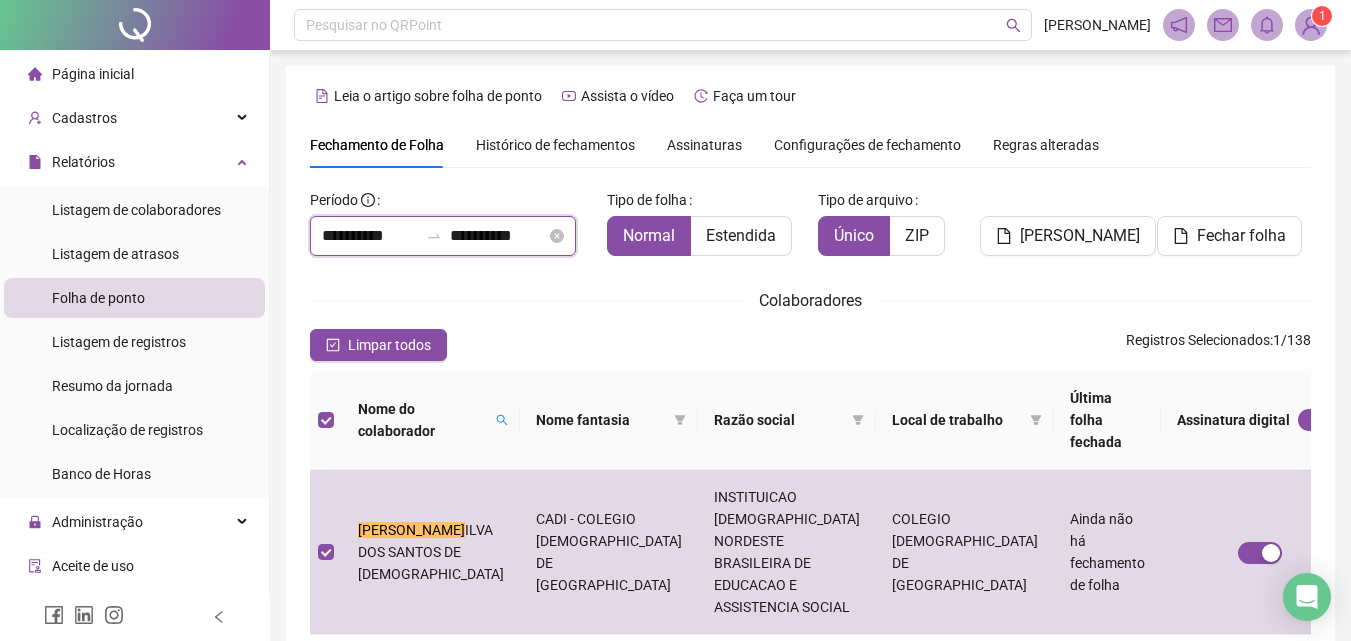 click on "**********" at bounding box center [370, 236] 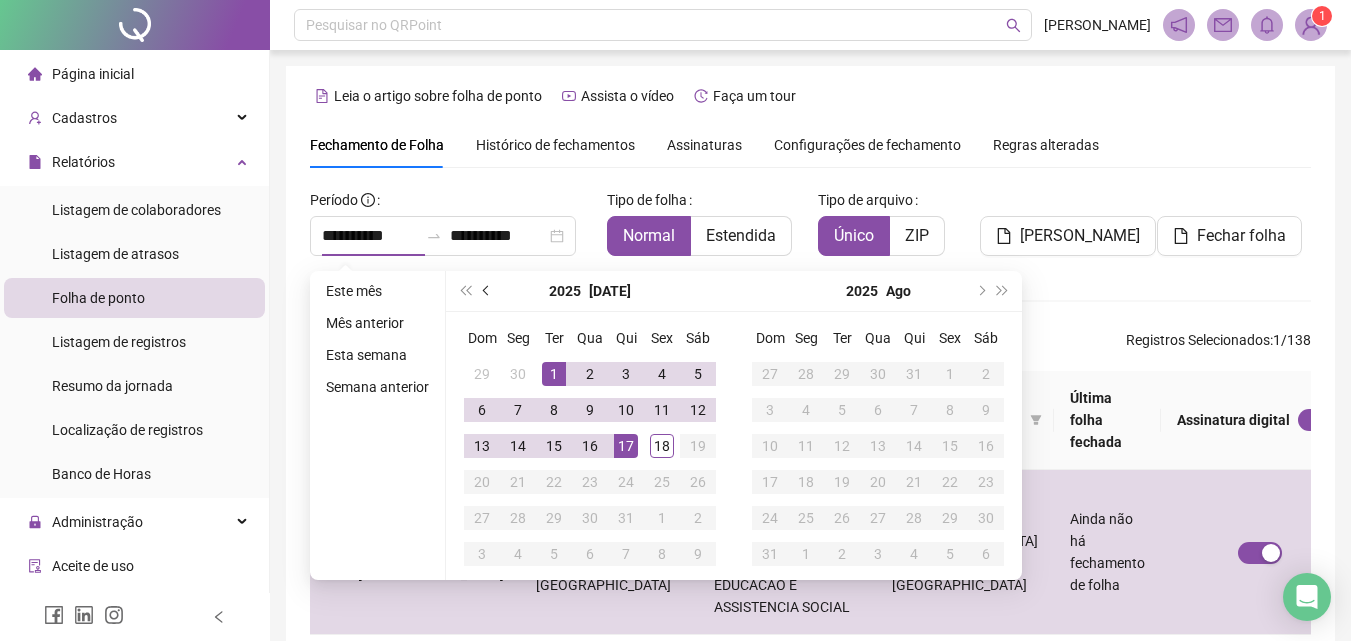 click at bounding box center (487, 291) 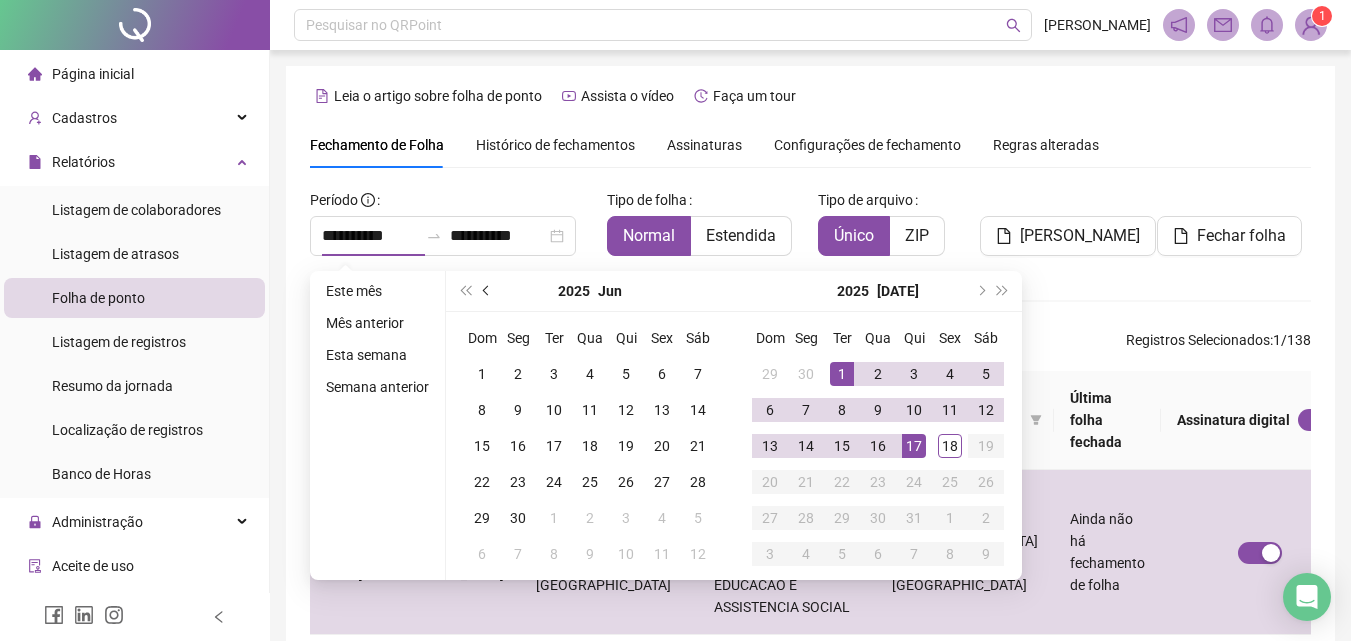 click at bounding box center (487, 291) 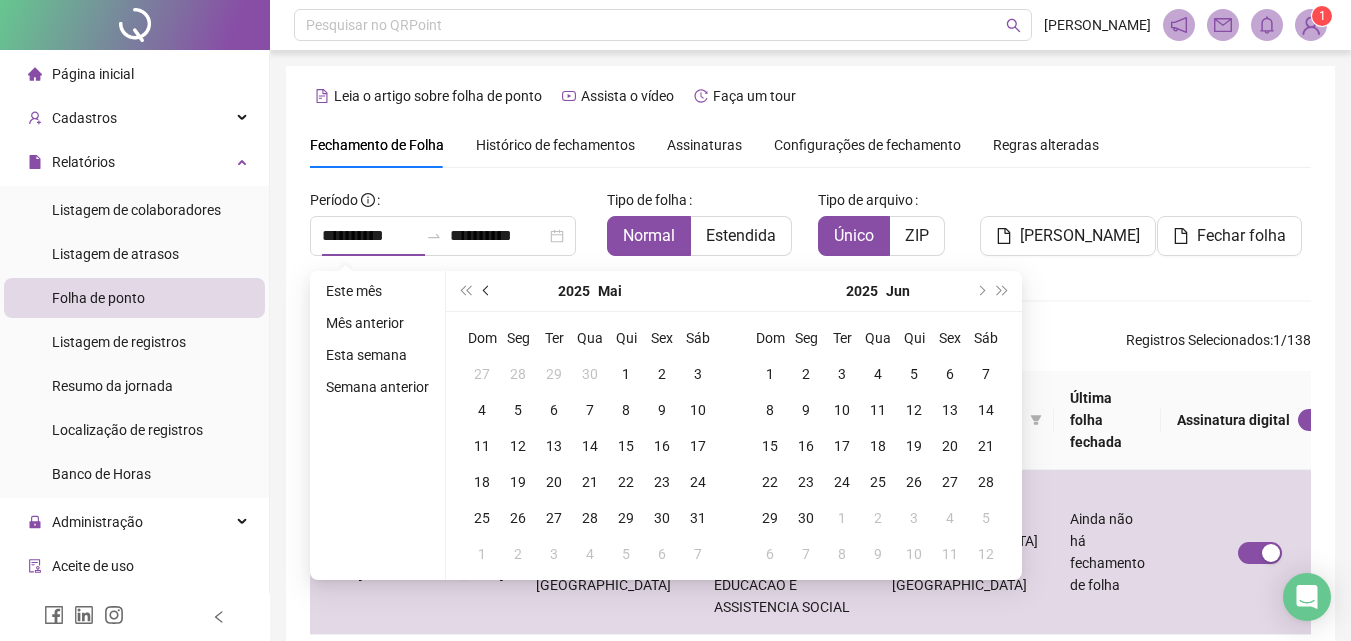 click at bounding box center [487, 291] 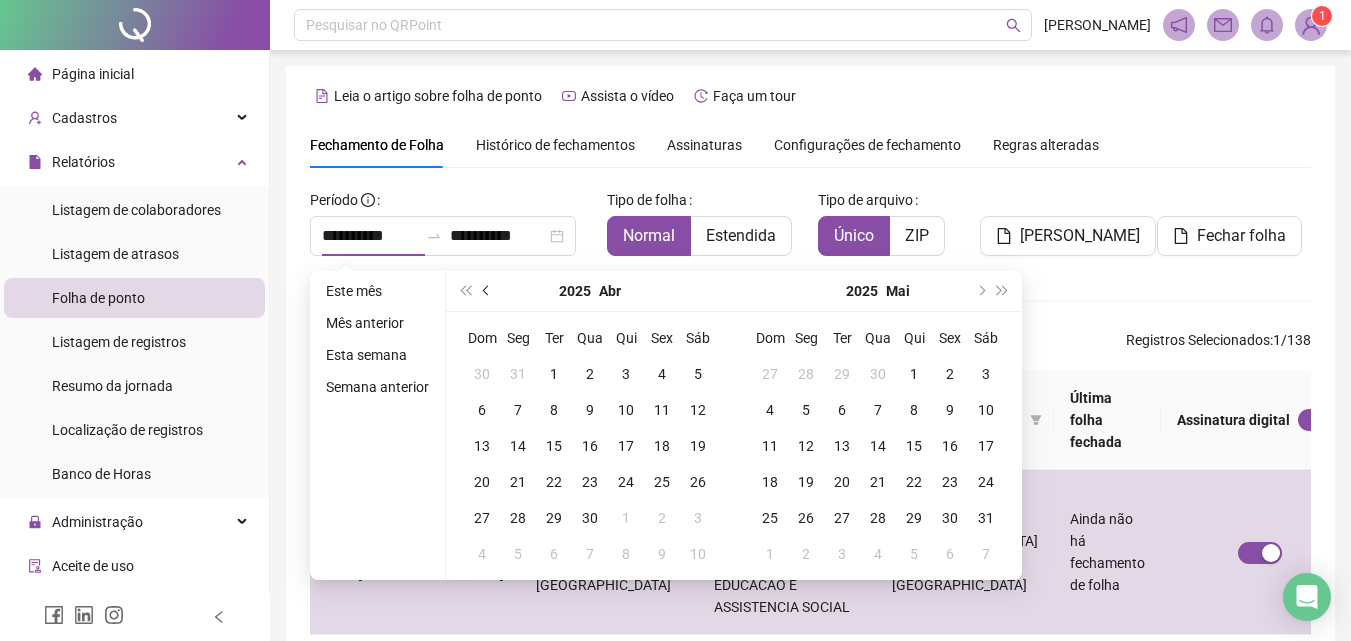 click at bounding box center (487, 291) 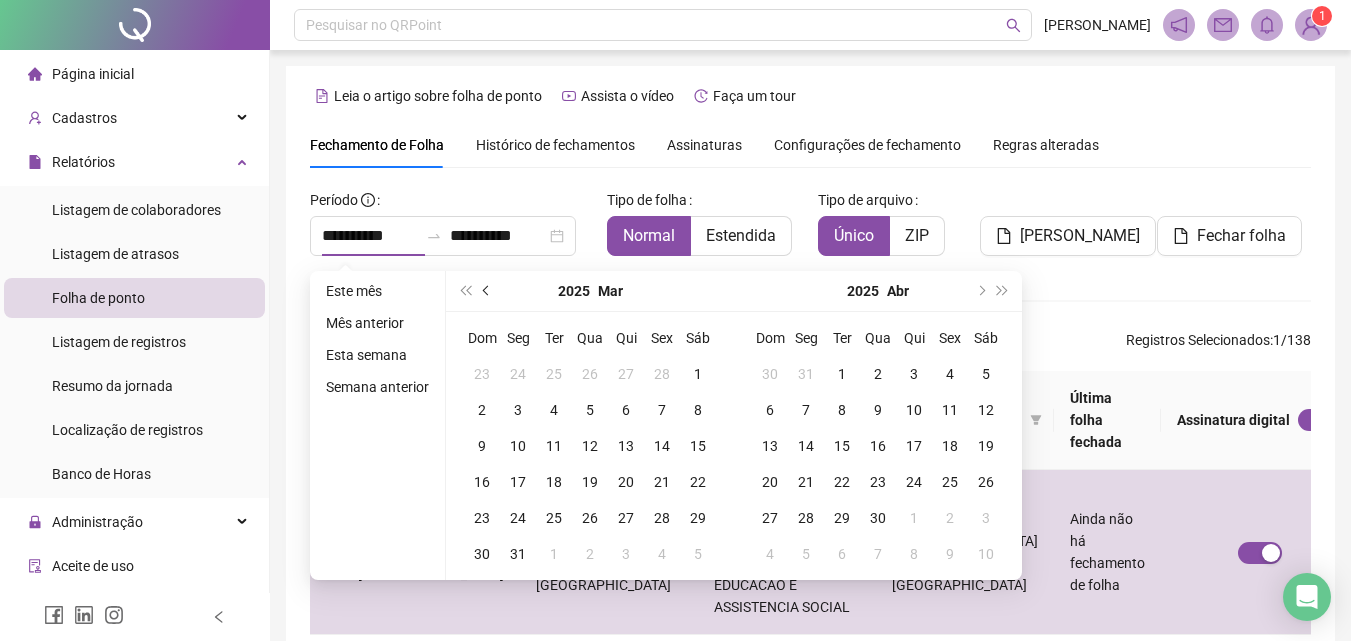 click at bounding box center [487, 291] 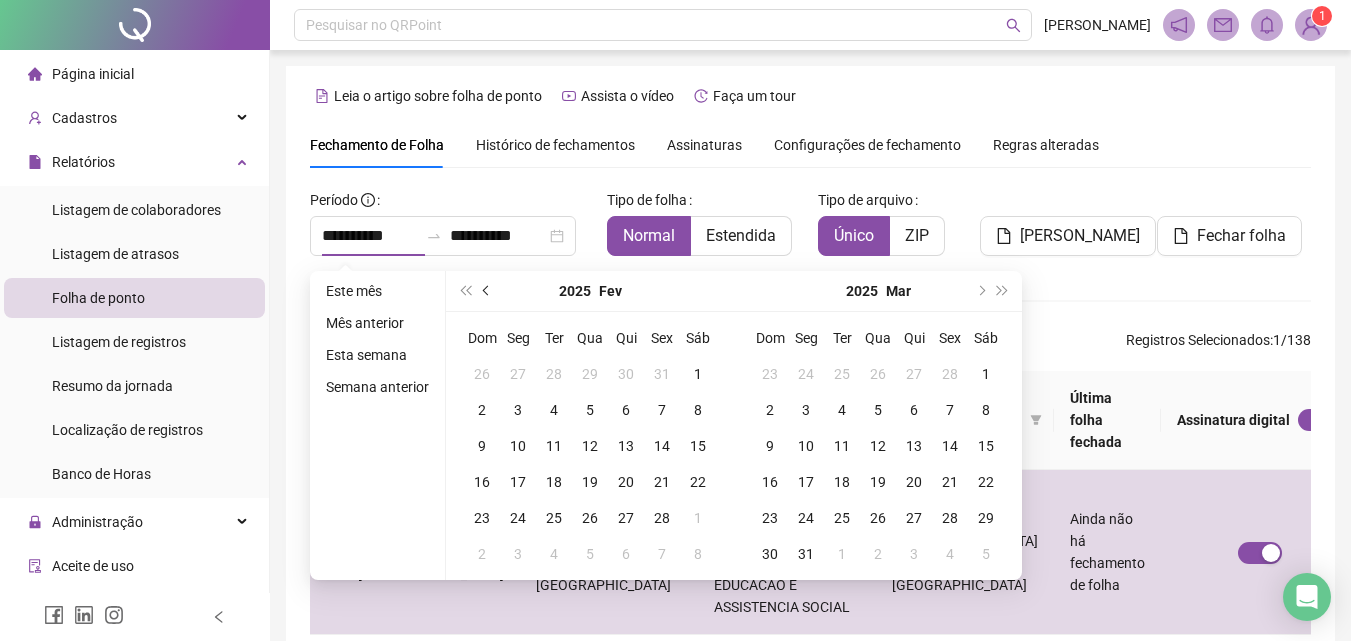 click at bounding box center (487, 291) 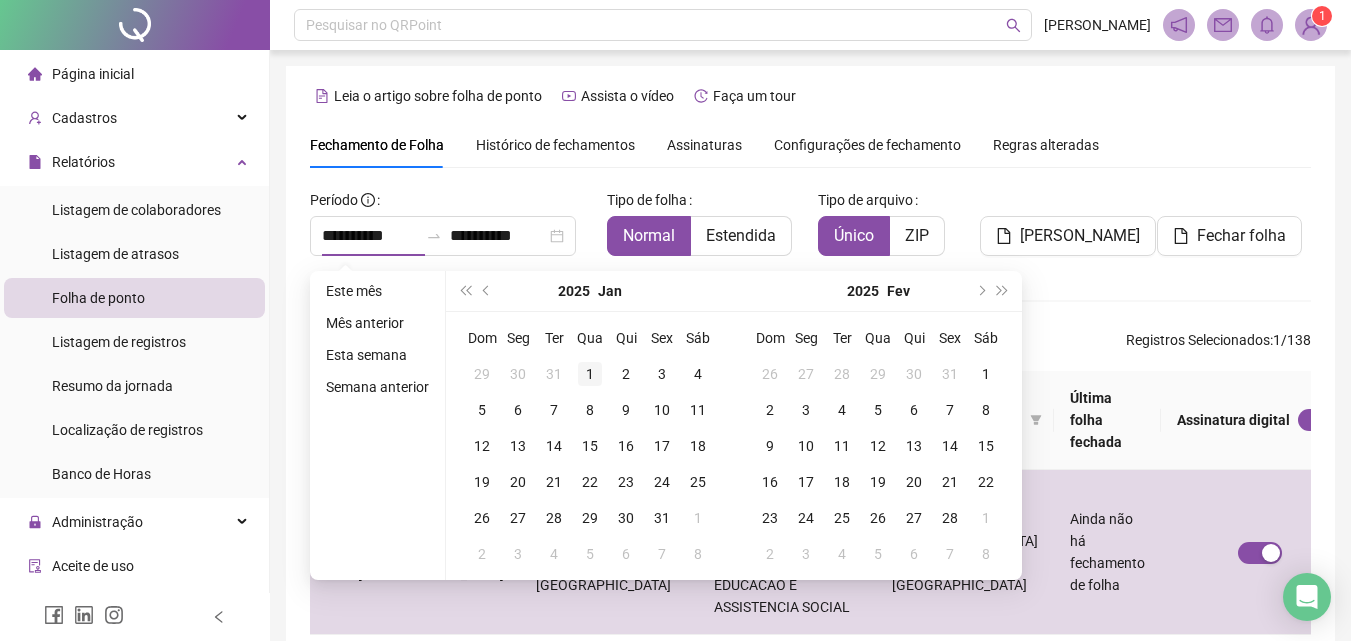 type on "**********" 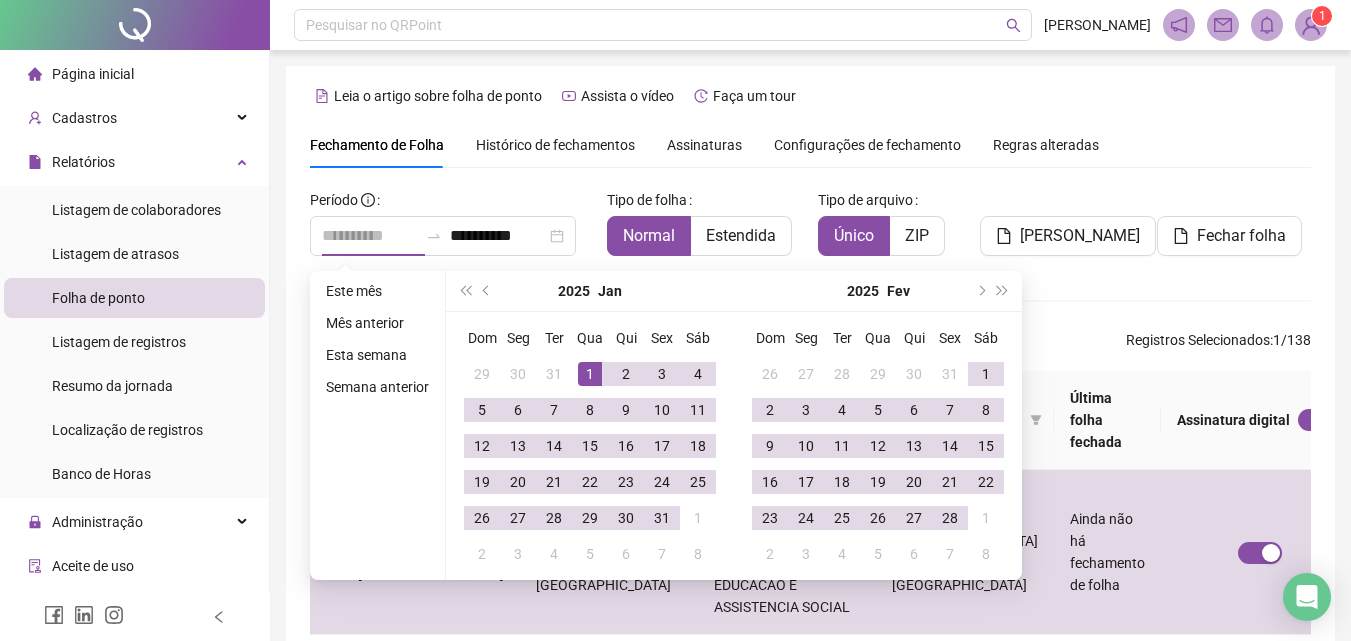 click on "1" at bounding box center (590, 374) 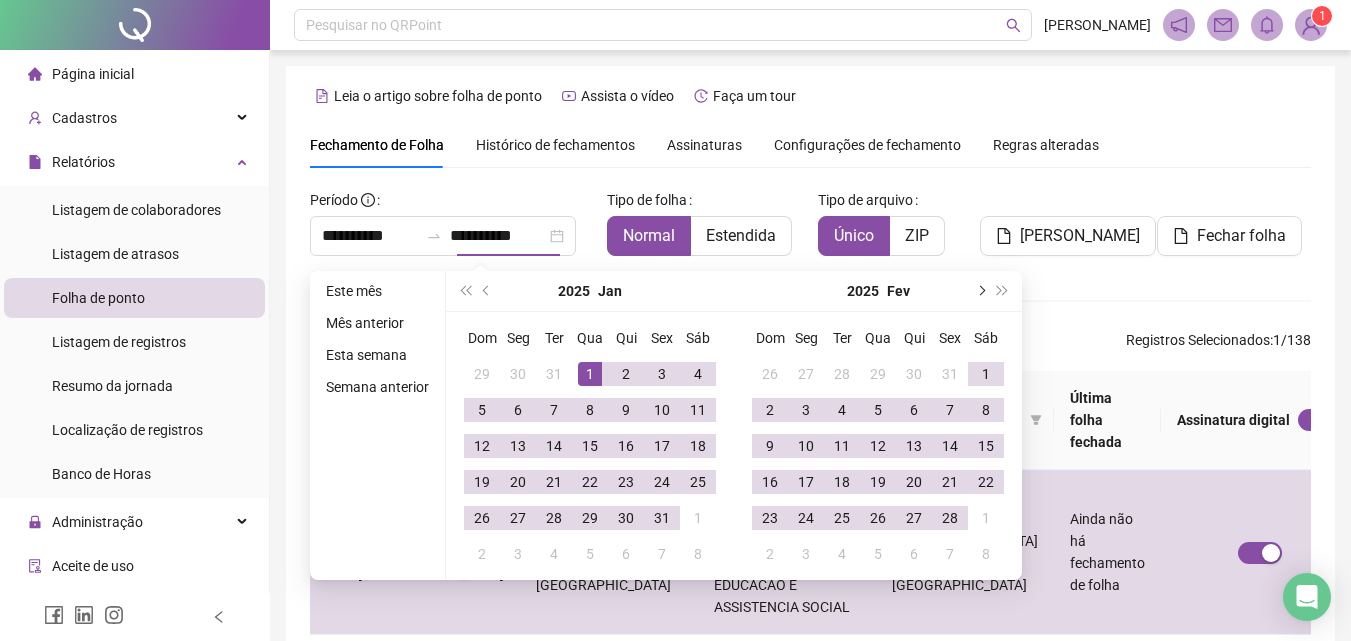 click at bounding box center (980, 291) 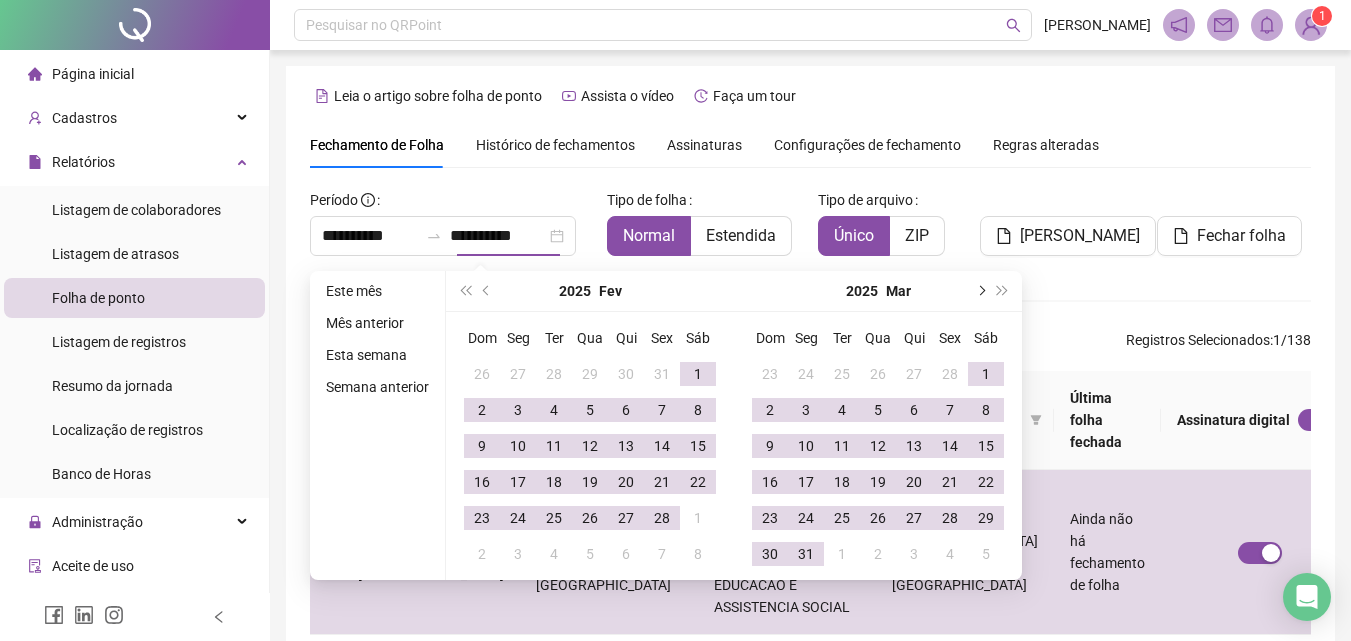click at bounding box center (980, 291) 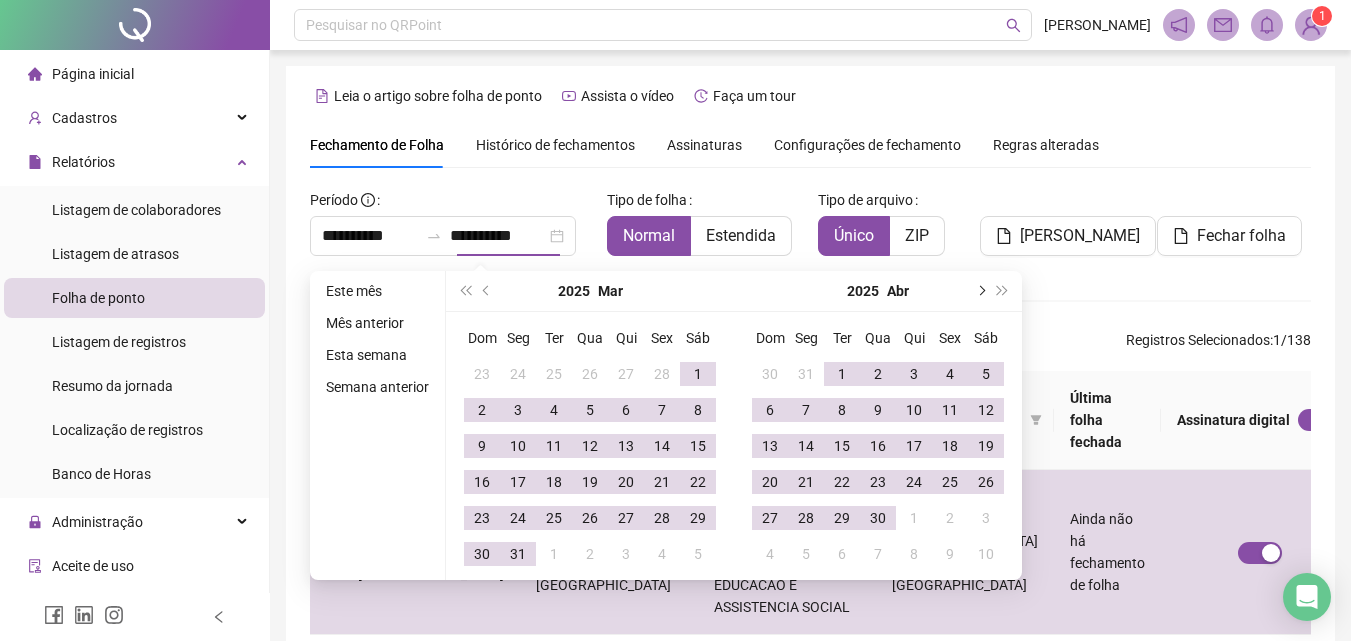 click at bounding box center [980, 291] 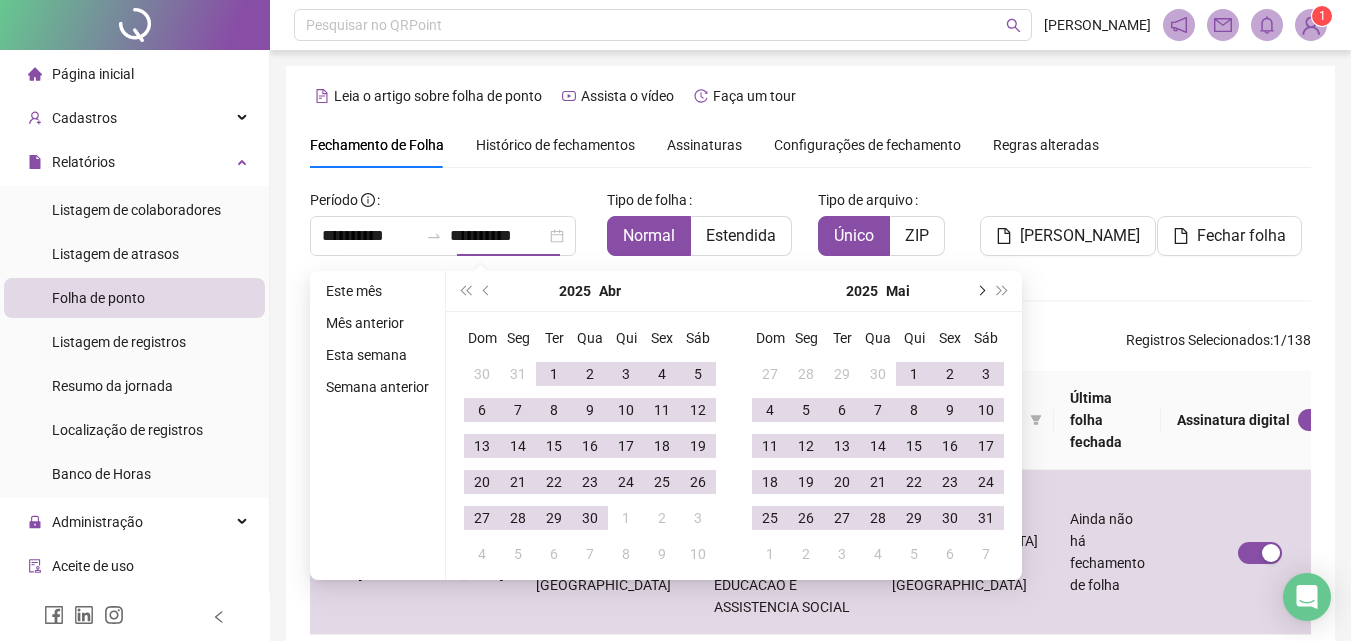 click at bounding box center [980, 291] 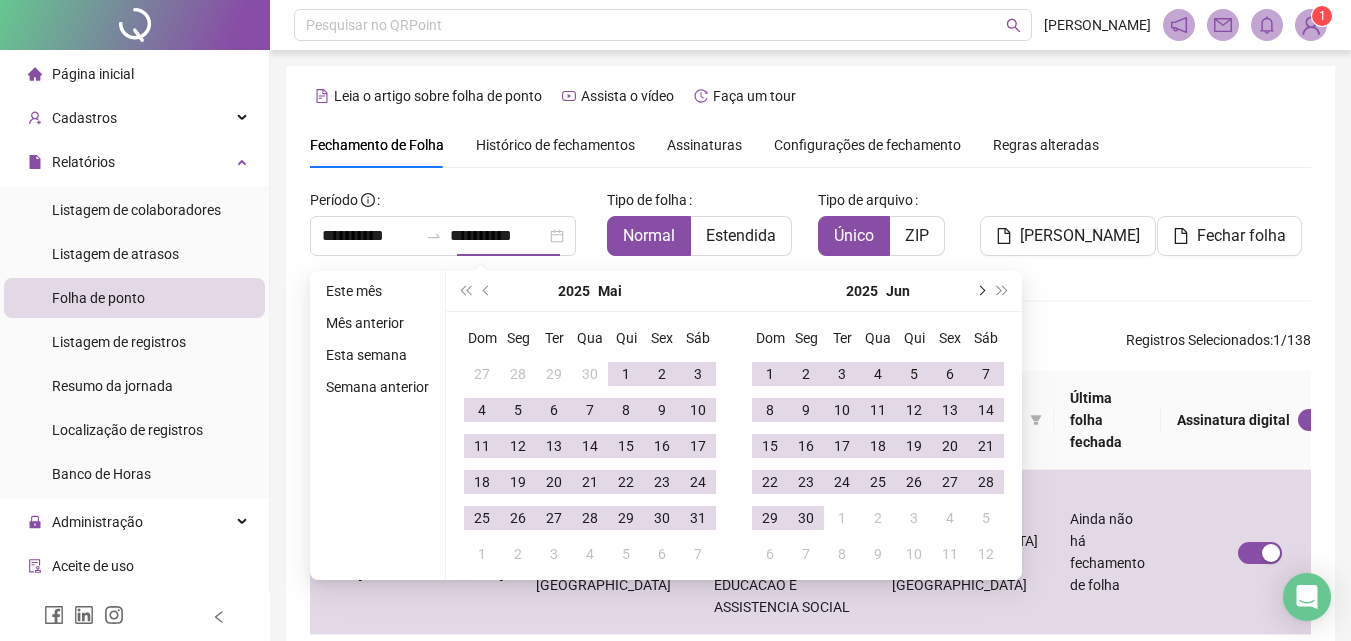 click at bounding box center (980, 291) 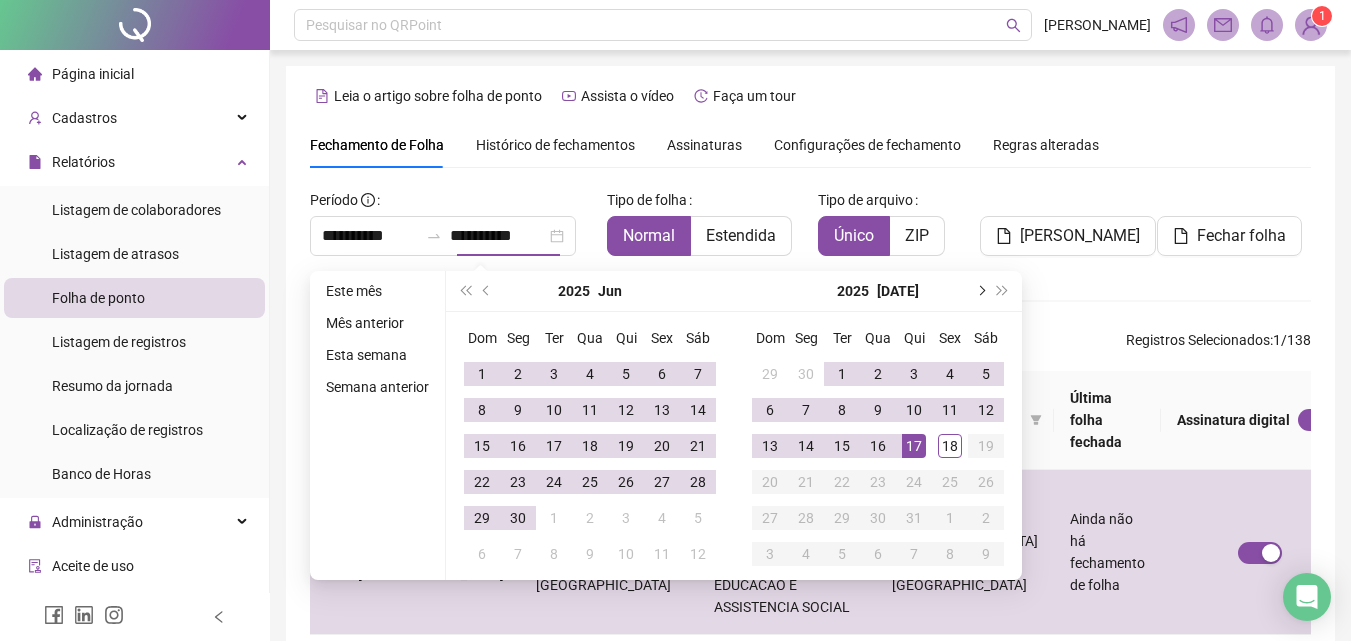 click at bounding box center [980, 291] 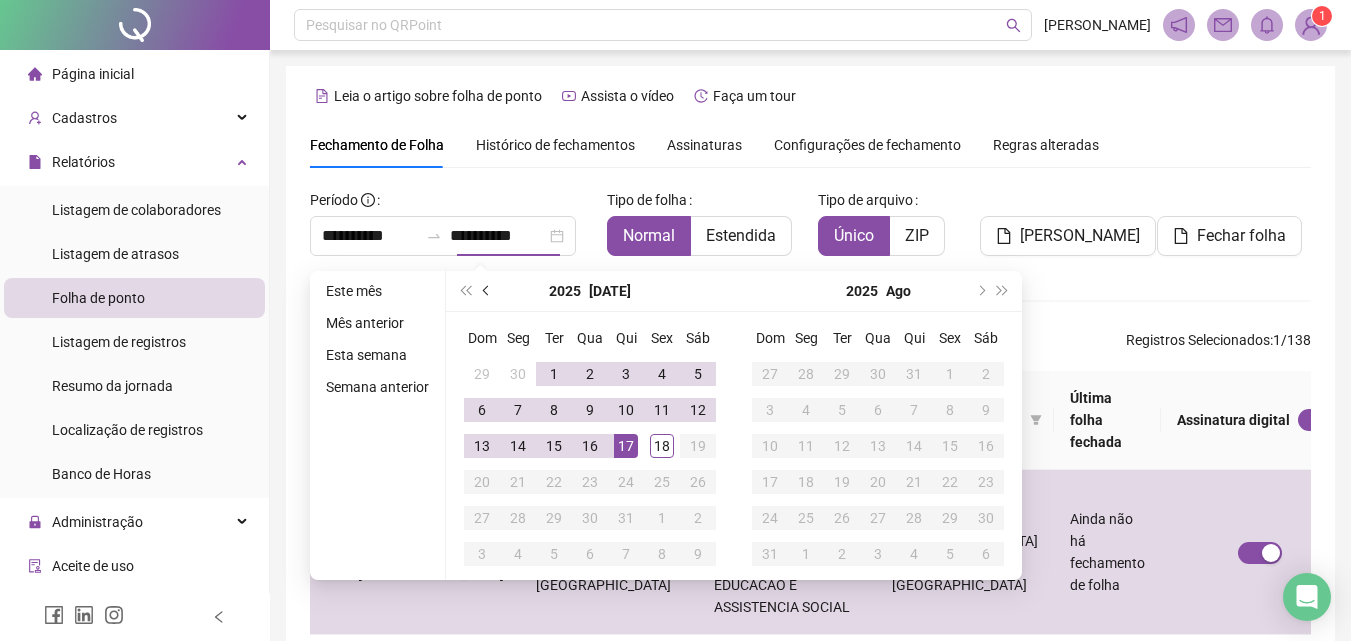 click at bounding box center [487, 291] 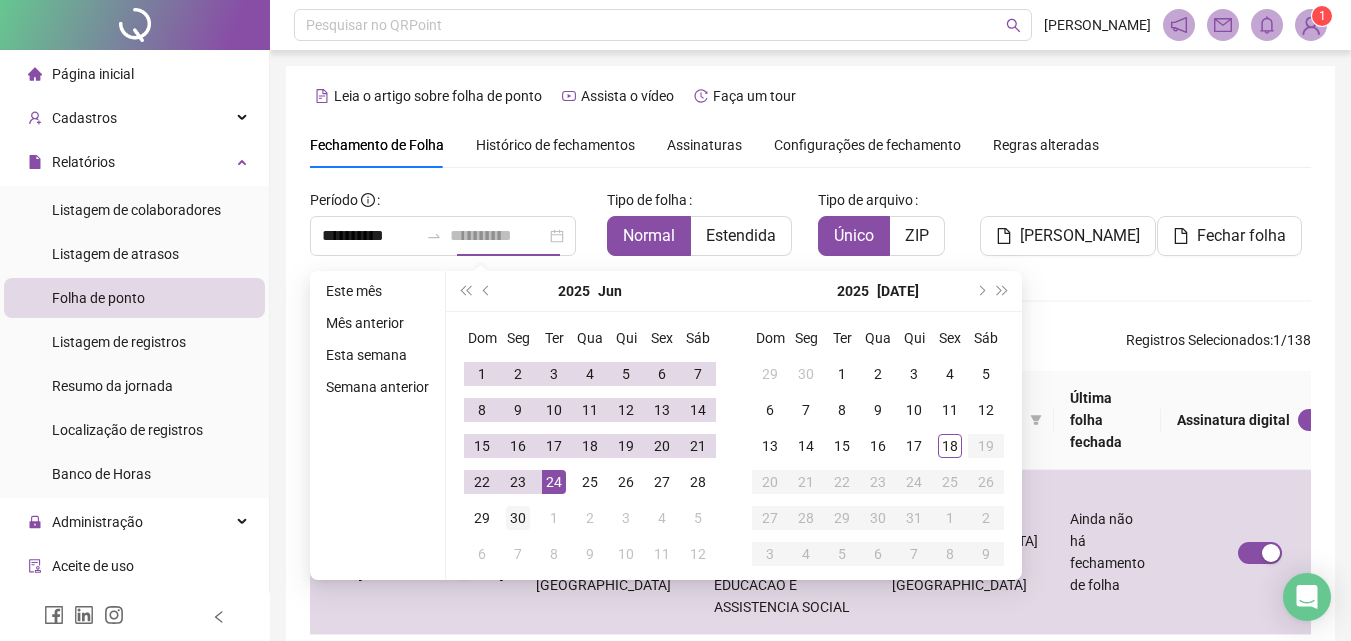 type on "**********" 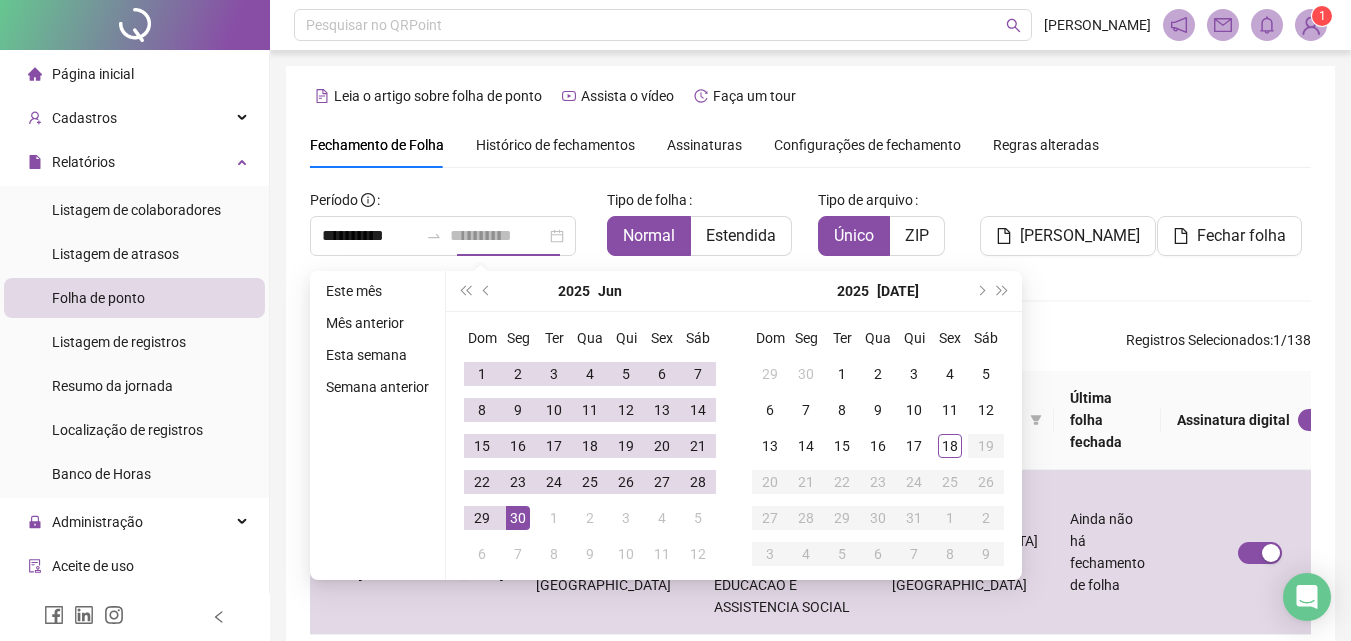 click on "30" at bounding box center [518, 518] 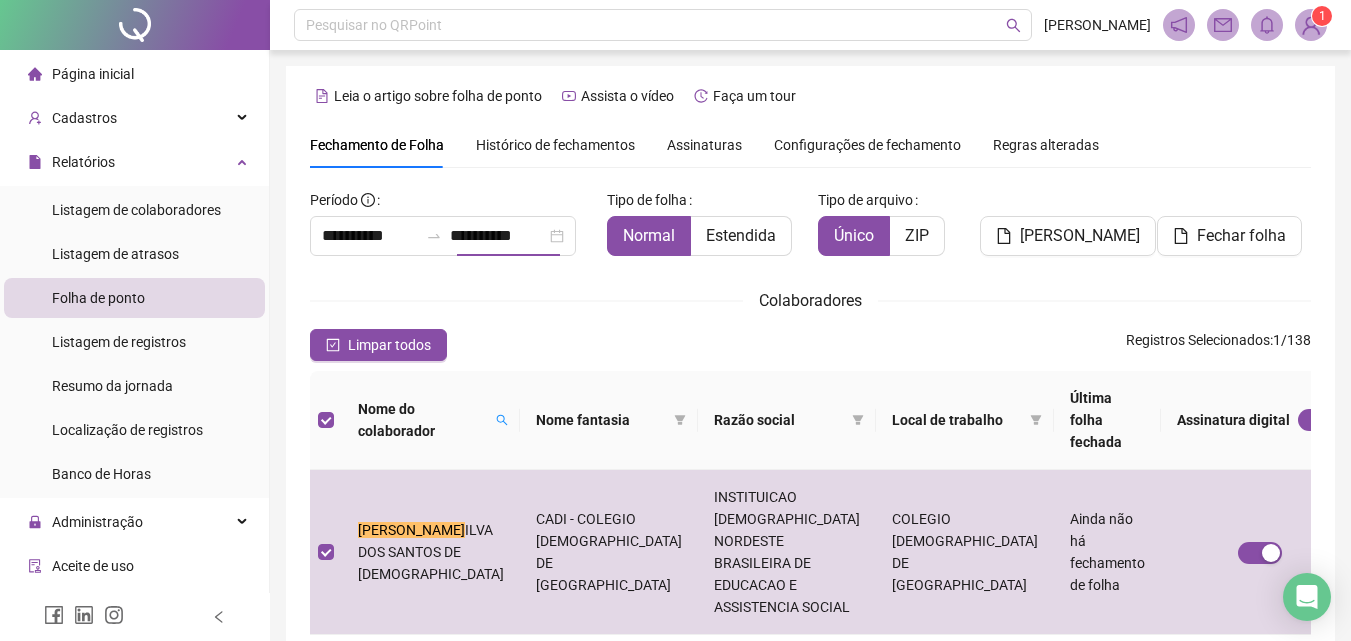 scroll, scrollTop: 89, scrollLeft: 0, axis: vertical 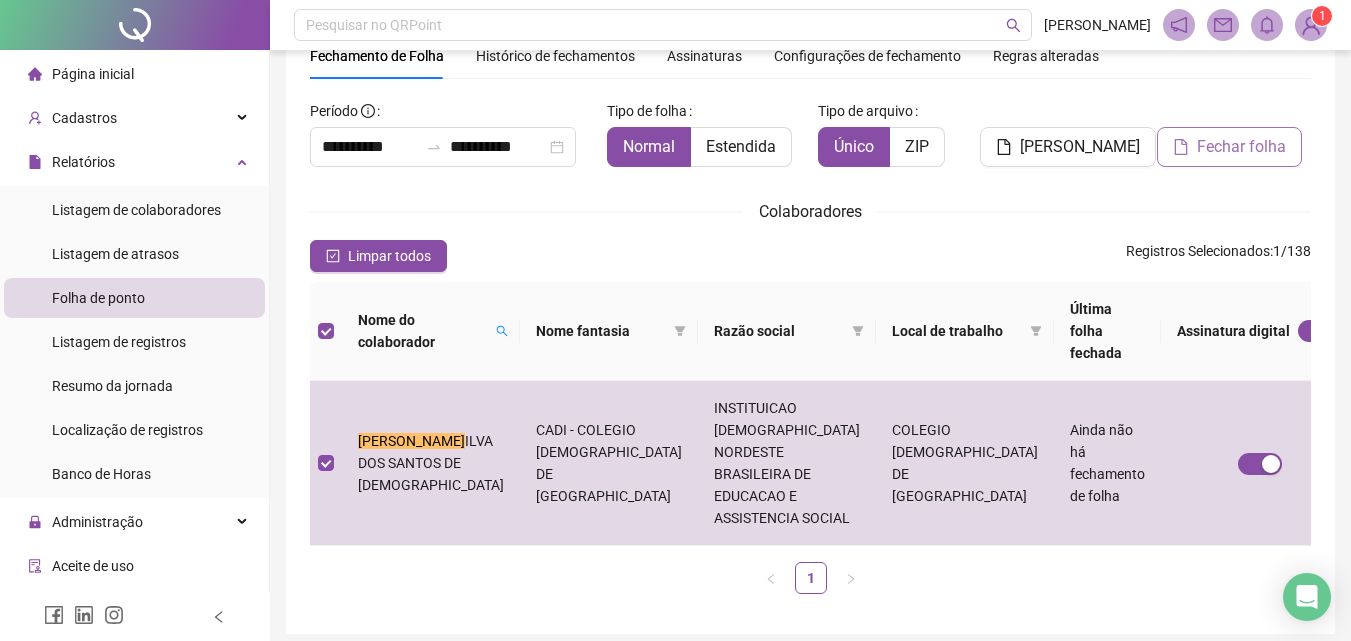 click on "Fechar folha" at bounding box center (1241, 147) 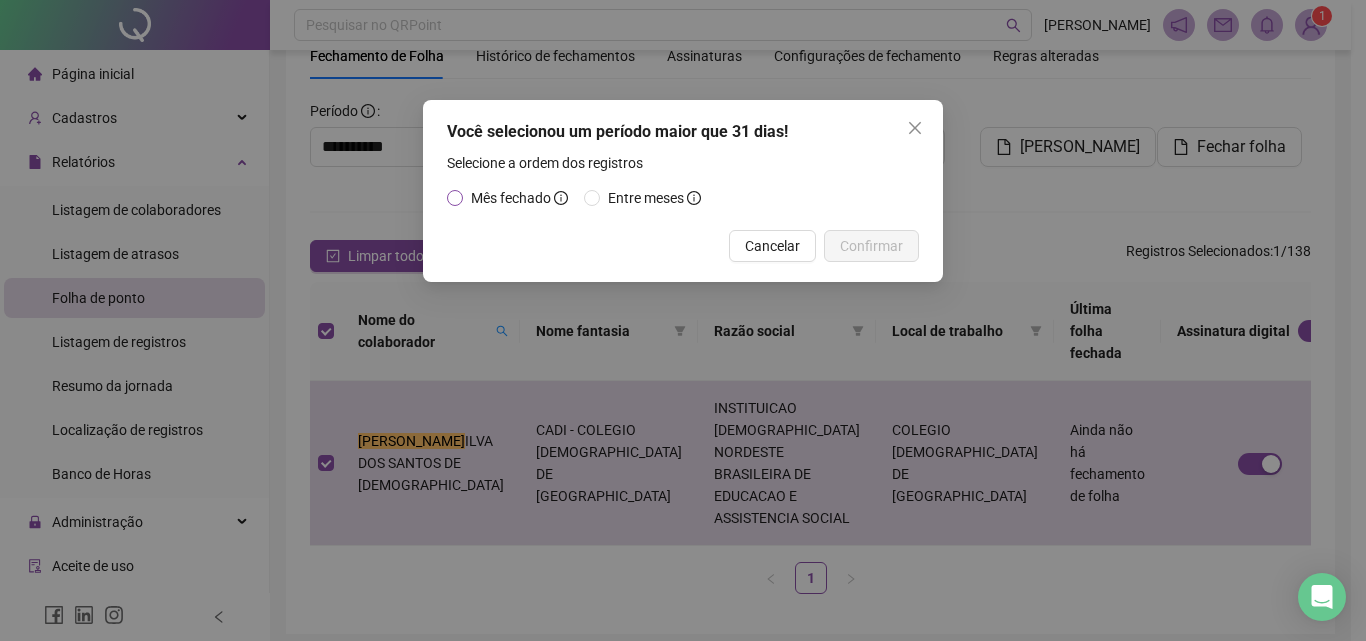 click on "Mês fechado" at bounding box center (511, 198) 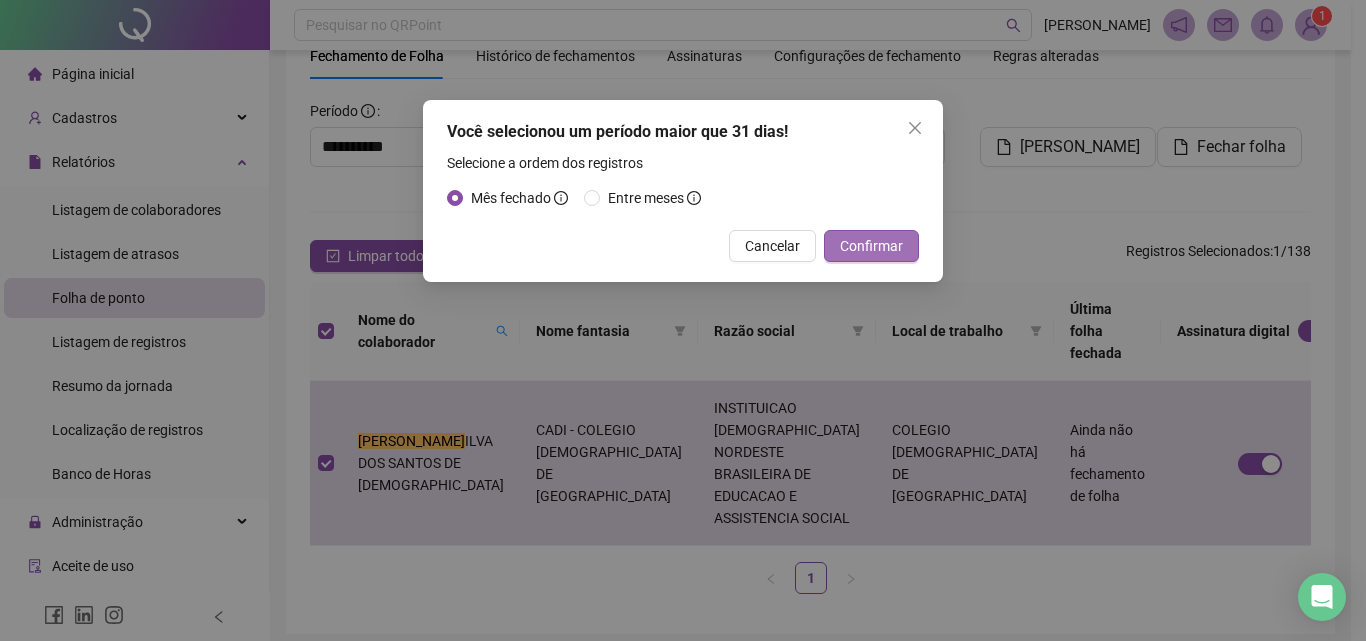 click on "Confirmar" at bounding box center (871, 246) 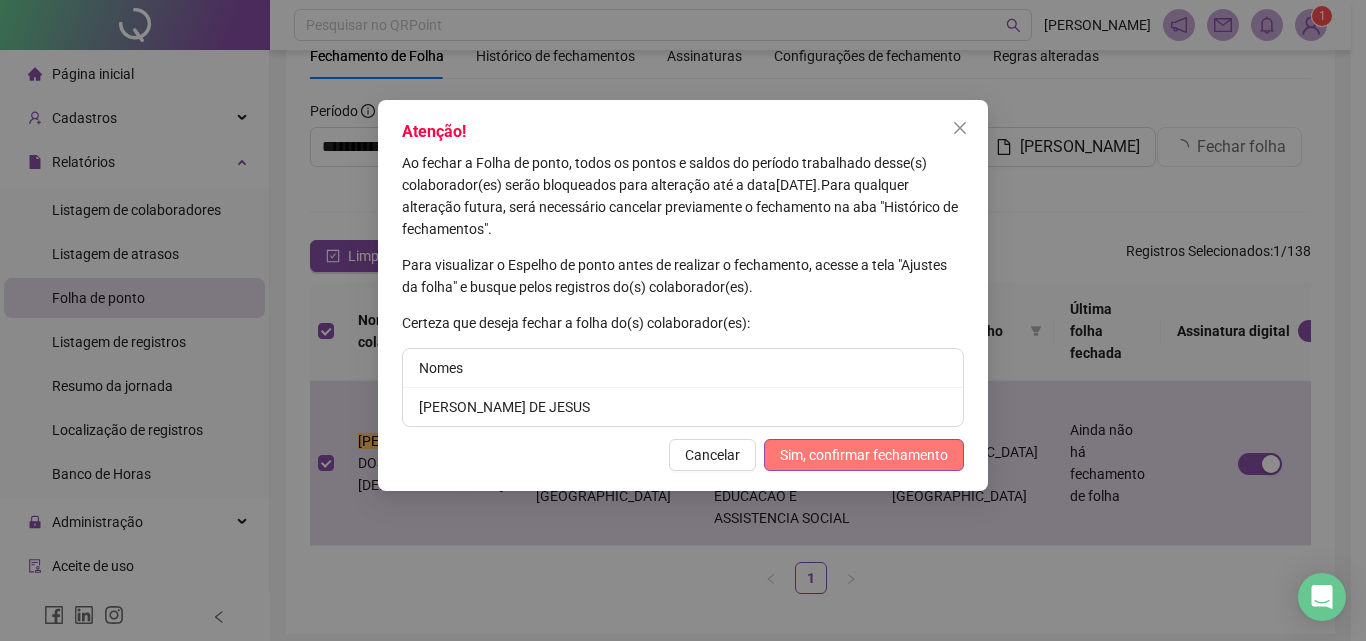click on "Sim, confirmar fechamento" at bounding box center (864, 455) 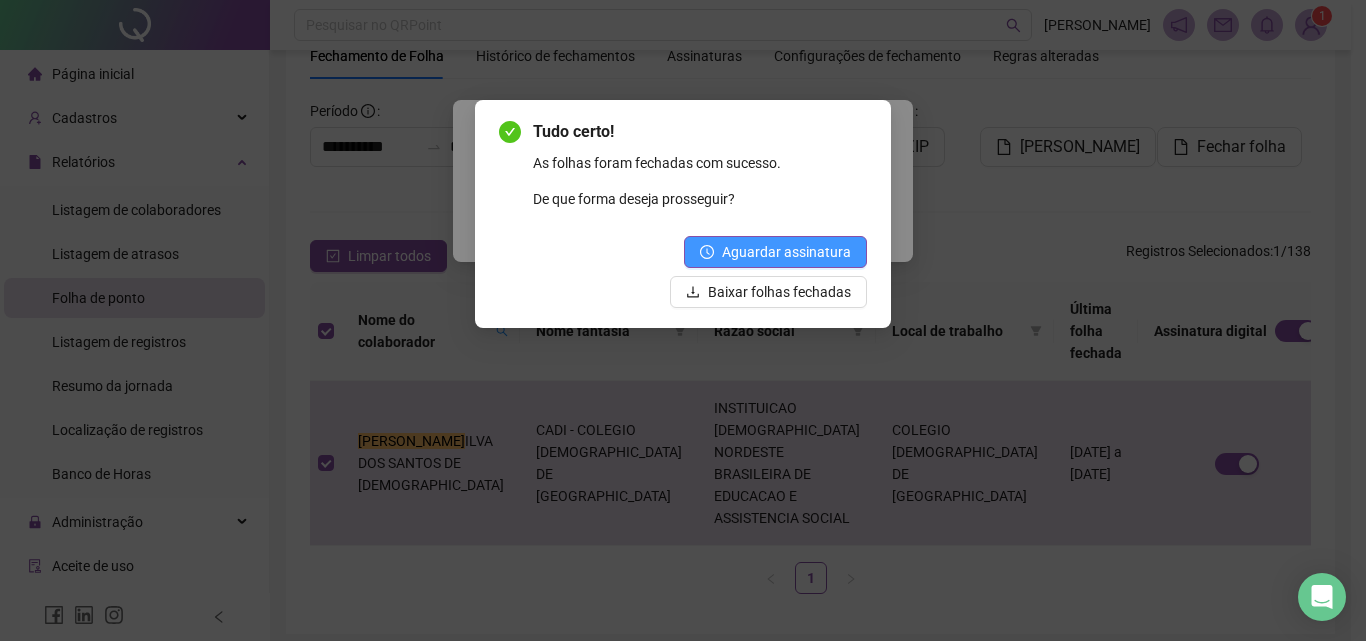 click on "Aguardar assinatura" at bounding box center [786, 252] 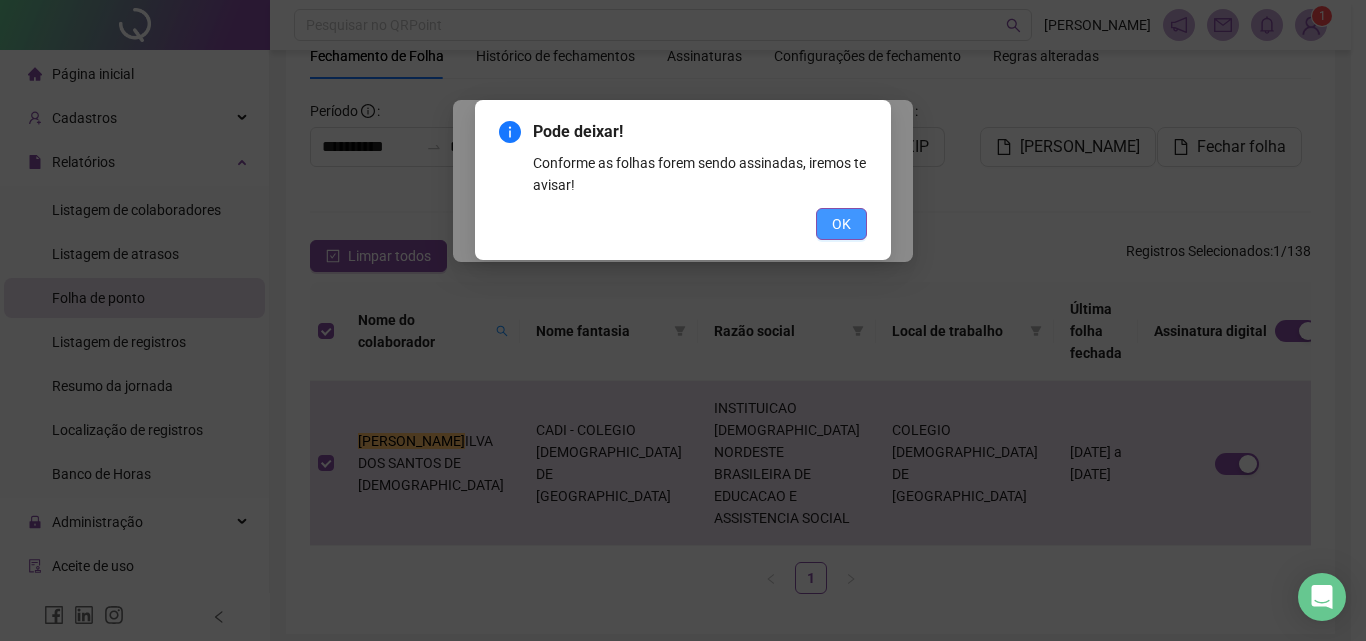 click on "OK" at bounding box center (841, 224) 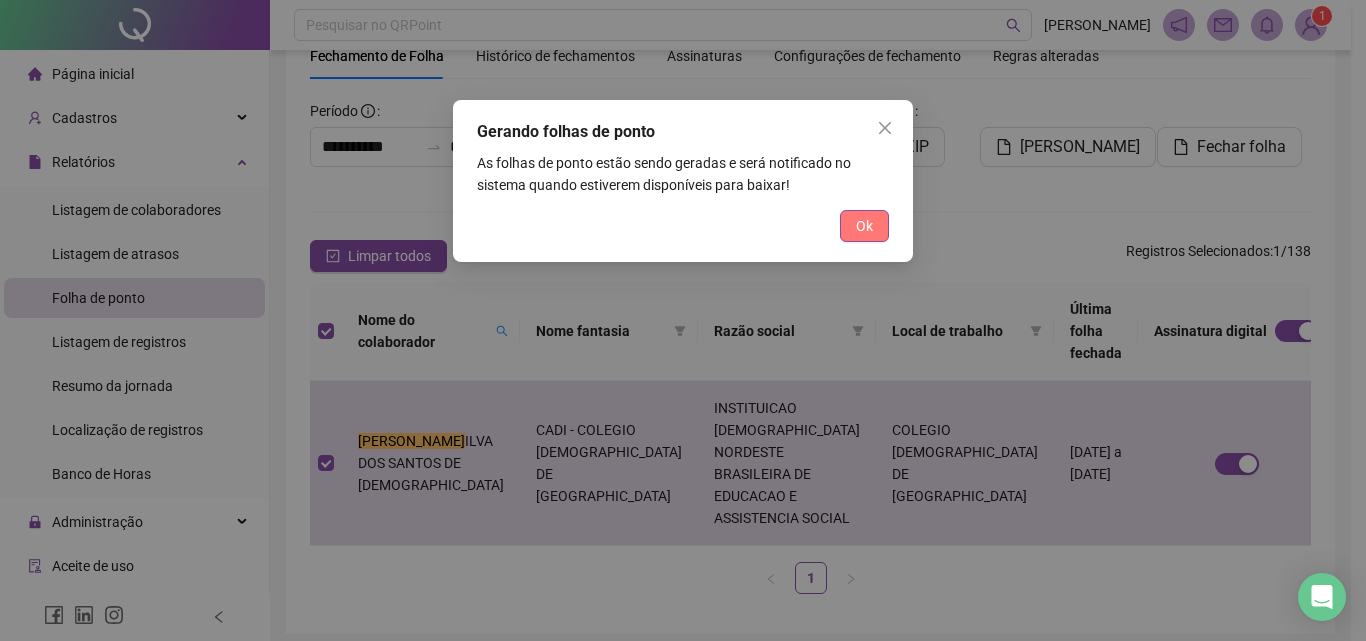 click on "Ok" at bounding box center (864, 226) 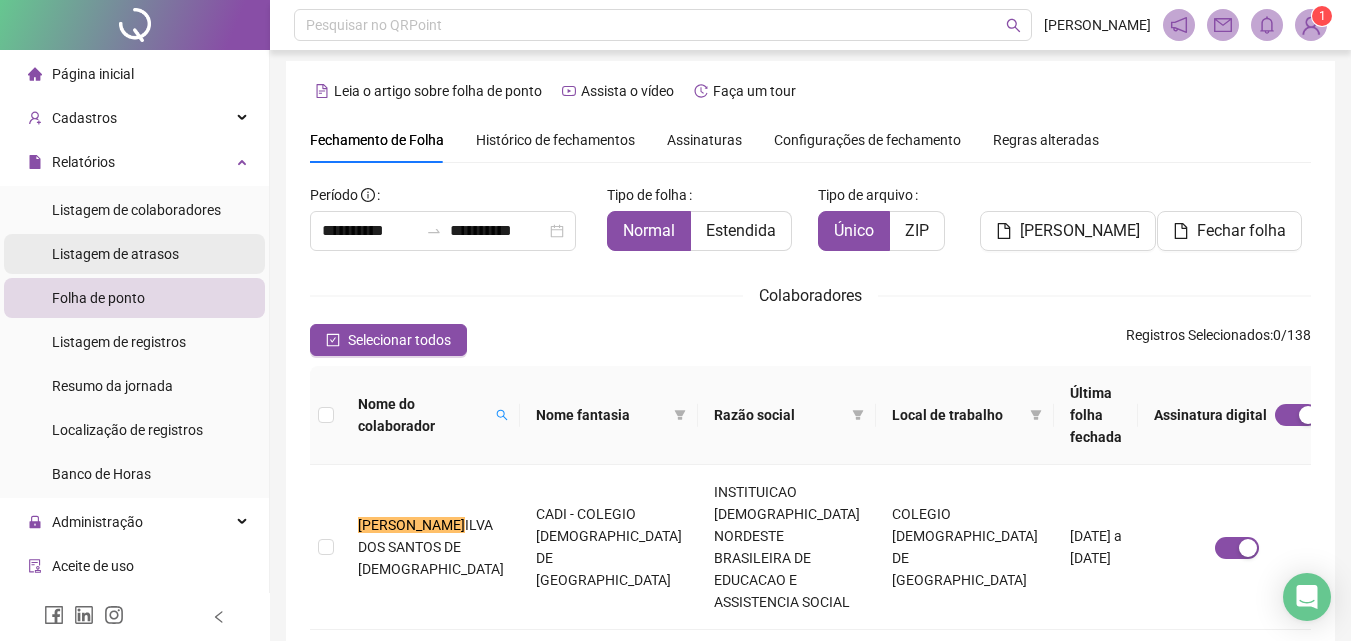 scroll, scrollTop: 0, scrollLeft: 0, axis: both 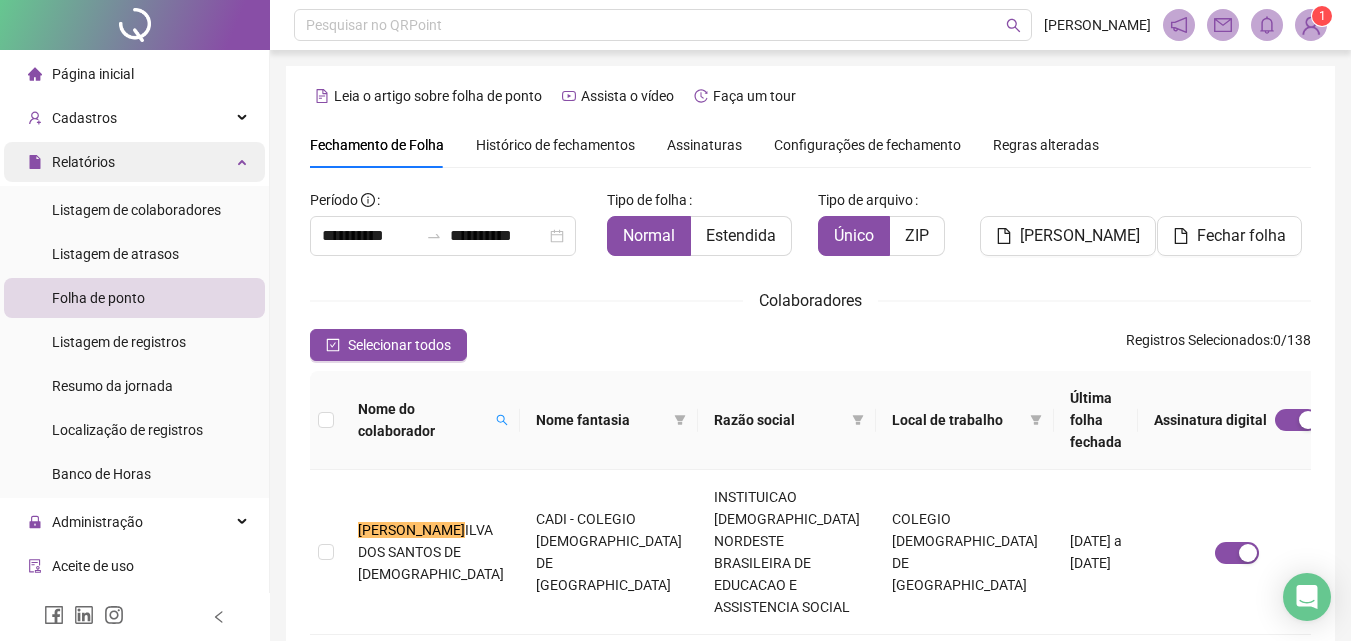 click on "Relatórios" at bounding box center [83, 162] 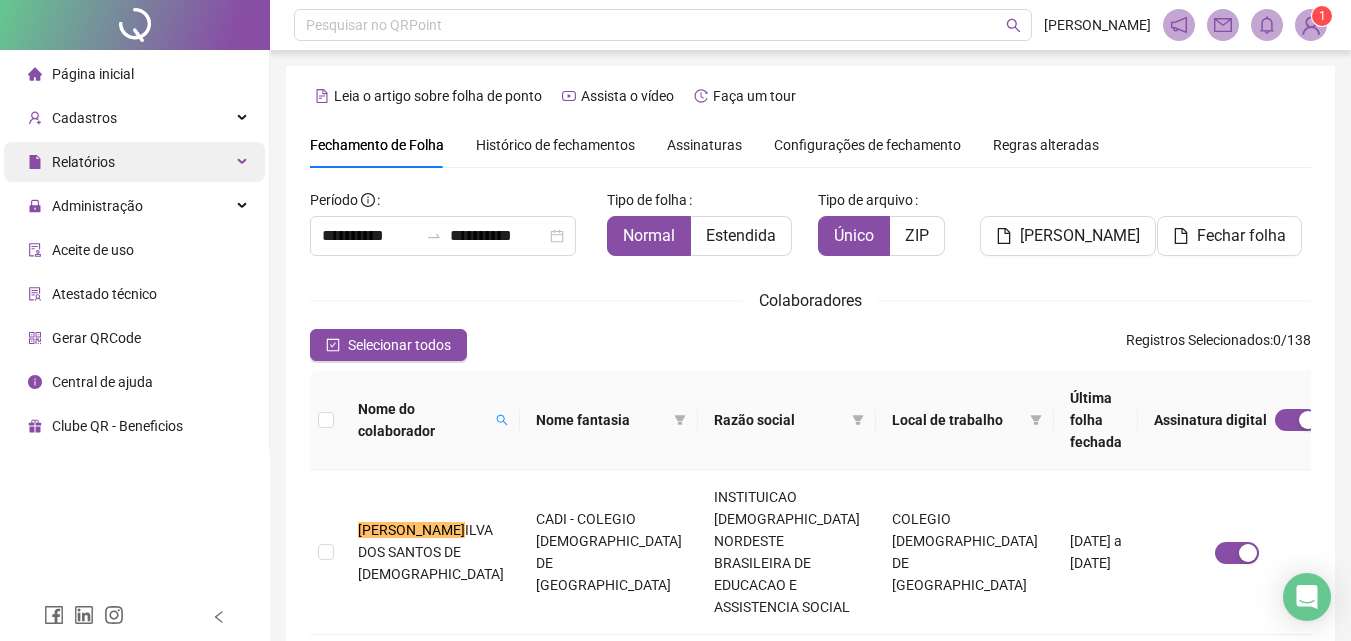 click on "Relatórios" at bounding box center (83, 162) 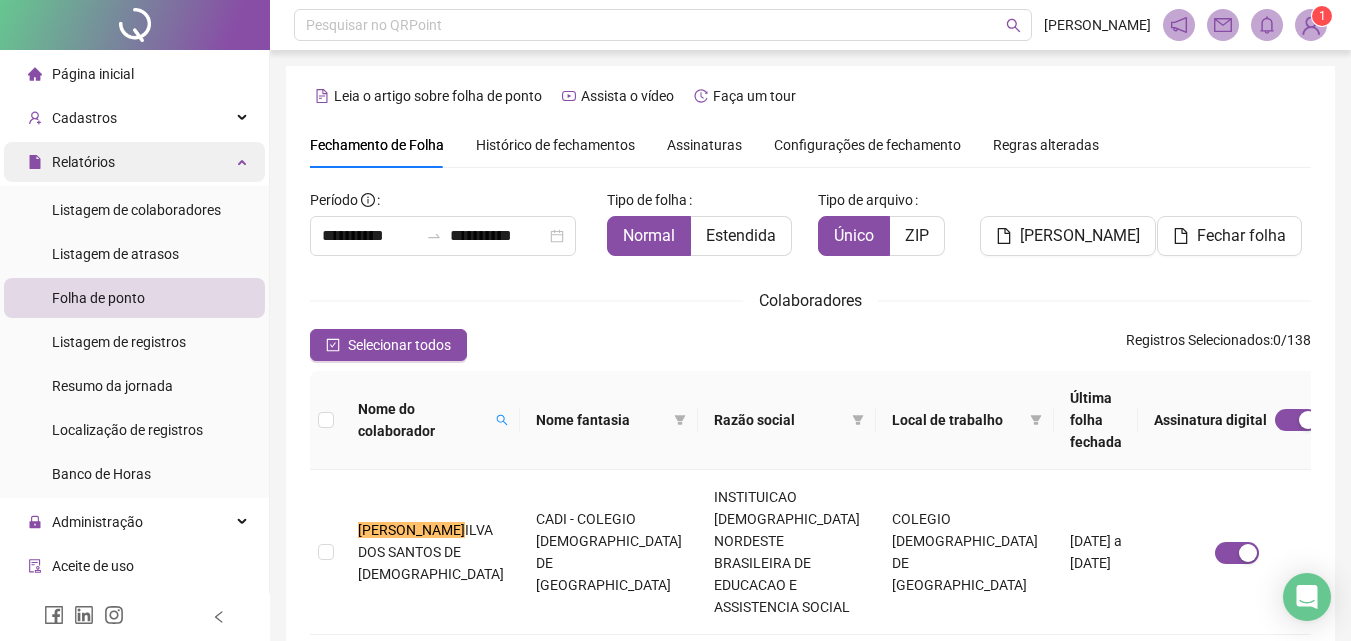 click on "Relatórios" at bounding box center [71, 162] 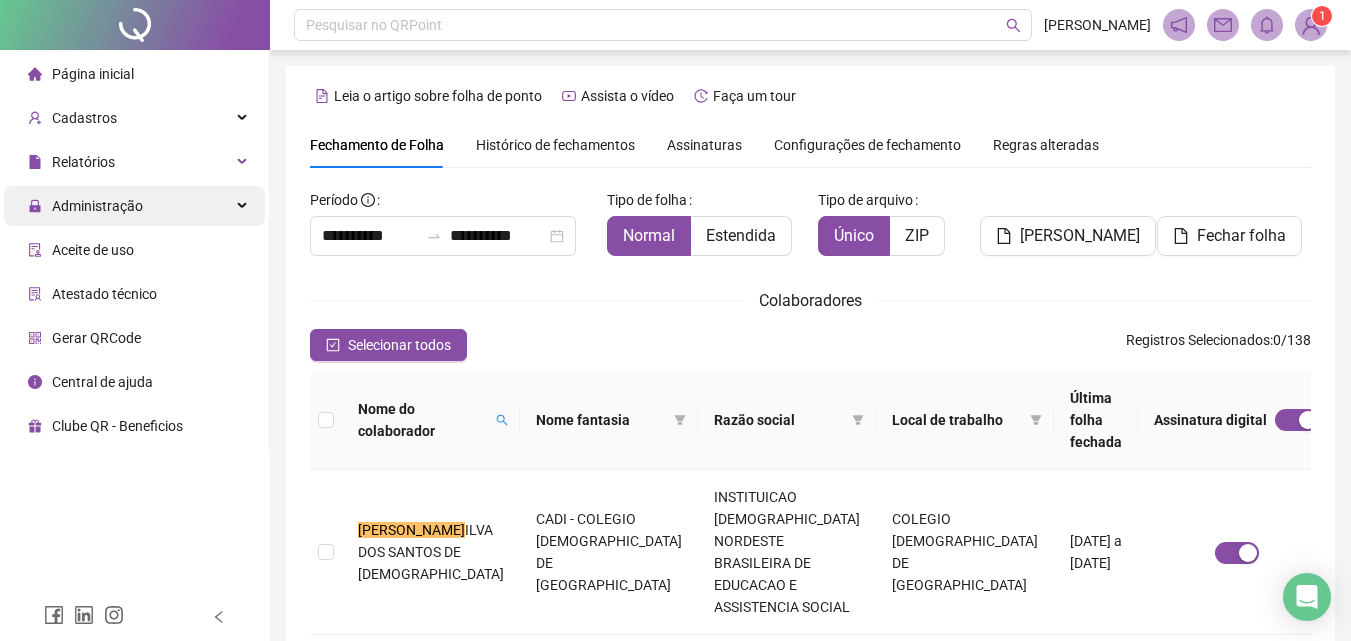 click on "Administração" at bounding box center [85, 206] 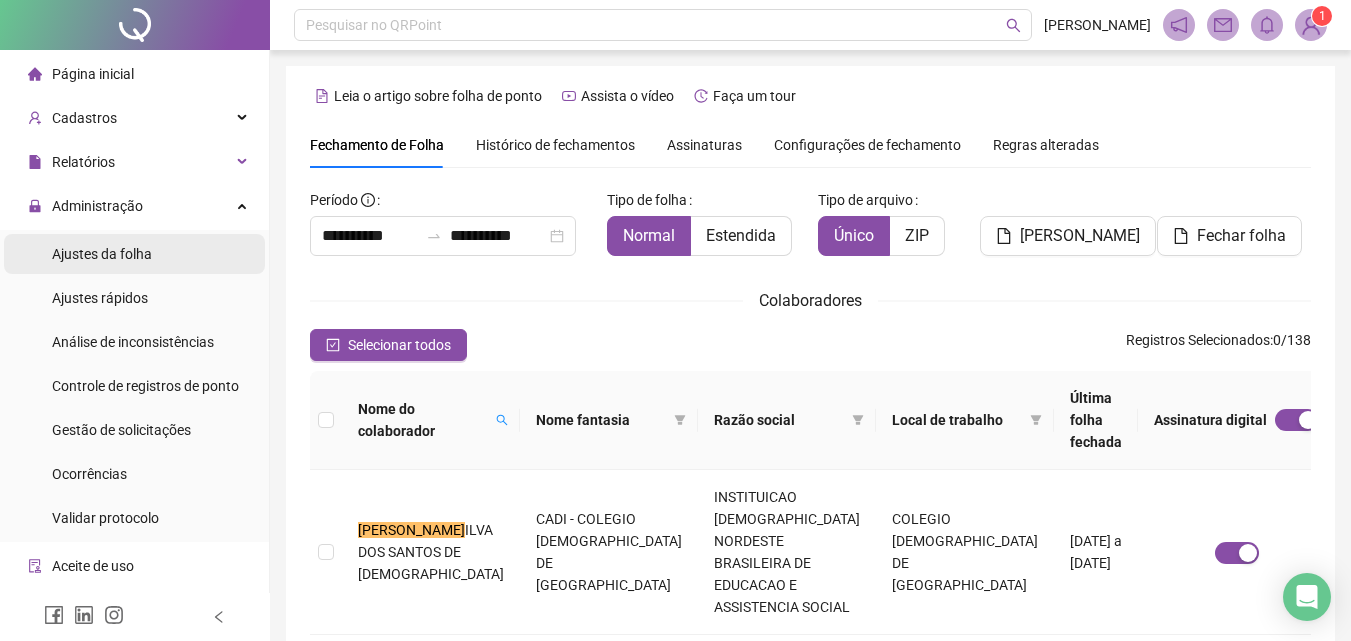 click on "Ajustes da folha" at bounding box center (102, 254) 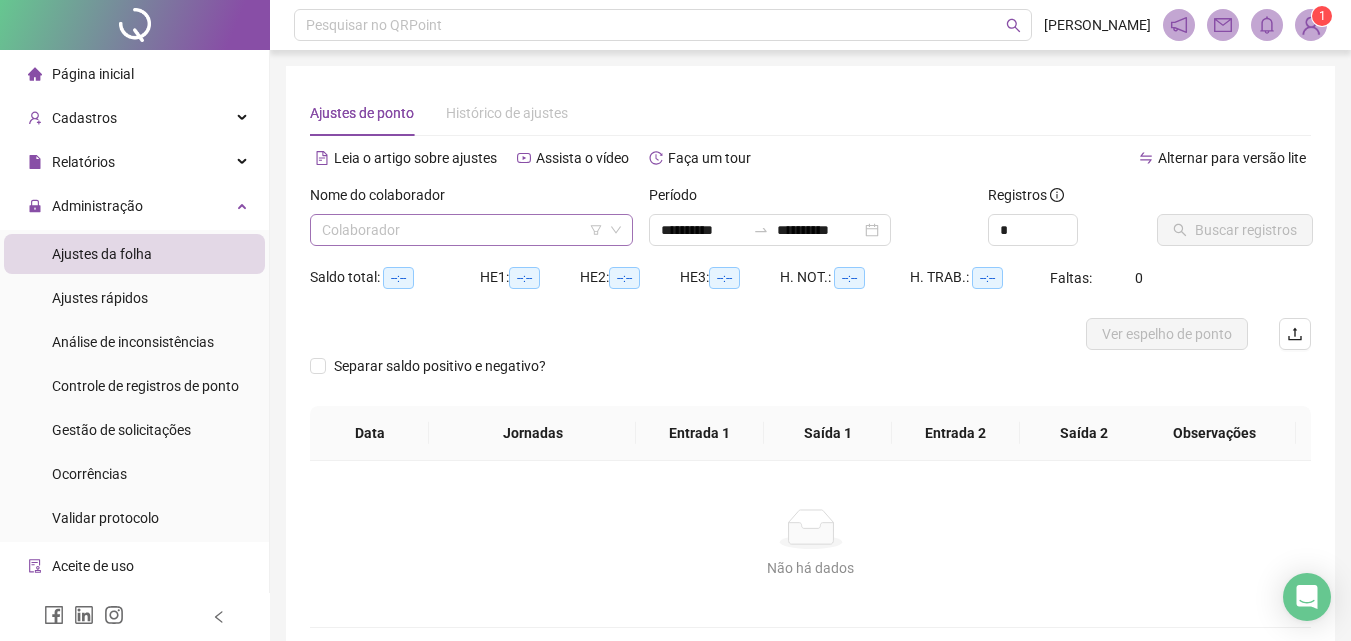 click at bounding box center (465, 230) 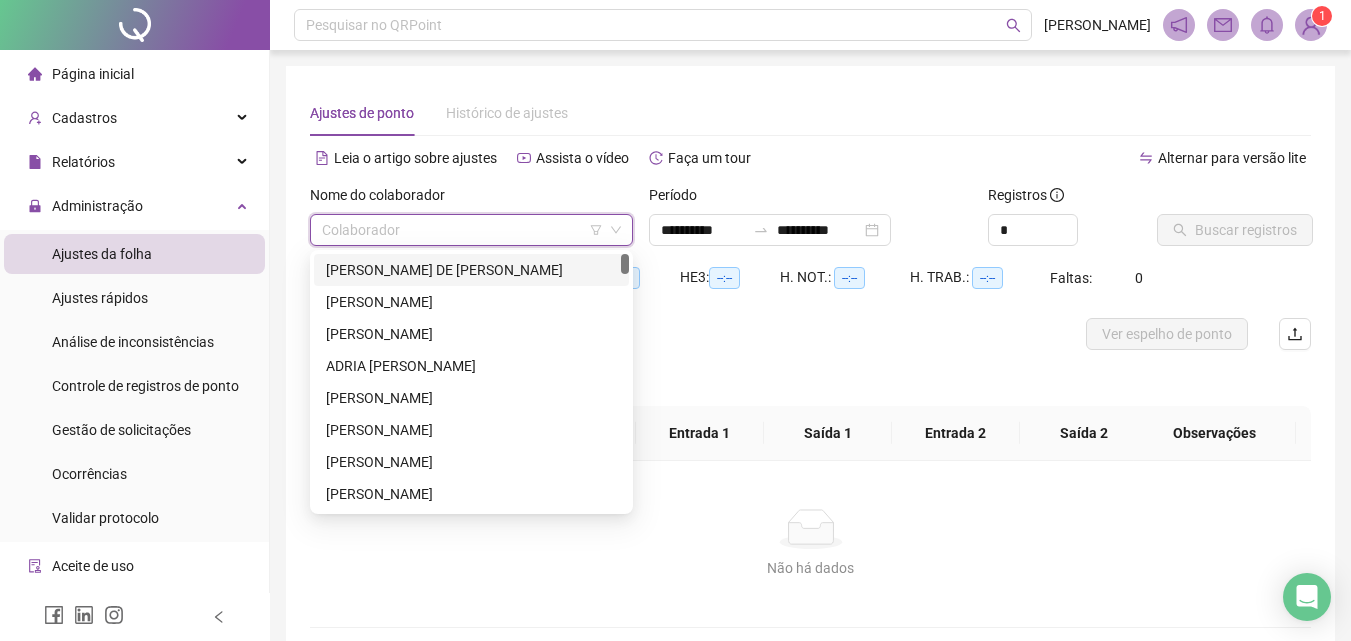 type on "**********" 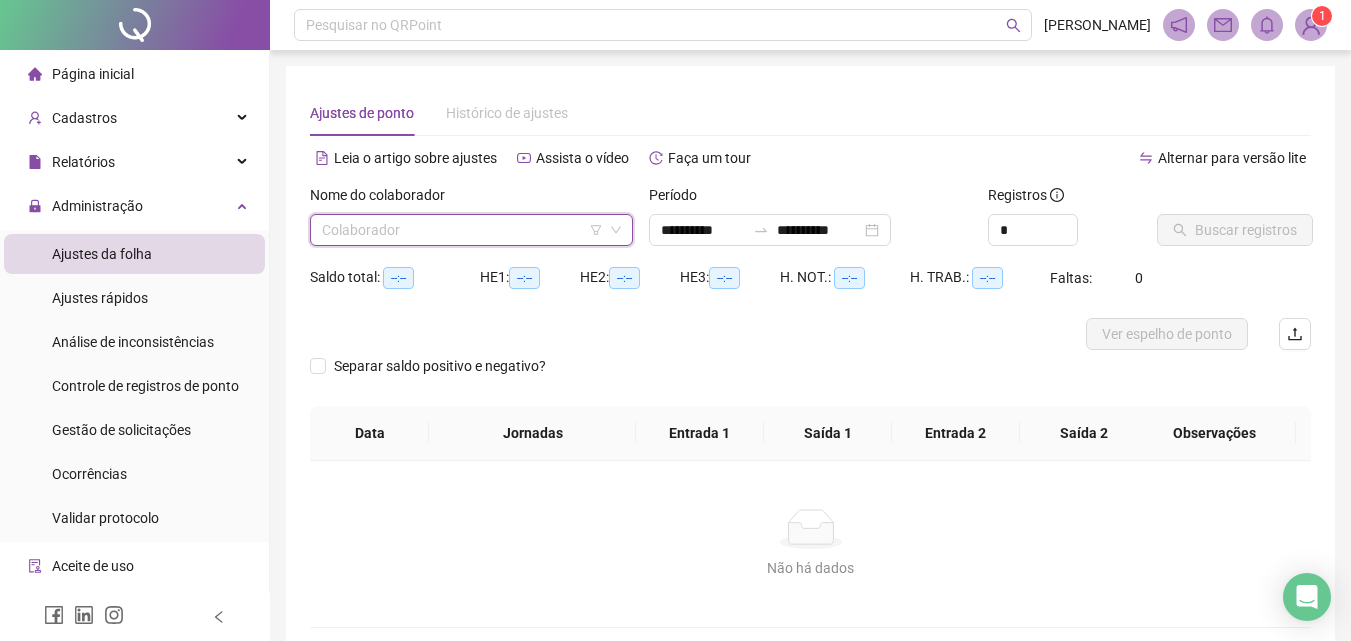 click at bounding box center [465, 230] 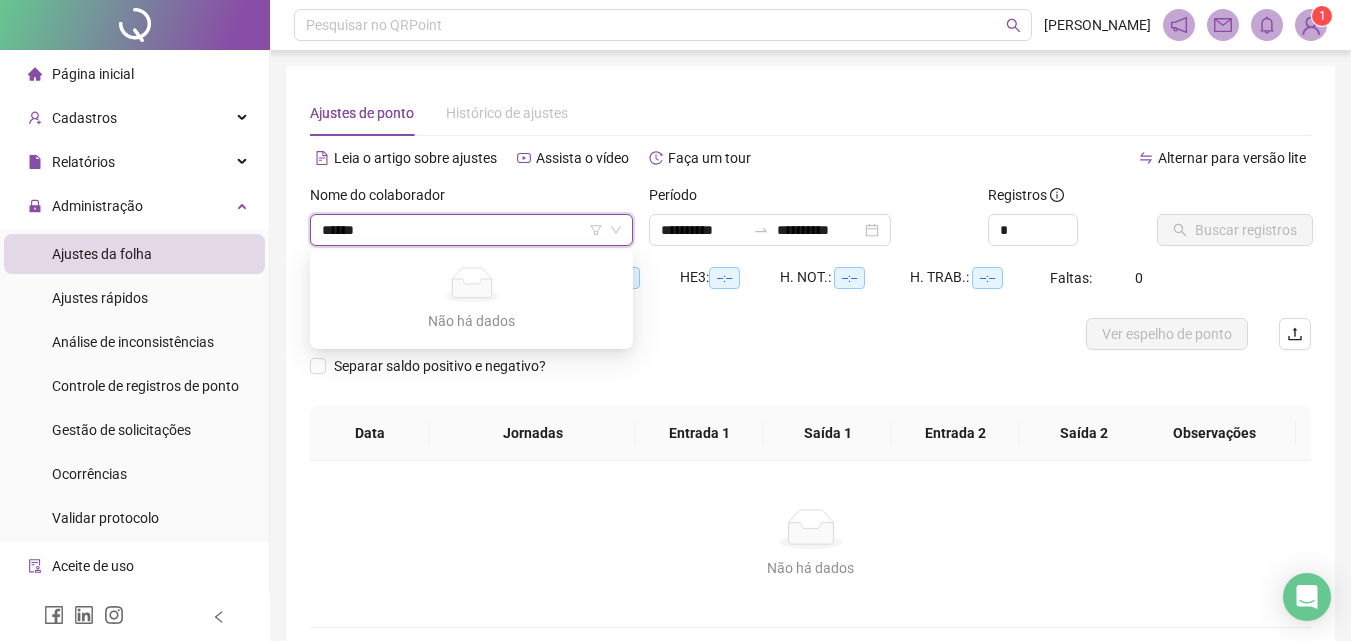type on "*******" 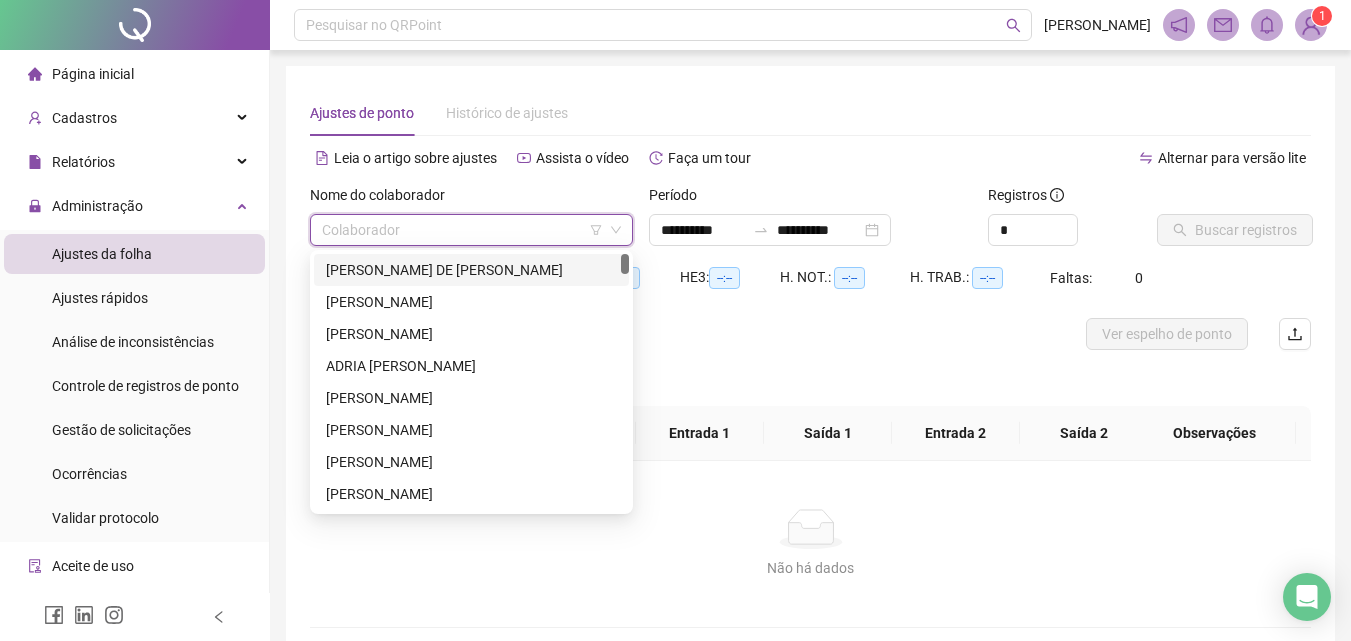 click at bounding box center (465, 230) 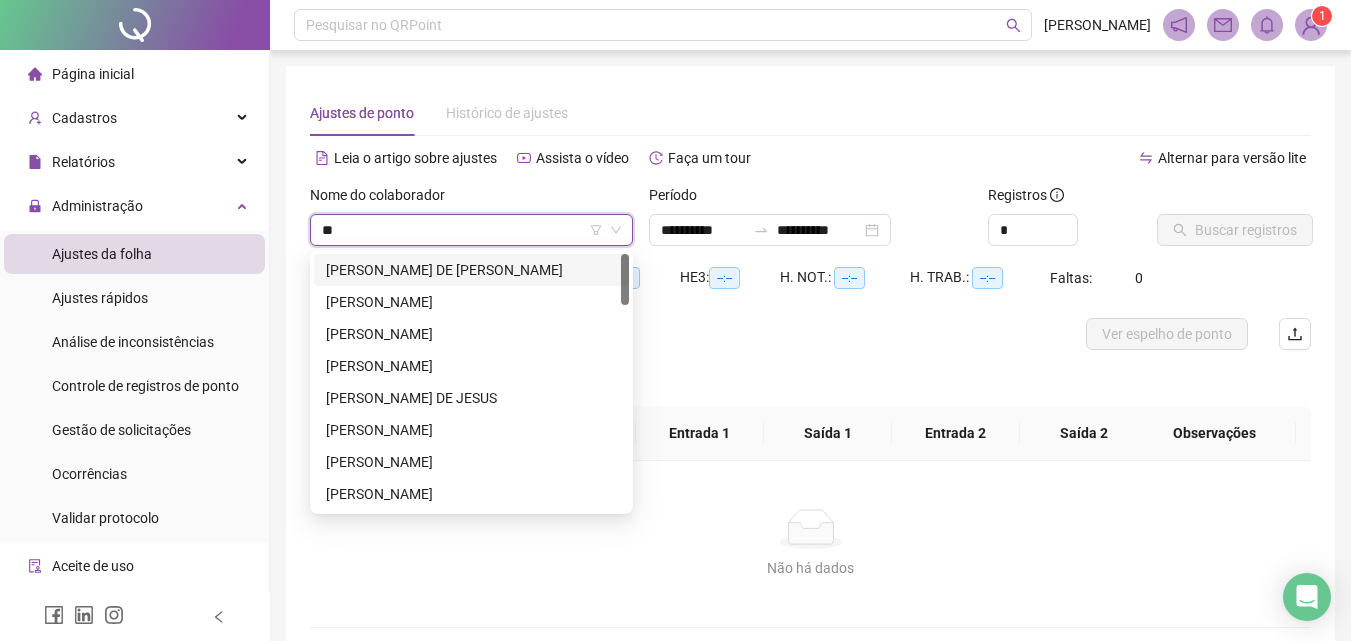 type on "***" 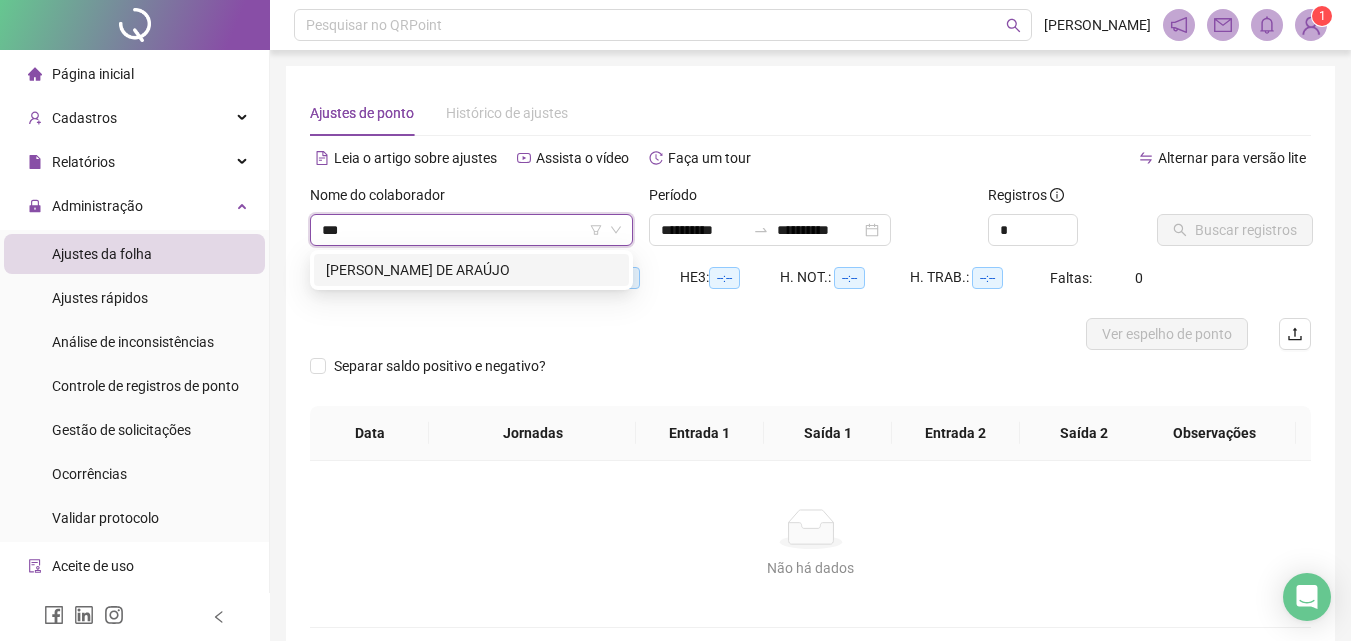 click on "[PERSON_NAME] DE ARAÚJO" at bounding box center (471, 270) 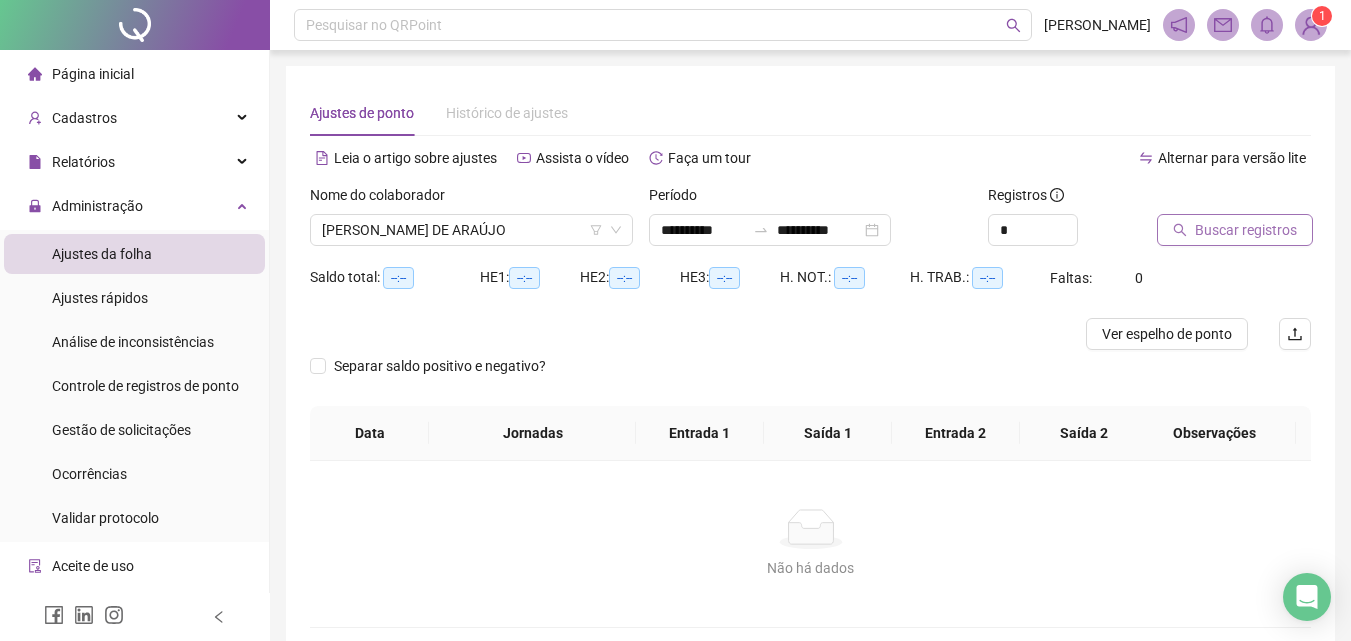 click on "Buscar registros" at bounding box center [1246, 230] 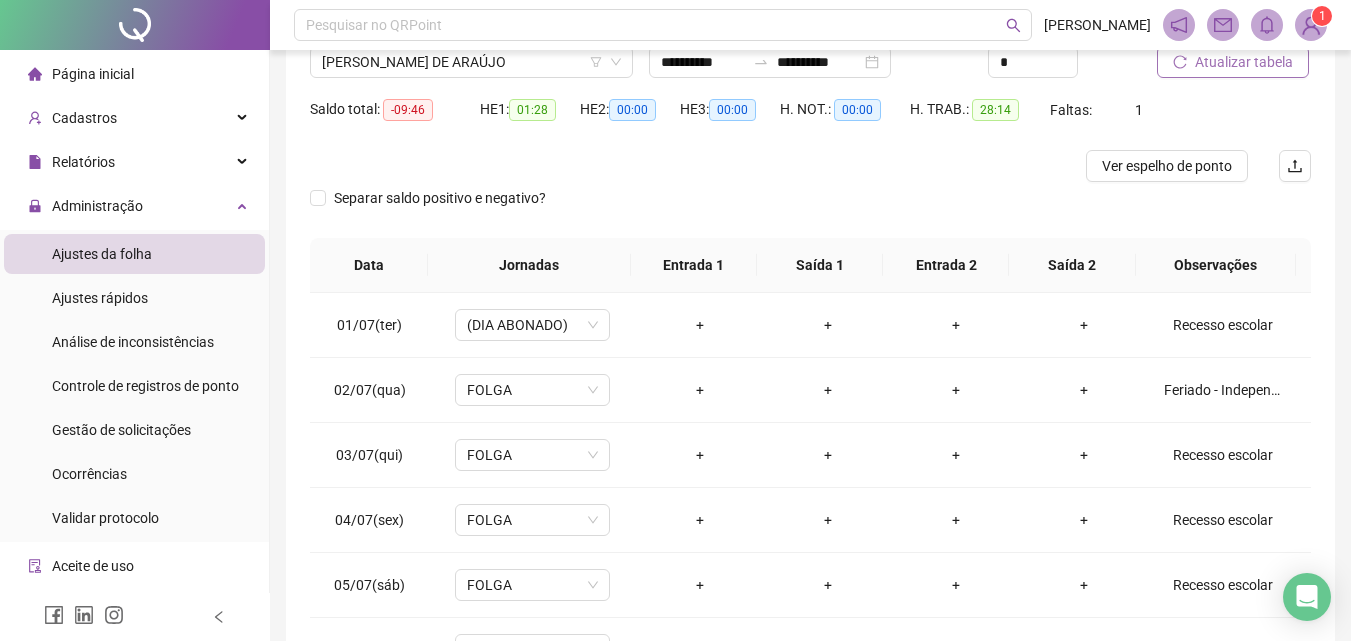 scroll, scrollTop: 0, scrollLeft: 0, axis: both 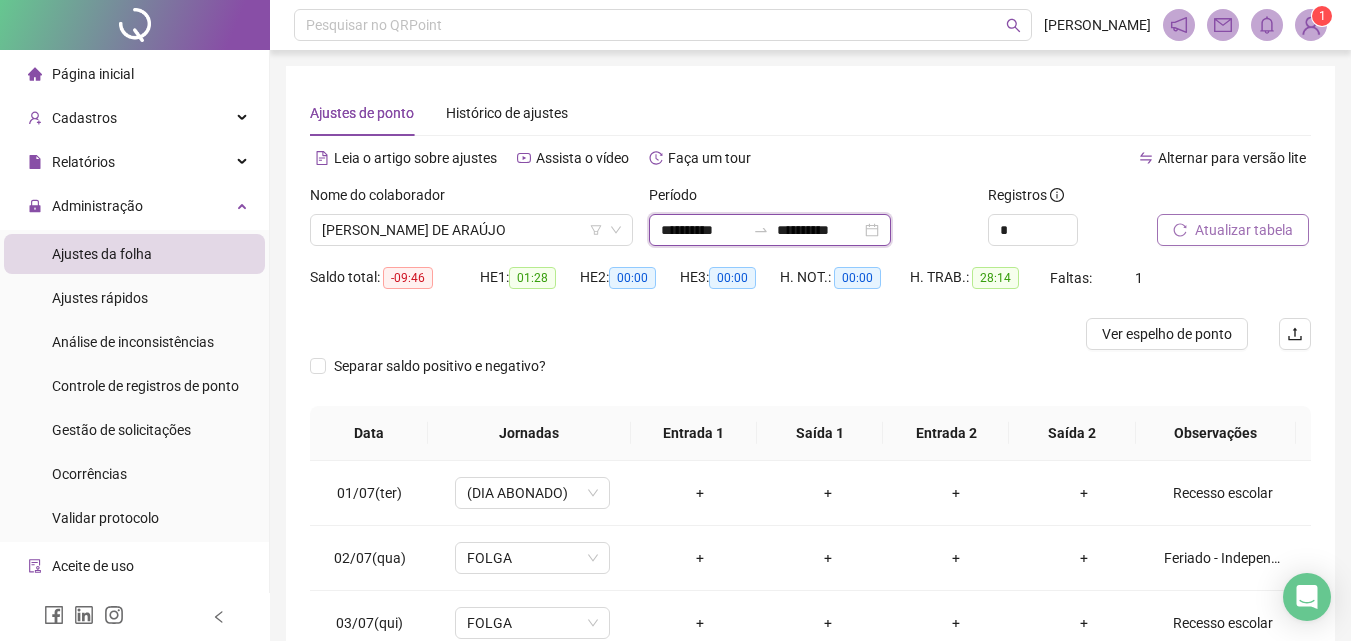 click on "**********" at bounding box center [703, 230] 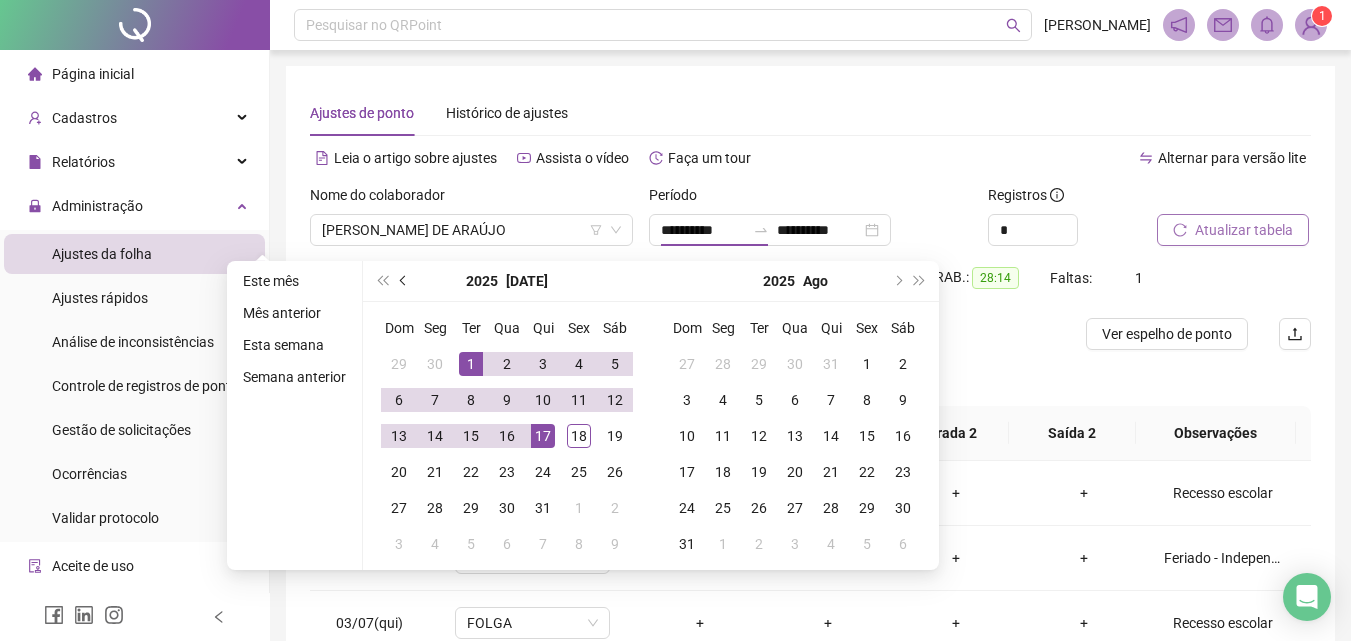 click at bounding box center (404, 281) 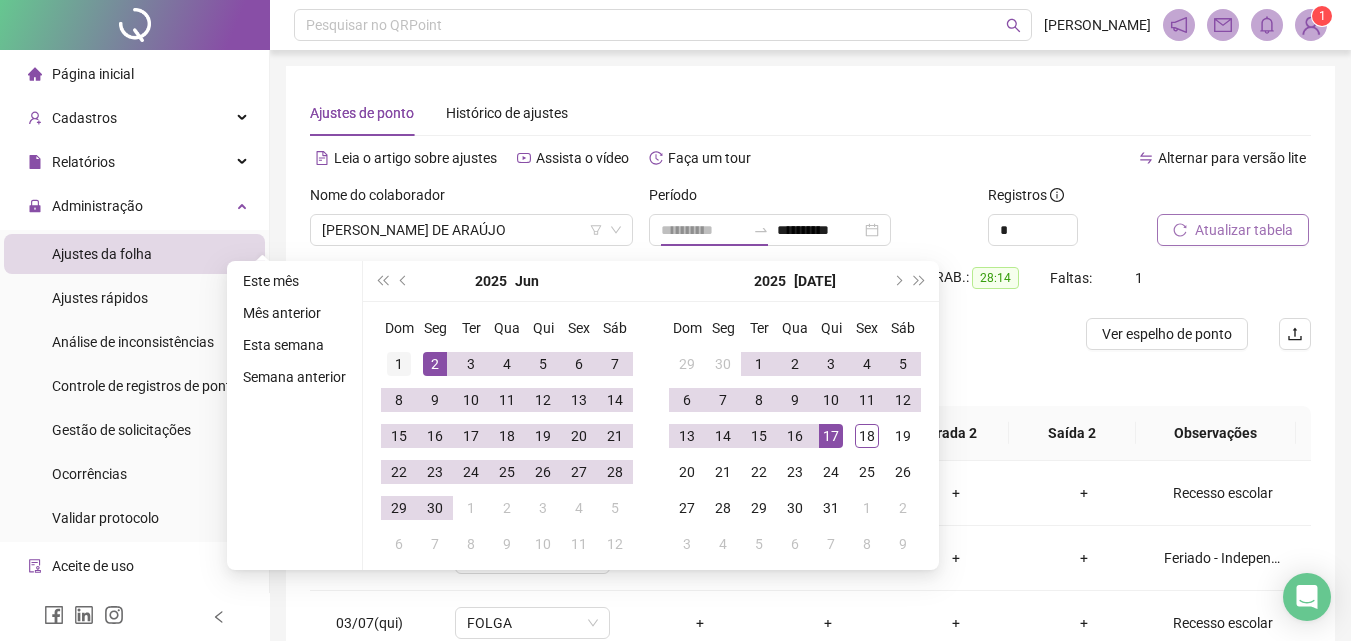 type on "**********" 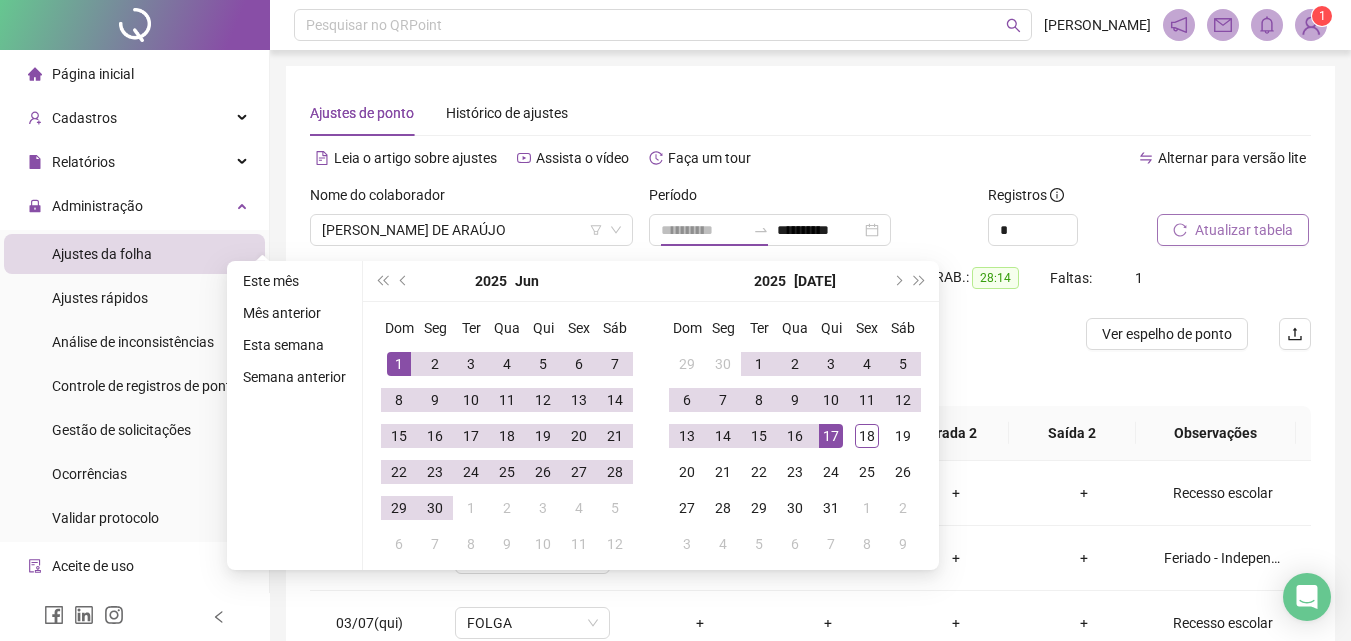 click on "1" at bounding box center (399, 364) 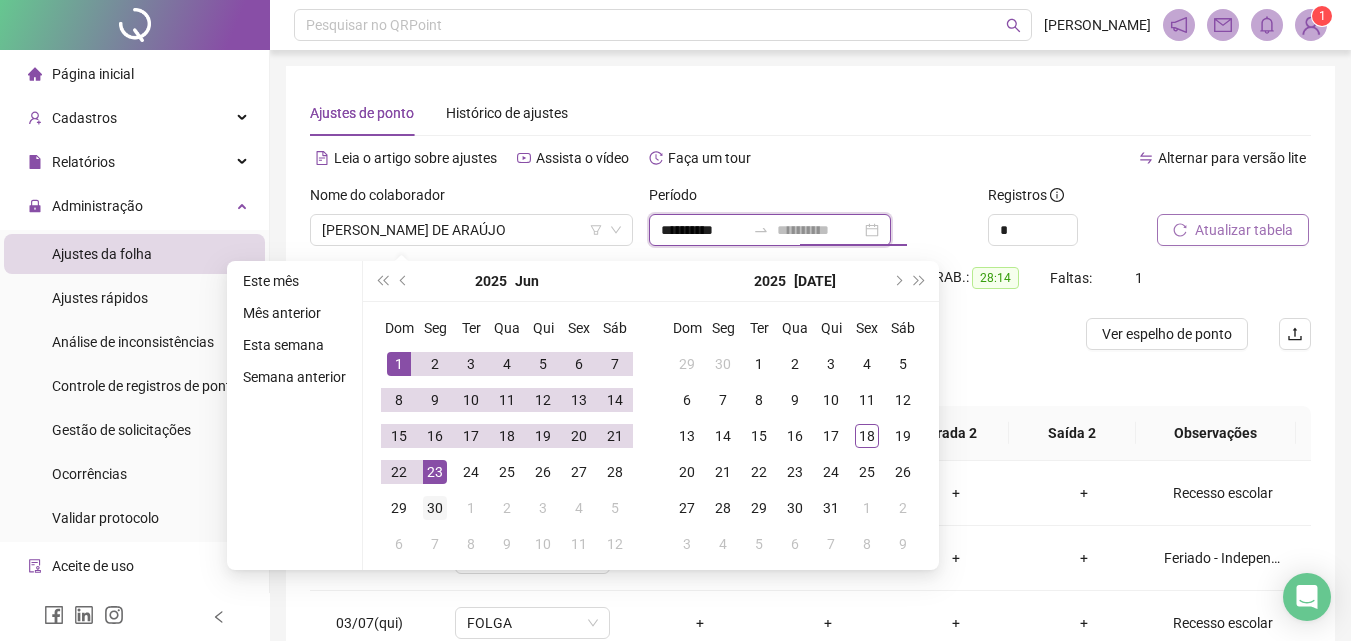 type on "**********" 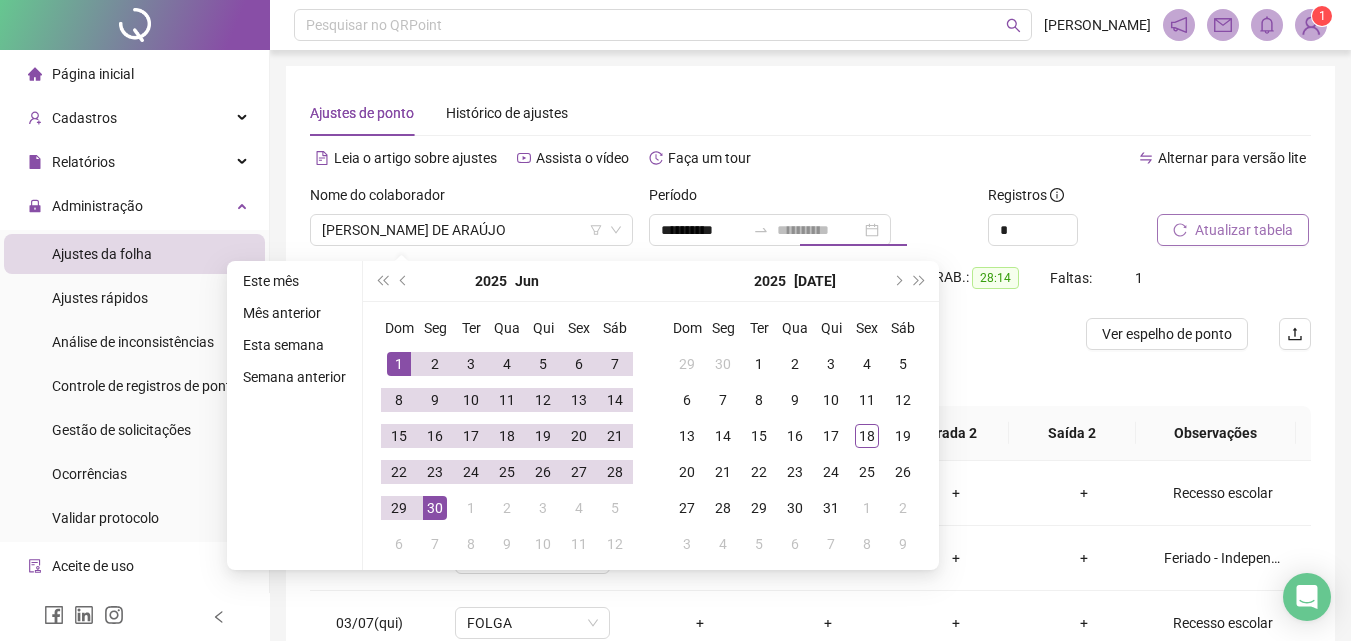 click on "30" at bounding box center [435, 508] 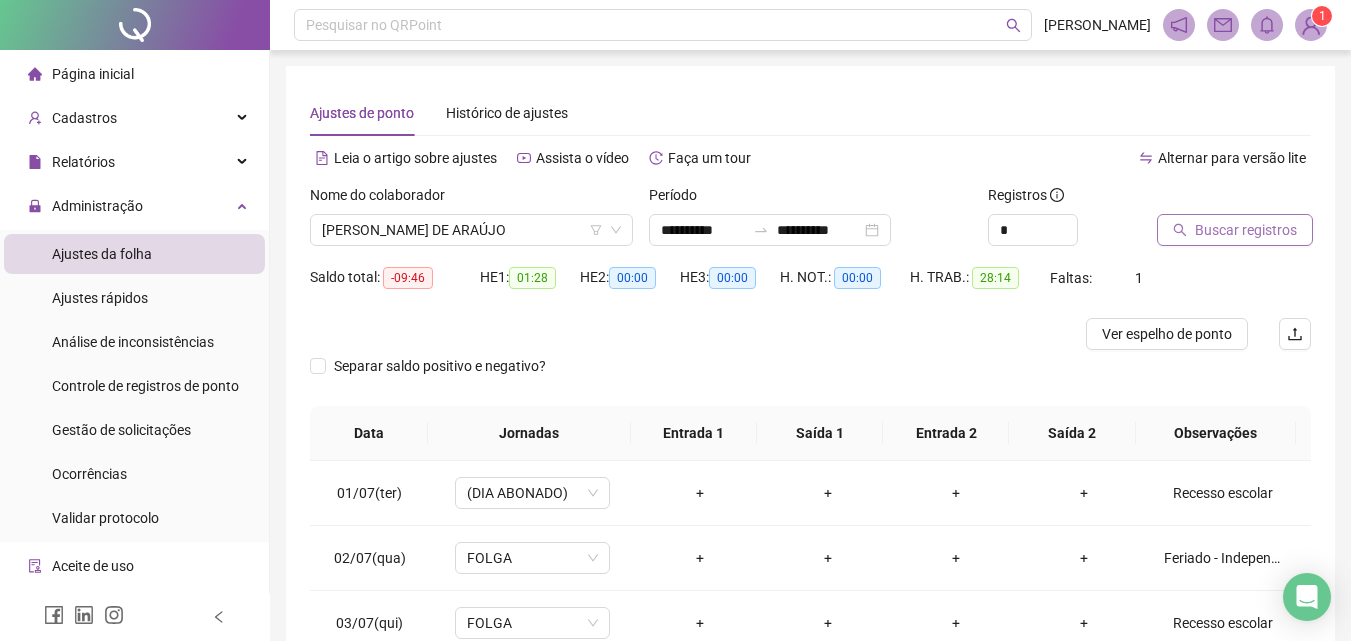 click on "Buscar registros" at bounding box center (1235, 230) 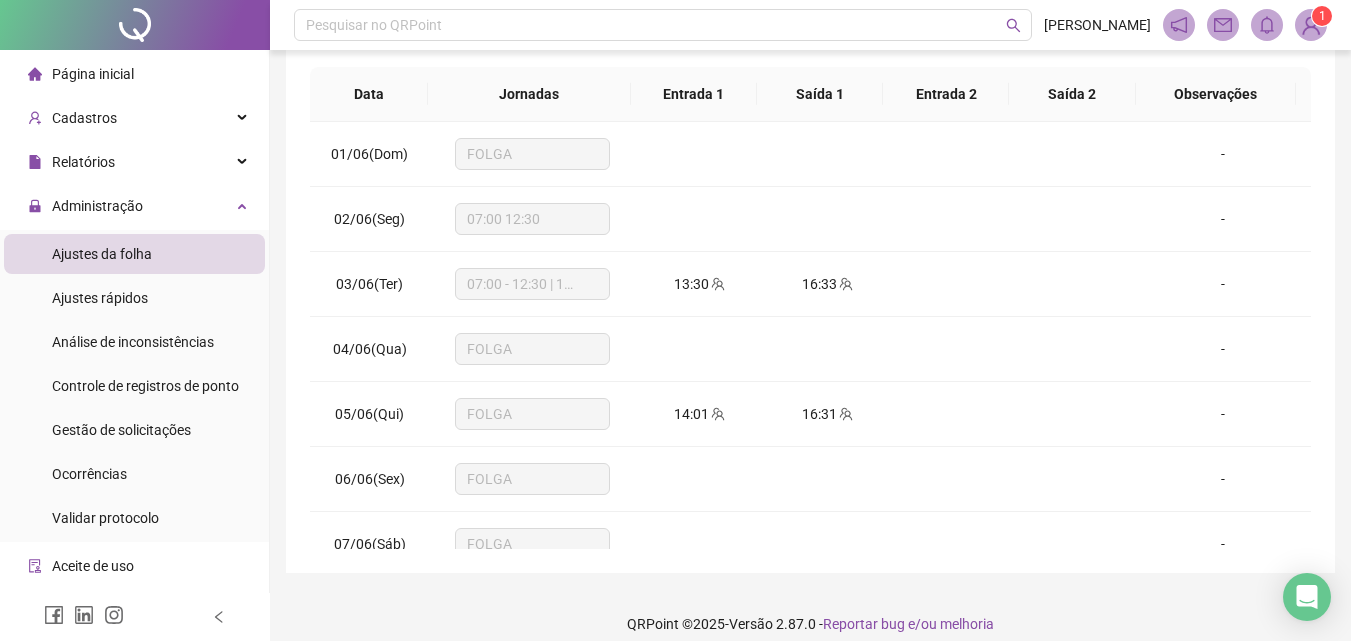 scroll, scrollTop: 357, scrollLeft: 0, axis: vertical 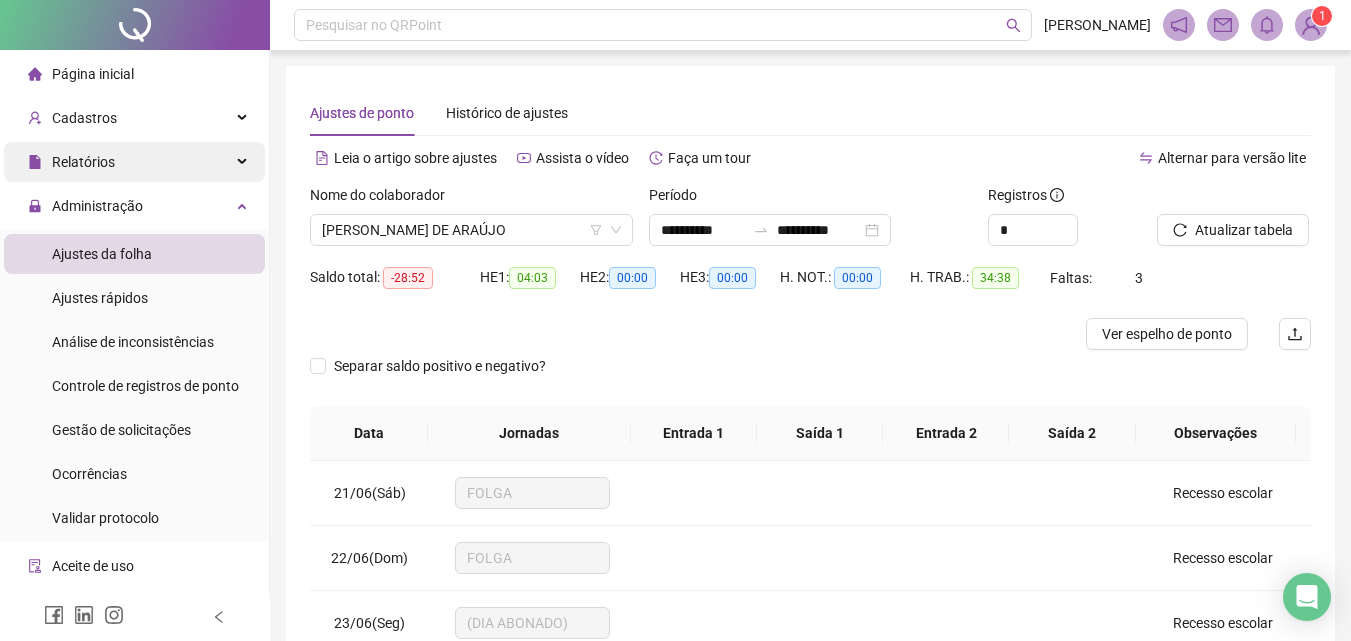 click on "Relatórios" at bounding box center (134, 162) 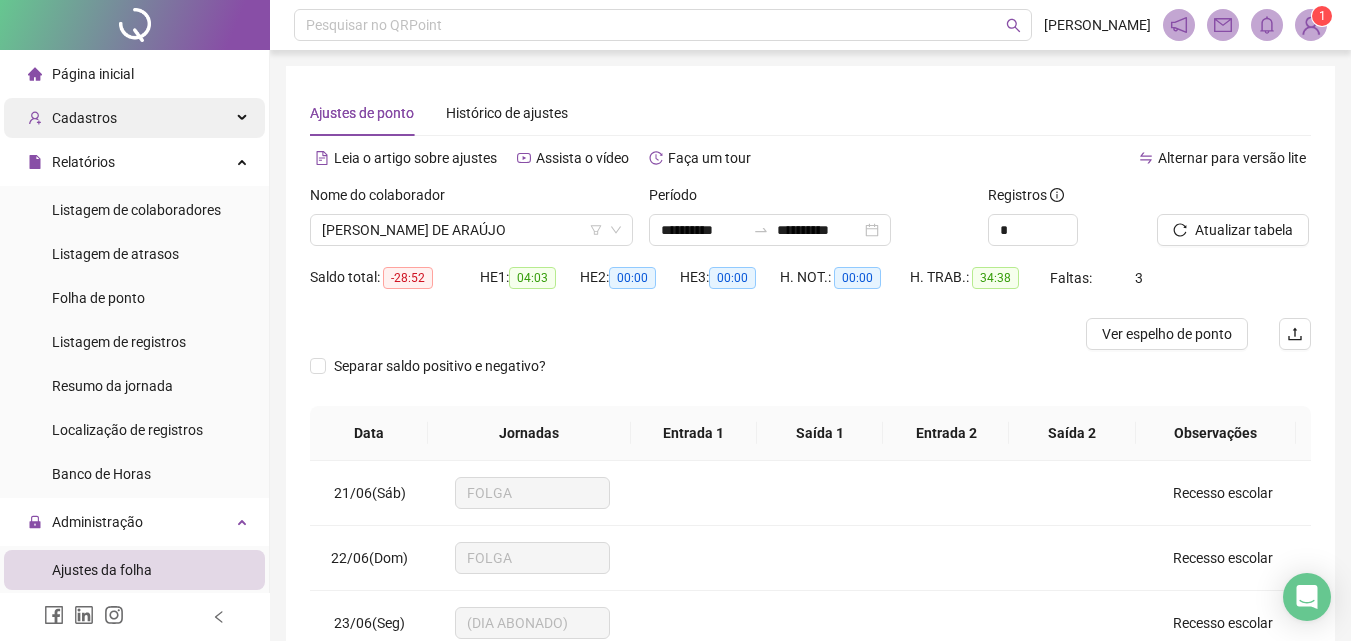 click on "Cadastros" at bounding box center [134, 118] 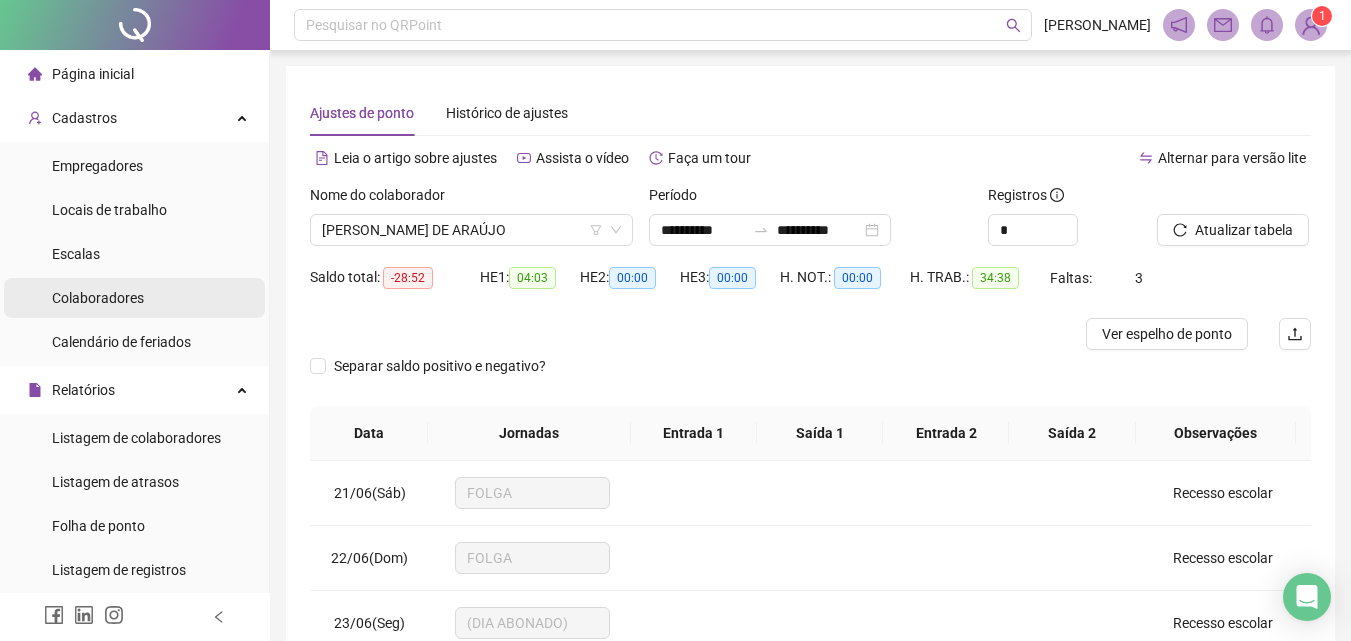 click on "Colaboradores" at bounding box center [98, 298] 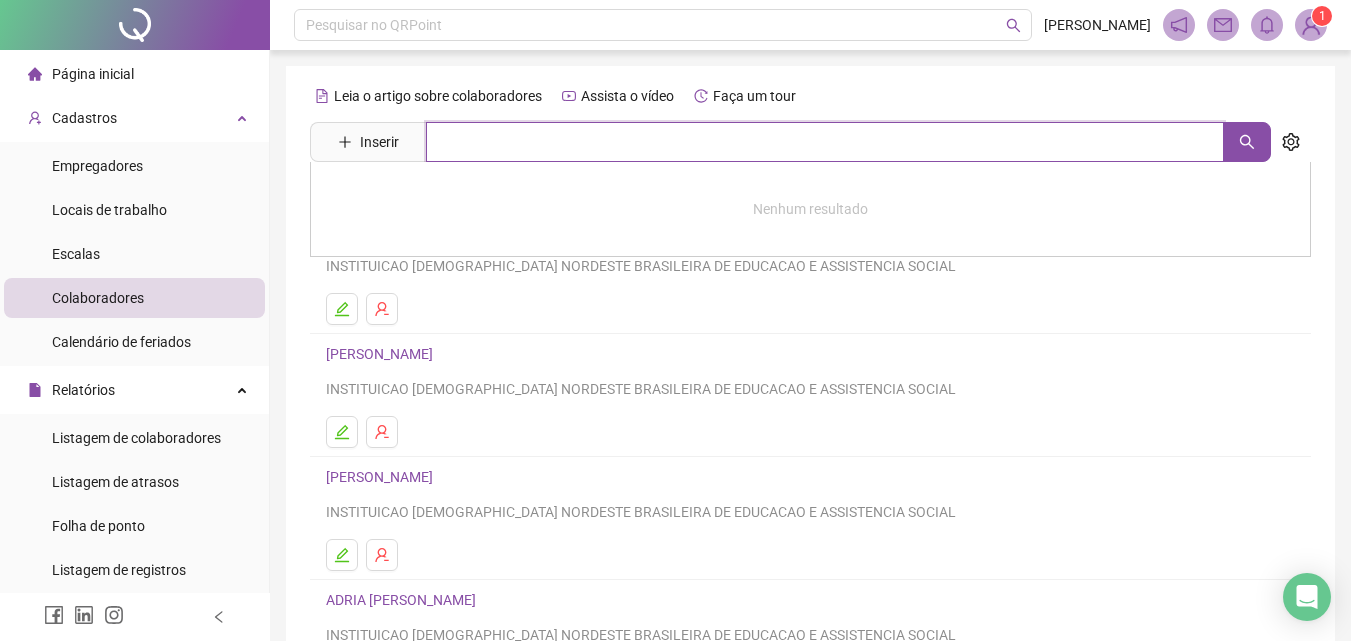 click at bounding box center (825, 142) 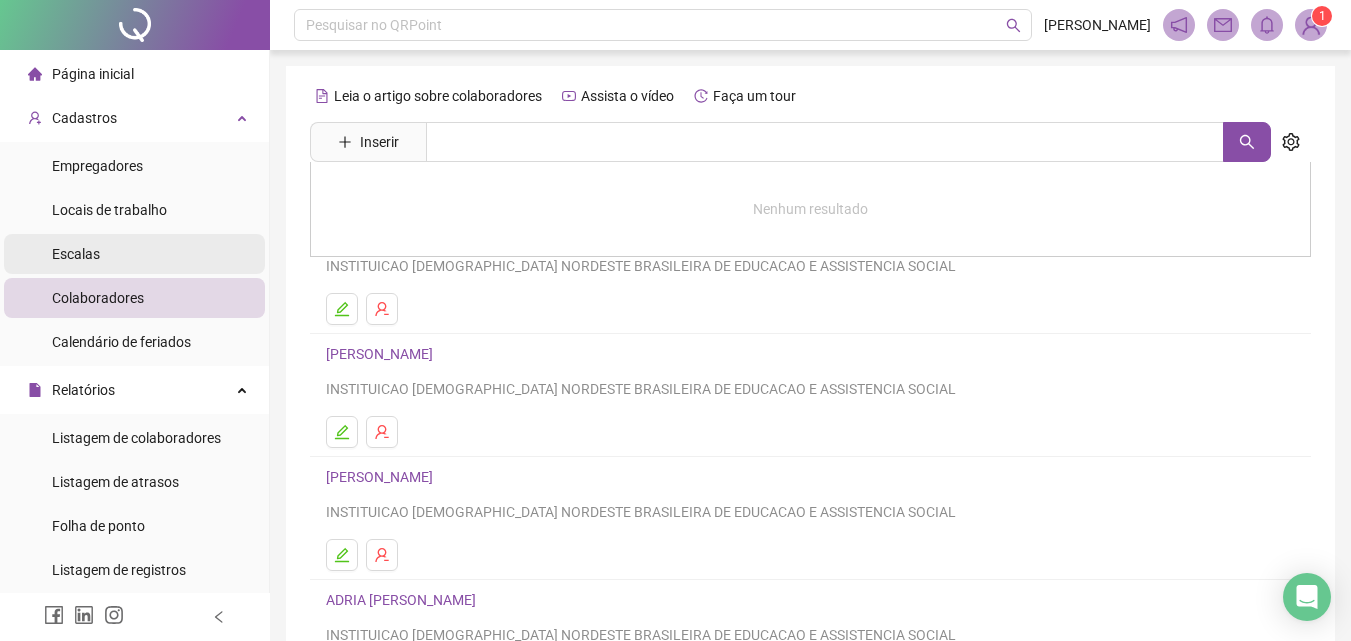 click on "Escalas" at bounding box center (134, 254) 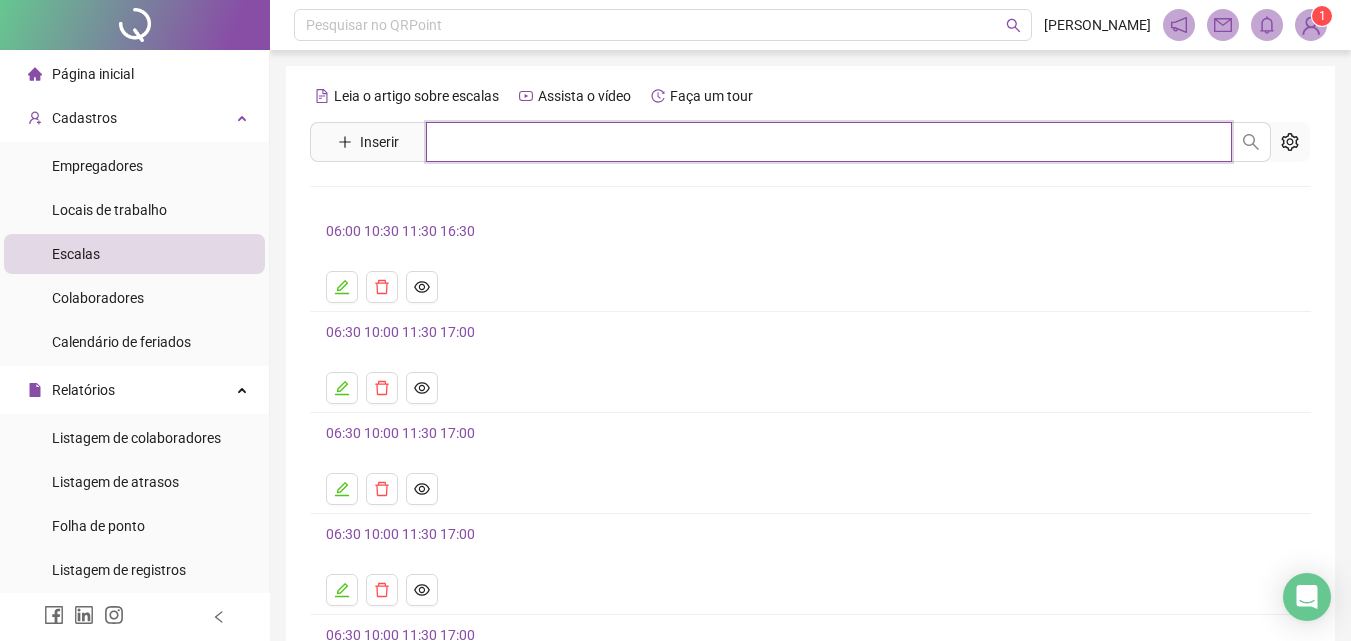 click at bounding box center (829, 142) 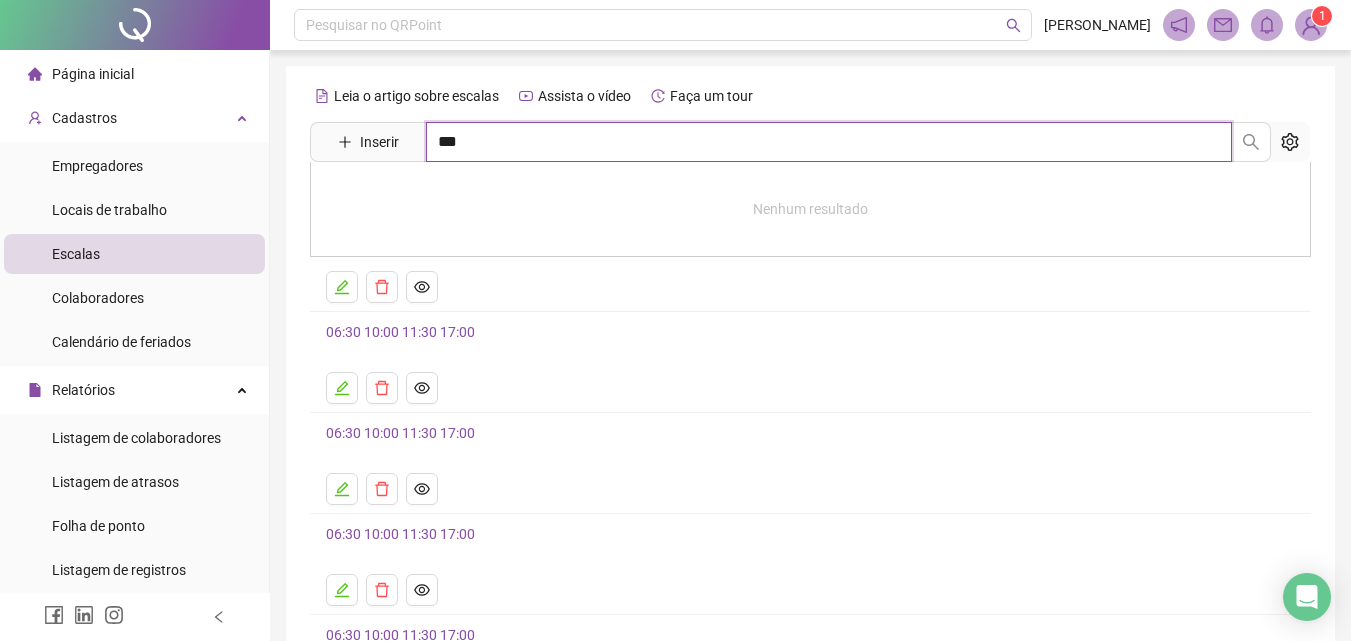 type on "***" 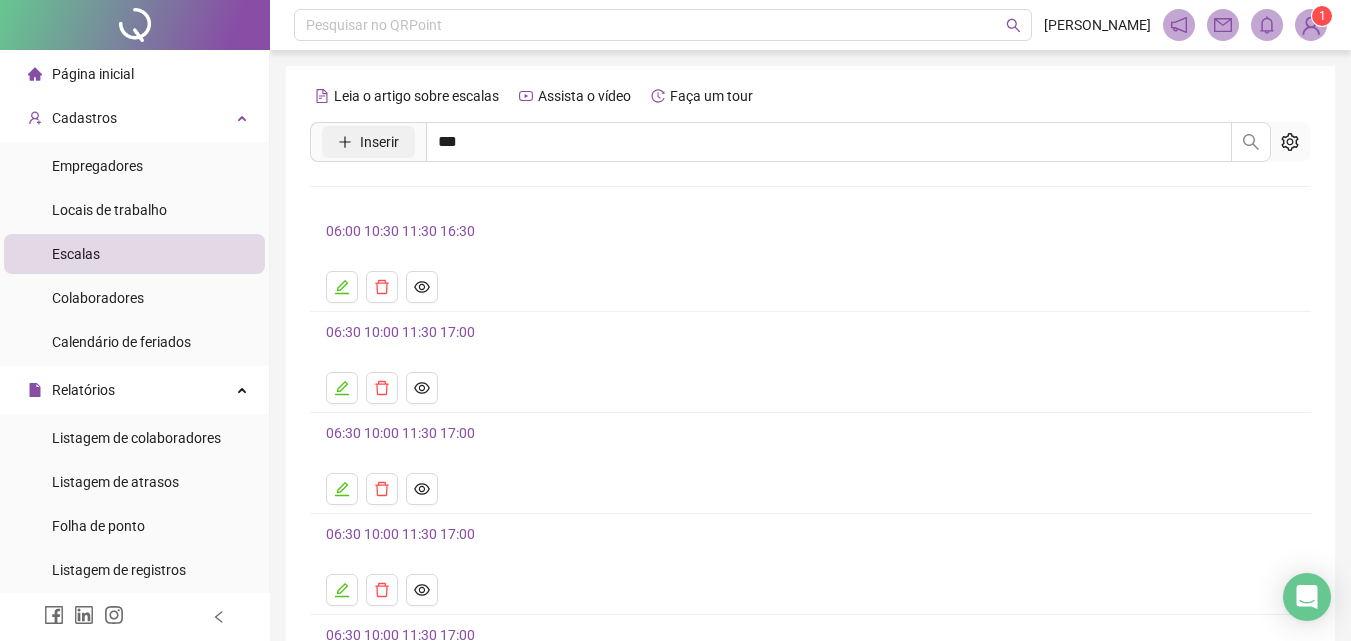 click on "Inserir" at bounding box center (379, 142) 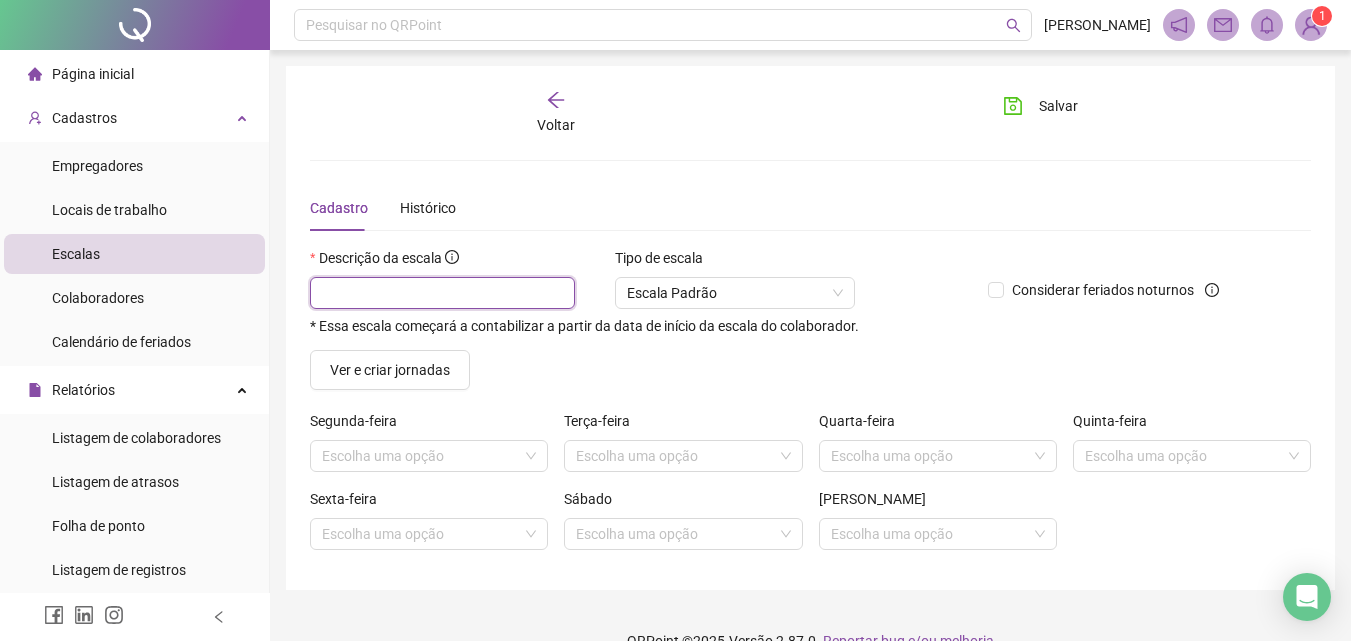 click at bounding box center (442, 293) 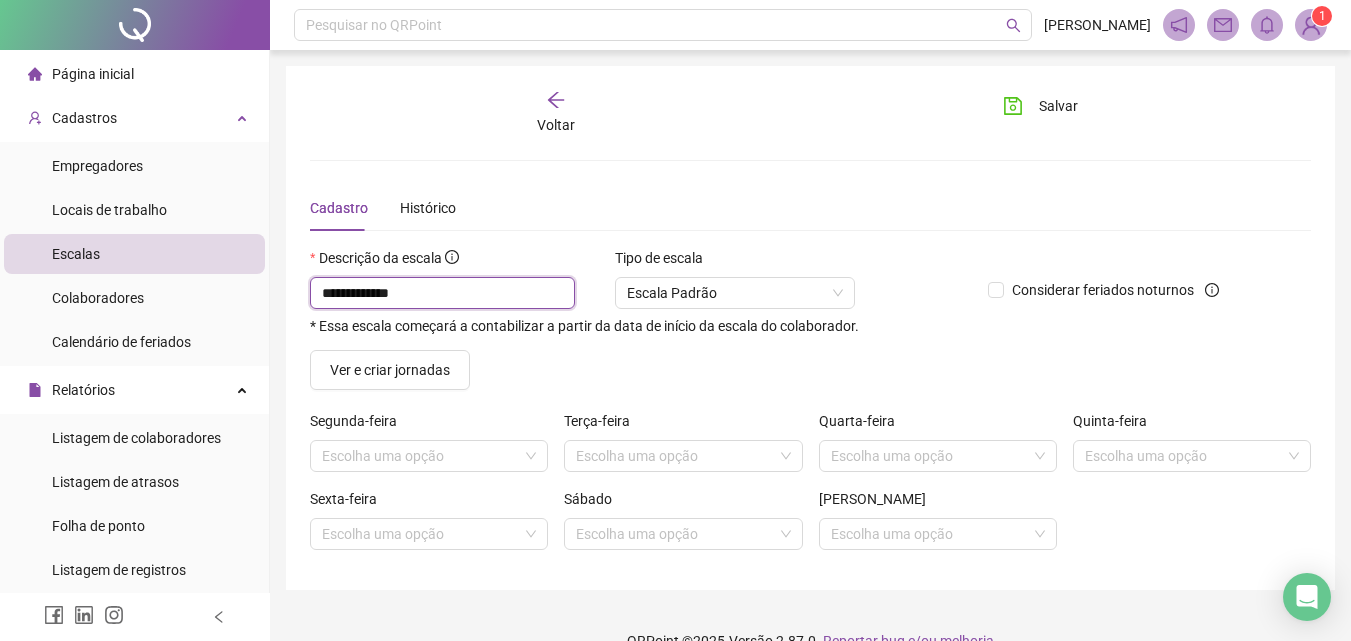 type on "**********" 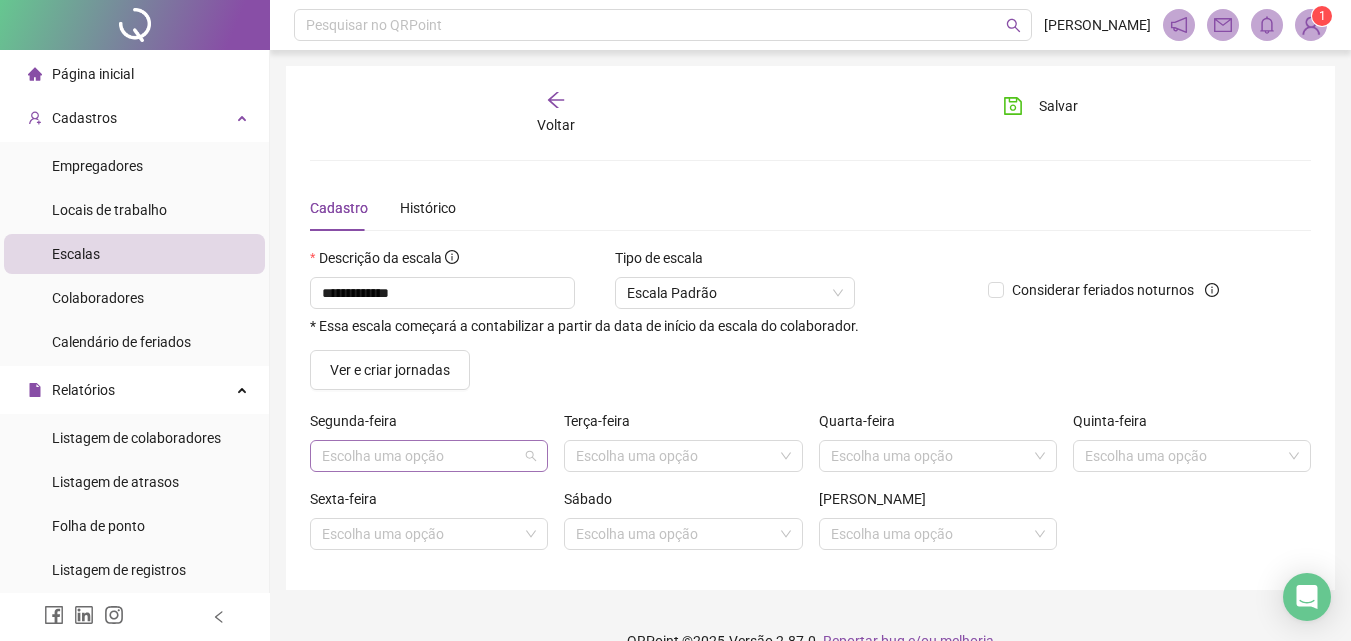click at bounding box center [423, 456] 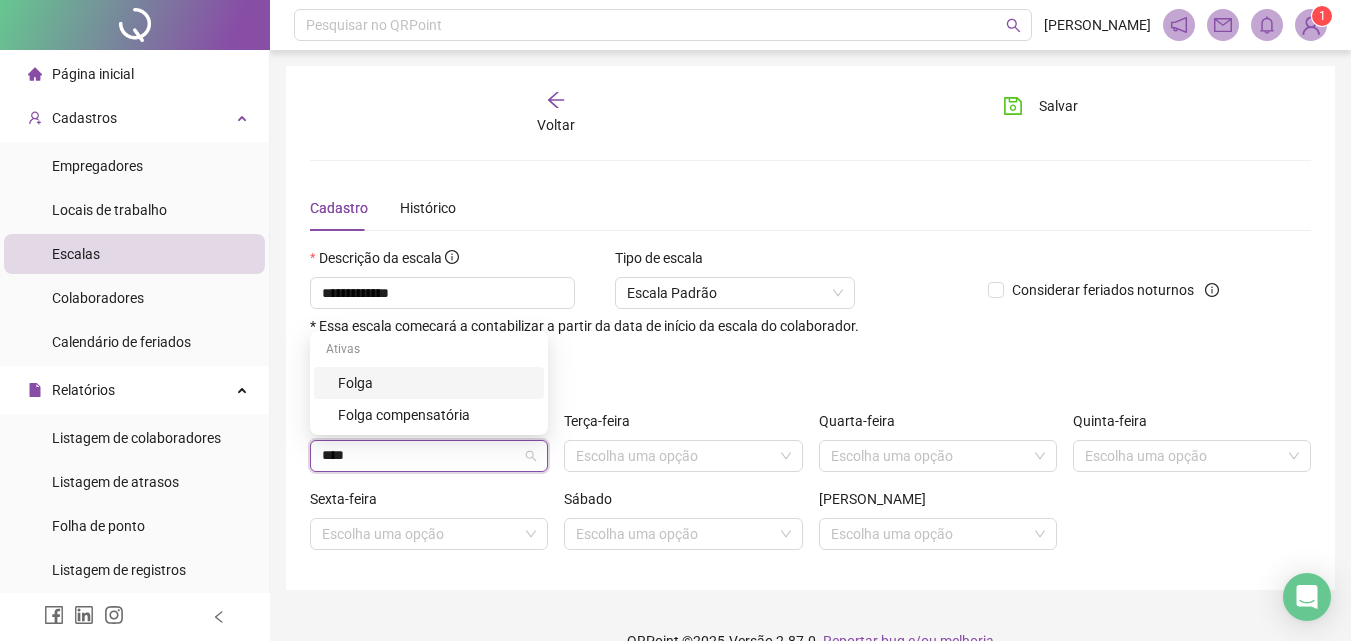 type on "*****" 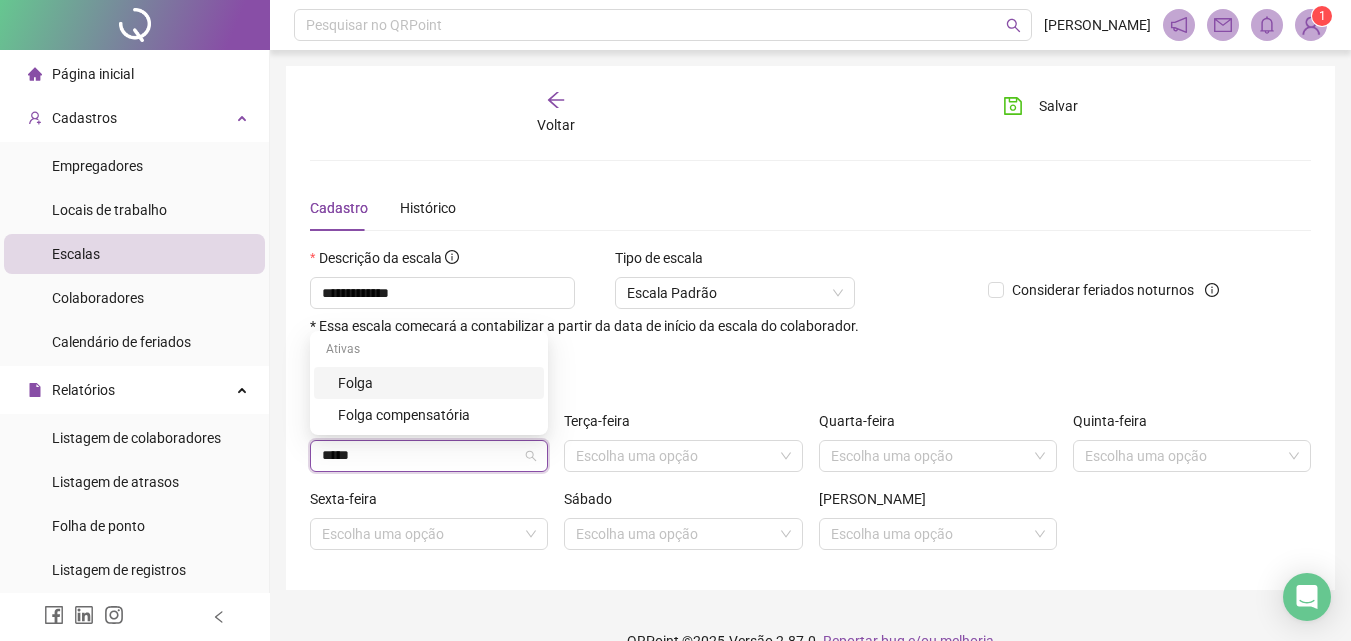 click on "Folga" at bounding box center (435, 383) 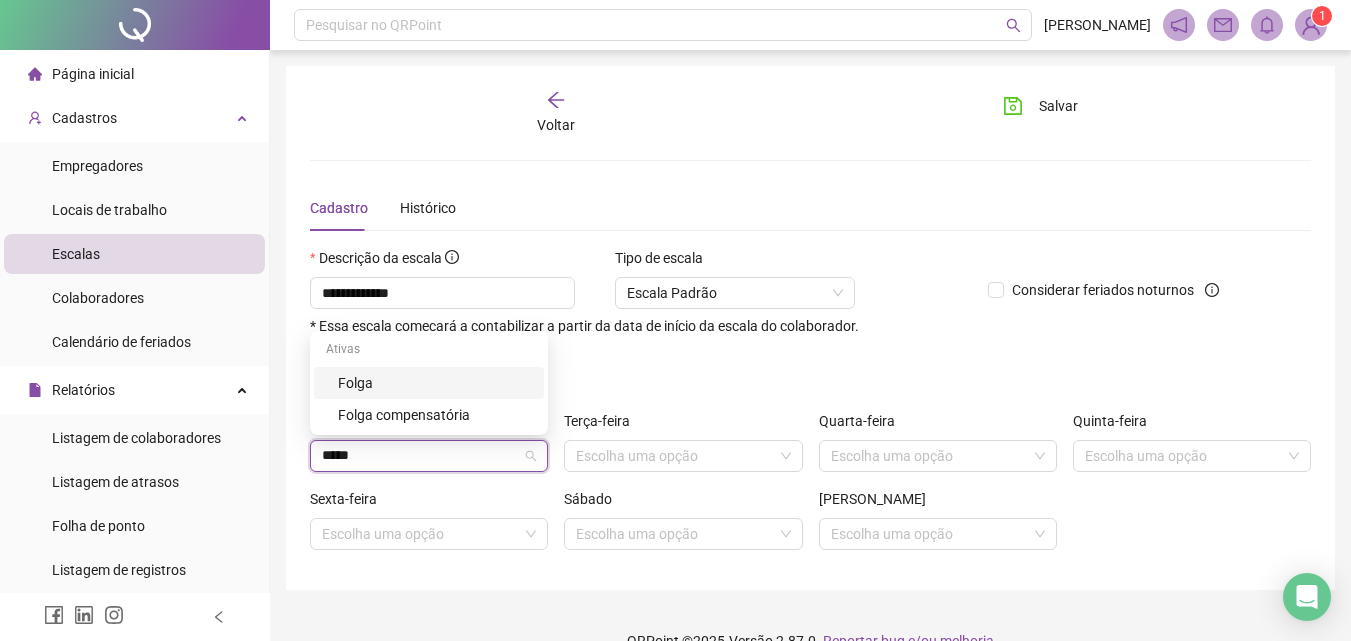 type 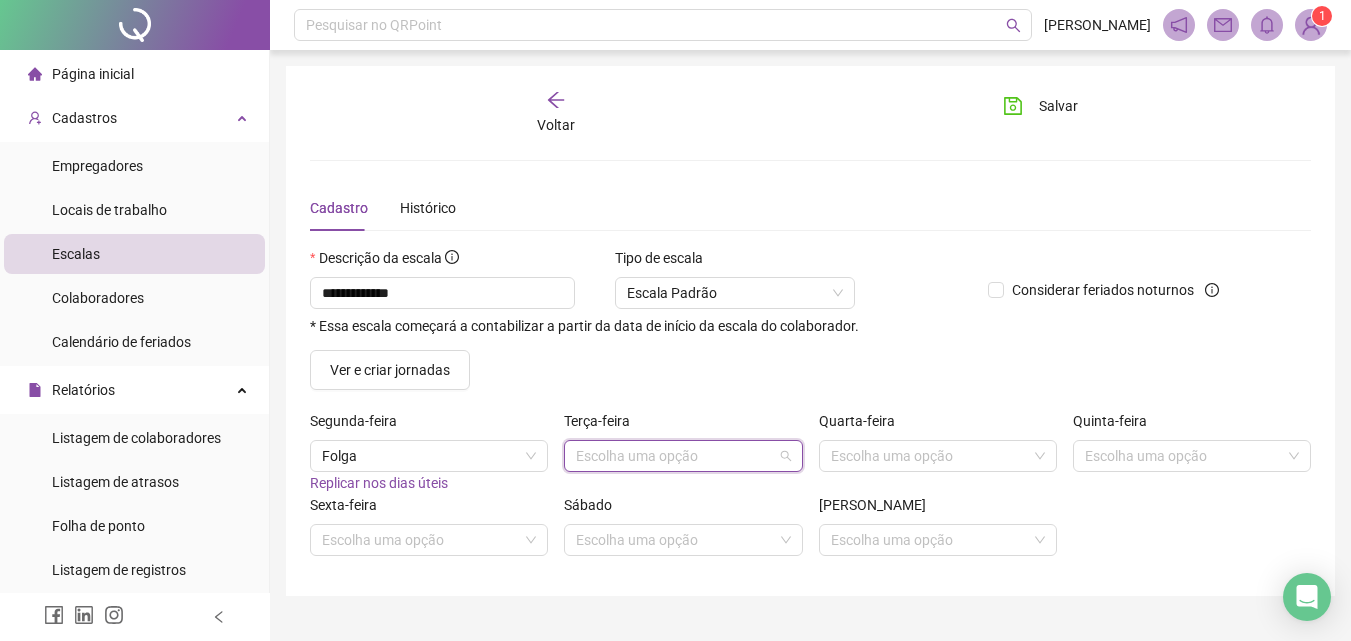 click at bounding box center (677, 456) 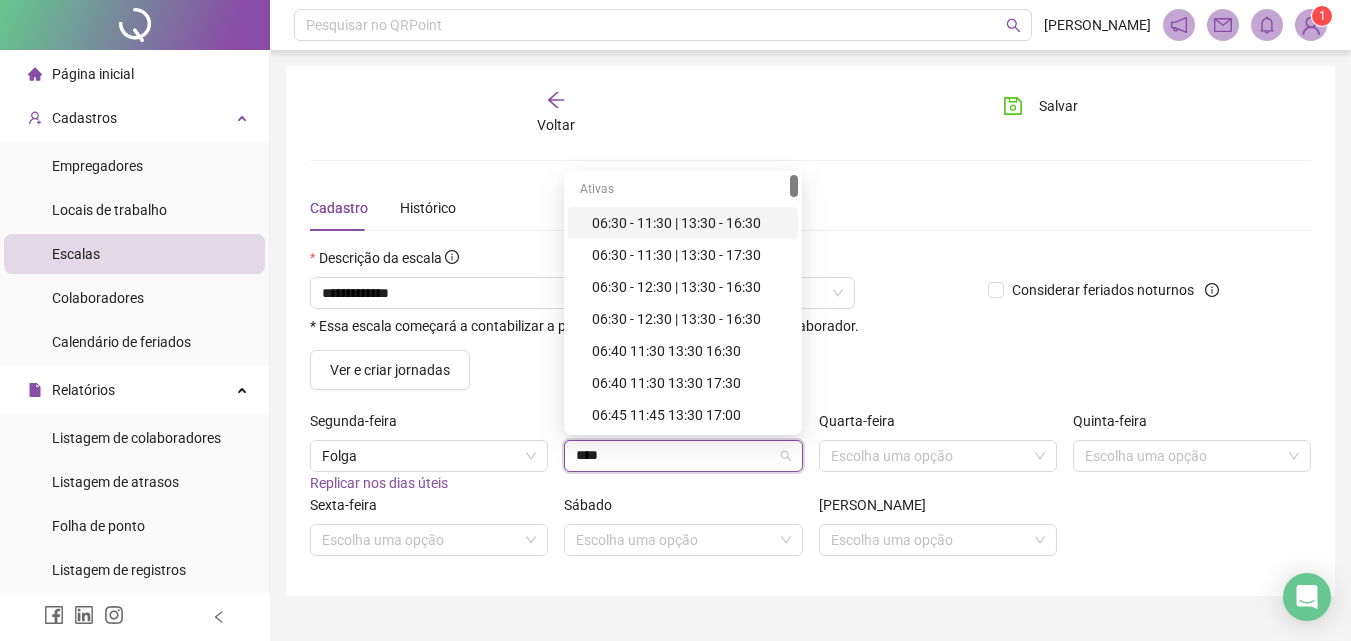 type on "*****" 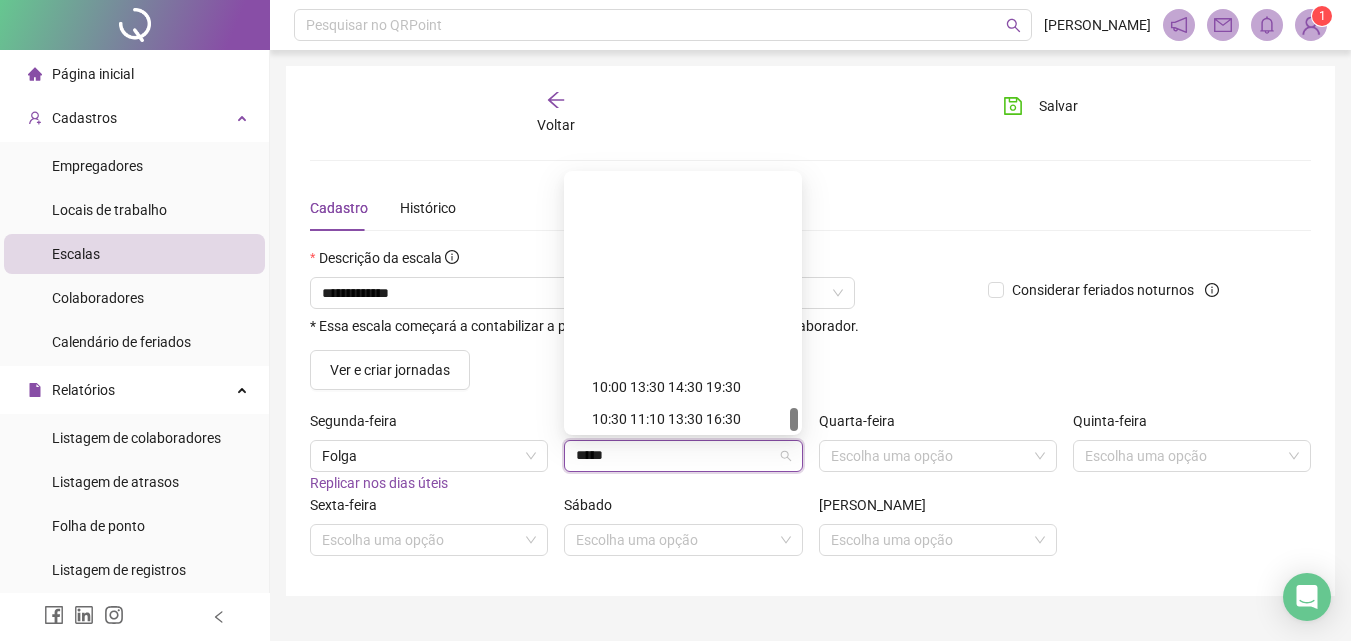 scroll, scrollTop: 2528, scrollLeft: 0, axis: vertical 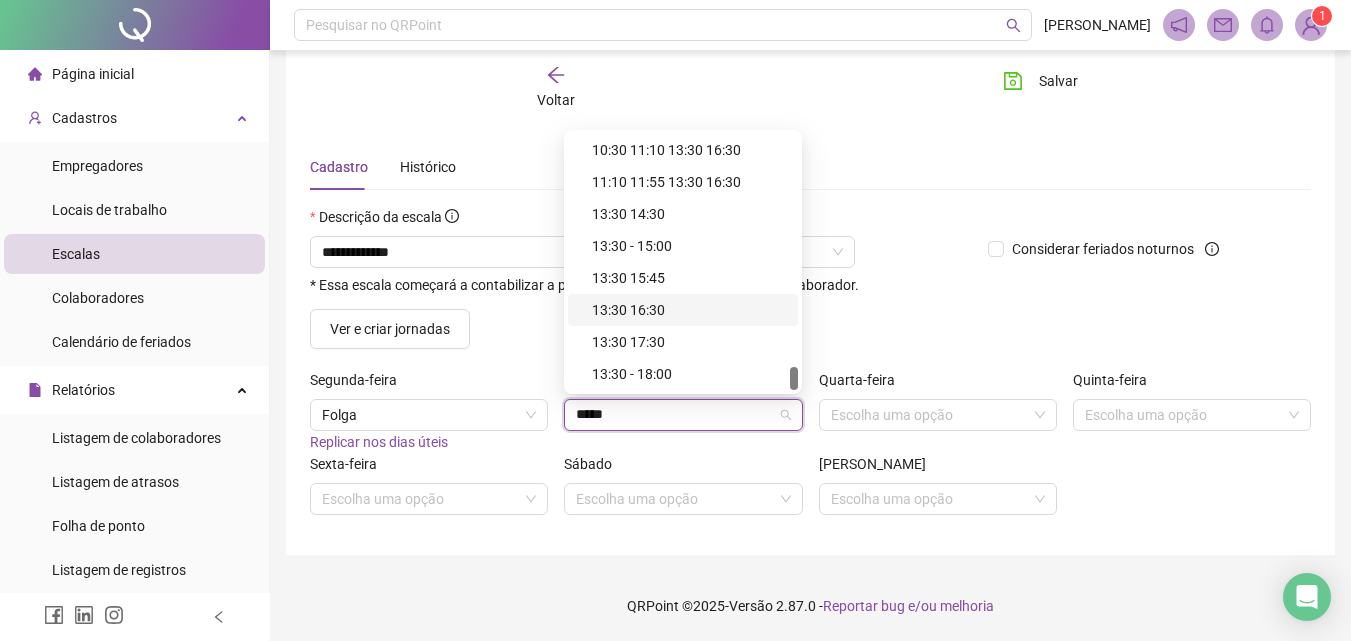 click on "13:30 16:30" at bounding box center (689, 310) 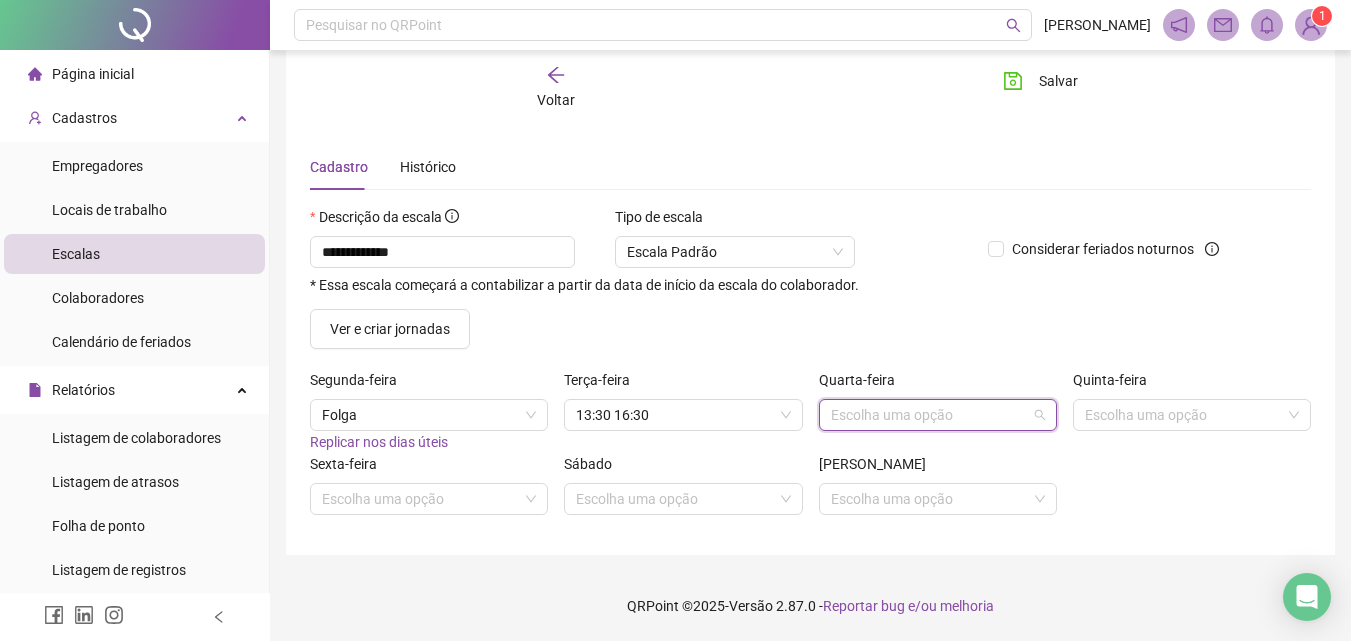 click at bounding box center [932, 415] 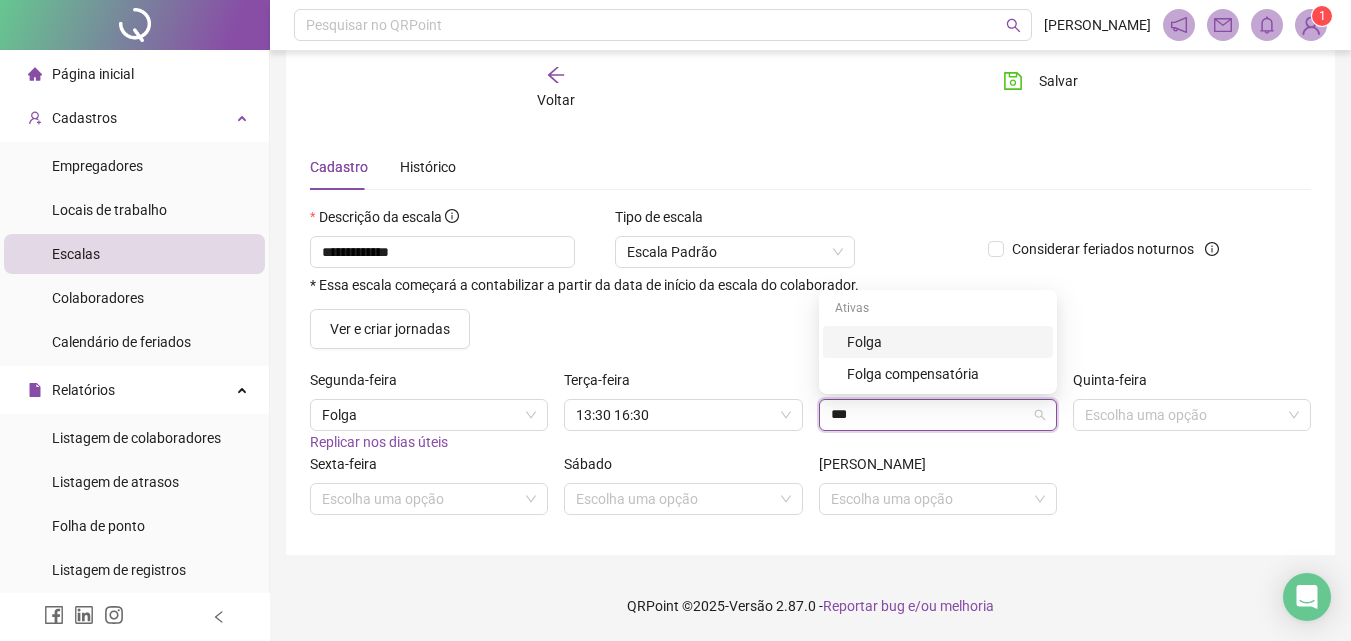 type on "****" 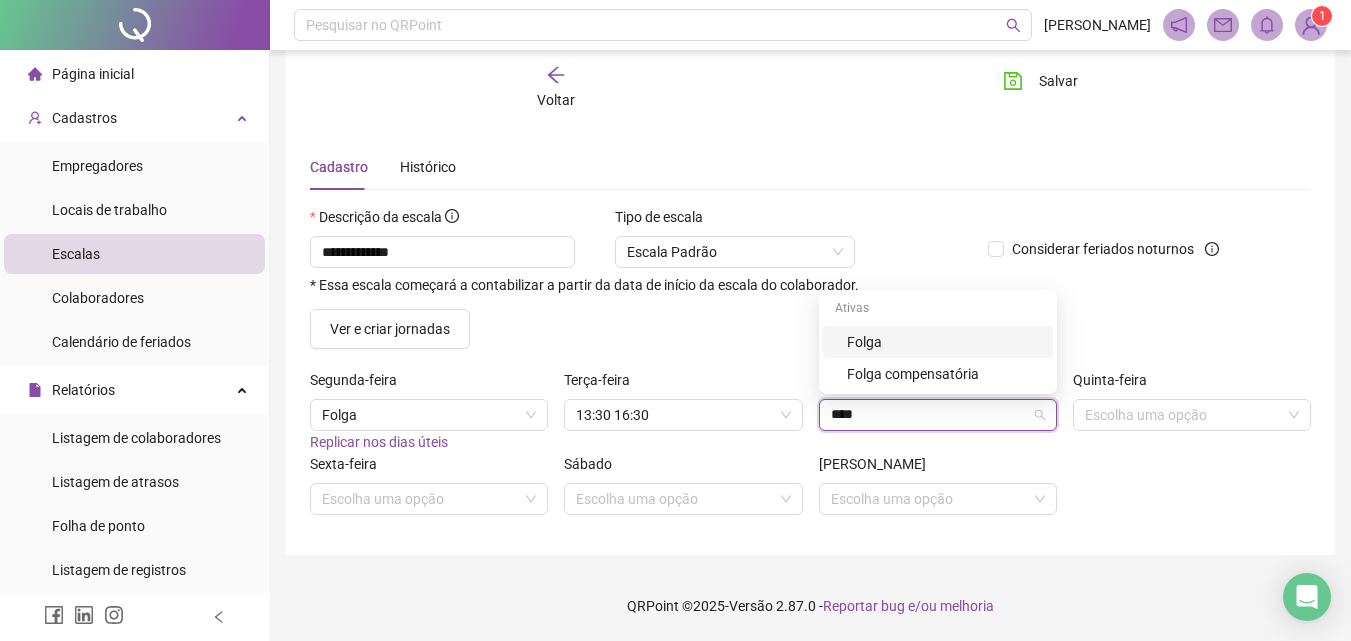 click on "Folga" at bounding box center (944, 342) 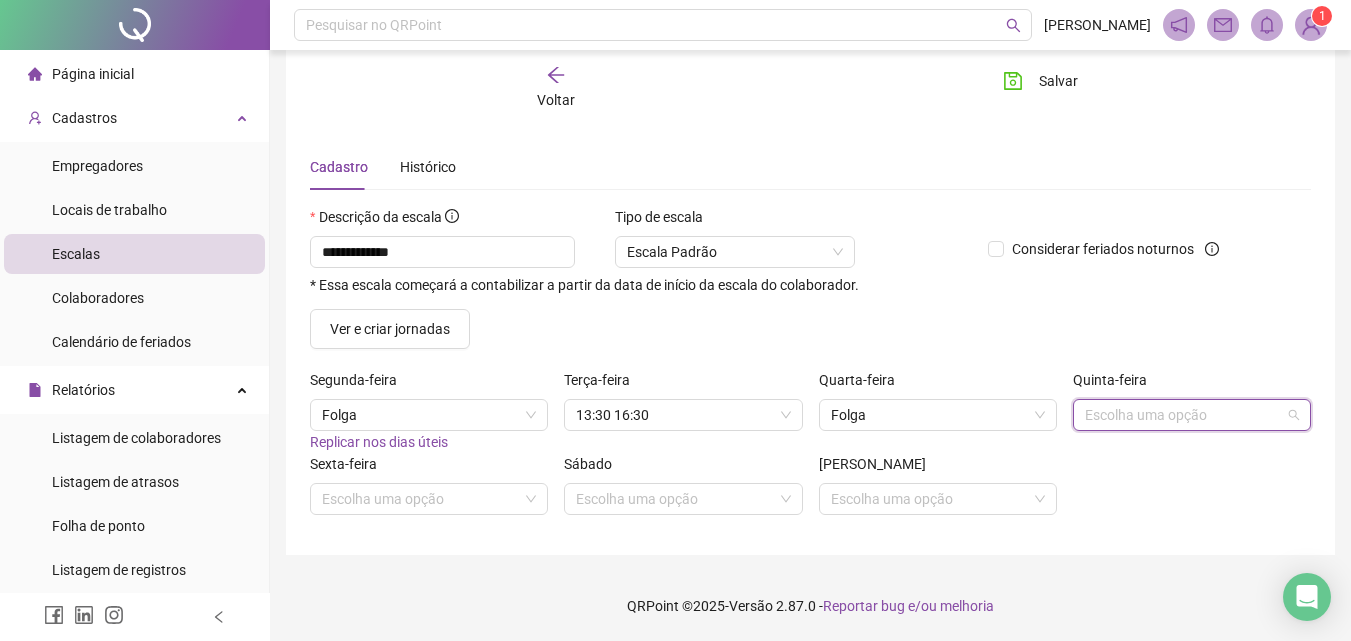 click at bounding box center [1186, 415] 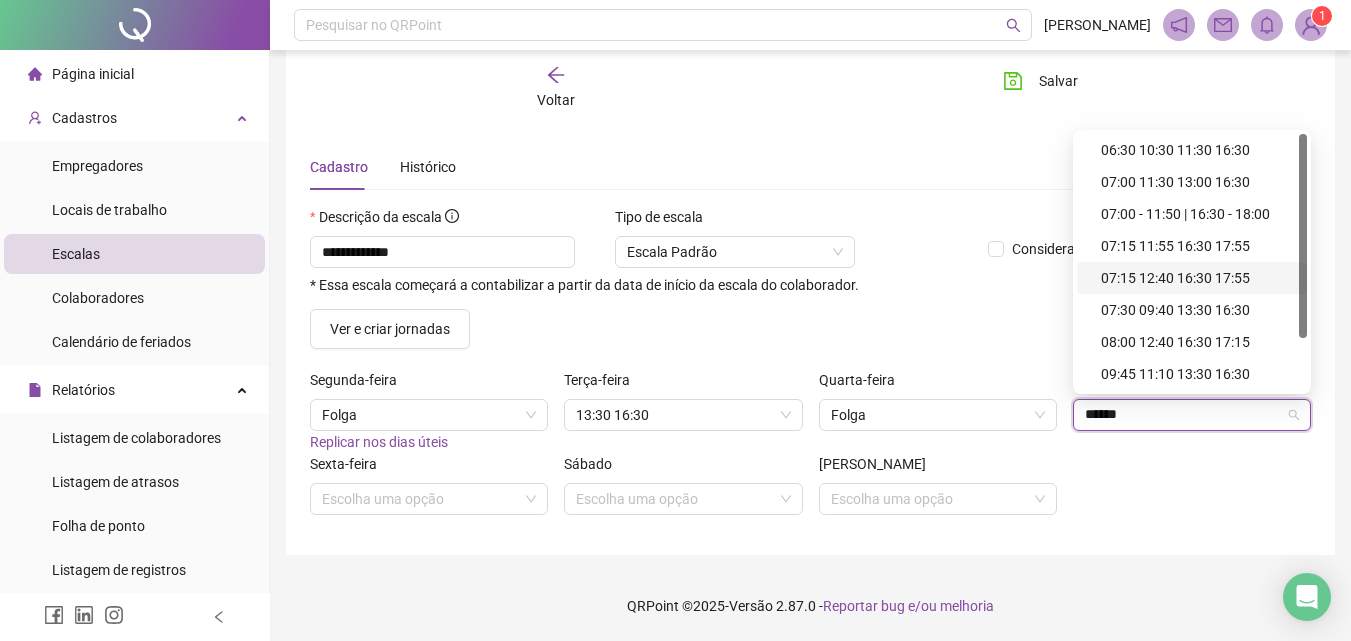 scroll, scrollTop: 0, scrollLeft: 0, axis: both 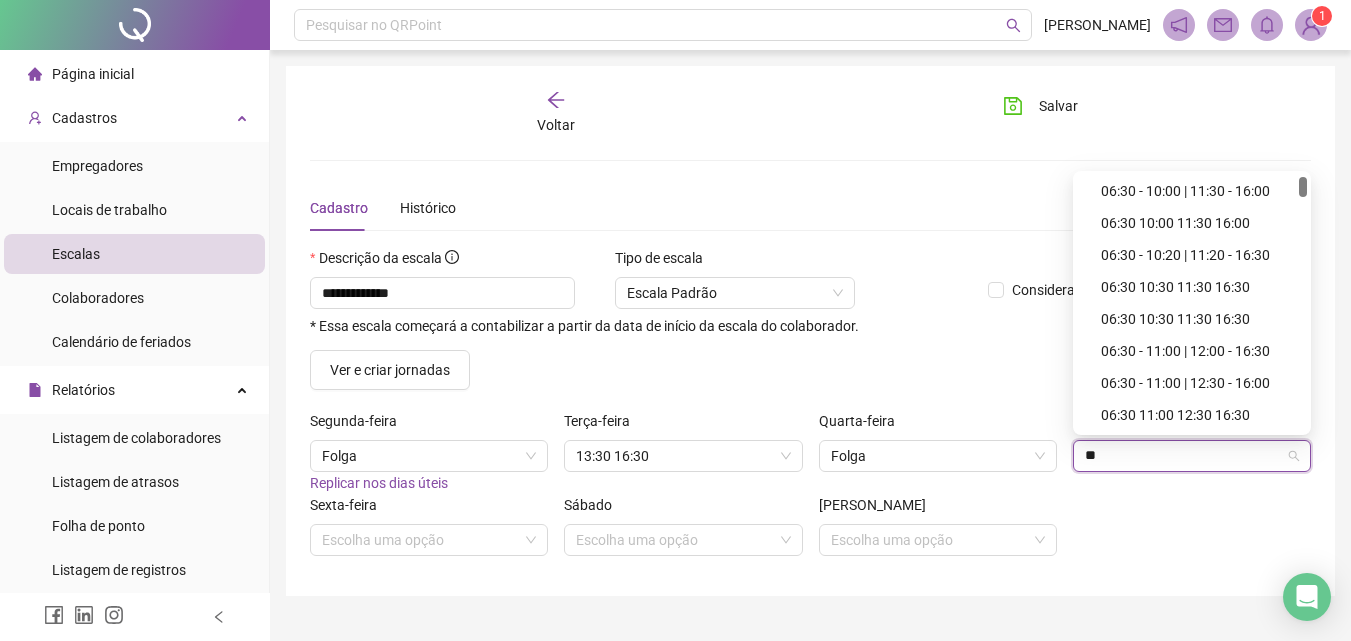 type on "*" 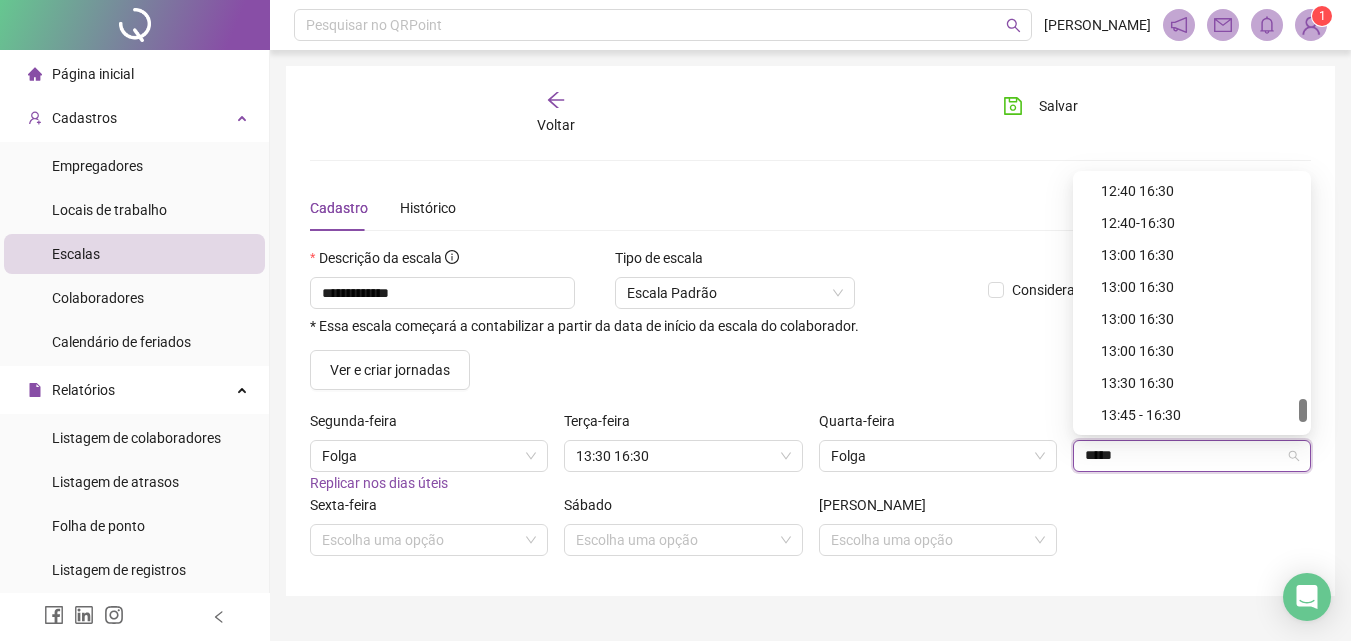 scroll, scrollTop: 2560, scrollLeft: 0, axis: vertical 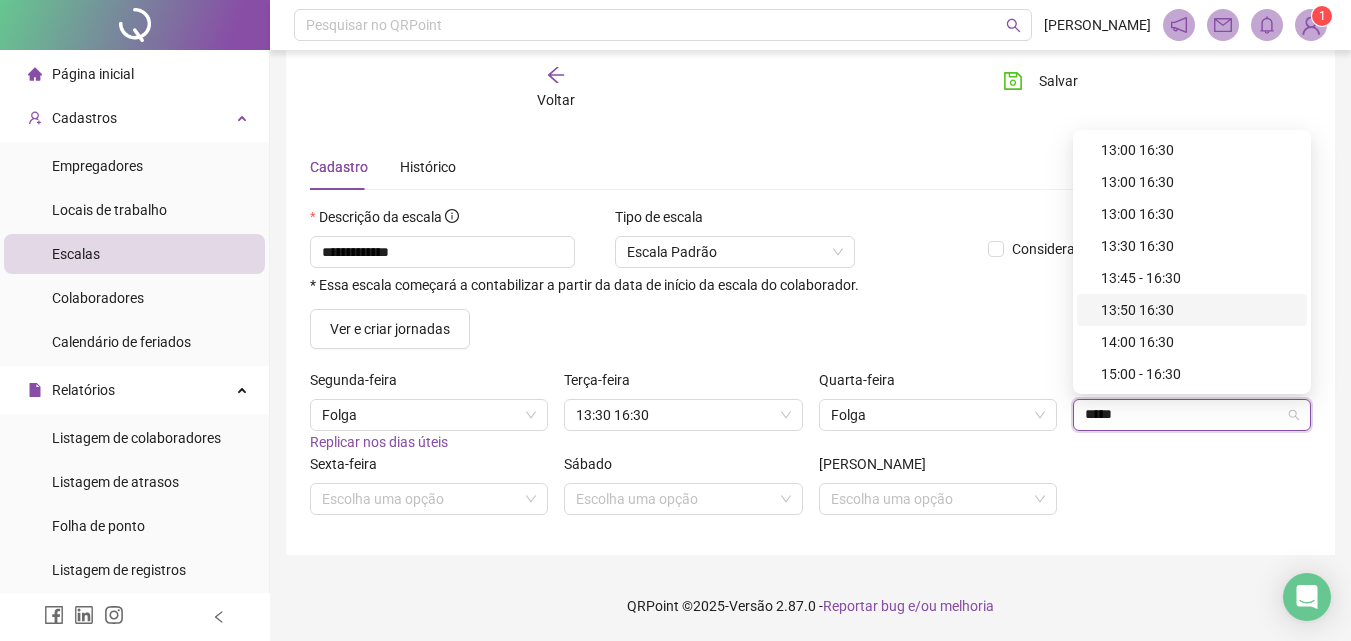 type on "*****" 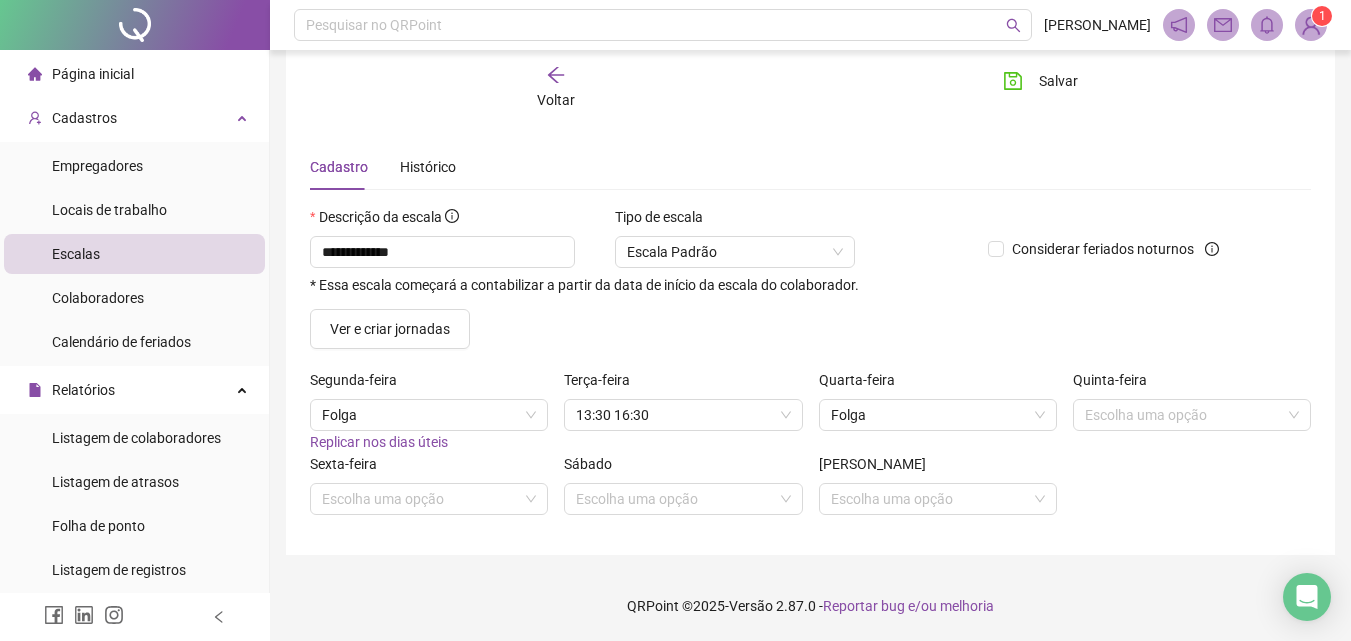 click on "Ver e criar jornadas" at bounding box center (810, 329) 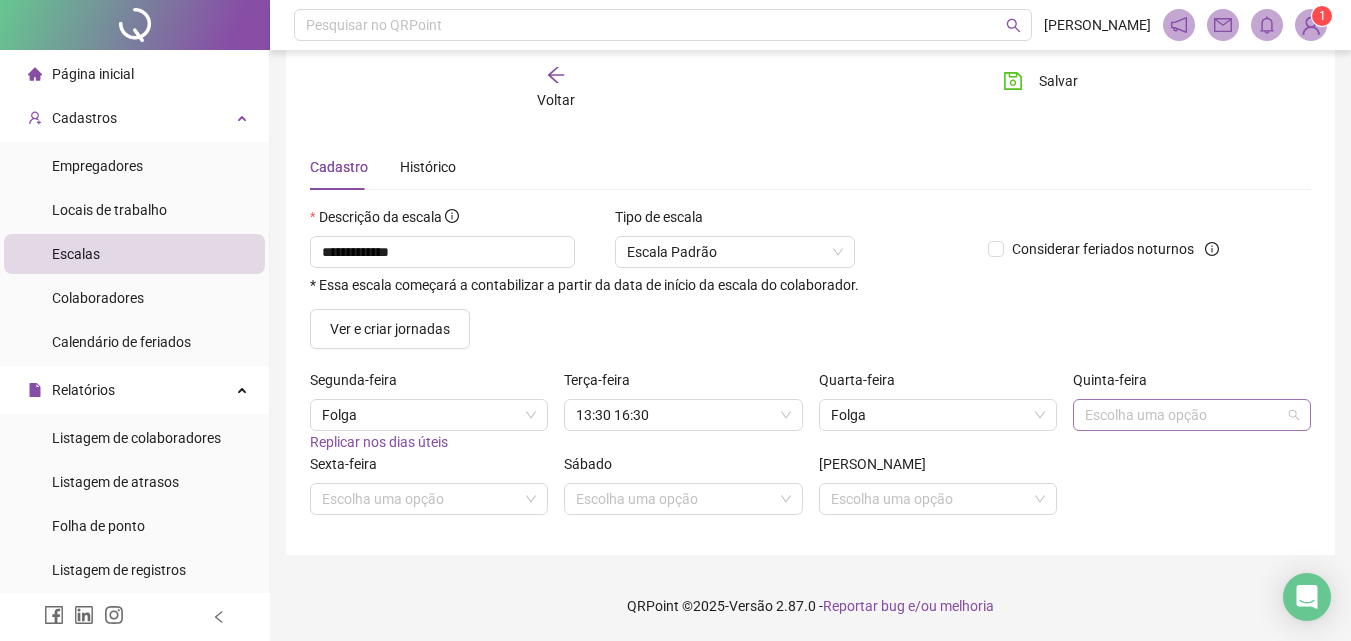 click at bounding box center [1186, 415] 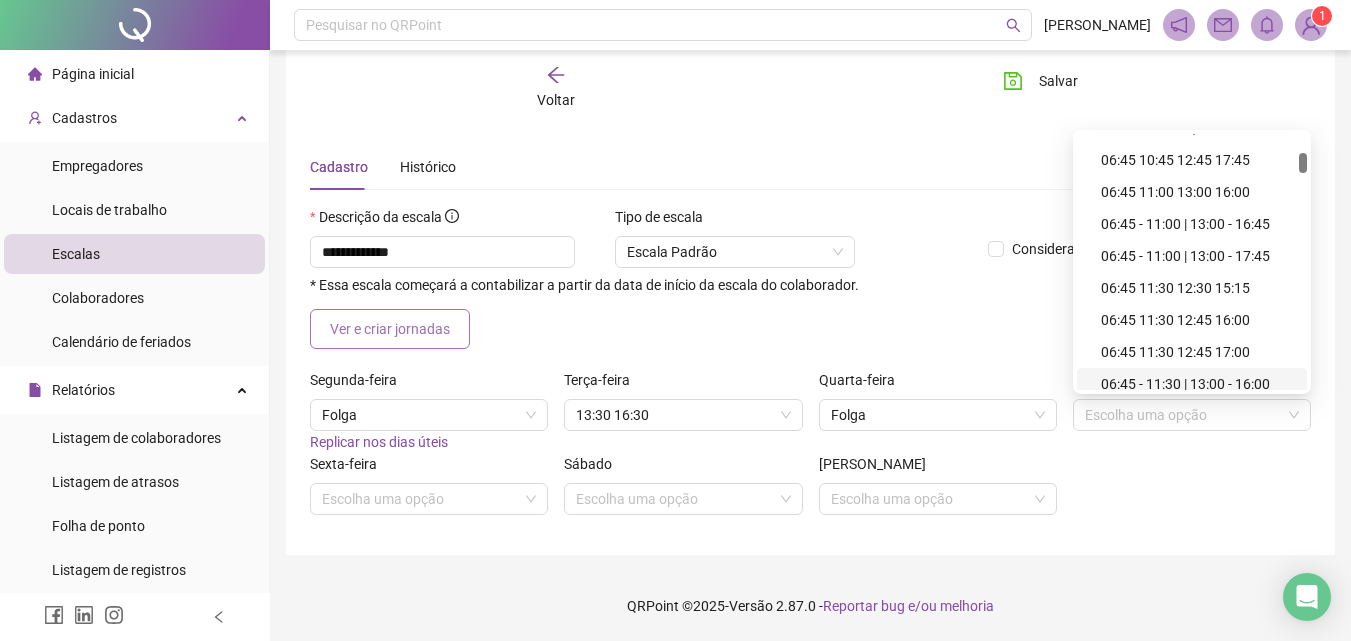 click on "Ver e criar jornadas" at bounding box center [390, 329] 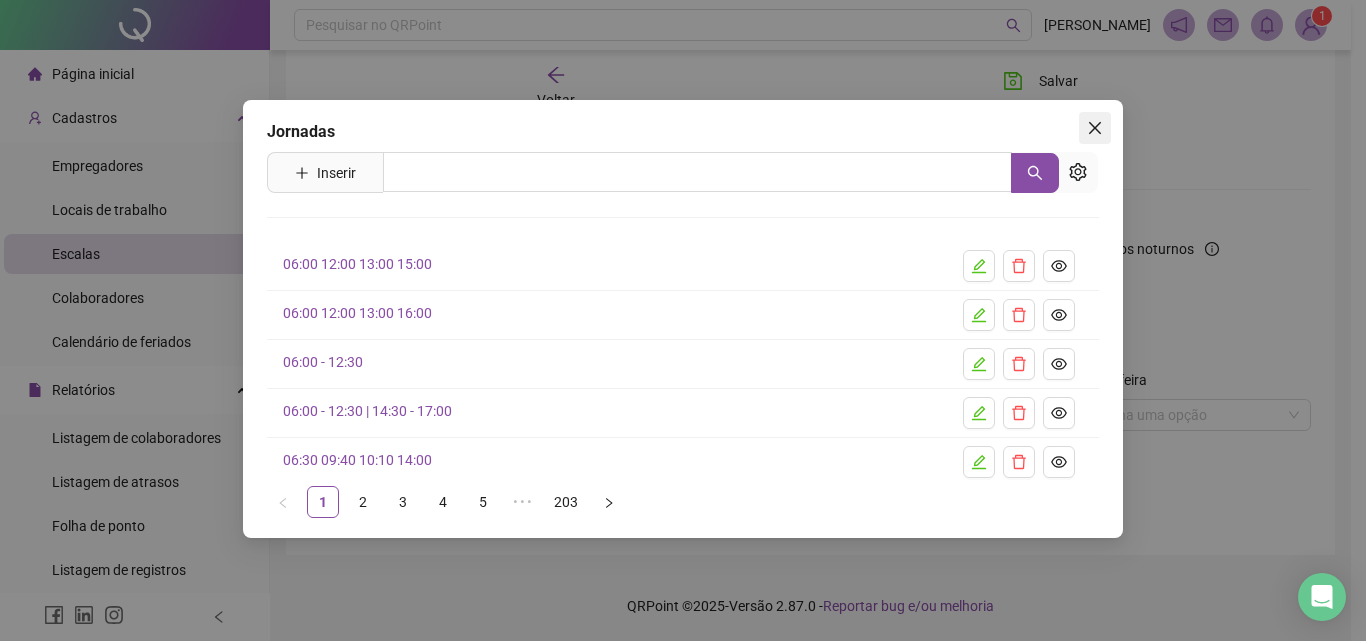 click 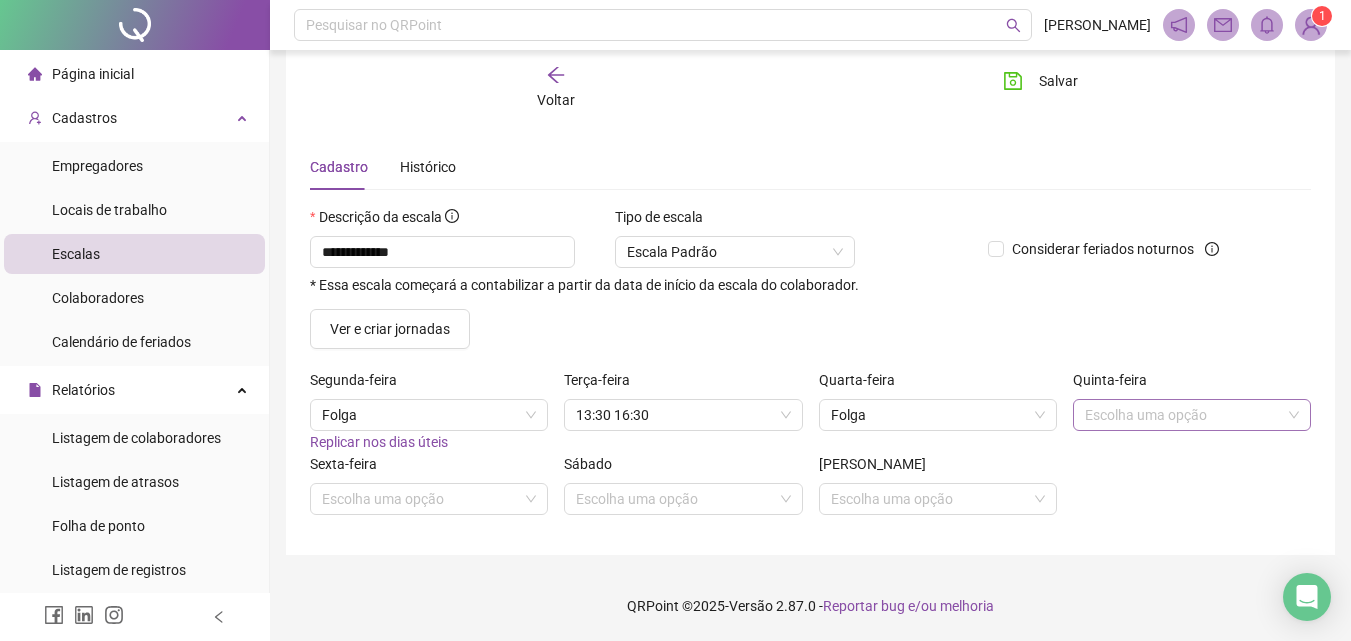 click at bounding box center [1186, 415] 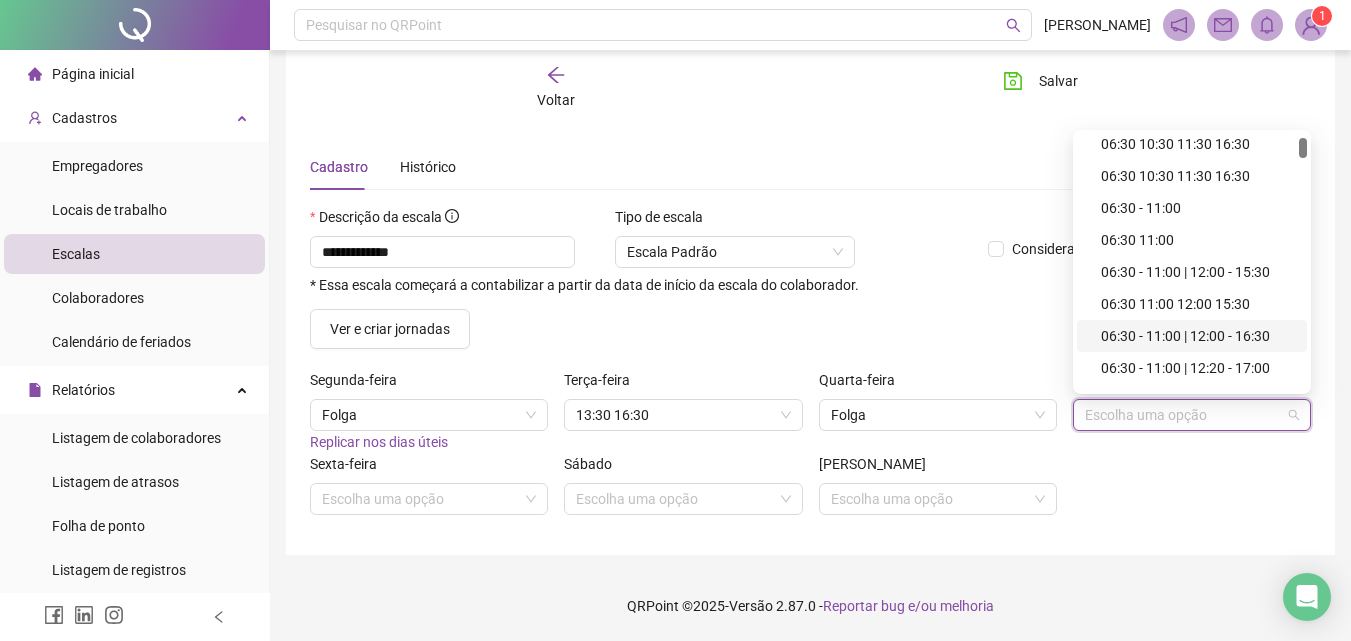 scroll, scrollTop: 0, scrollLeft: 0, axis: both 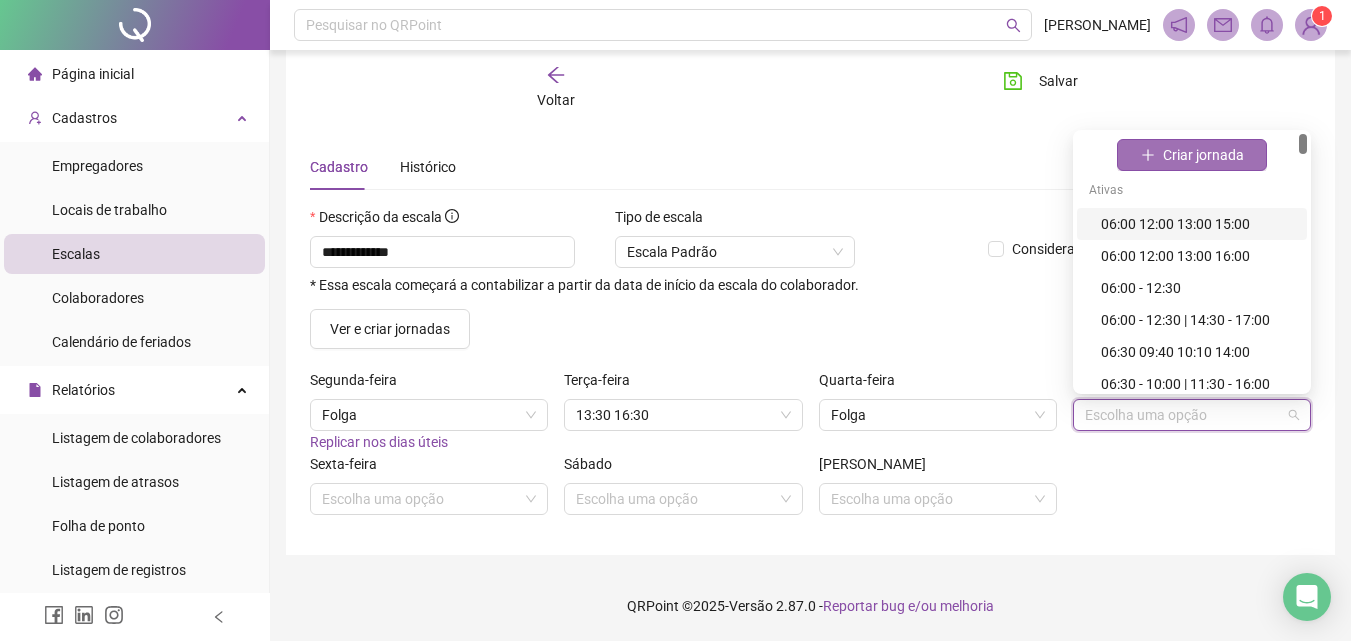 click on "Criar jornada" at bounding box center (1192, 155) 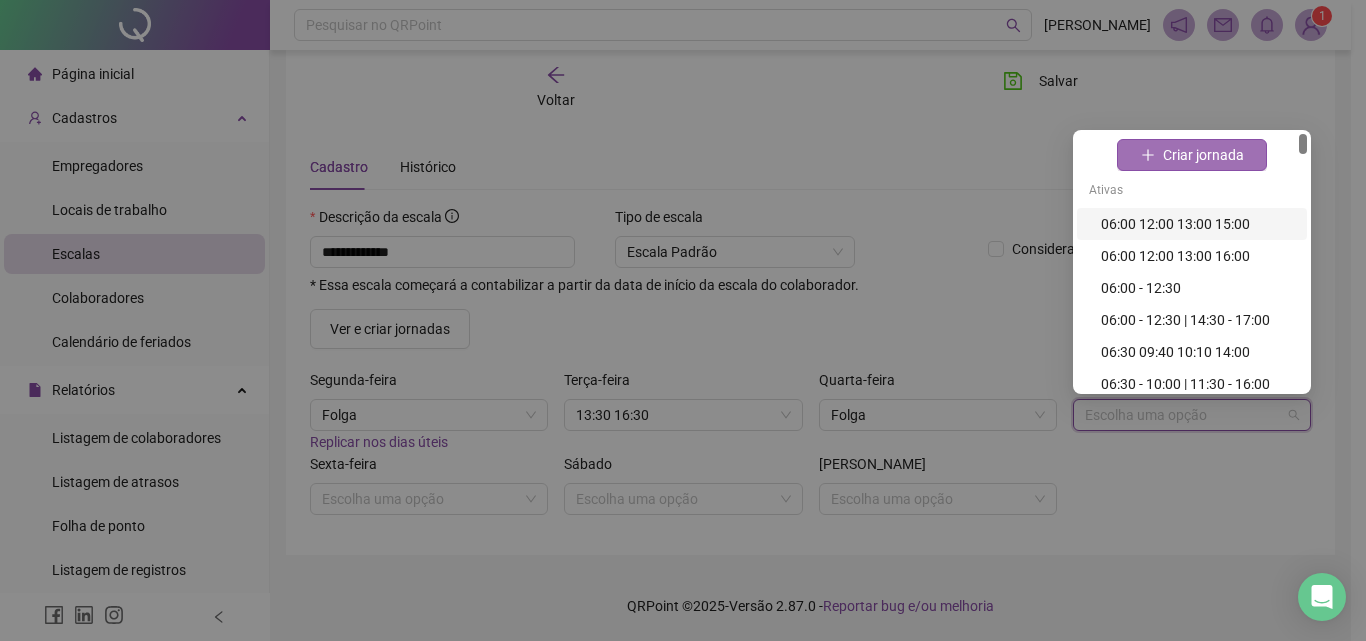 type 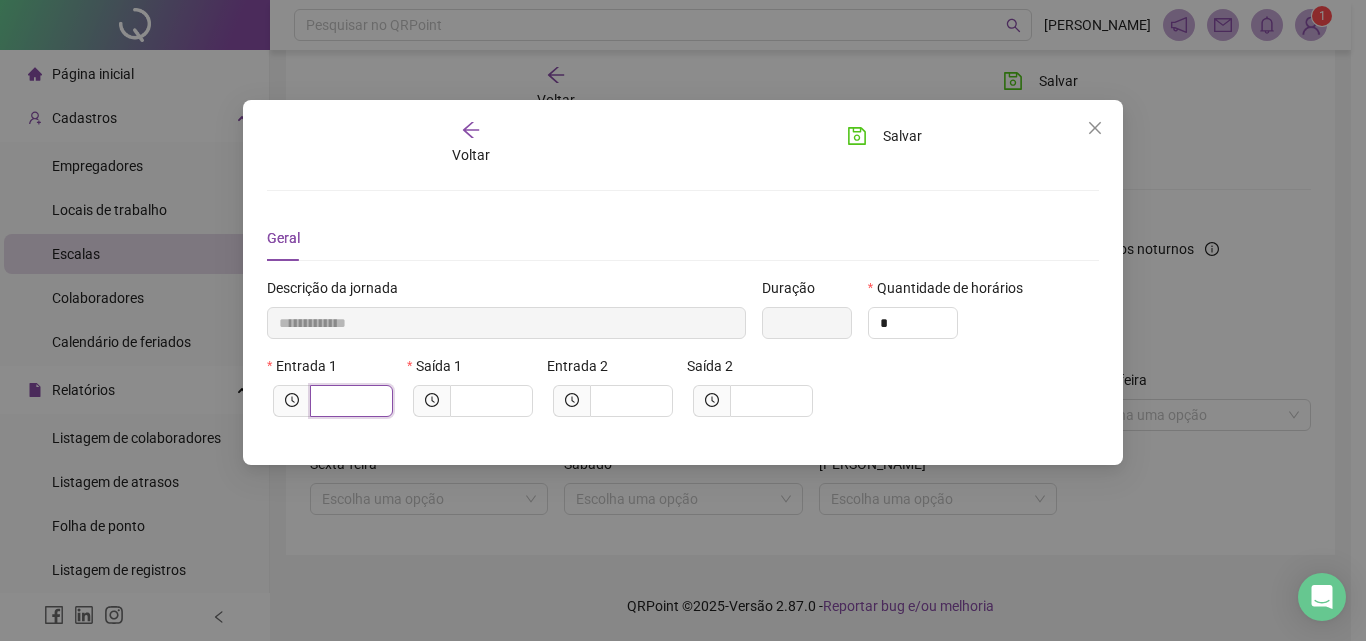click at bounding box center [349, 401] 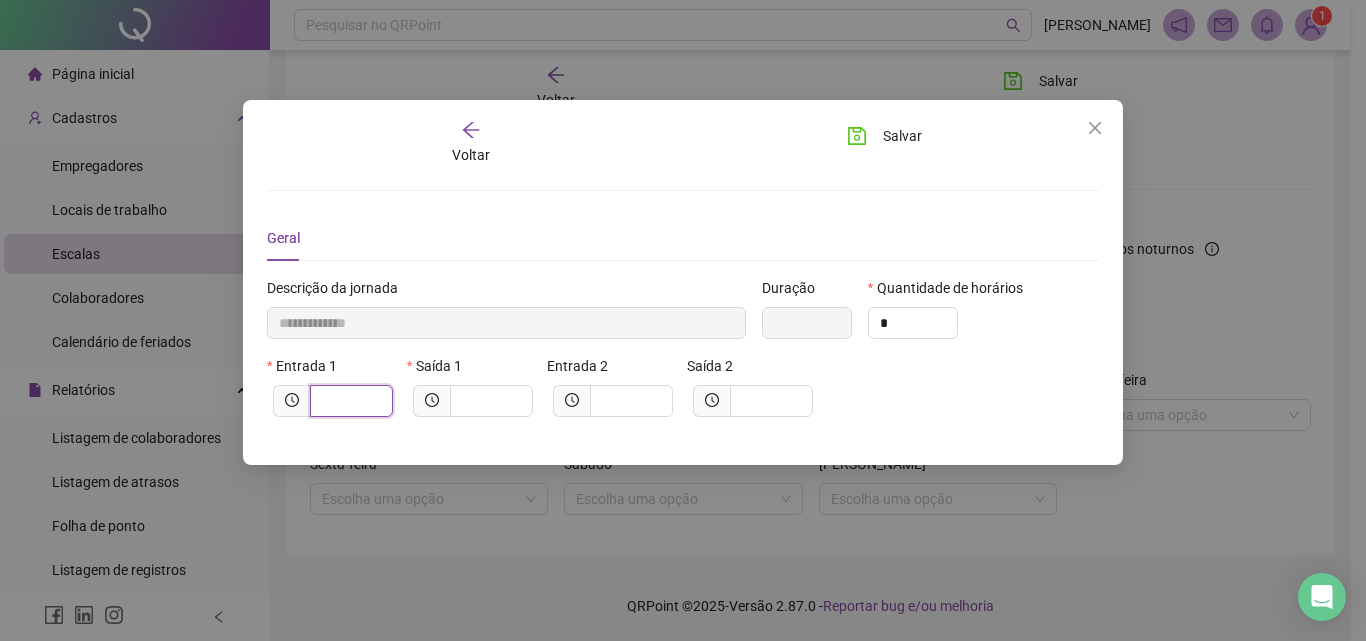 type on "*****" 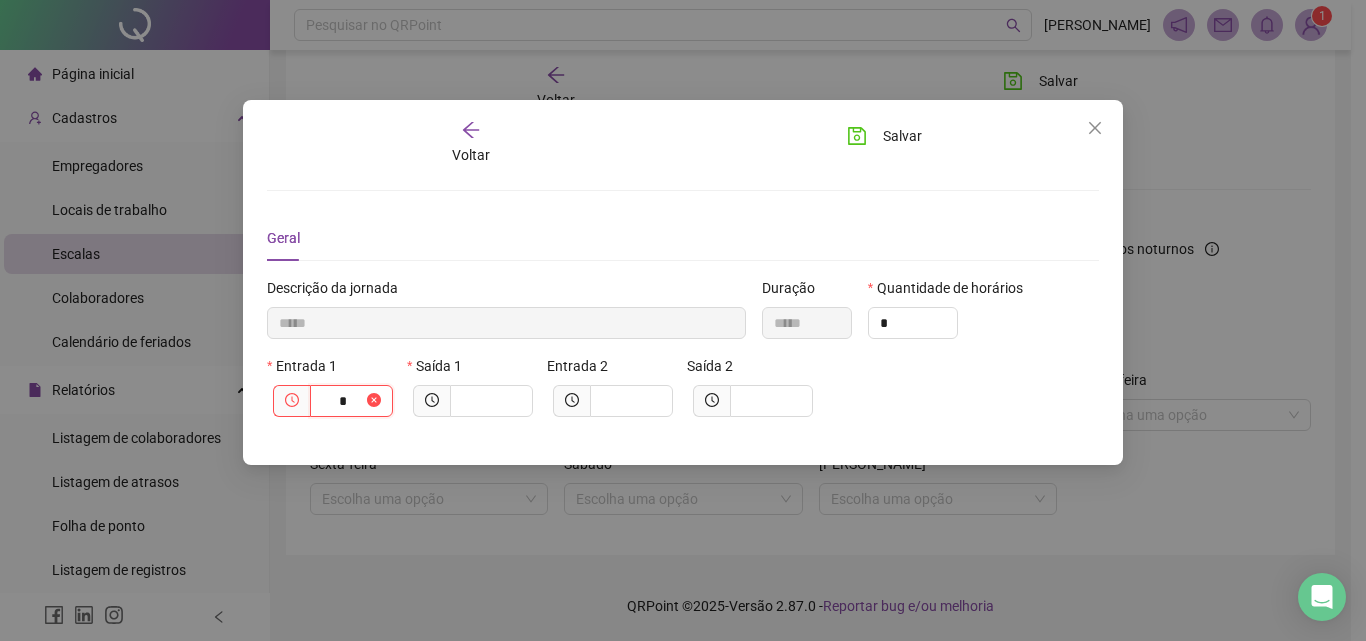 type on "******" 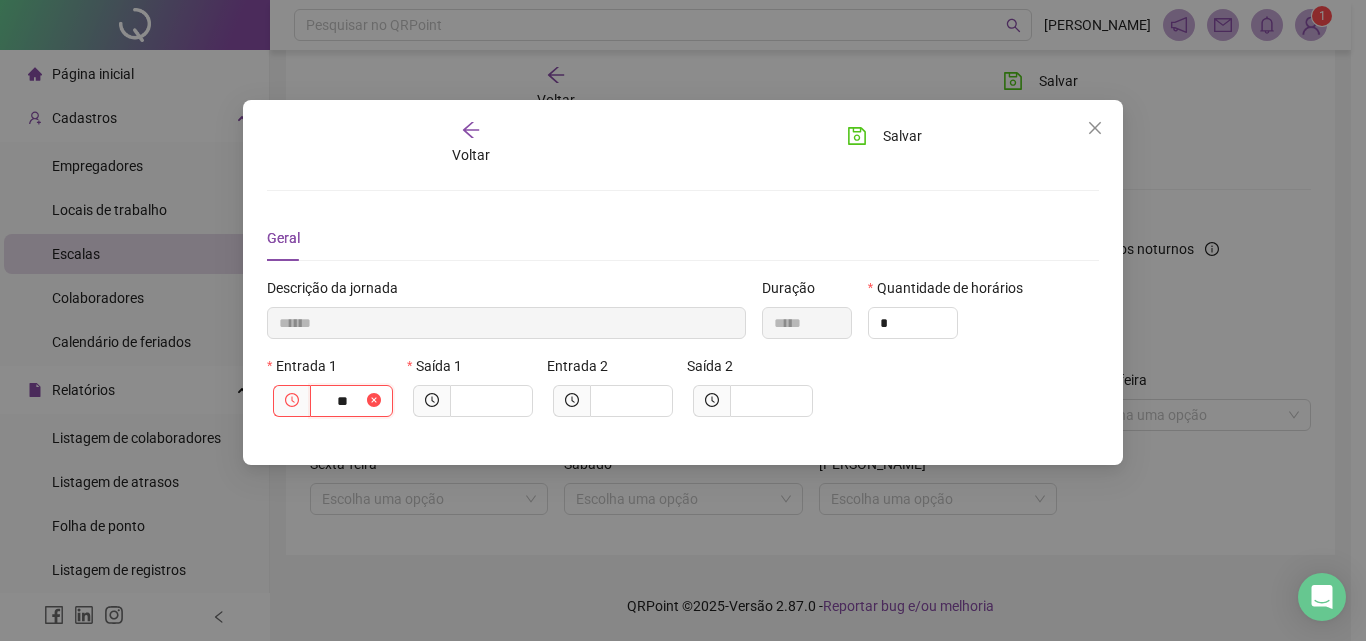 type on "***" 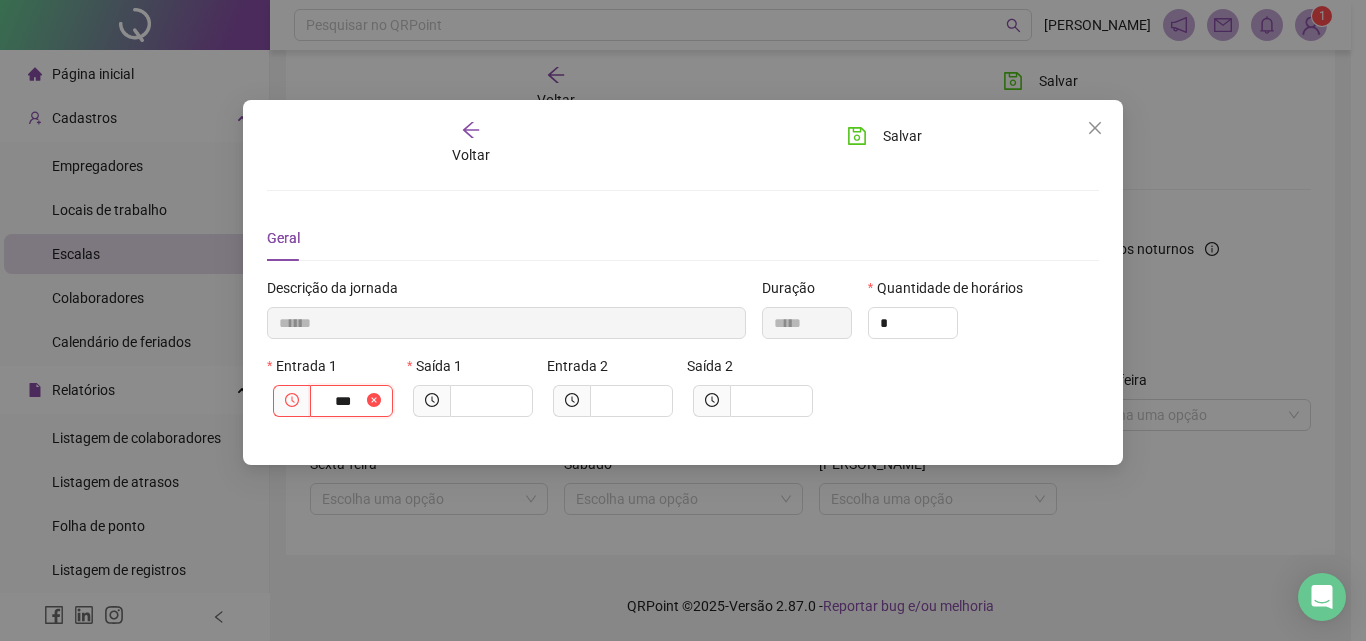 type on "********" 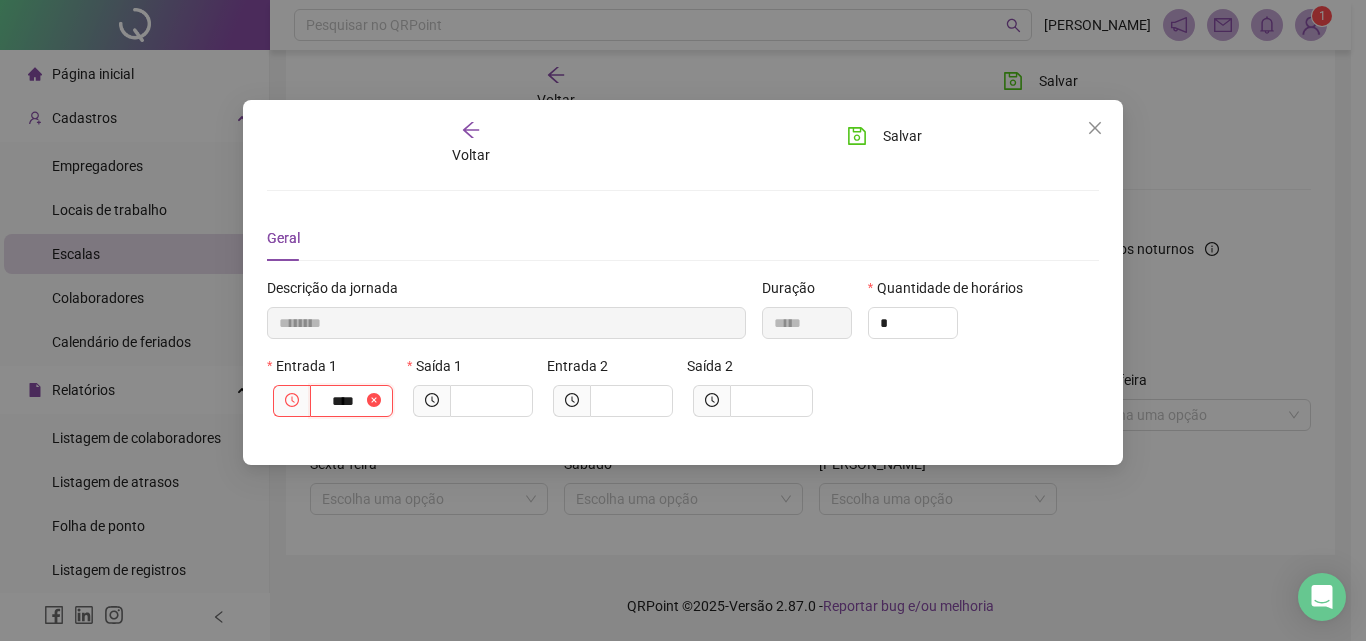 type on "*********" 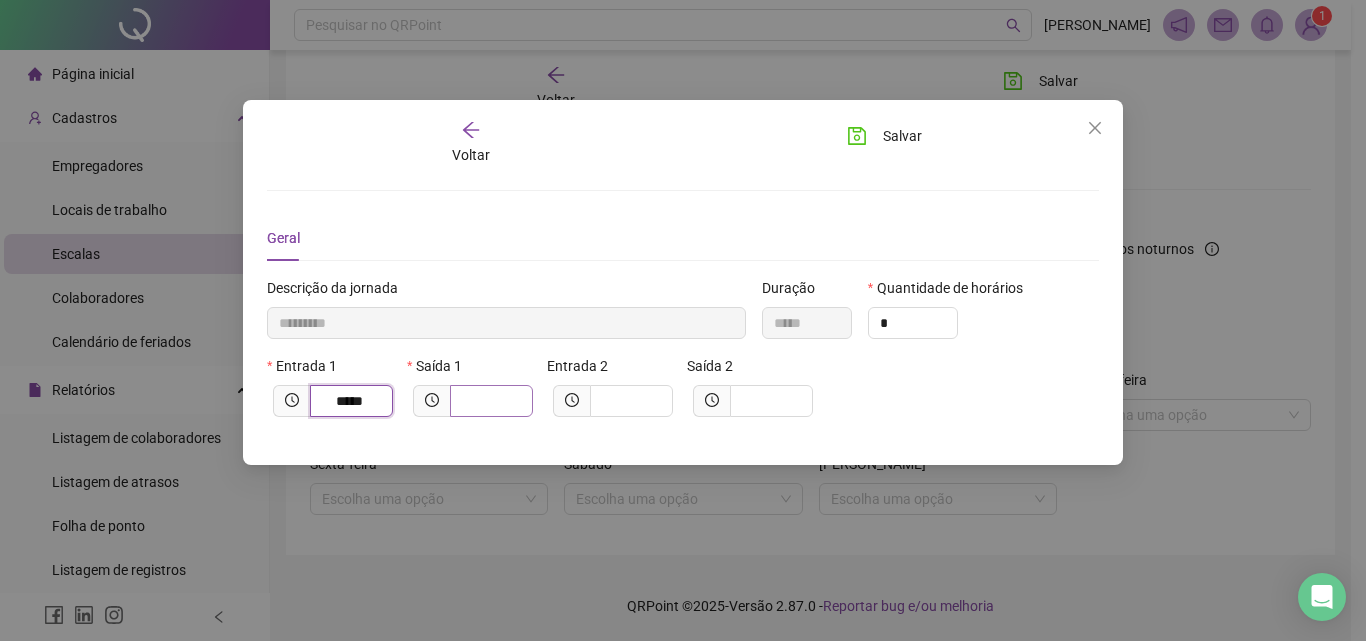 type on "*****" 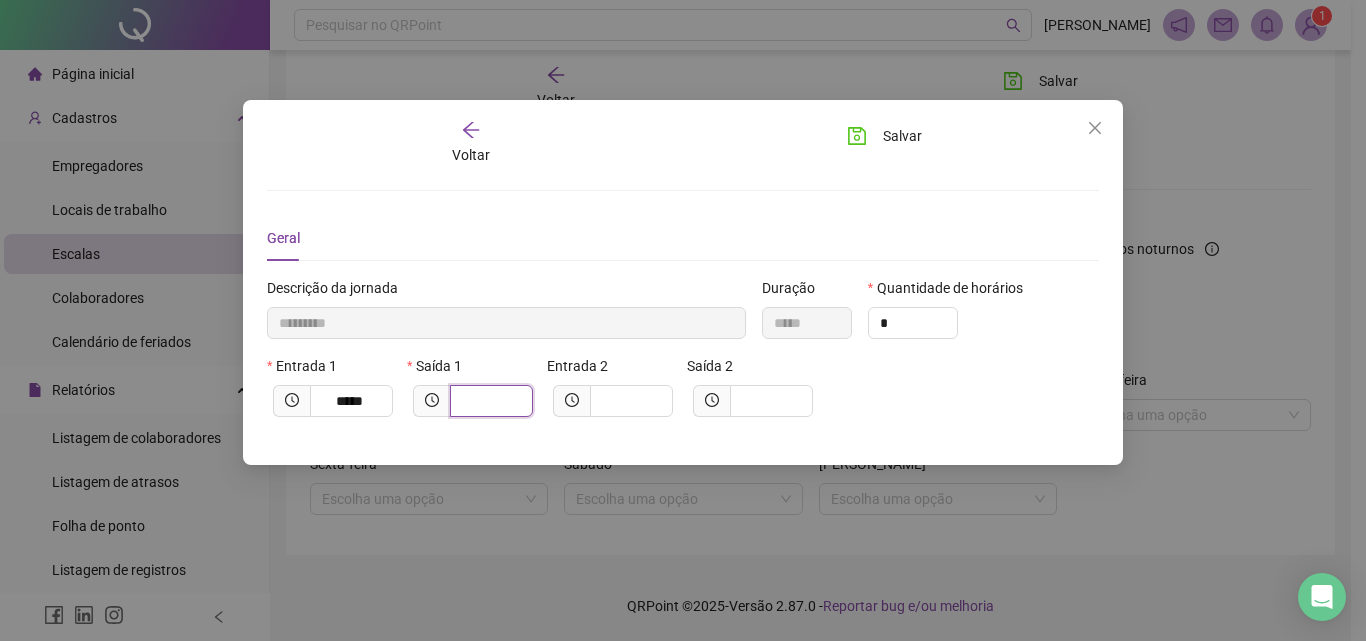 click at bounding box center (489, 401) 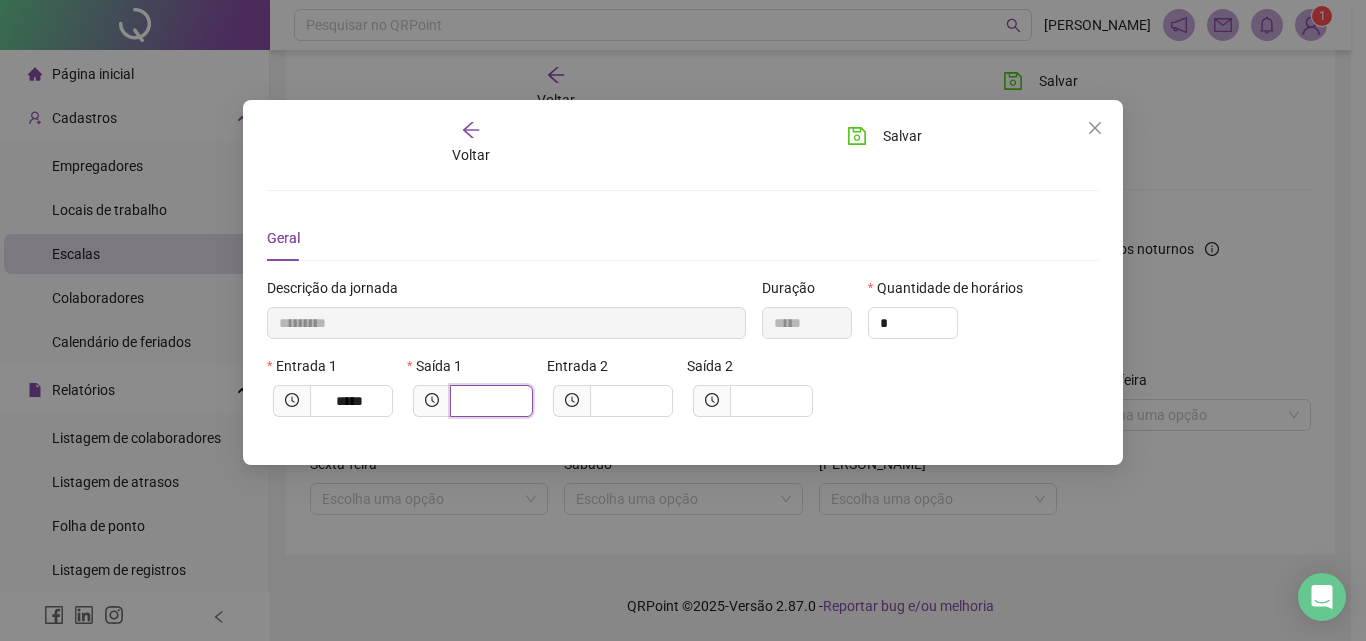 type on "*********" 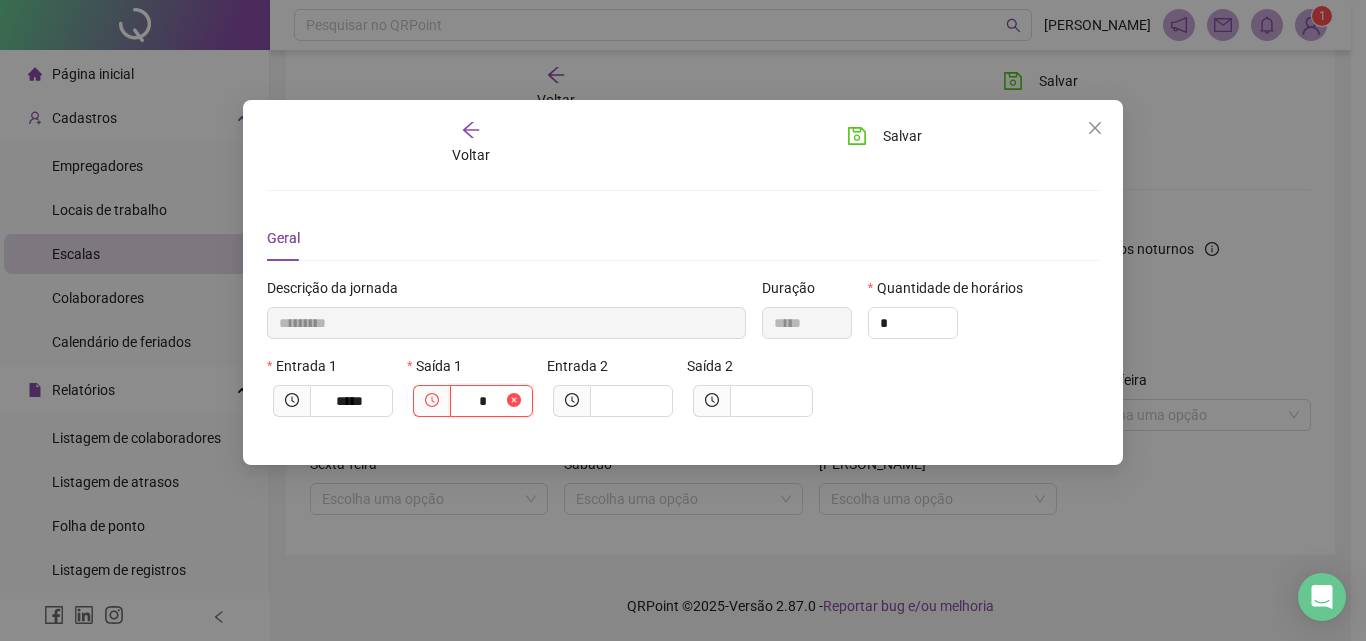 type on "**********" 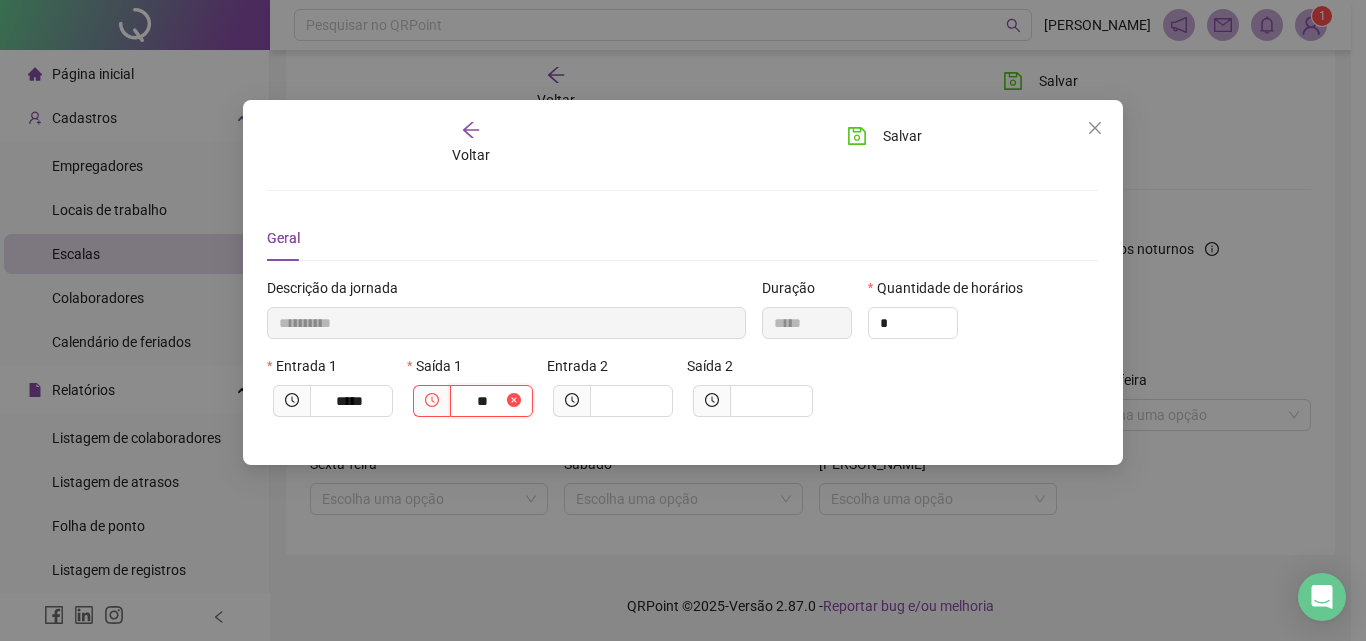 type on "**********" 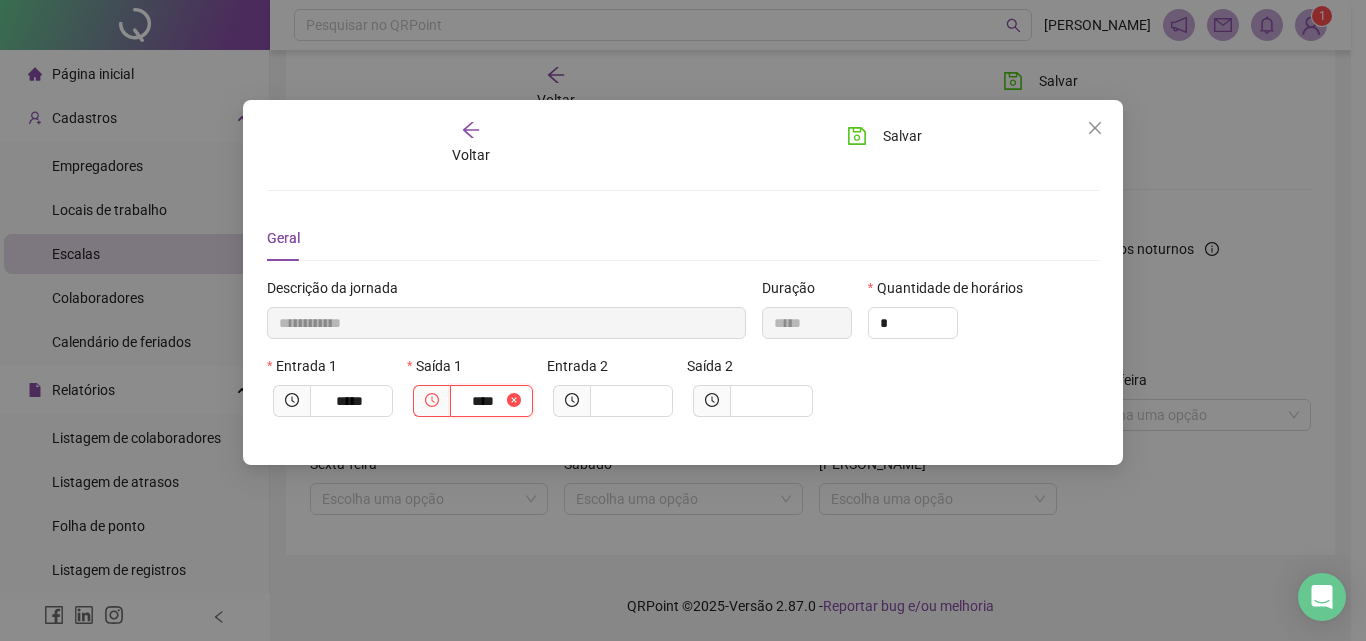 type on "**********" 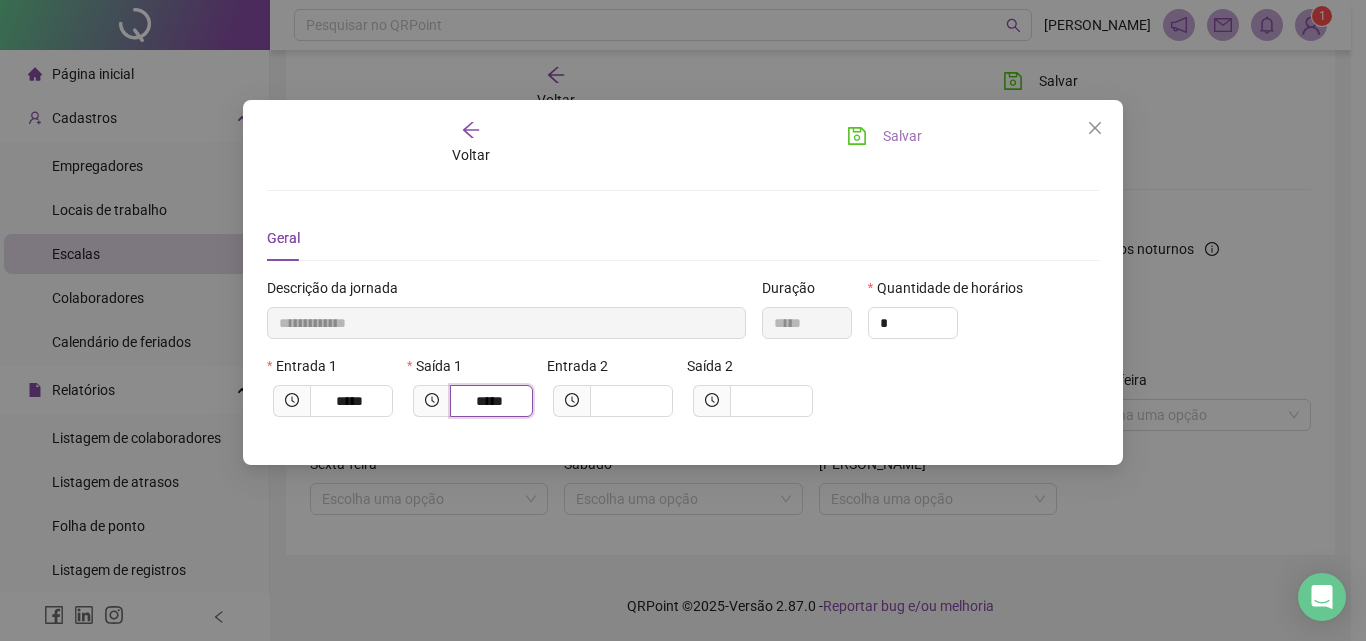 type on "*****" 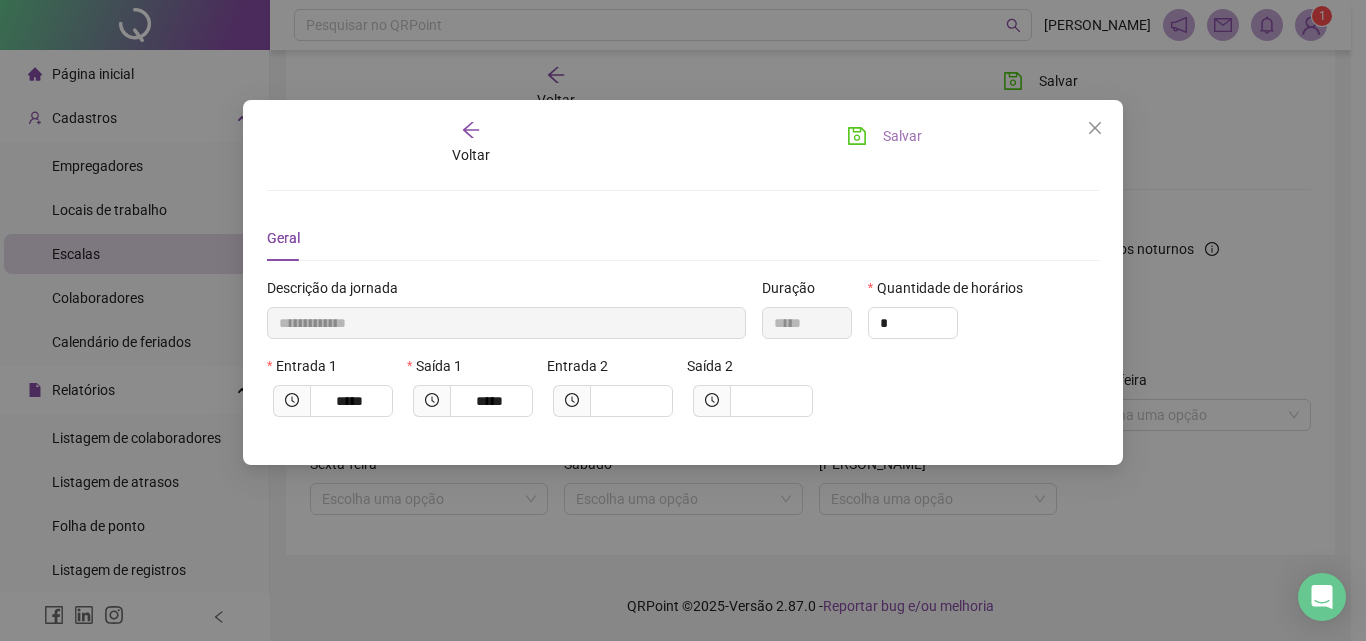 click on "Salvar" at bounding box center [902, 136] 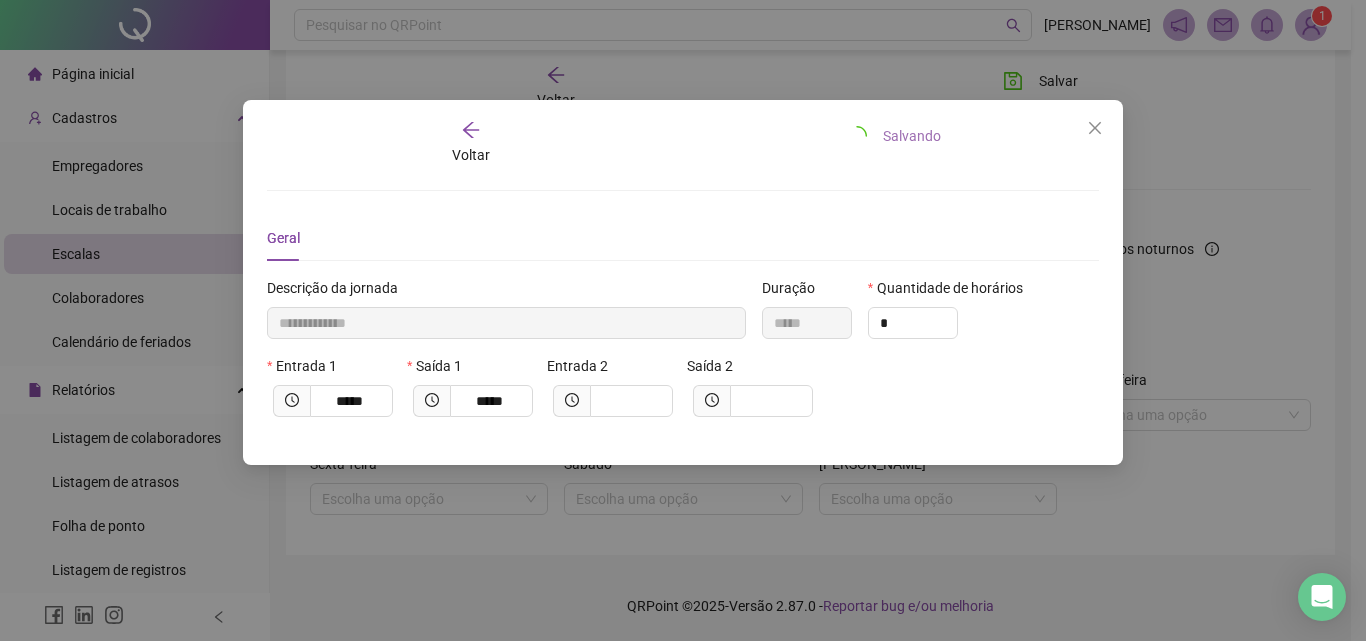 type 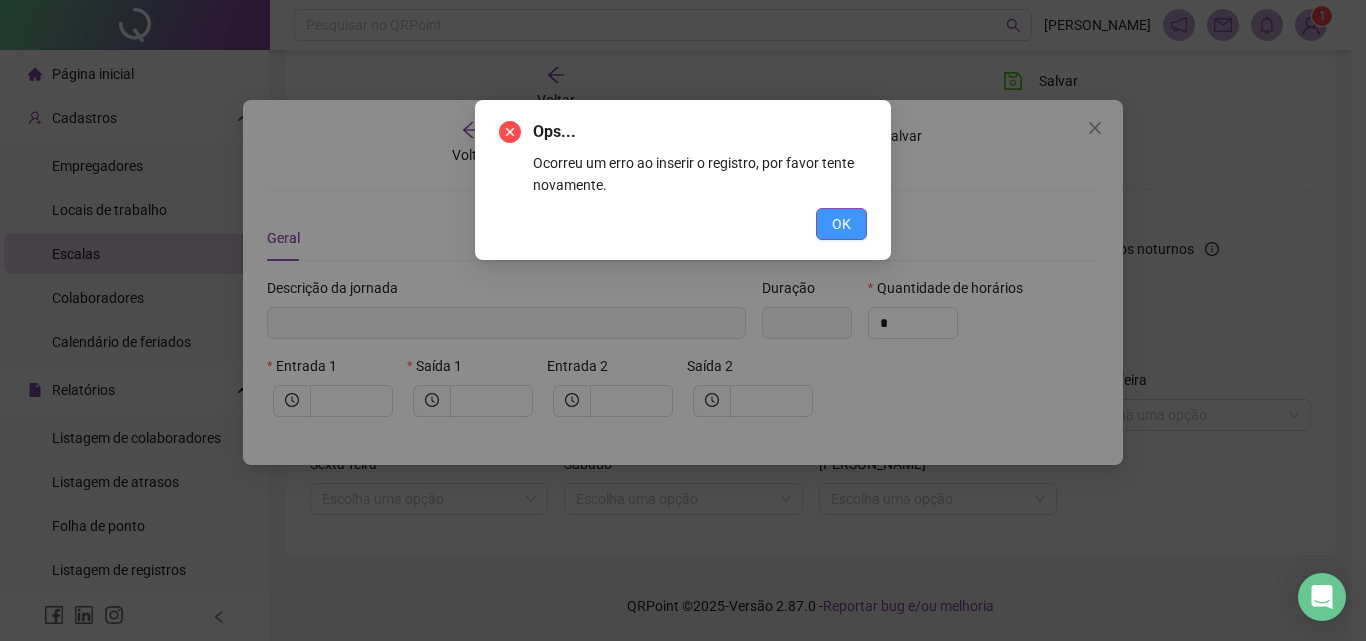 click on "OK" at bounding box center (841, 224) 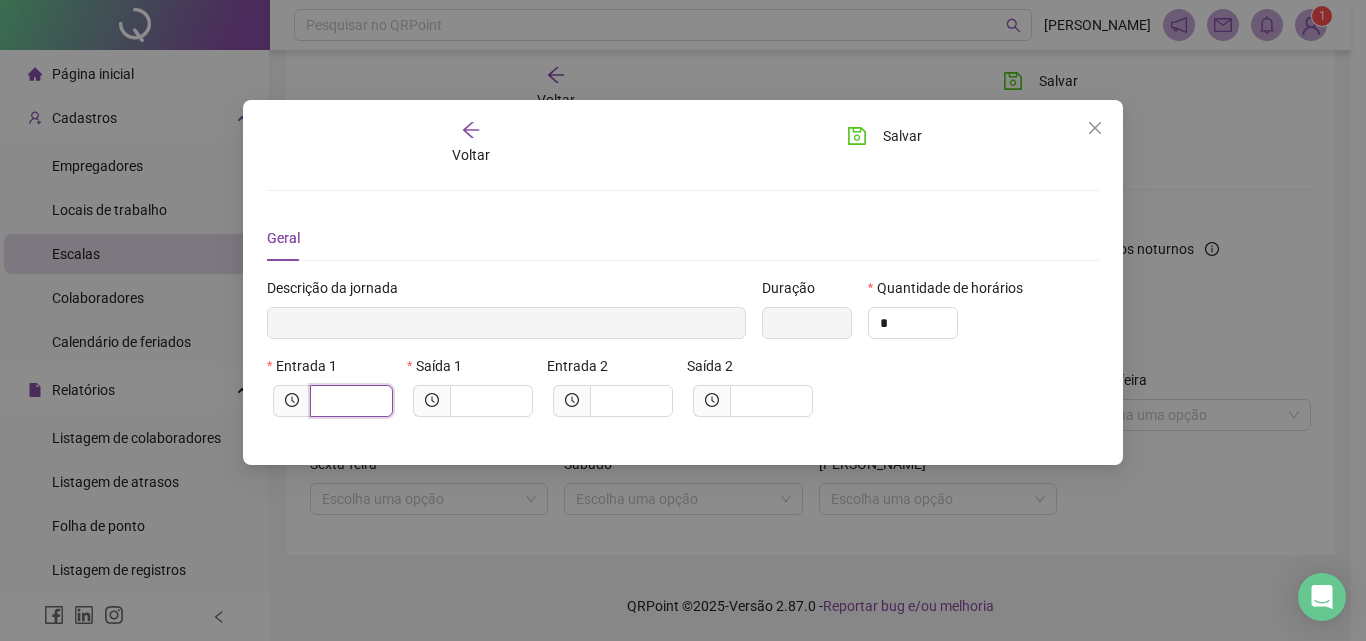 click at bounding box center [349, 401] 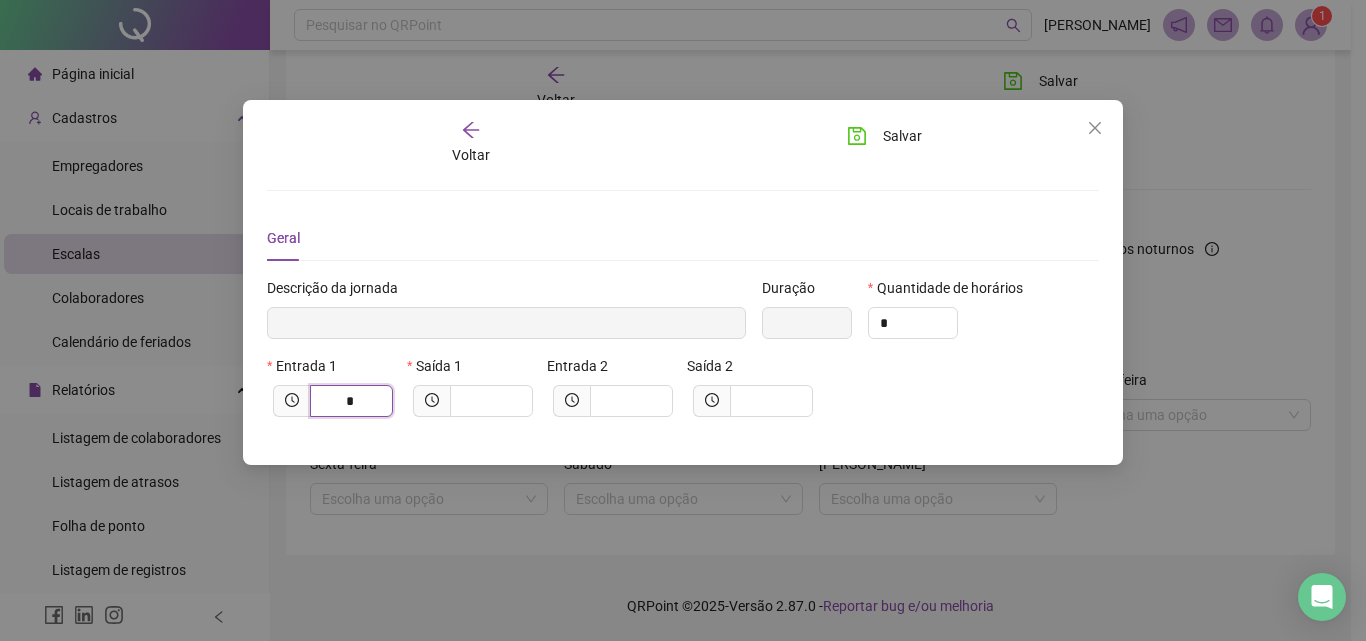 type on "*****" 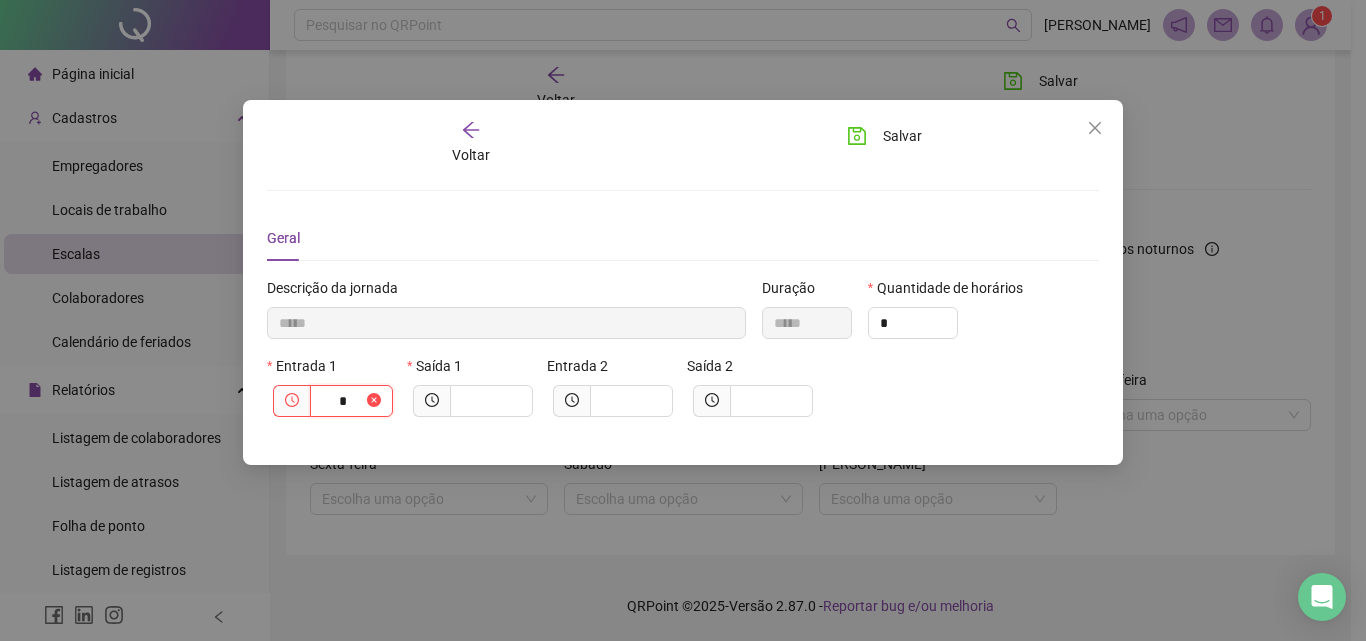 type on "******" 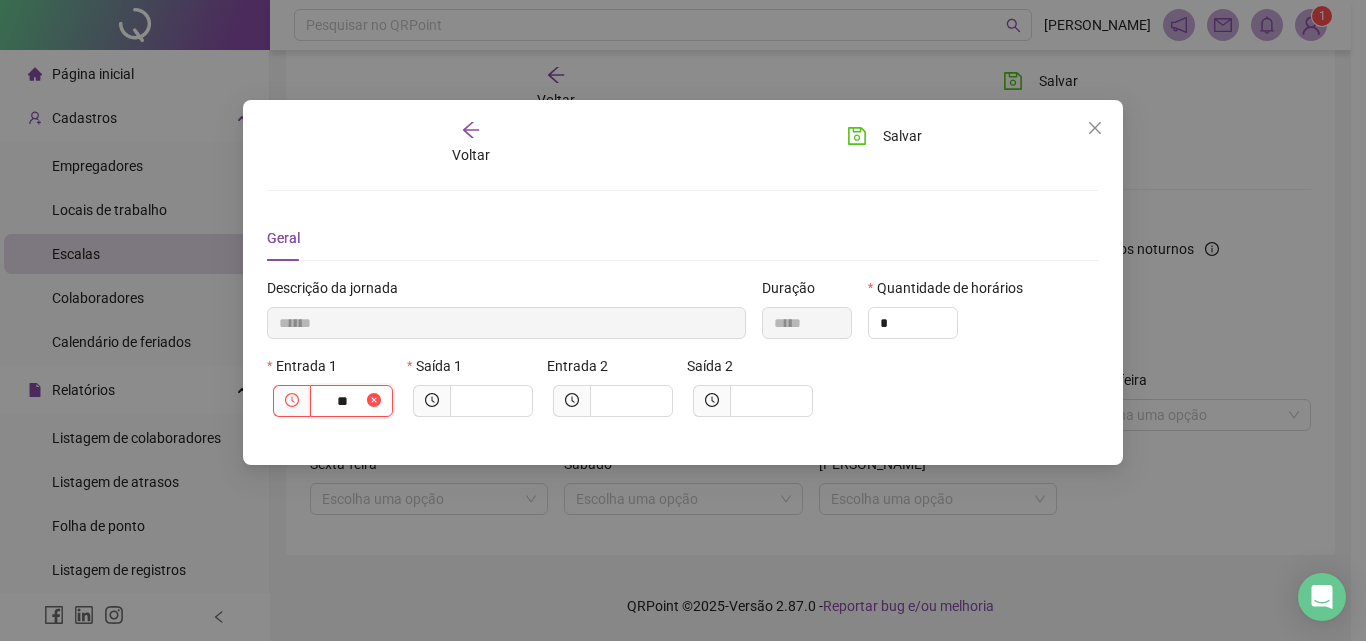 type on "***" 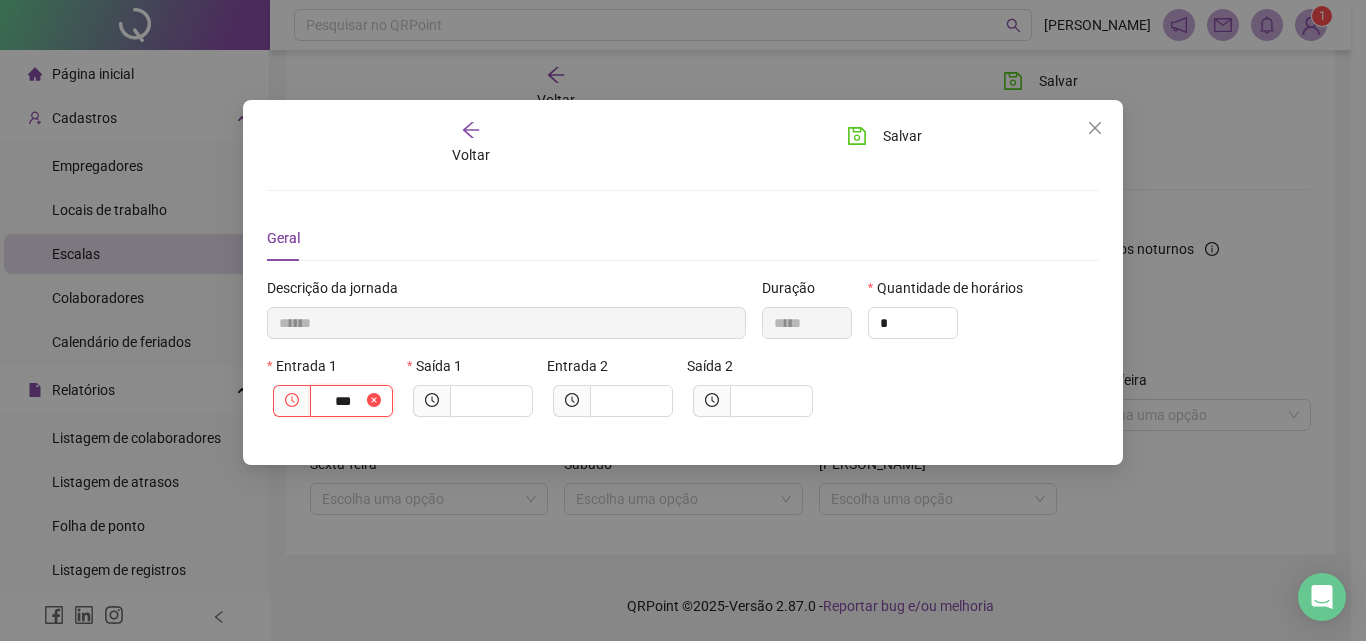 type on "********" 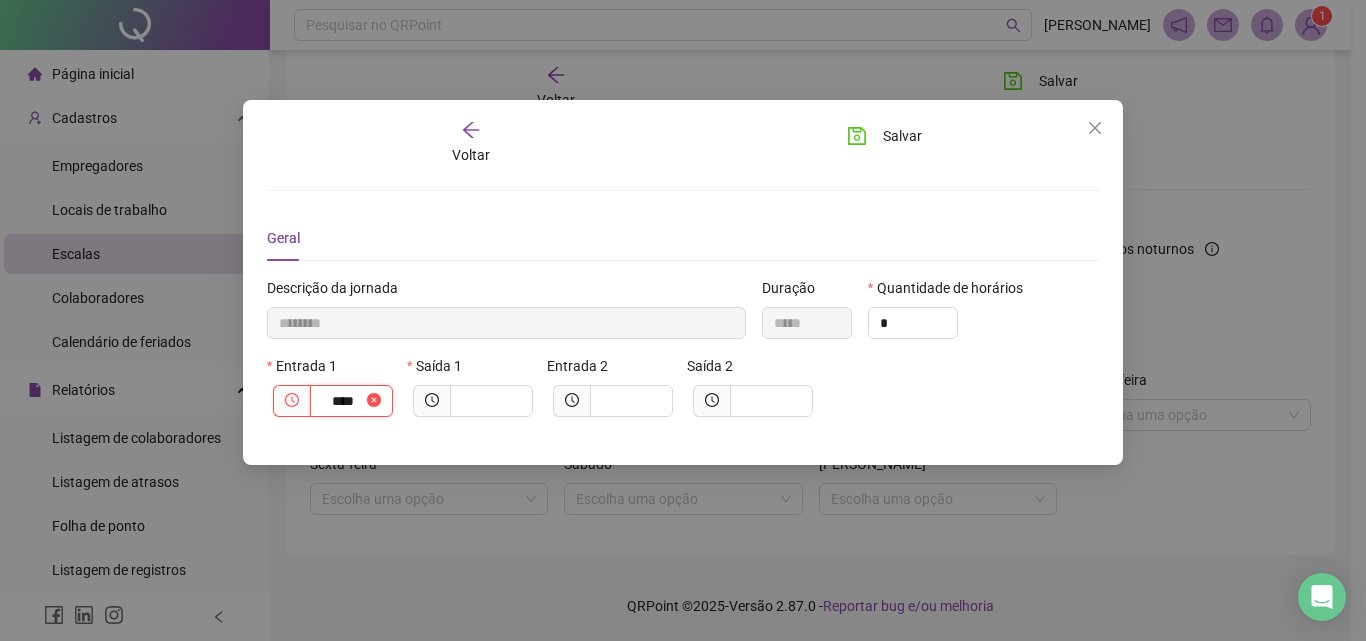 type on "*********" 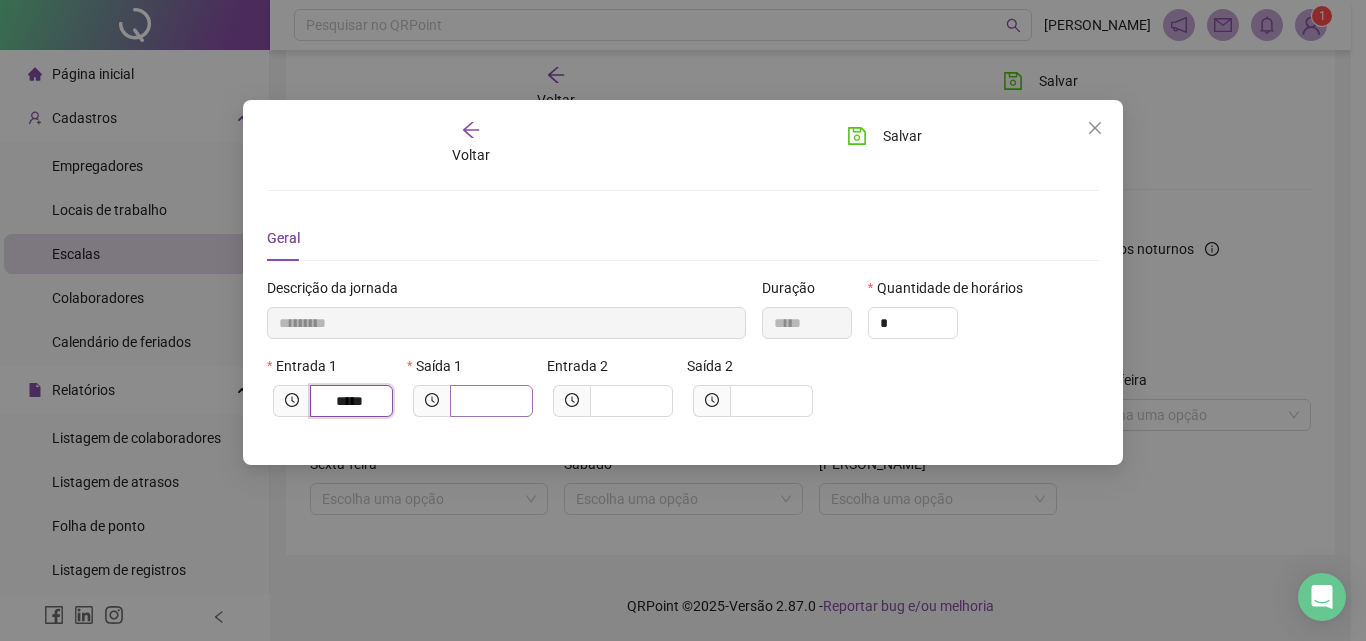 type on "*****" 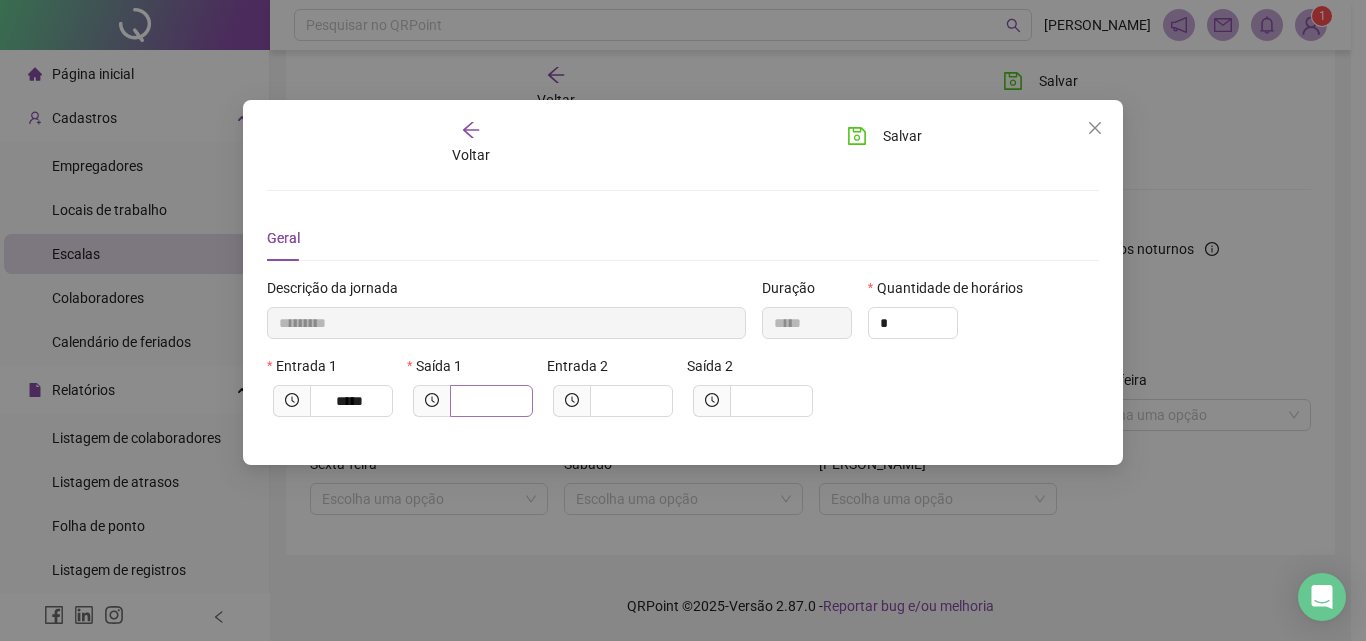 click at bounding box center (491, 401) 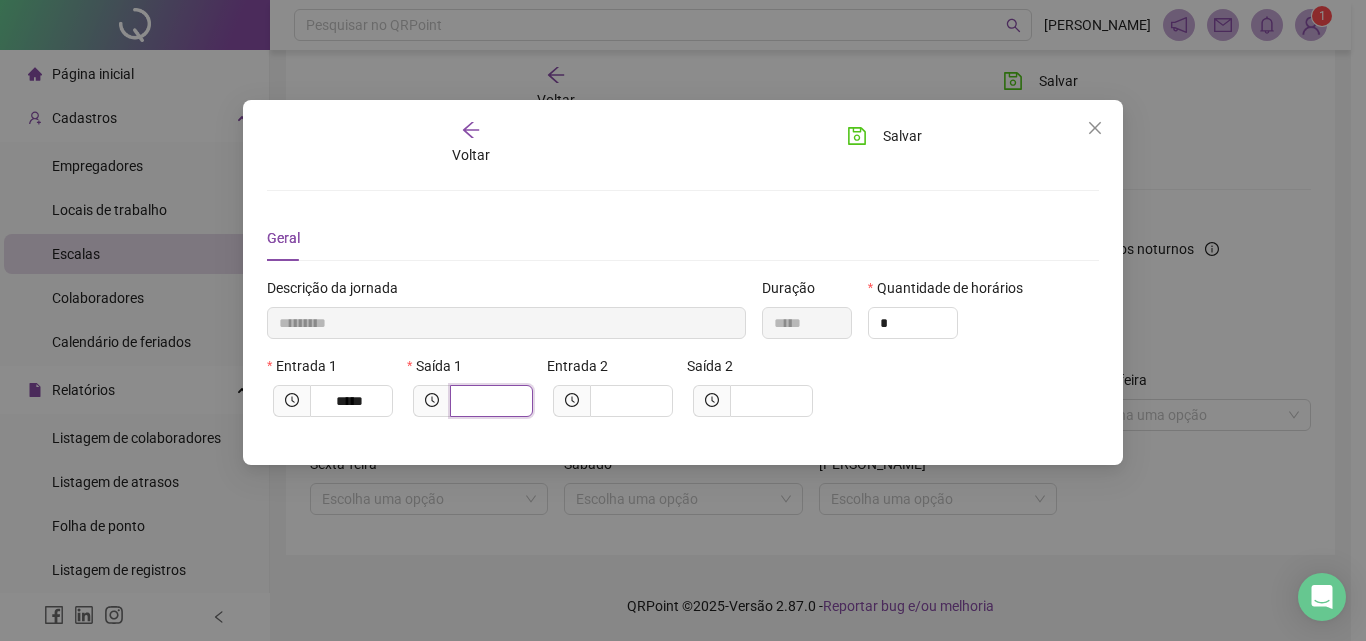 type on "*********" 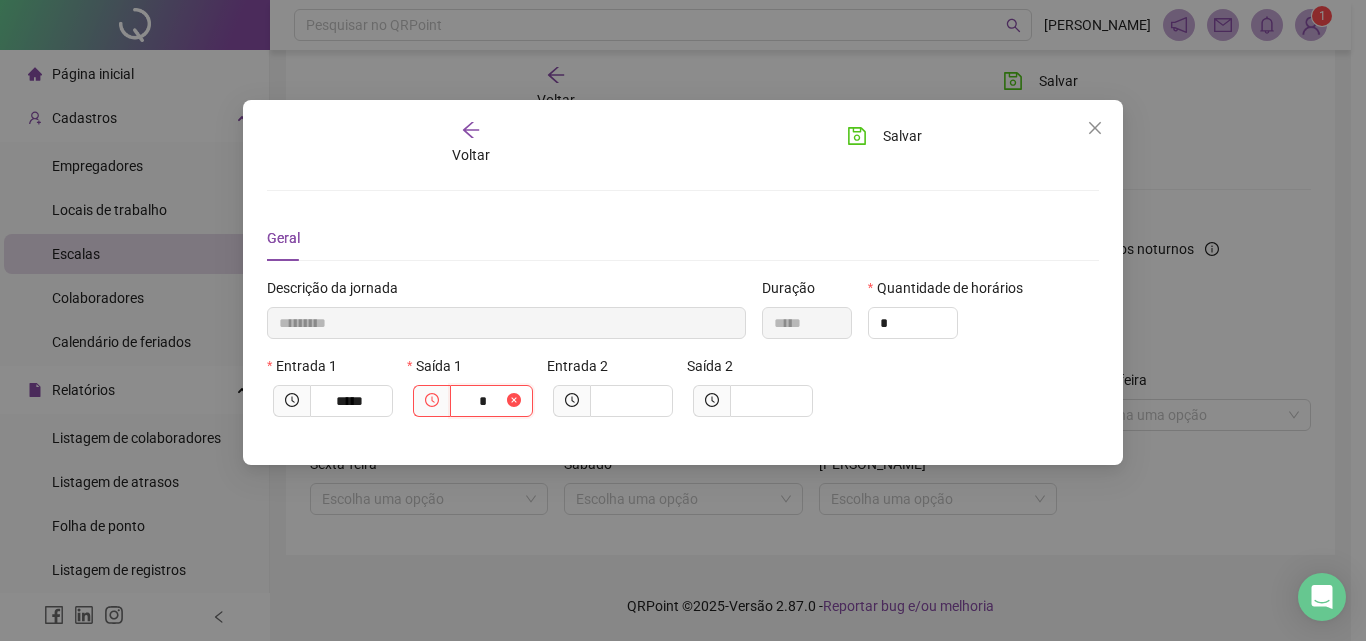 type on "**********" 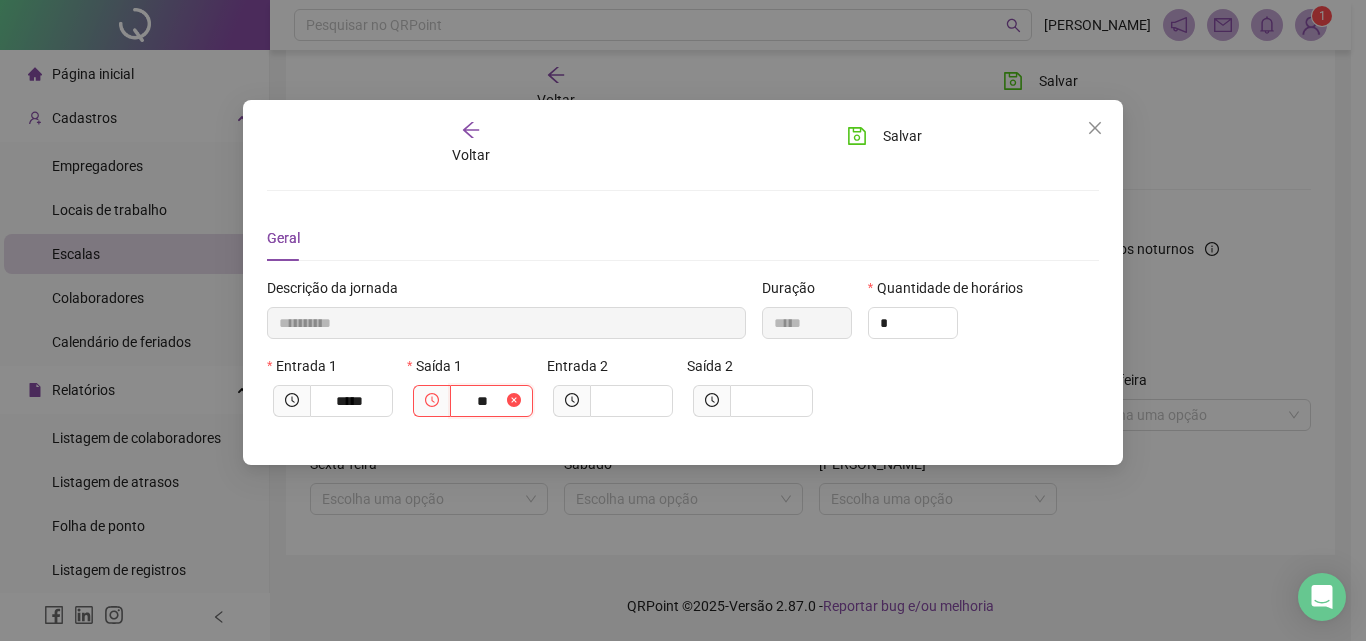 type on "***" 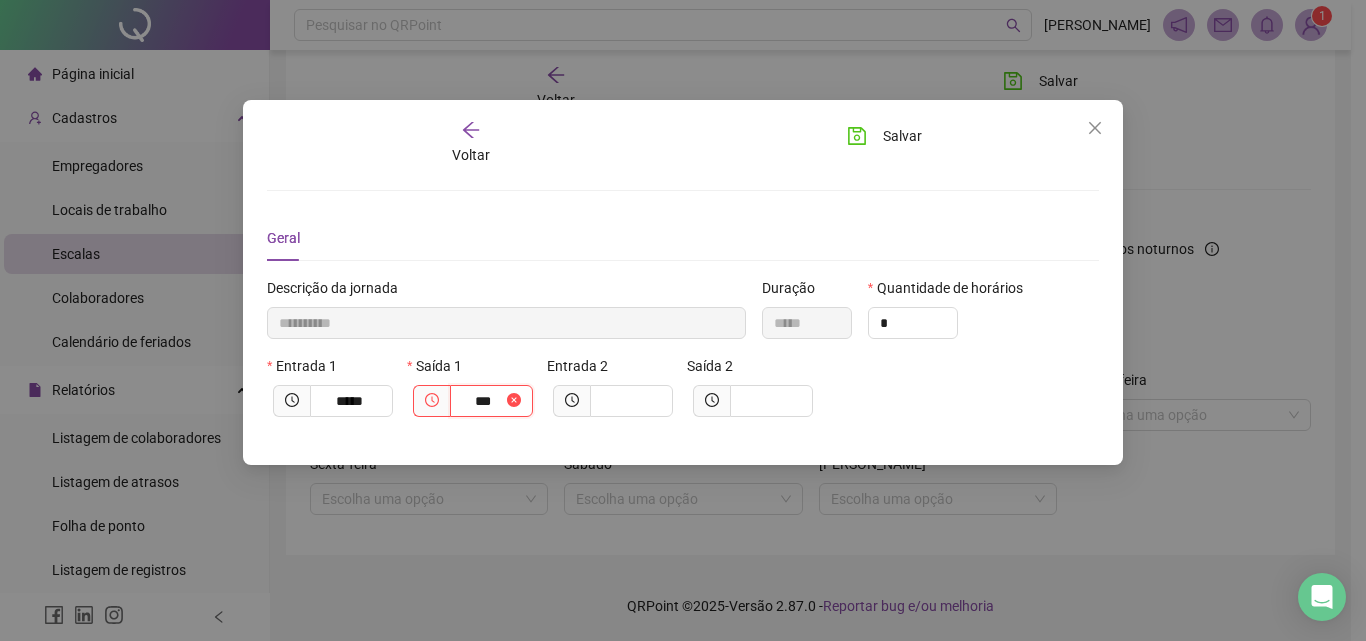 type on "**********" 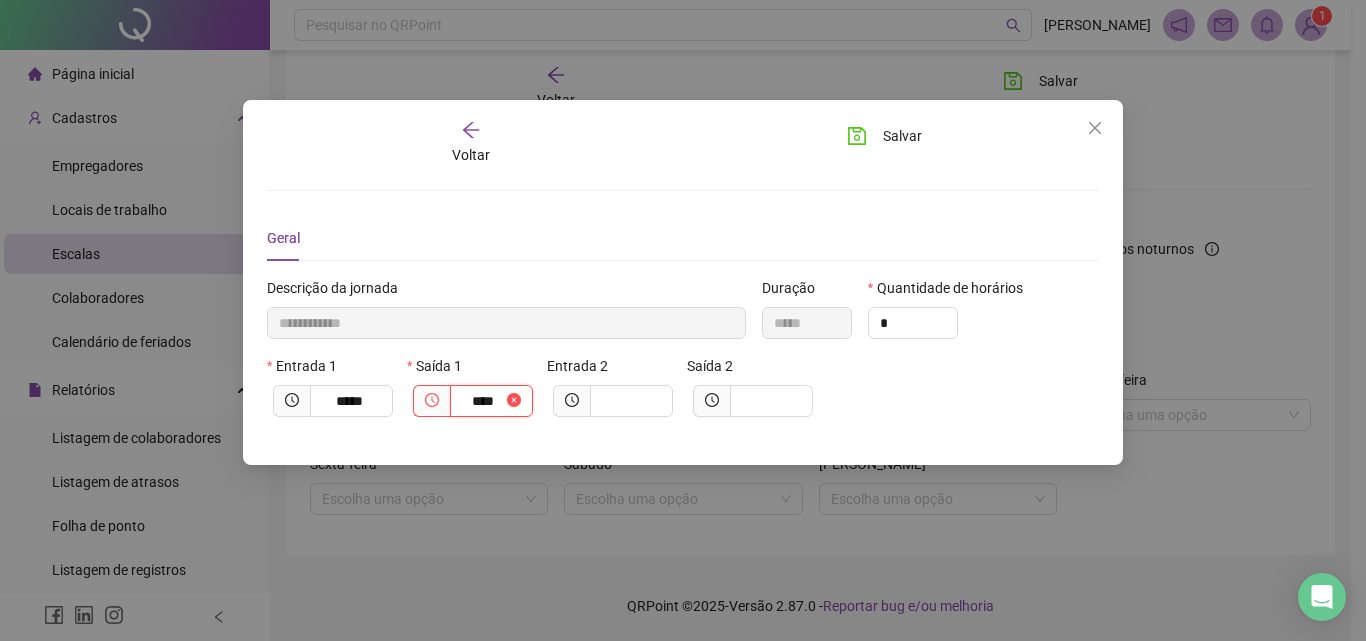 type on "**********" 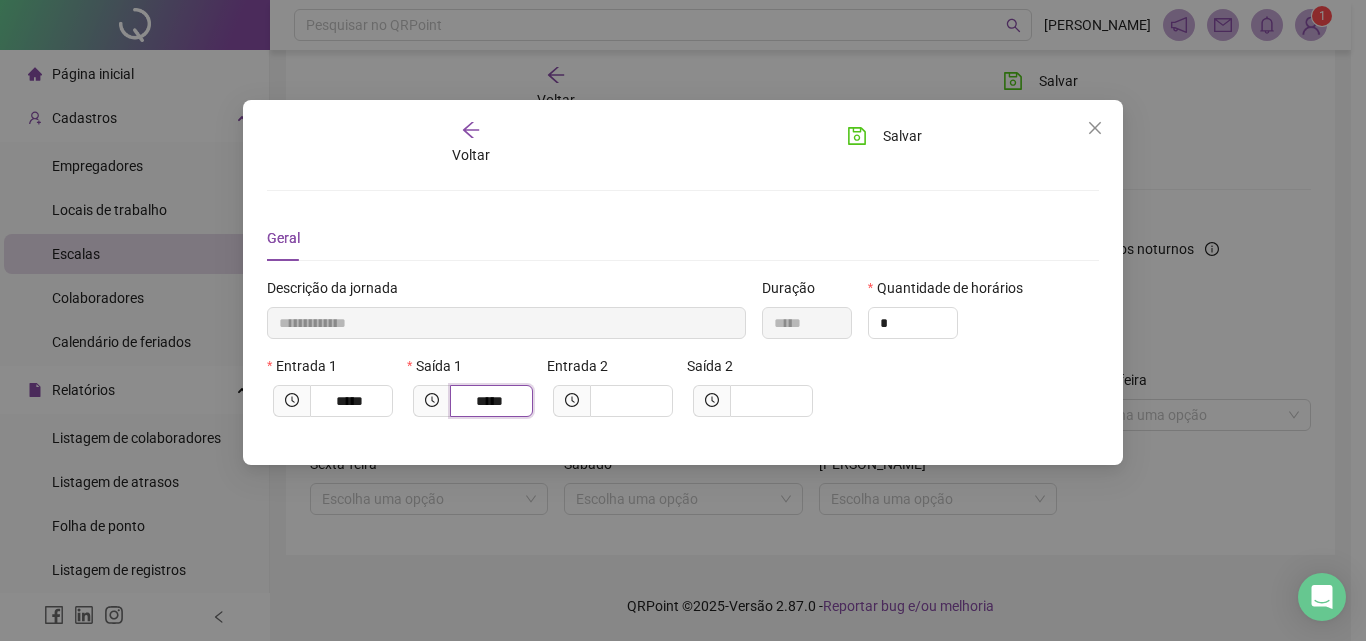 type on "*****" 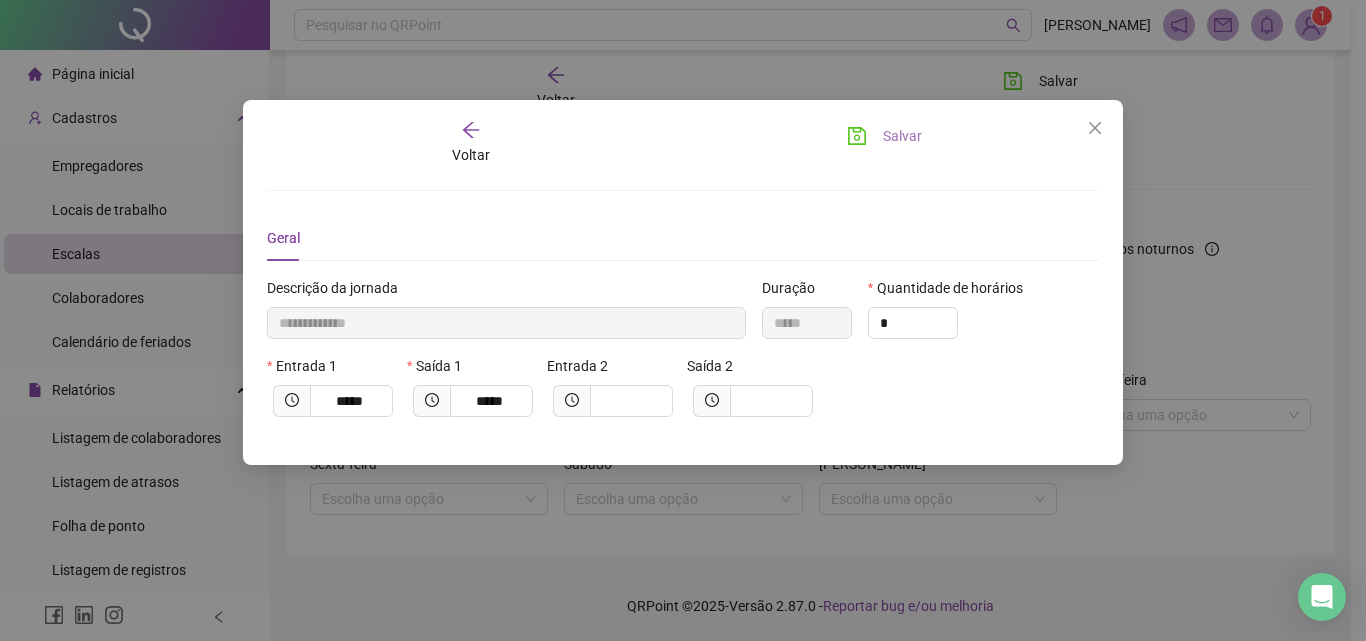 click on "Salvar" at bounding box center (884, 136) 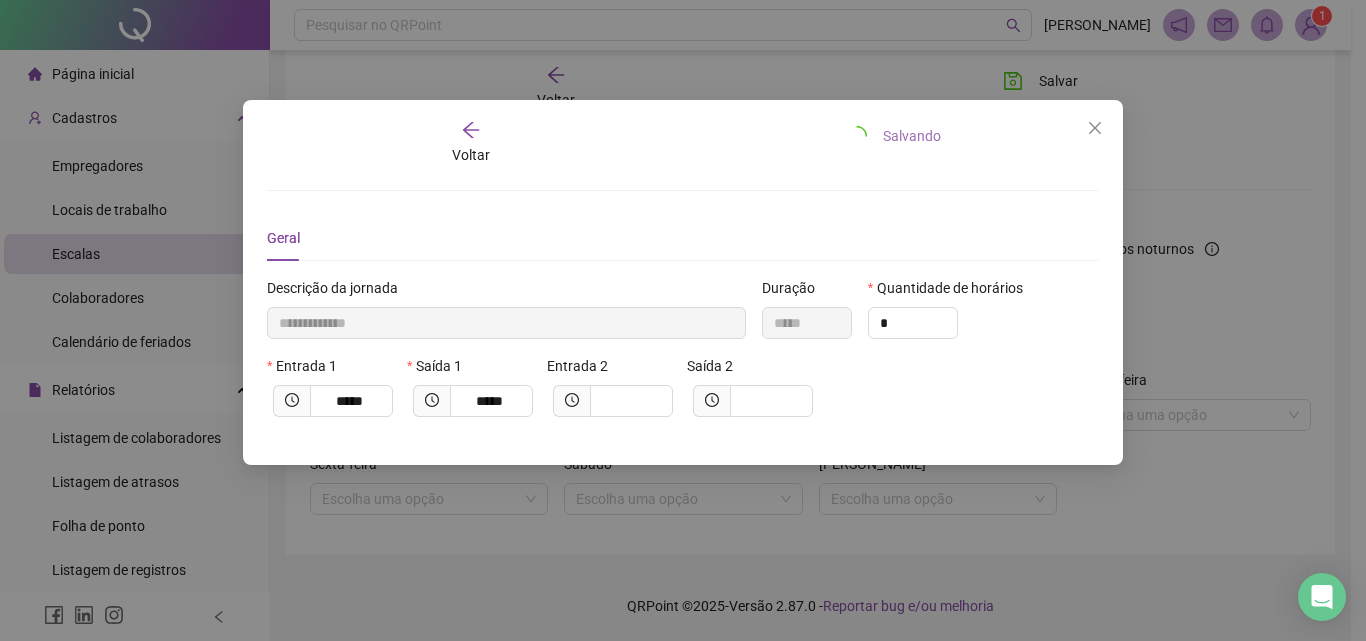 type 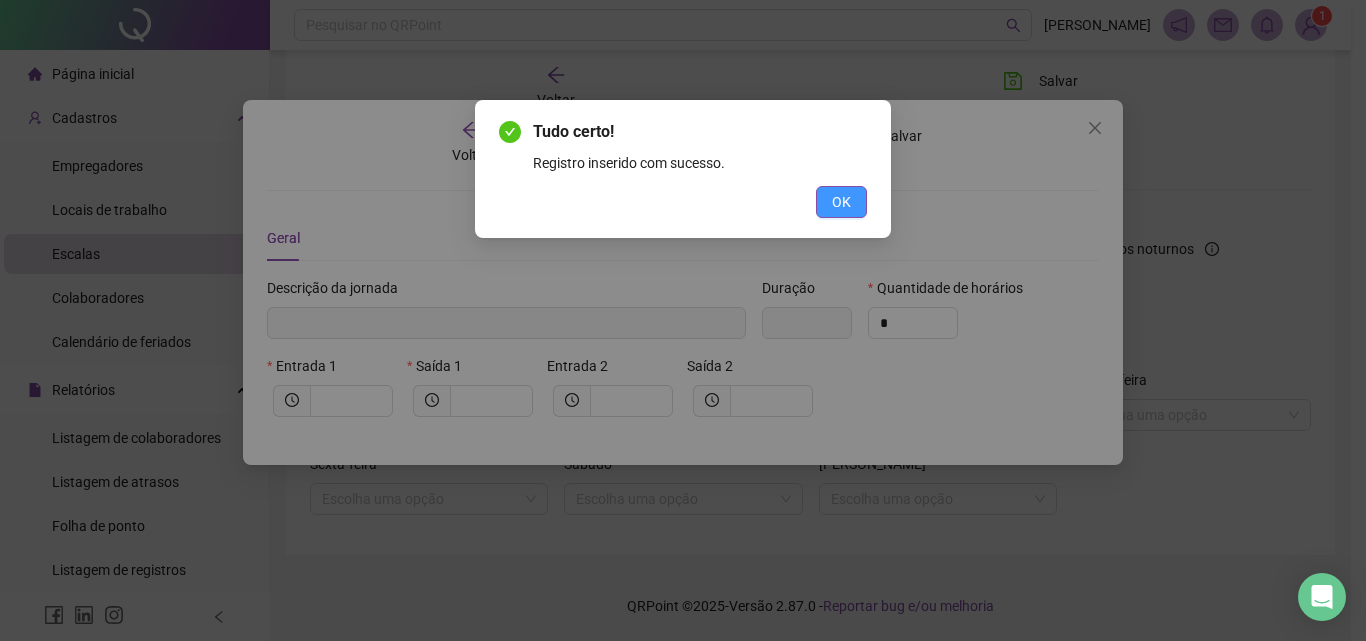 click on "OK" at bounding box center [841, 202] 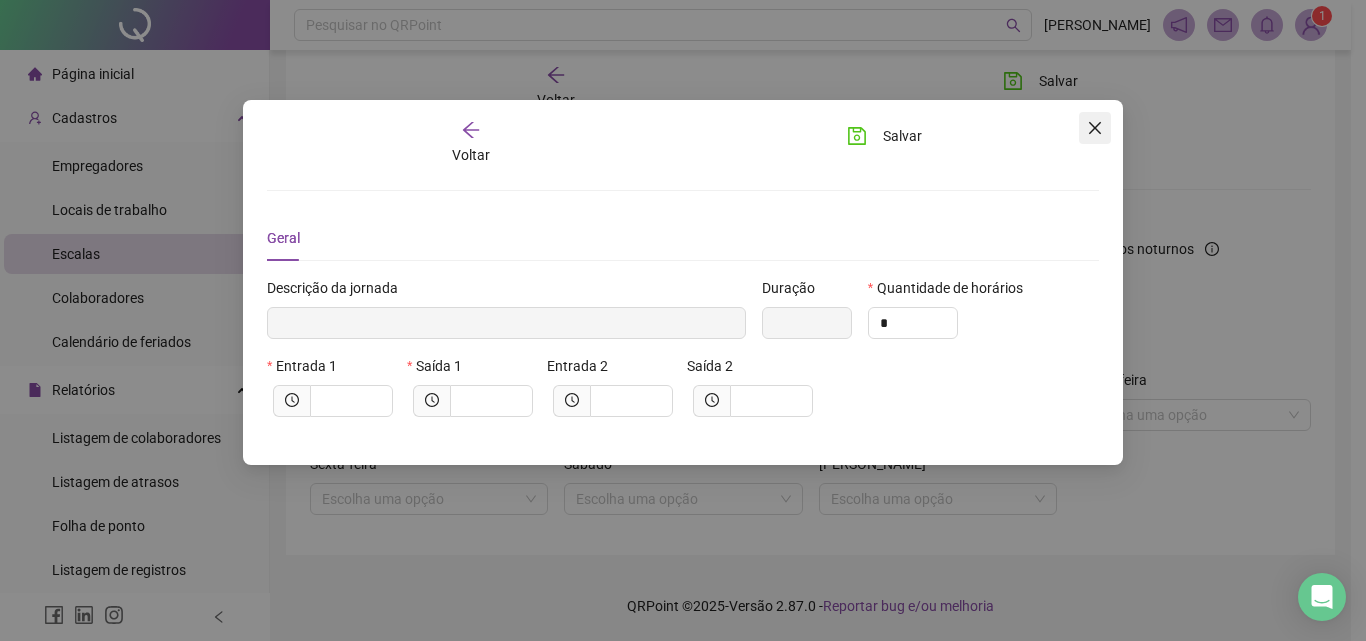 click 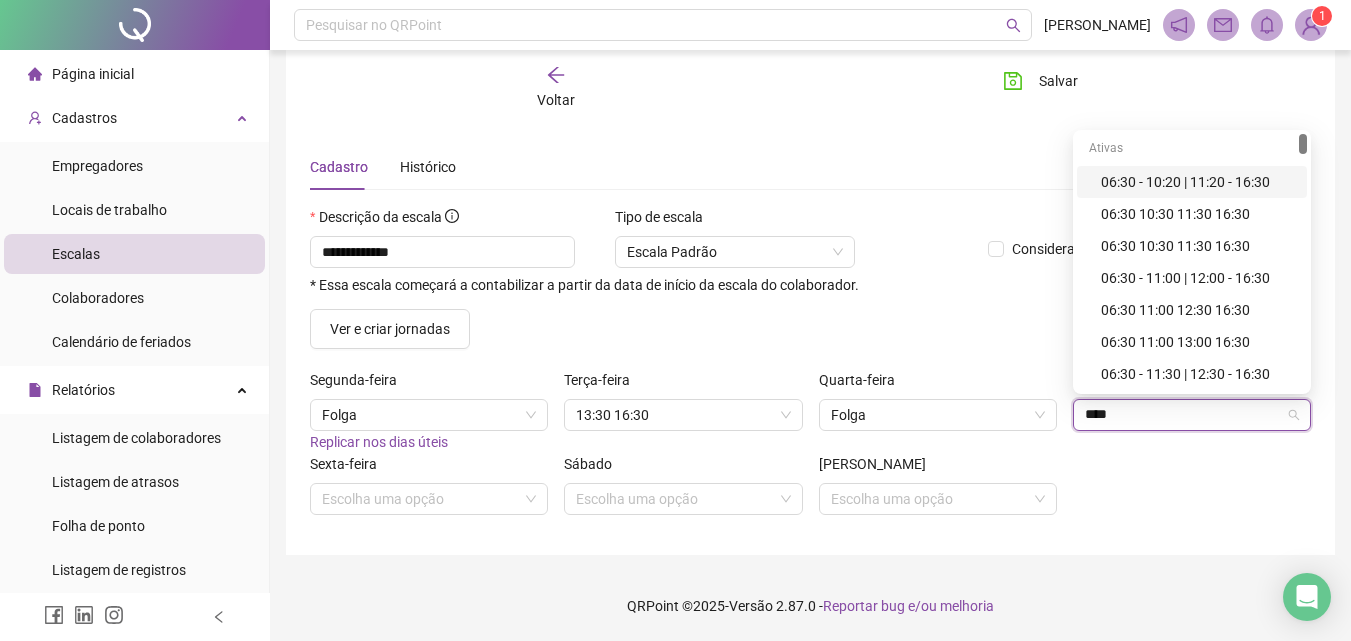 type on "*****" 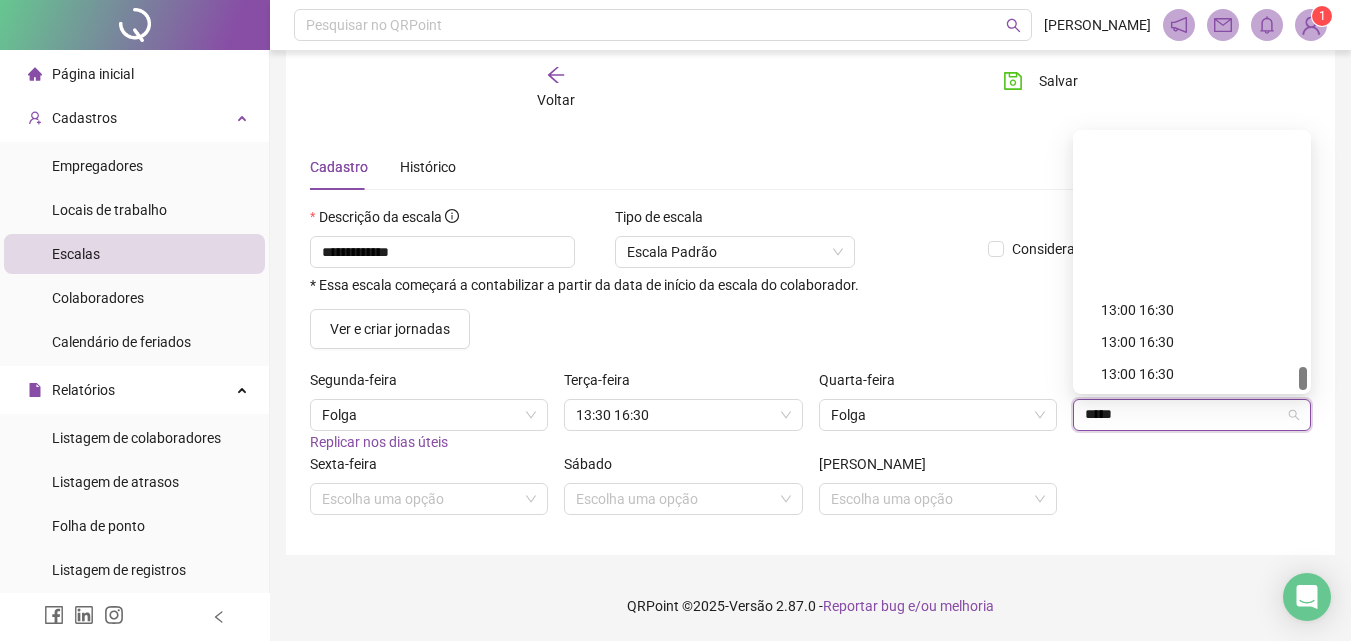 scroll, scrollTop: 2592, scrollLeft: 0, axis: vertical 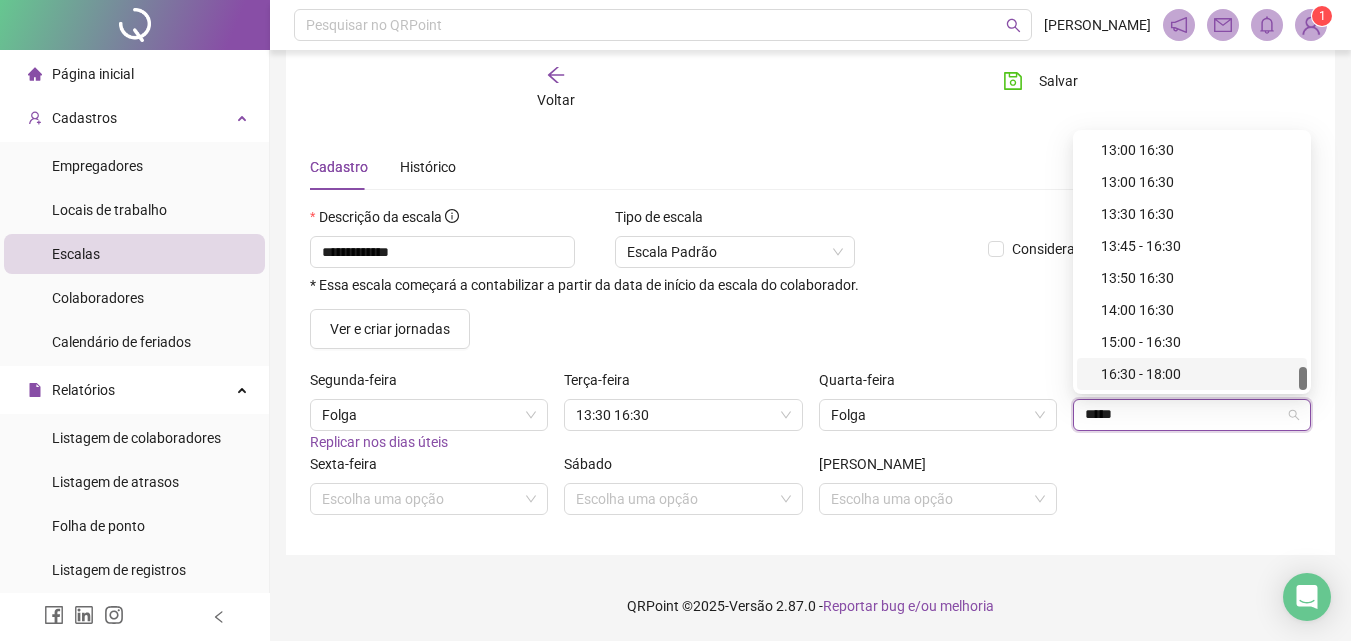 click on "16:30 - 18:00" at bounding box center (1198, 374) 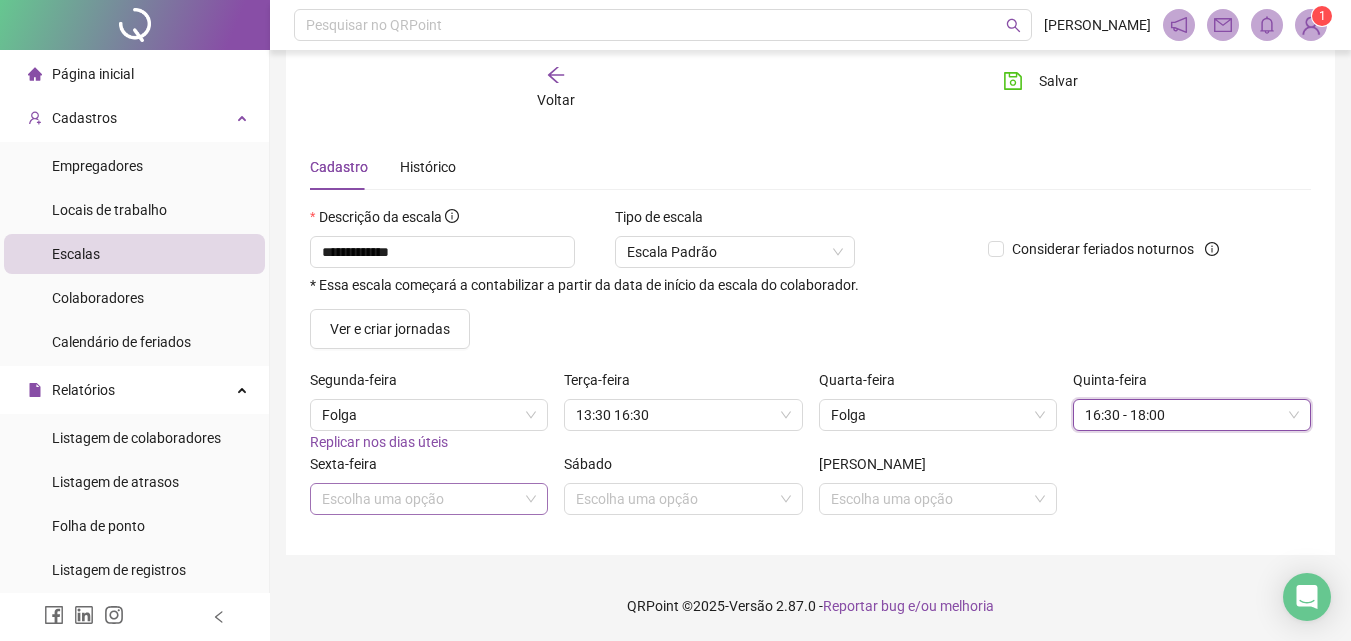 click at bounding box center [423, 499] 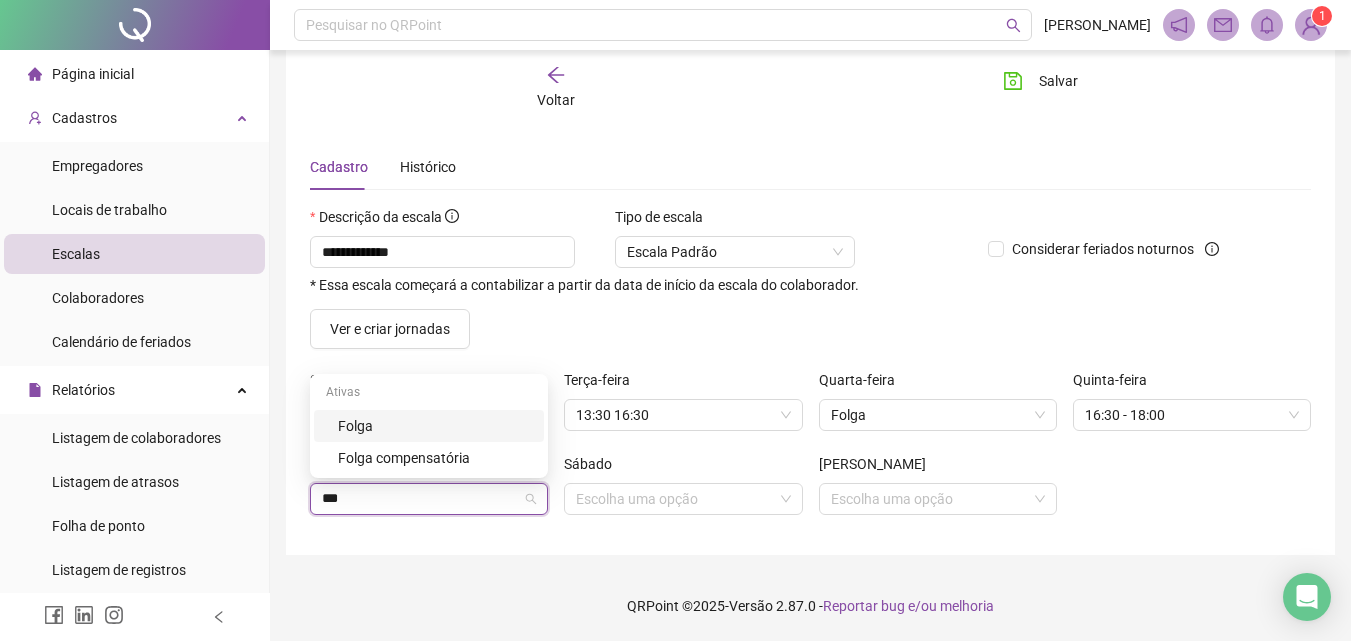 type on "****" 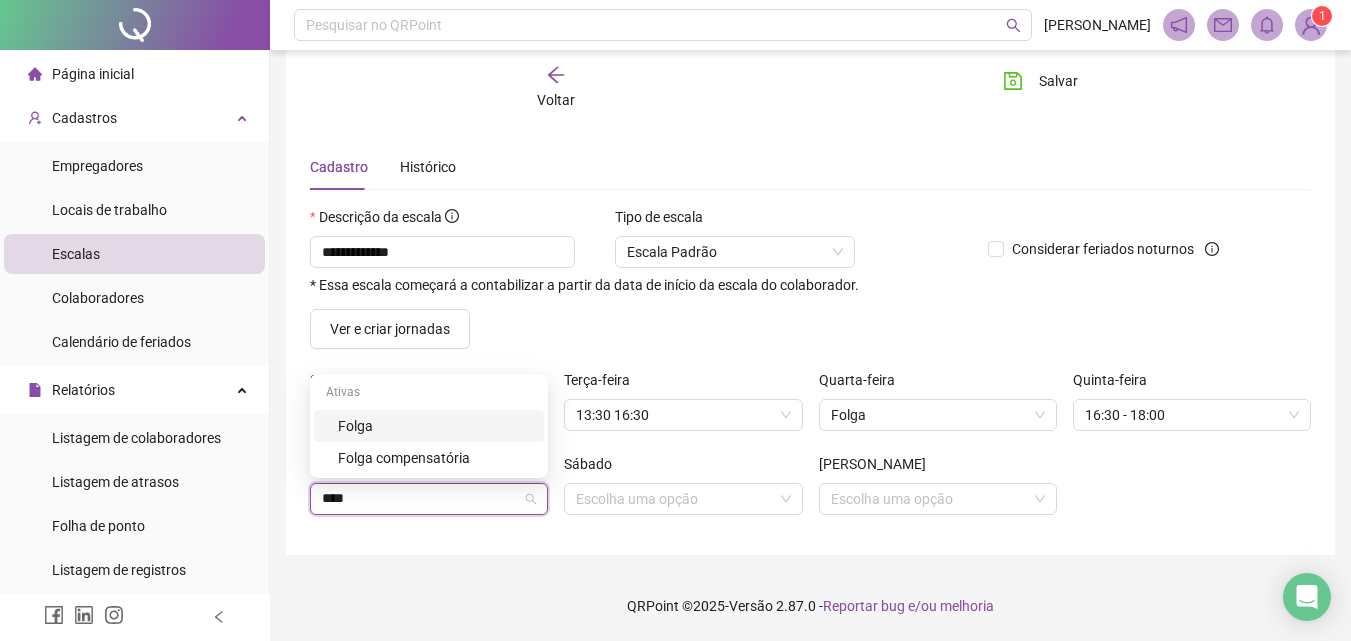 click on "Folga" at bounding box center (435, 426) 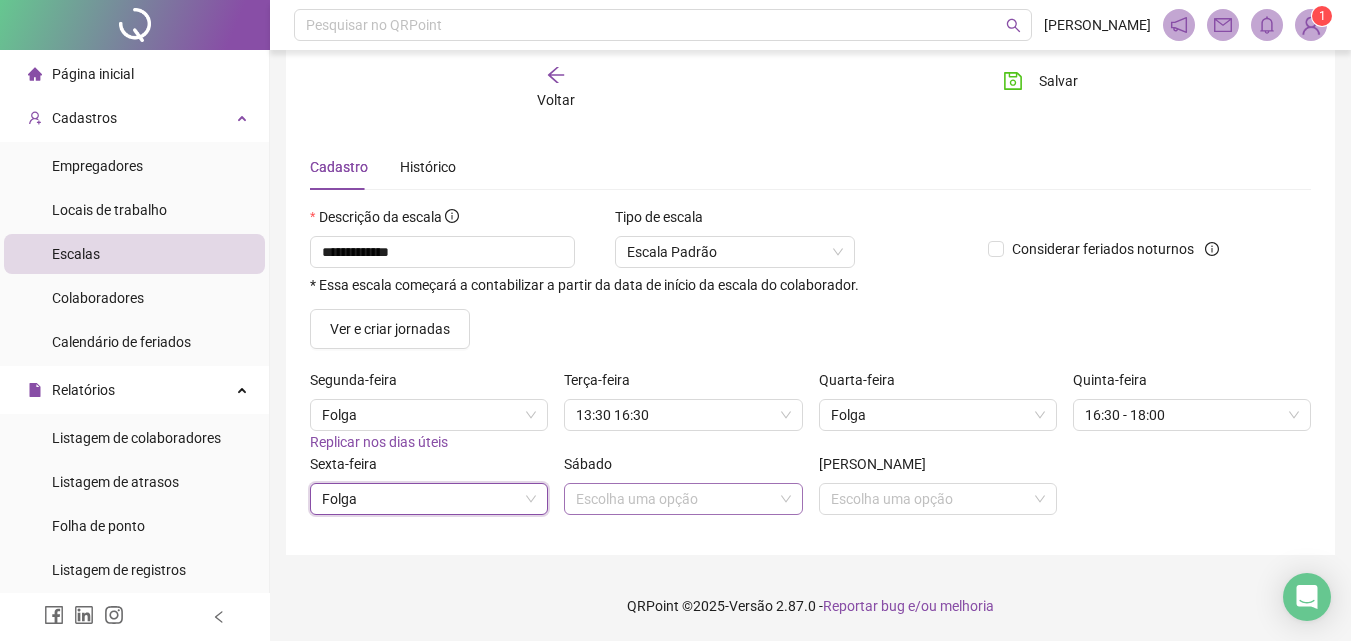 click at bounding box center [677, 499] 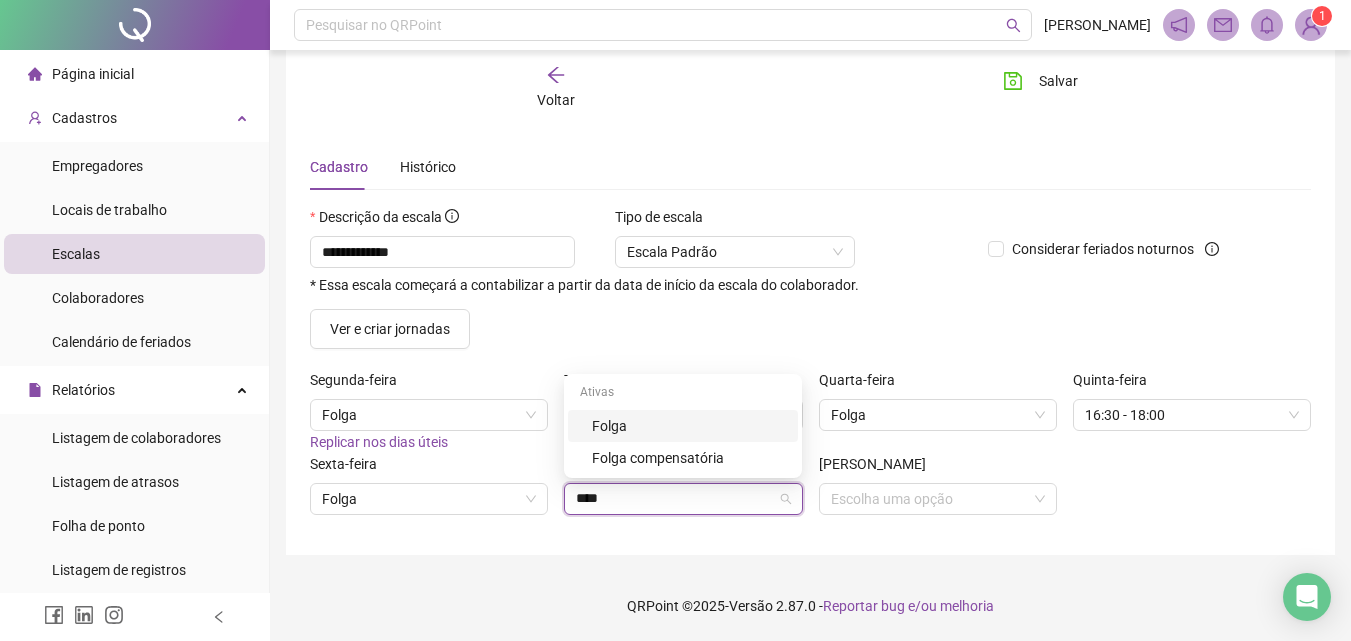 type on "*****" 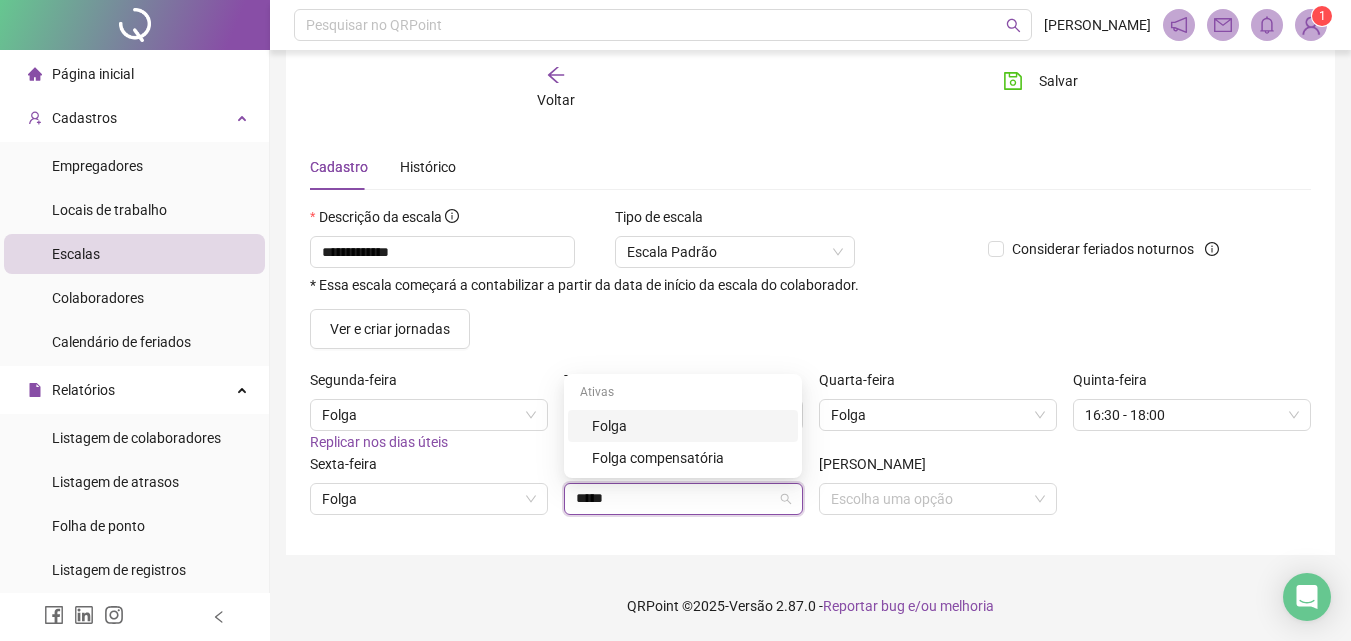 click on "Folga" at bounding box center (689, 426) 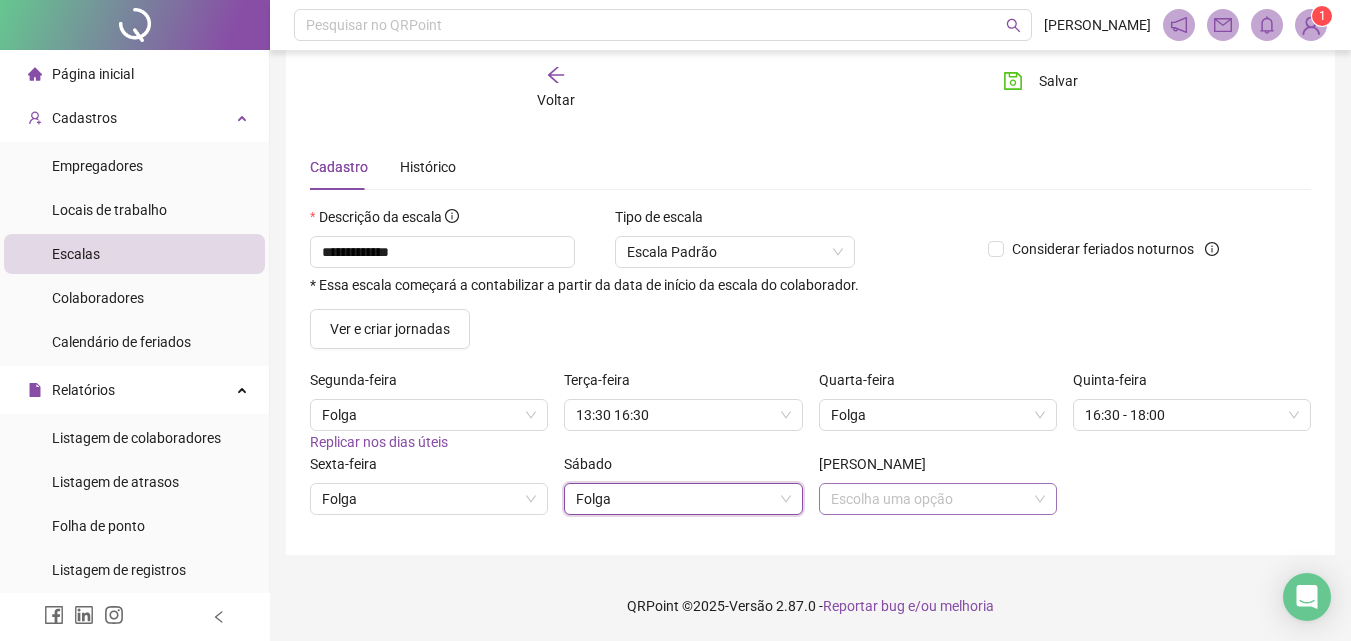 click at bounding box center (932, 499) 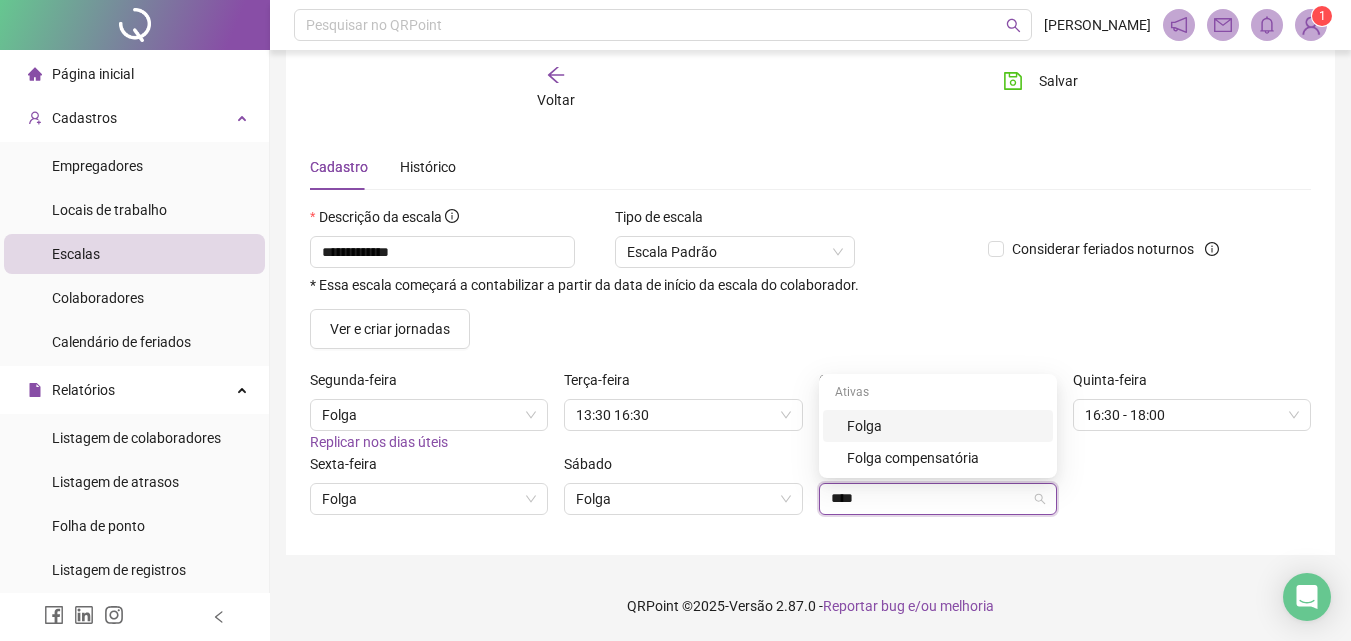 type on "*****" 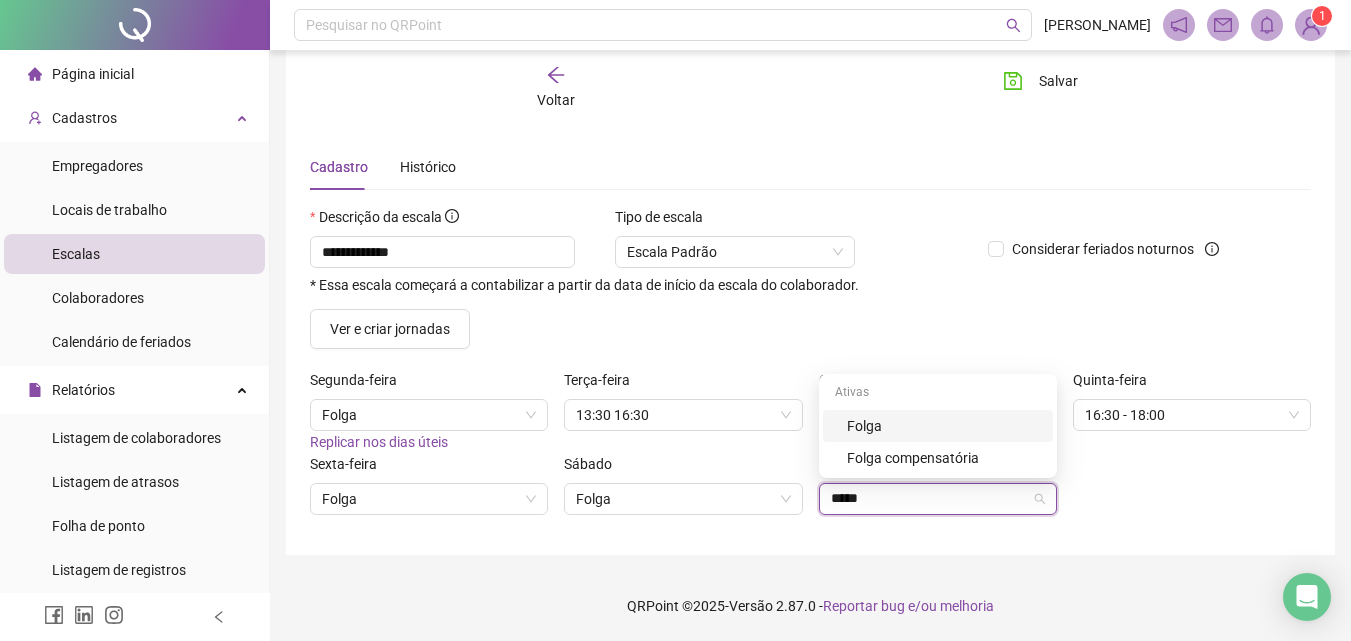 click on "Folga" at bounding box center [944, 426] 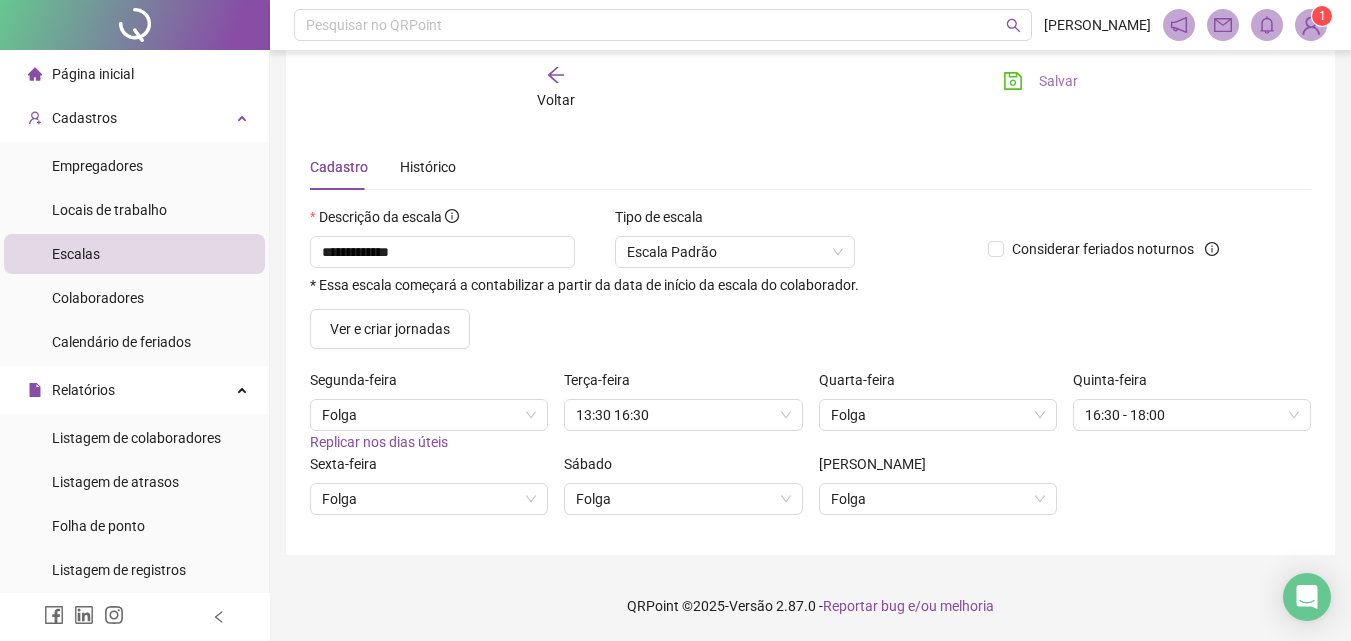 click on "Salvar" at bounding box center [1040, 81] 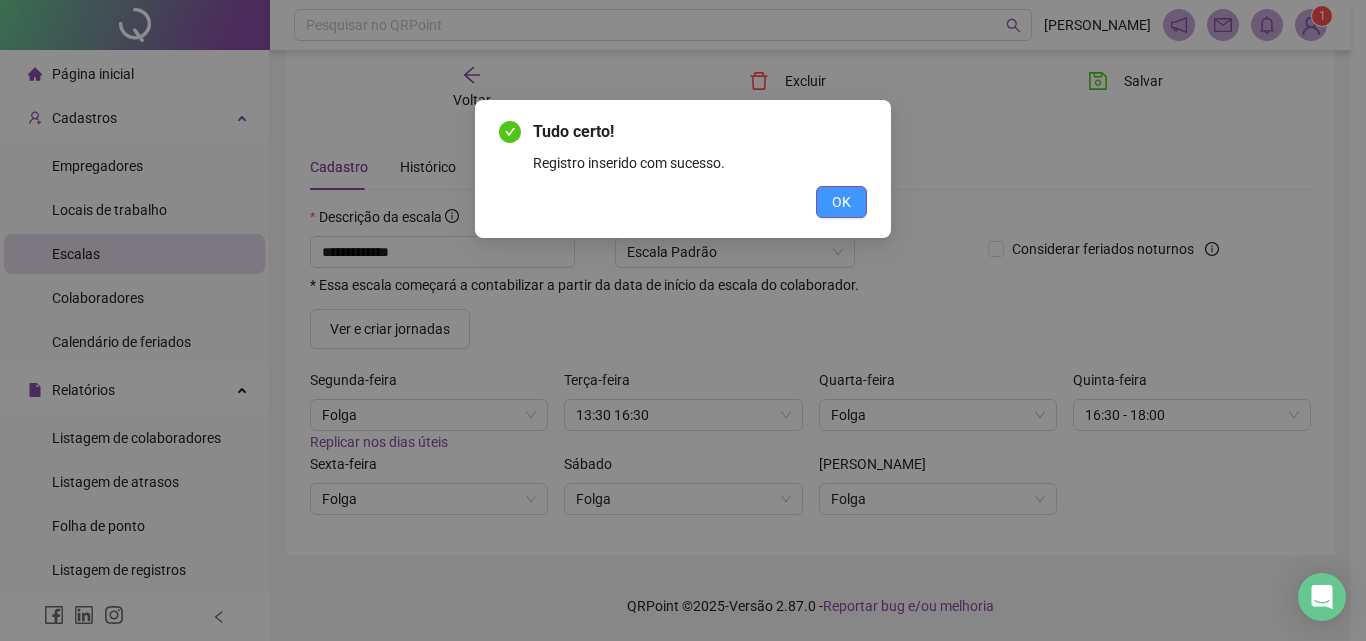 click on "OK" at bounding box center (841, 202) 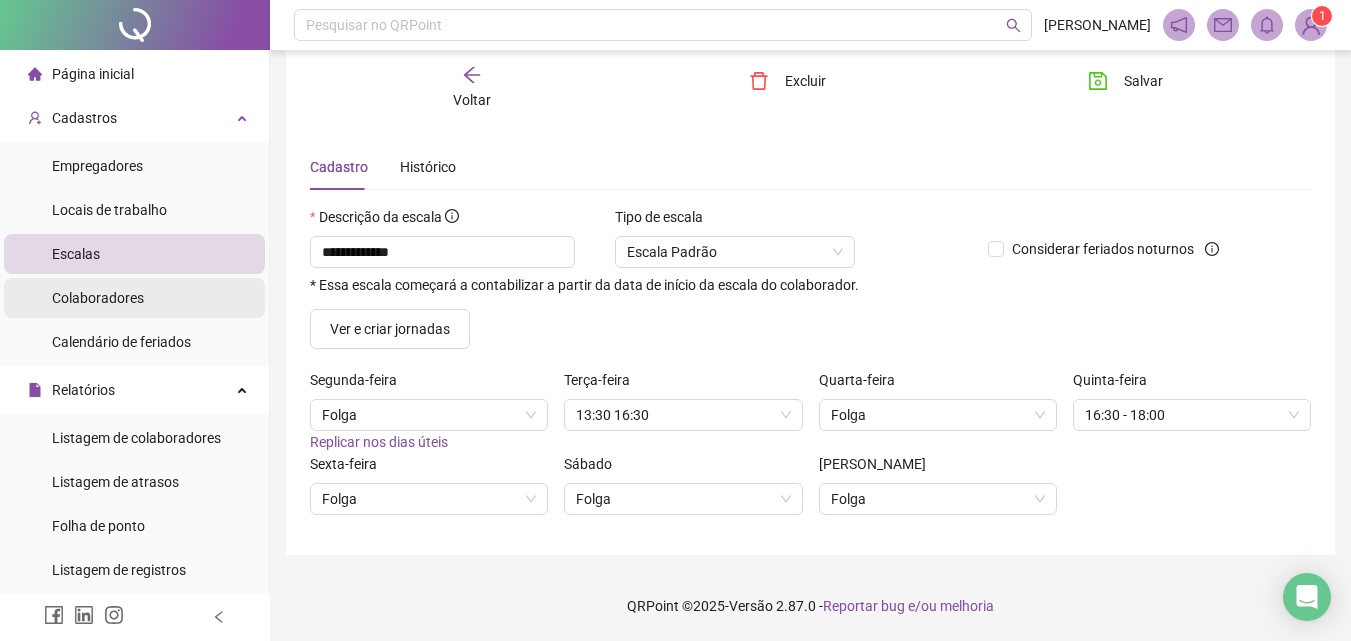 click on "Colaboradores" at bounding box center [98, 298] 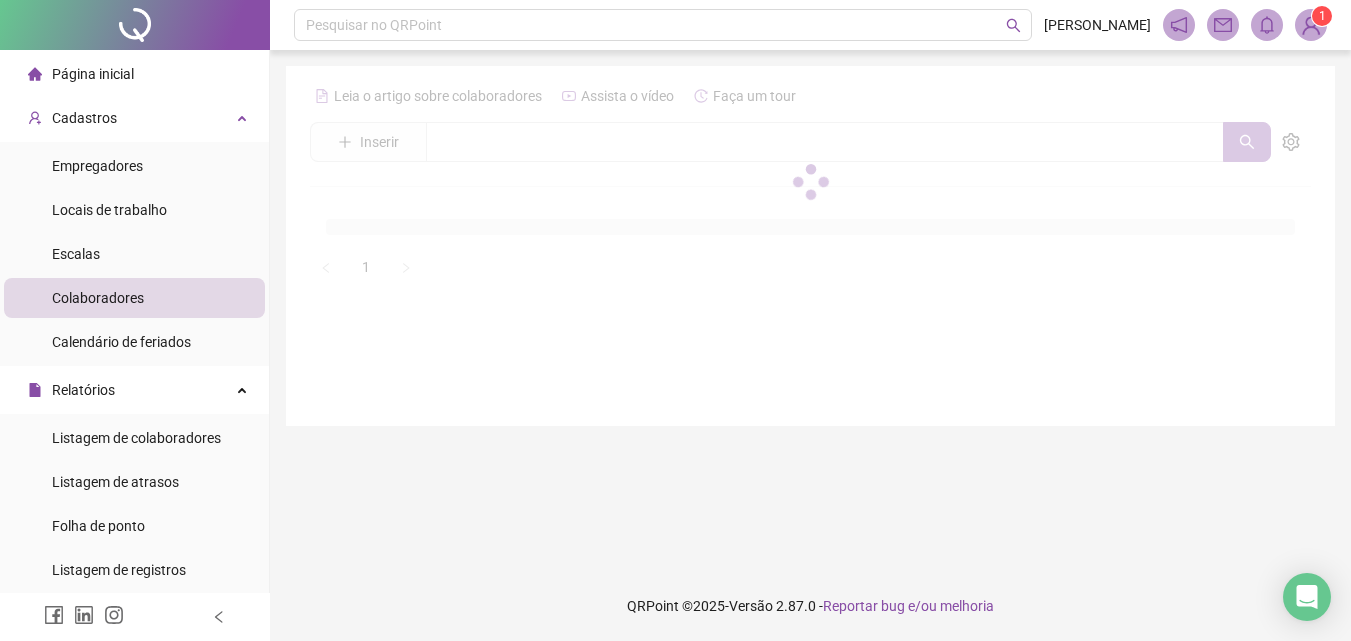 scroll, scrollTop: 0, scrollLeft: 0, axis: both 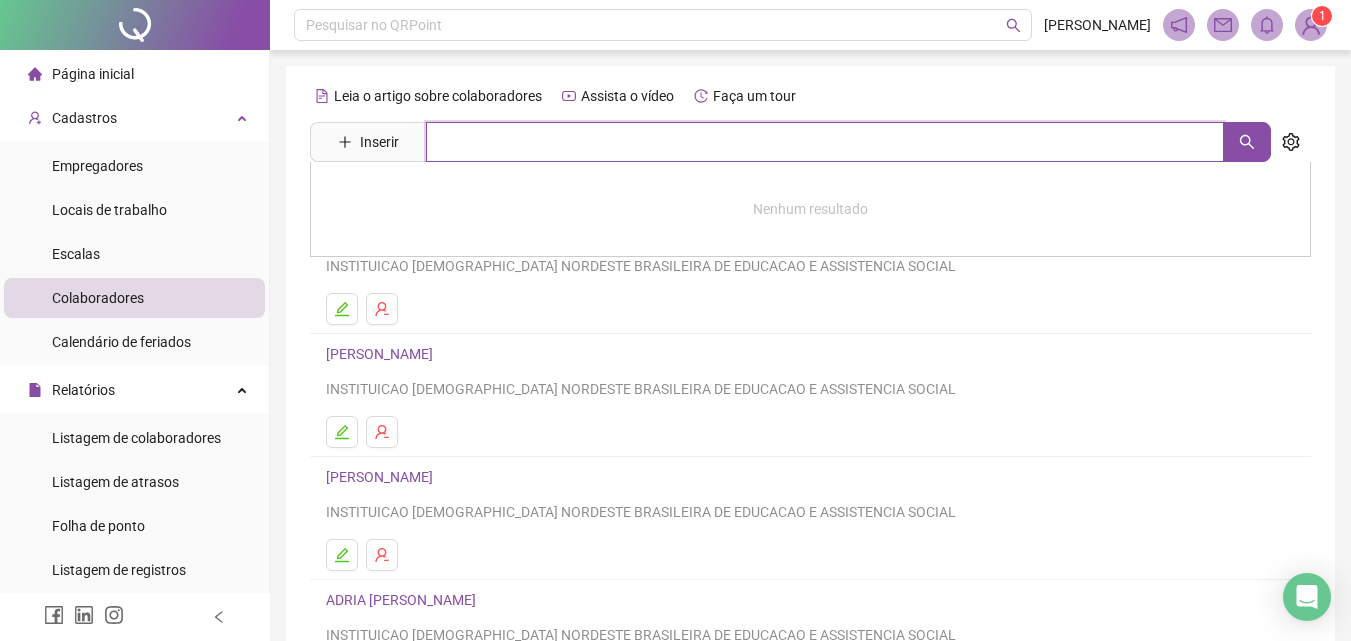 click at bounding box center [825, 142] 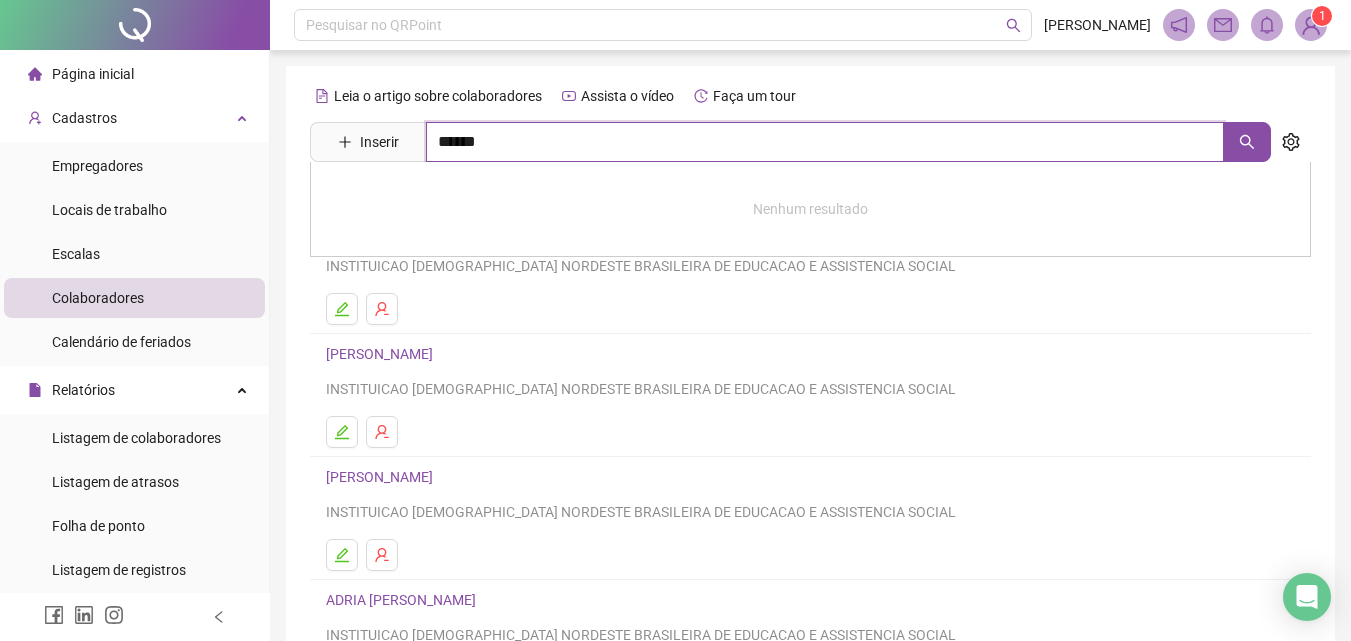 type on "******" 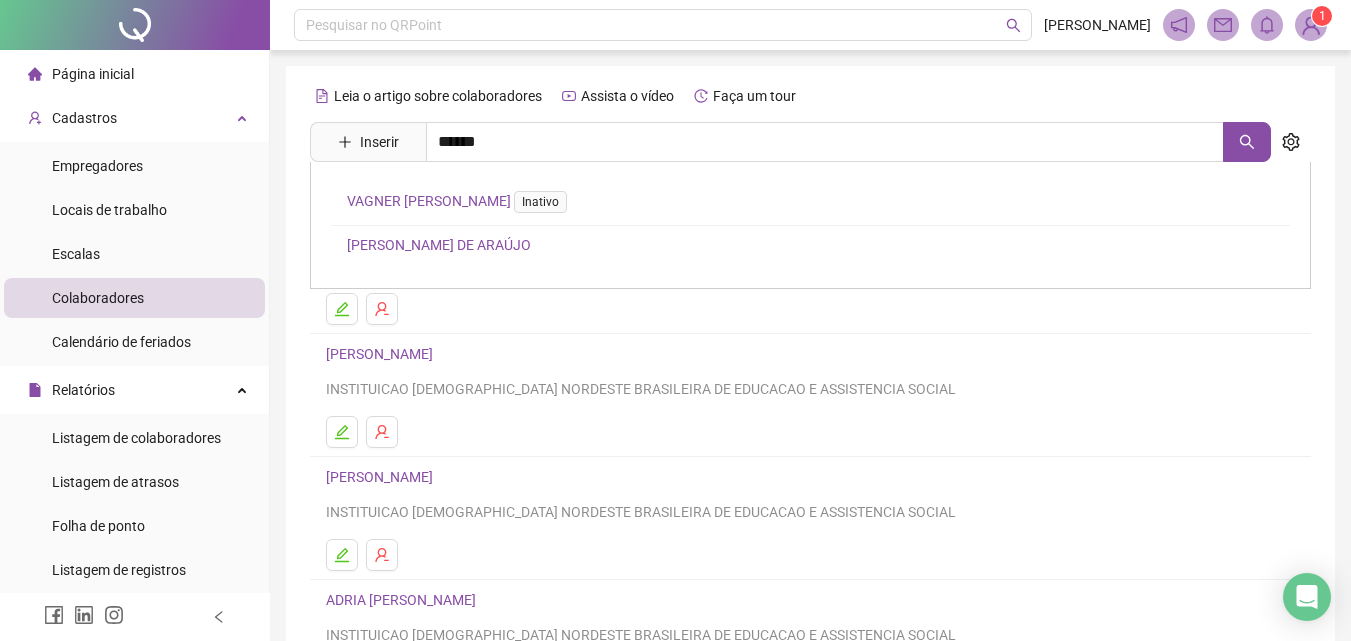 click on "[PERSON_NAME] DE ARAÚJO" at bounding box center [439, 245] 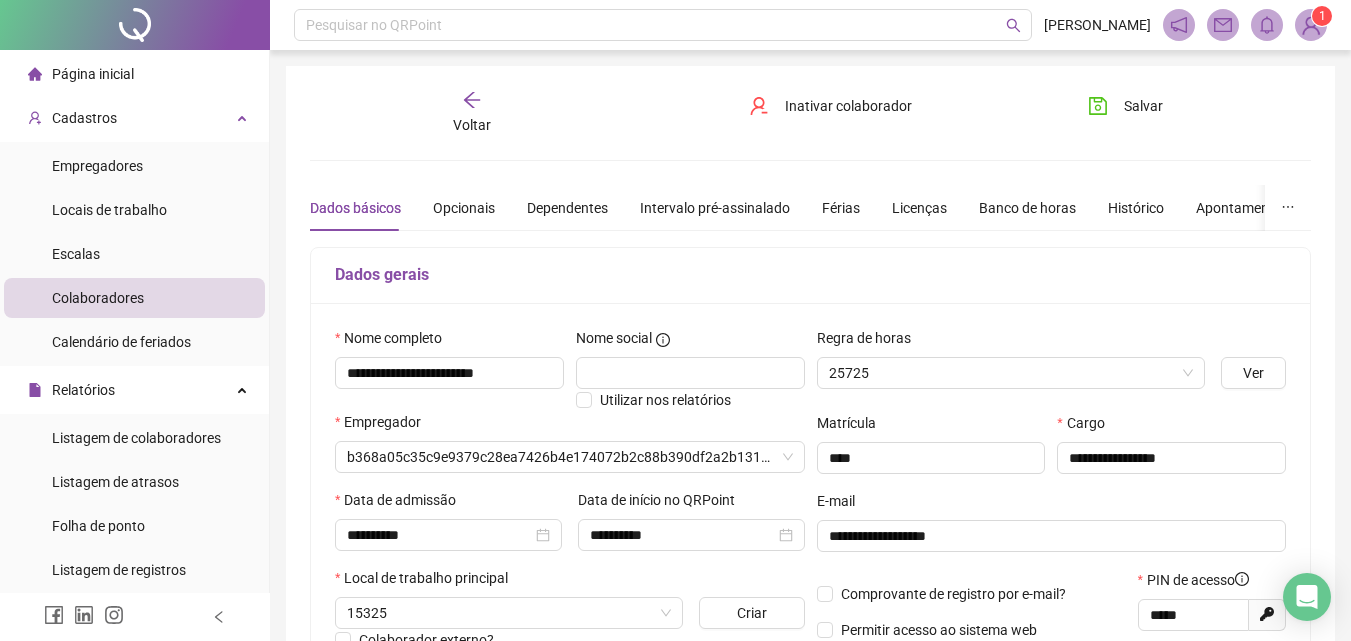 type on "**********" 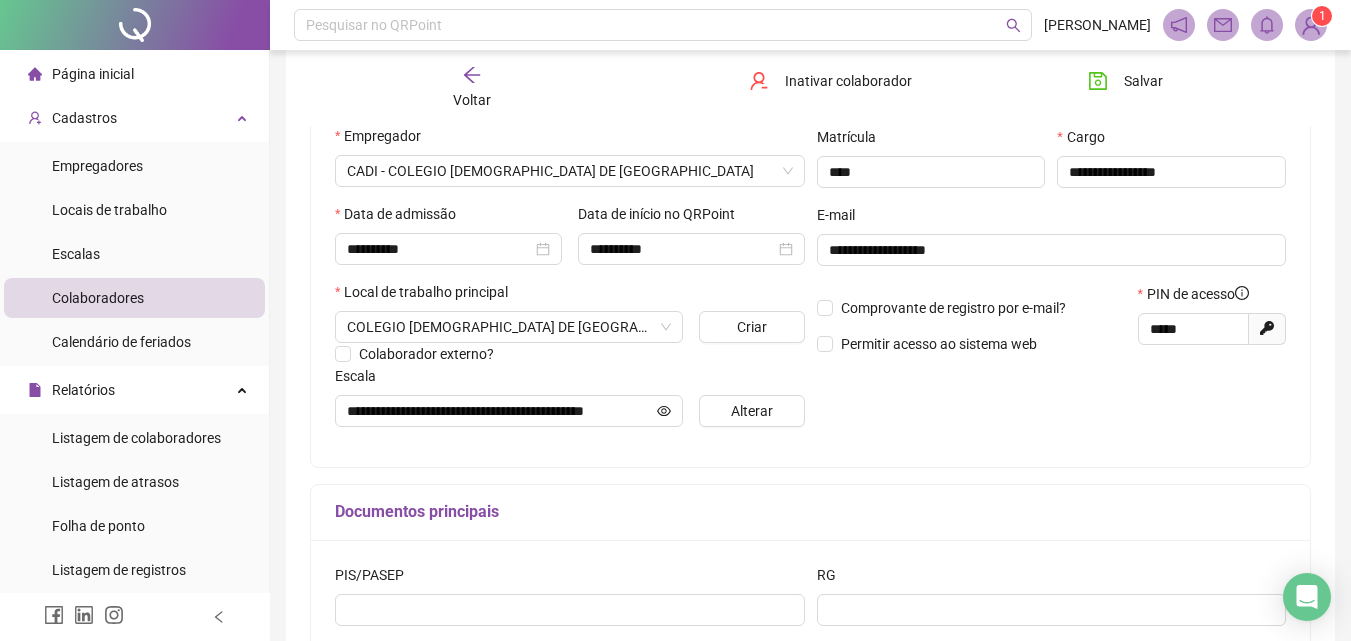 scroll, scrollTop: 300, scrollLeft: 0, axis: vertical 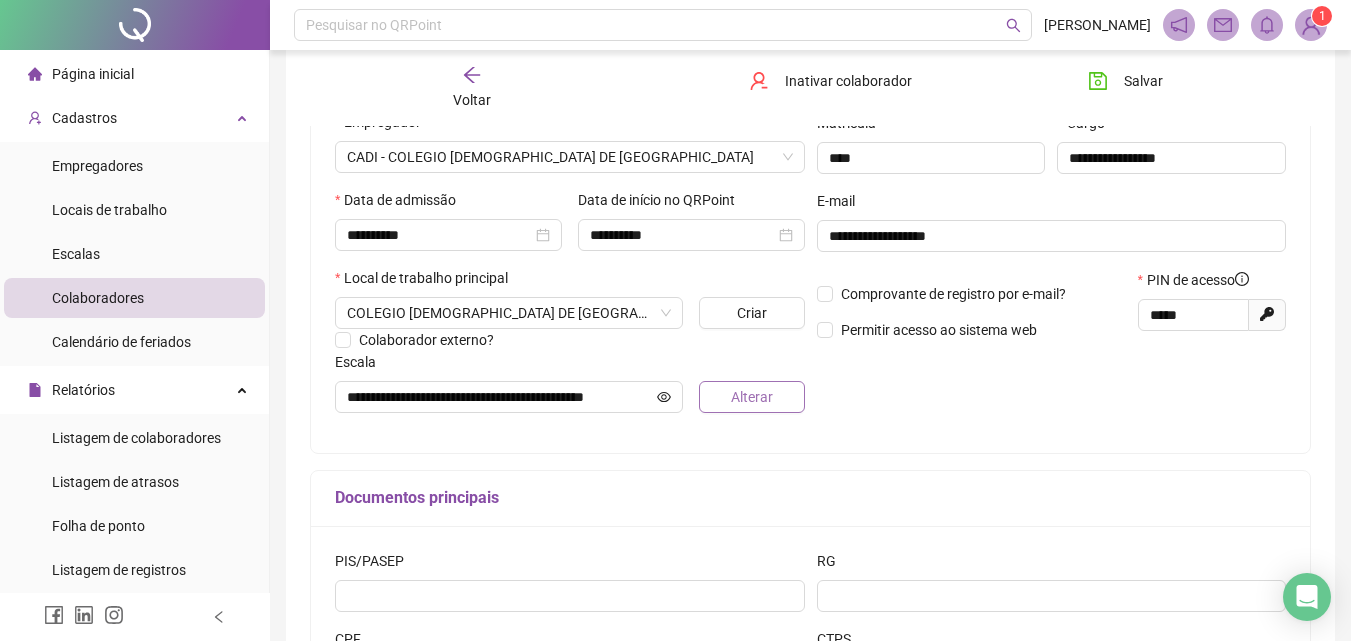 click on "Alterar" at bounding box center [752, 397] 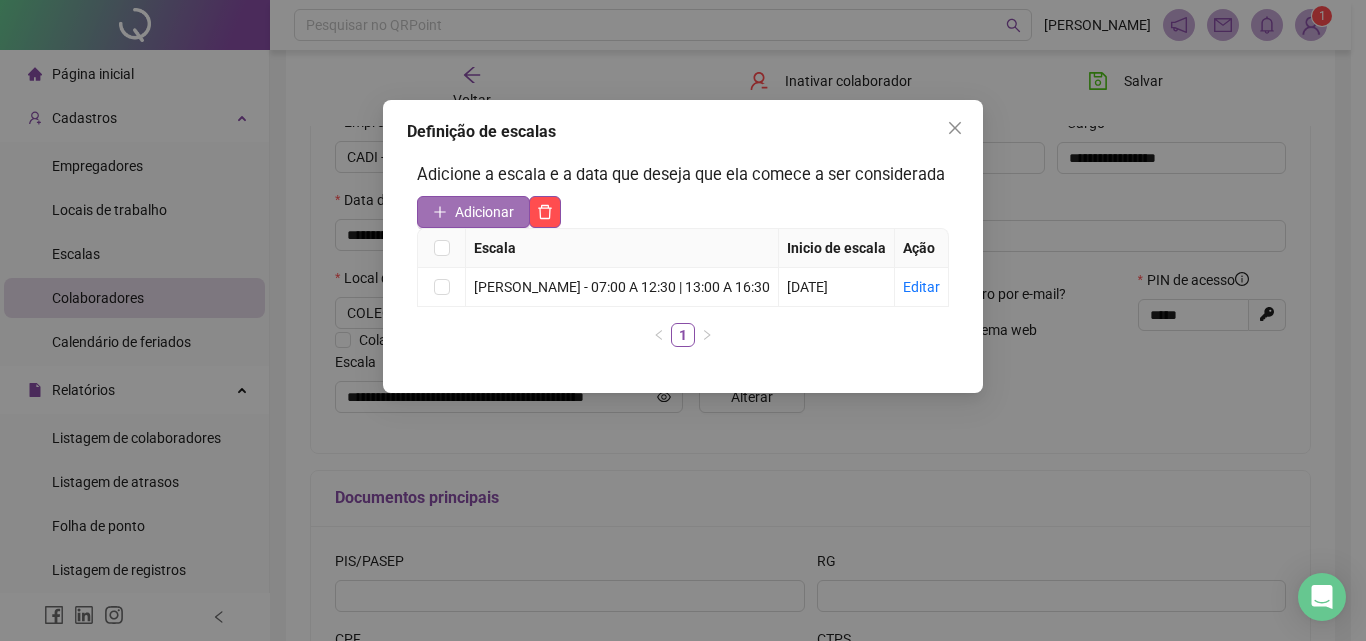 click on "Adicionar" at bounding box center [484, 212] 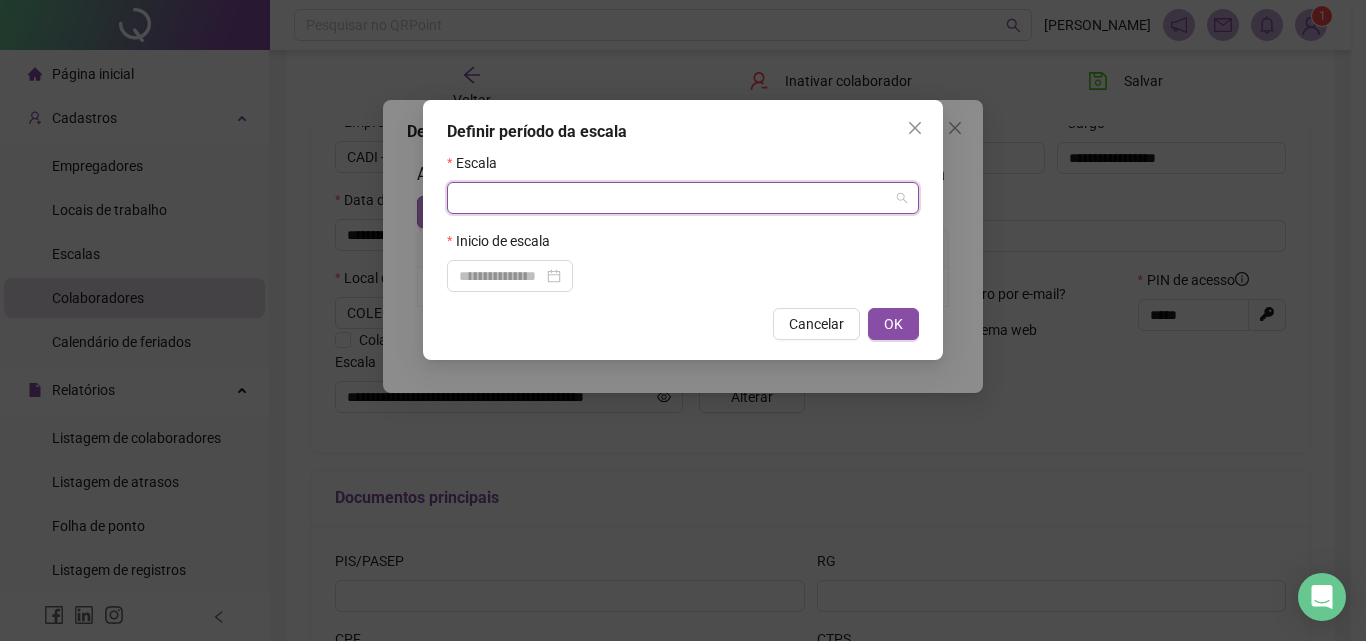 click at bounding box center (677, 198) 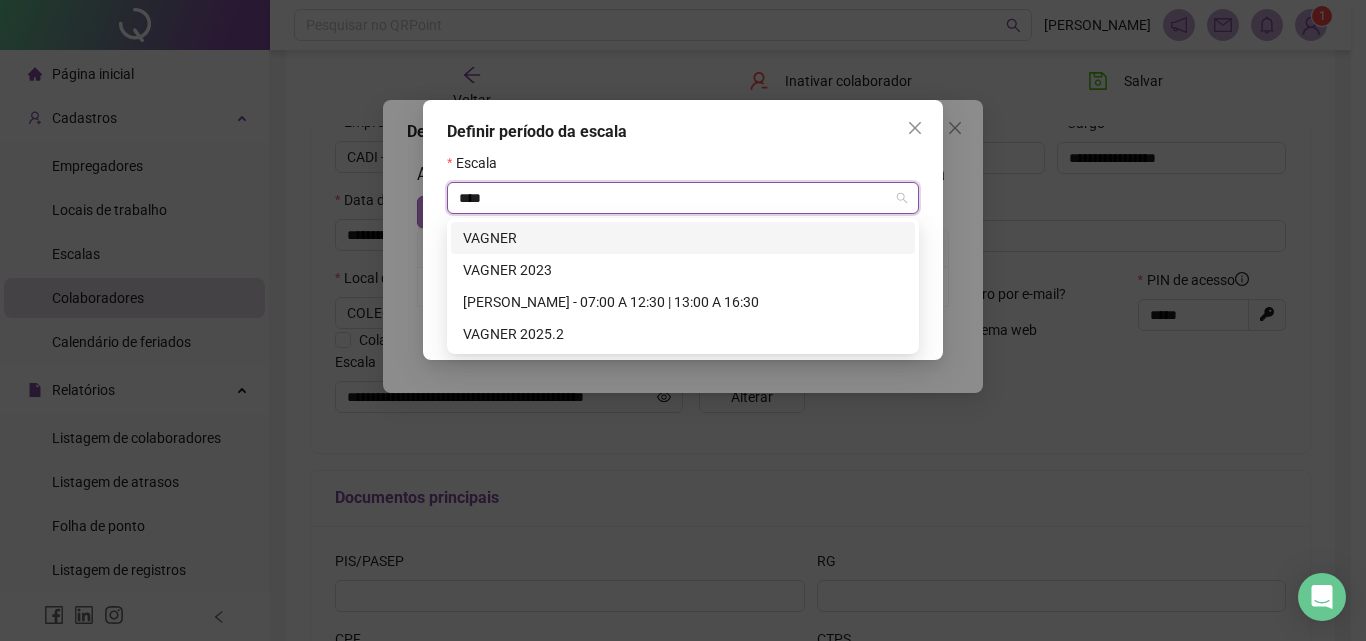 type on "*****" 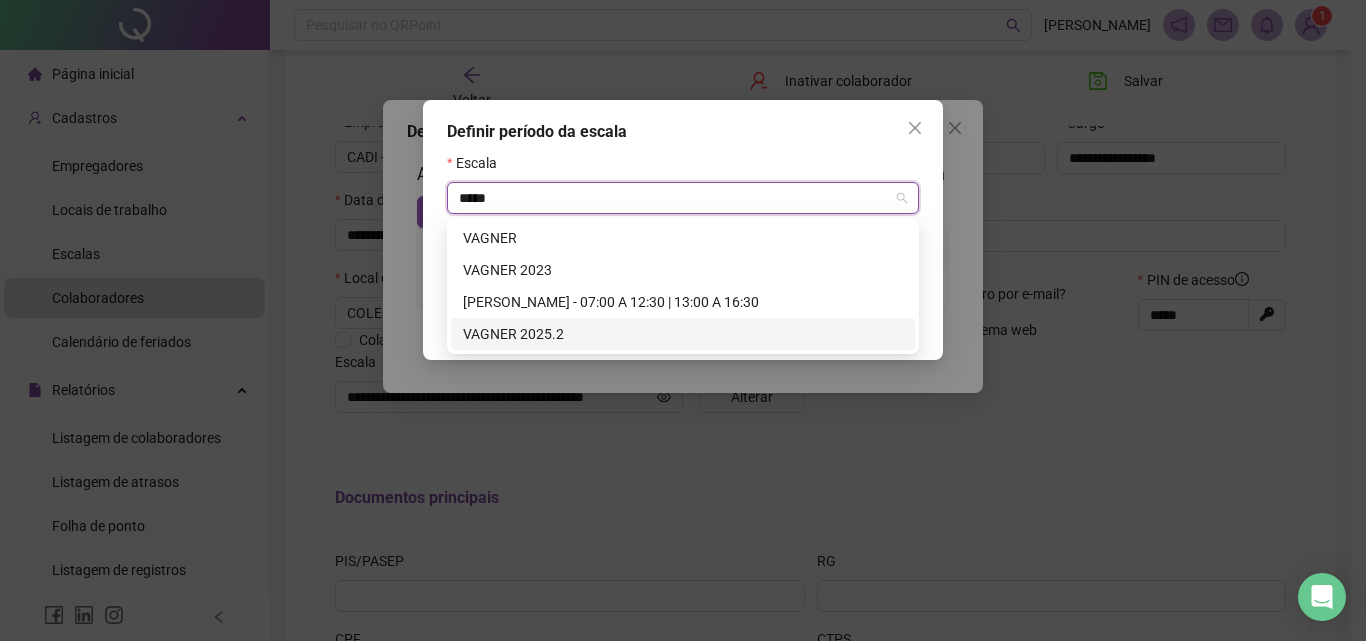 click on "VAGNER 2025.2" at bounding box center (683, 334) 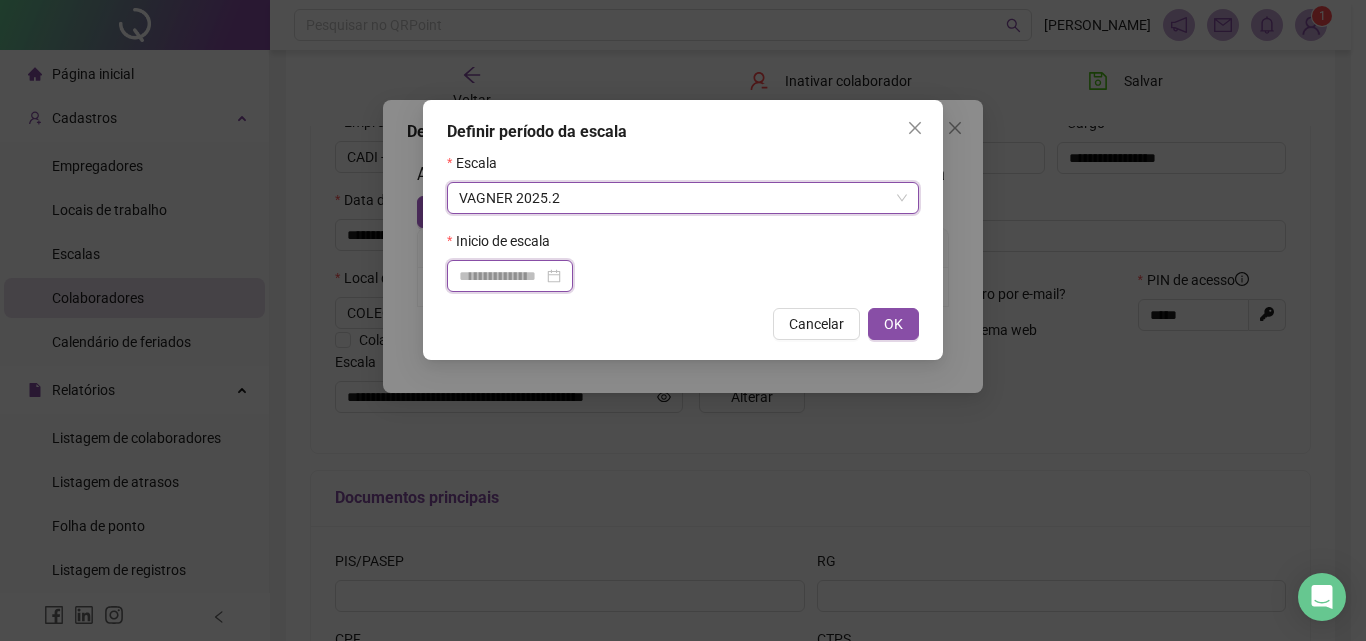 click at bounding box center [501, 276] 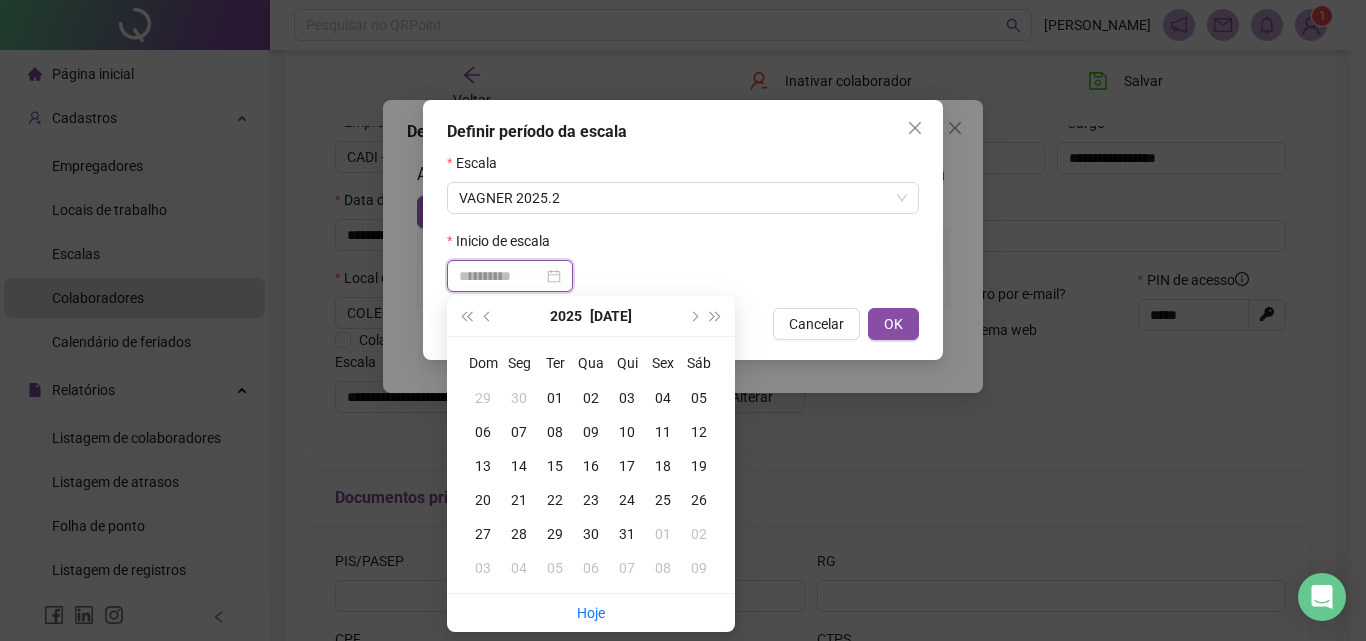 type on "**********" 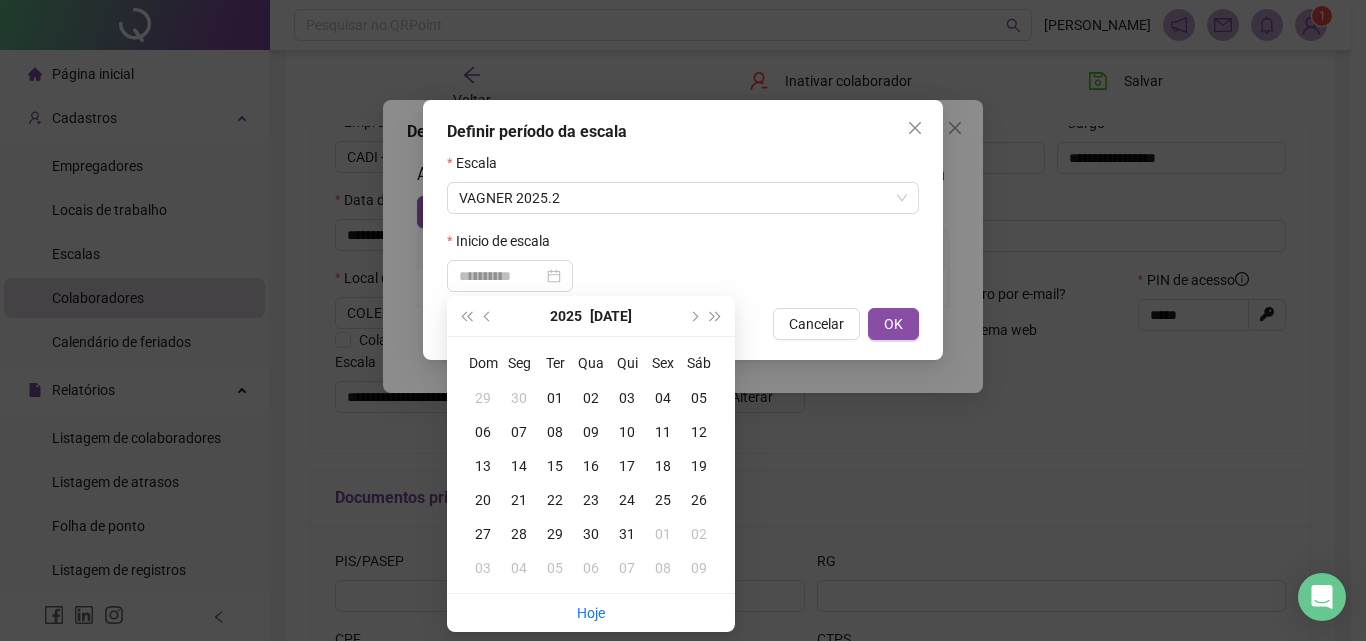 click on "01" at bounding box center [555, 398] 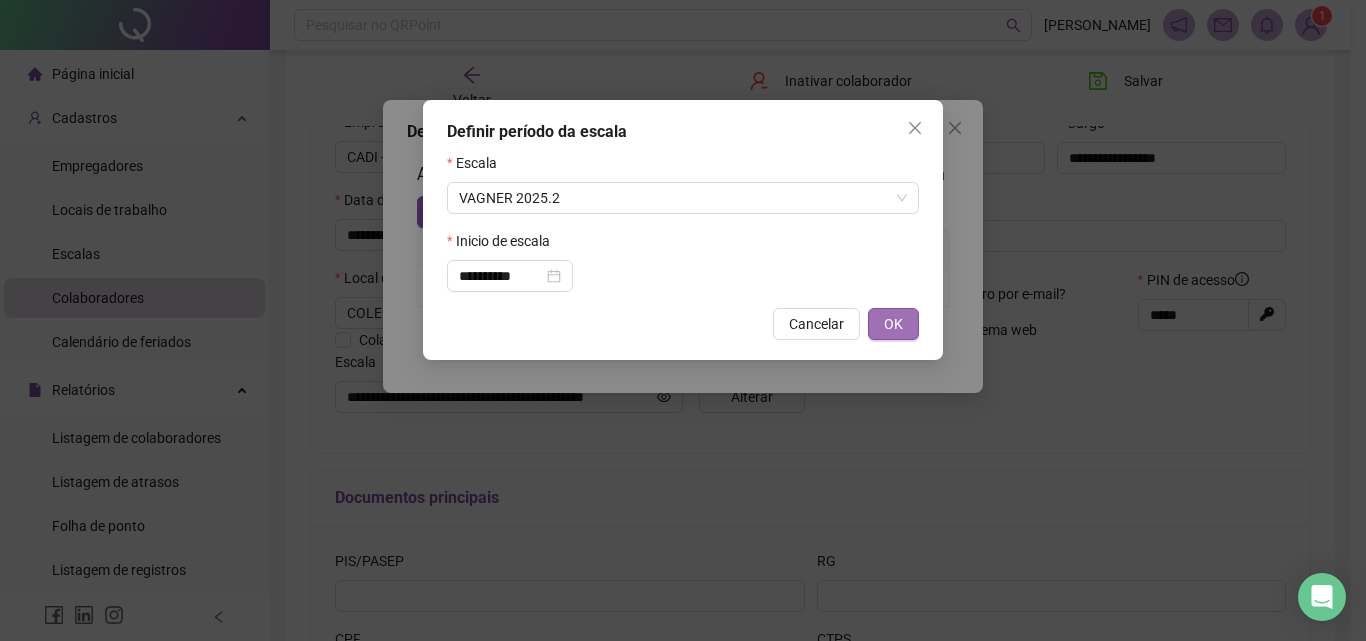 click on "OK" at bounding box center (893, 324) 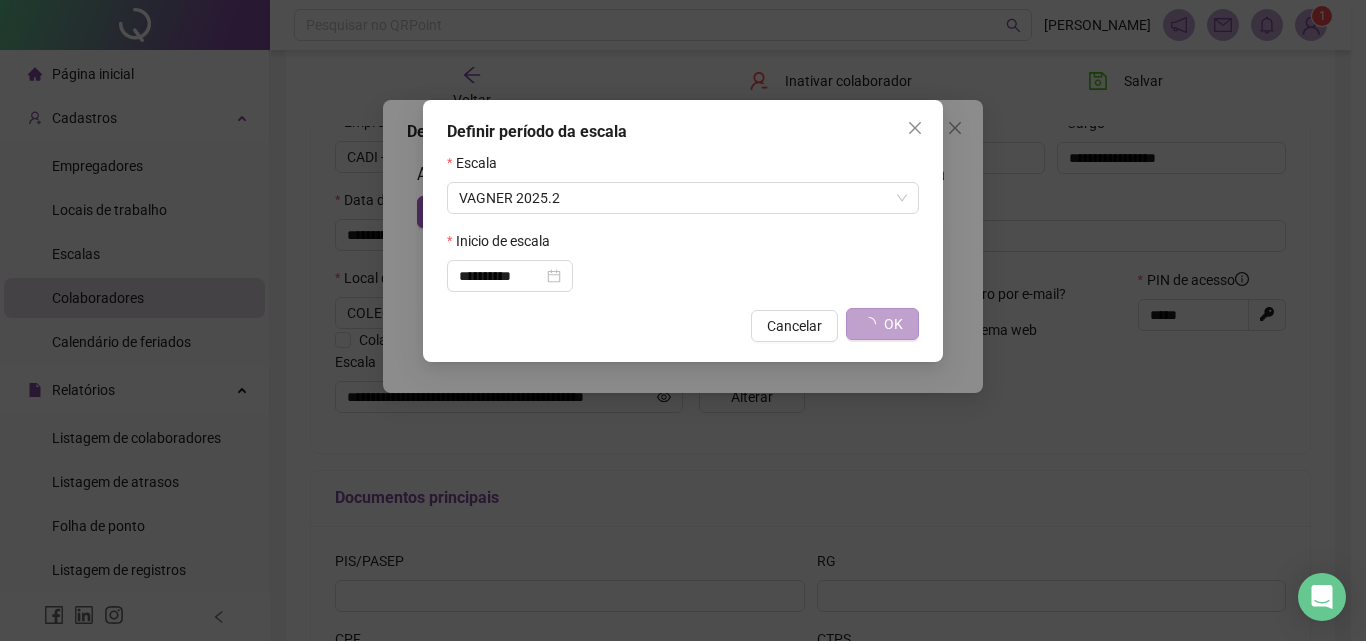 type on "**********" 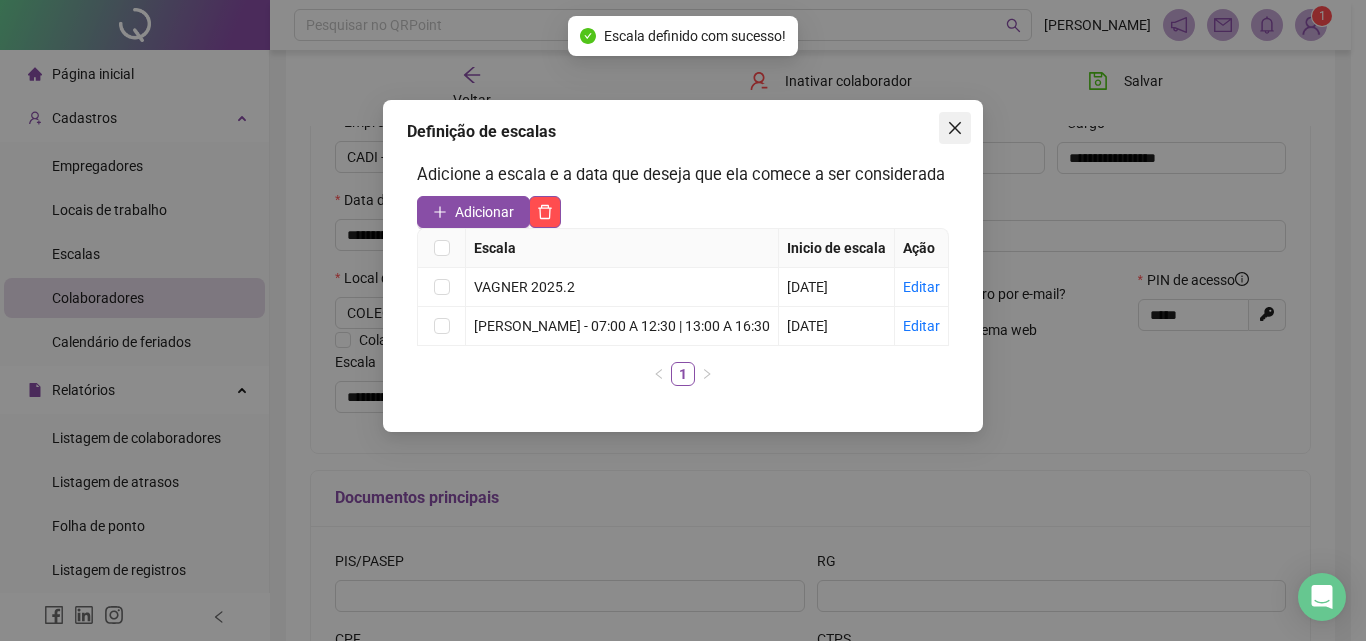 click 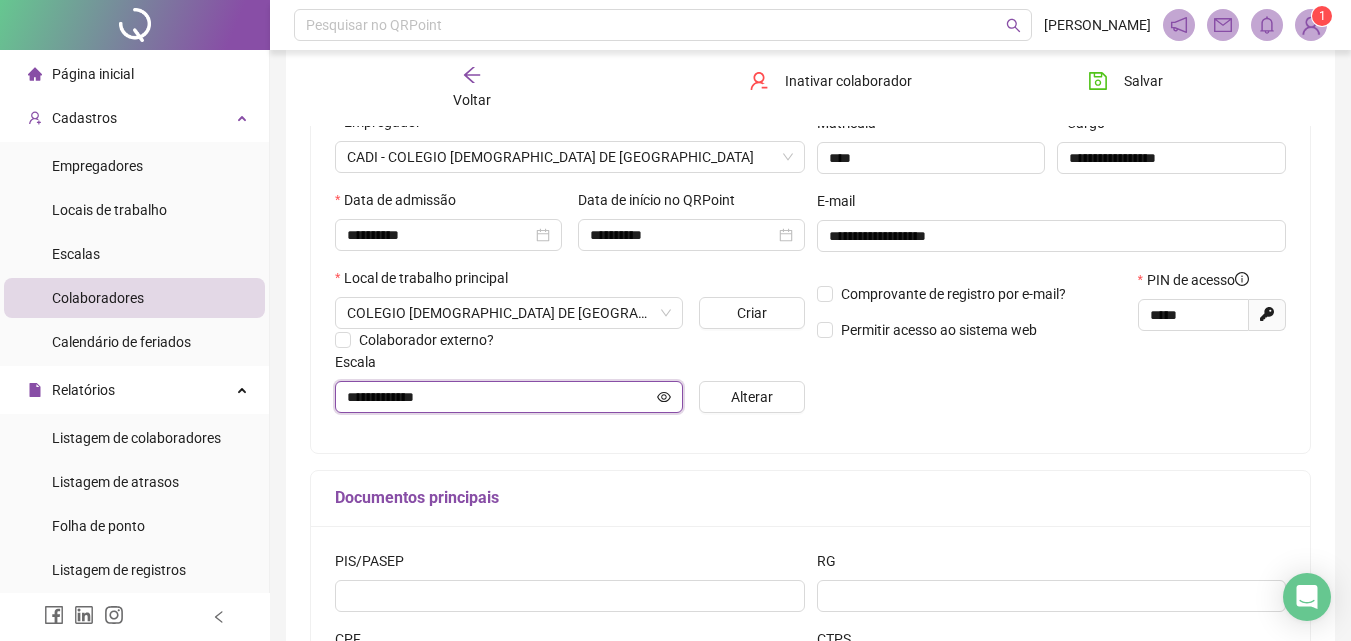 click 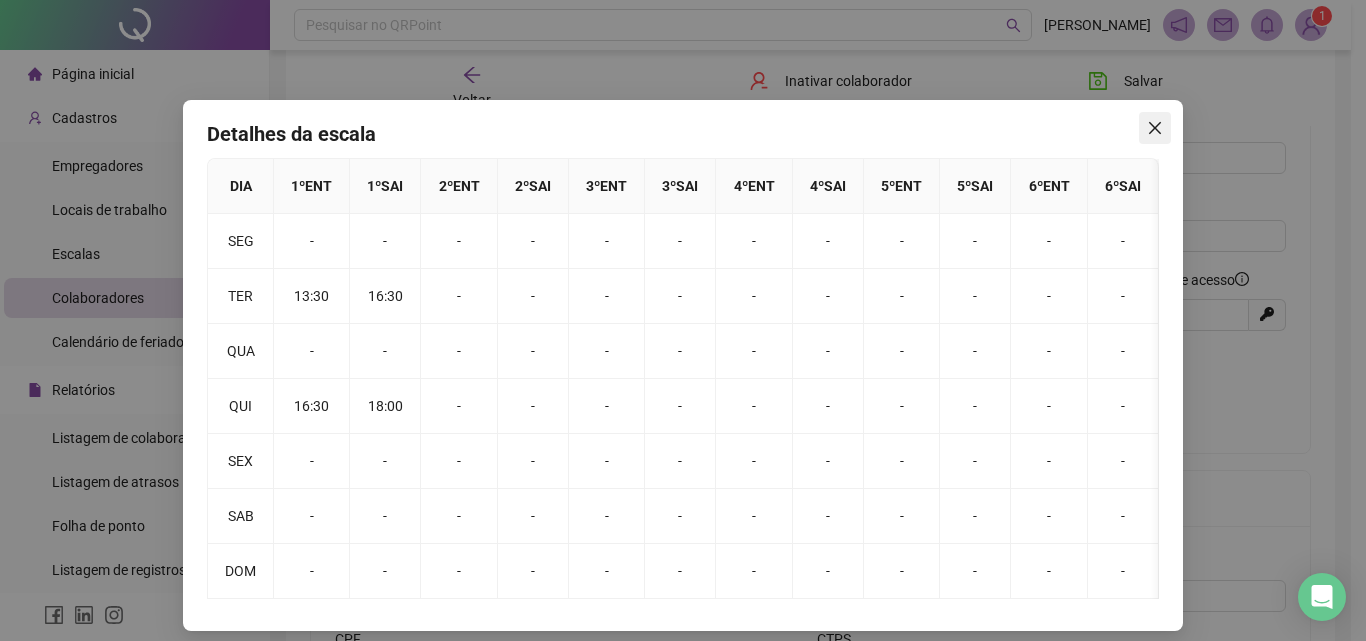 click 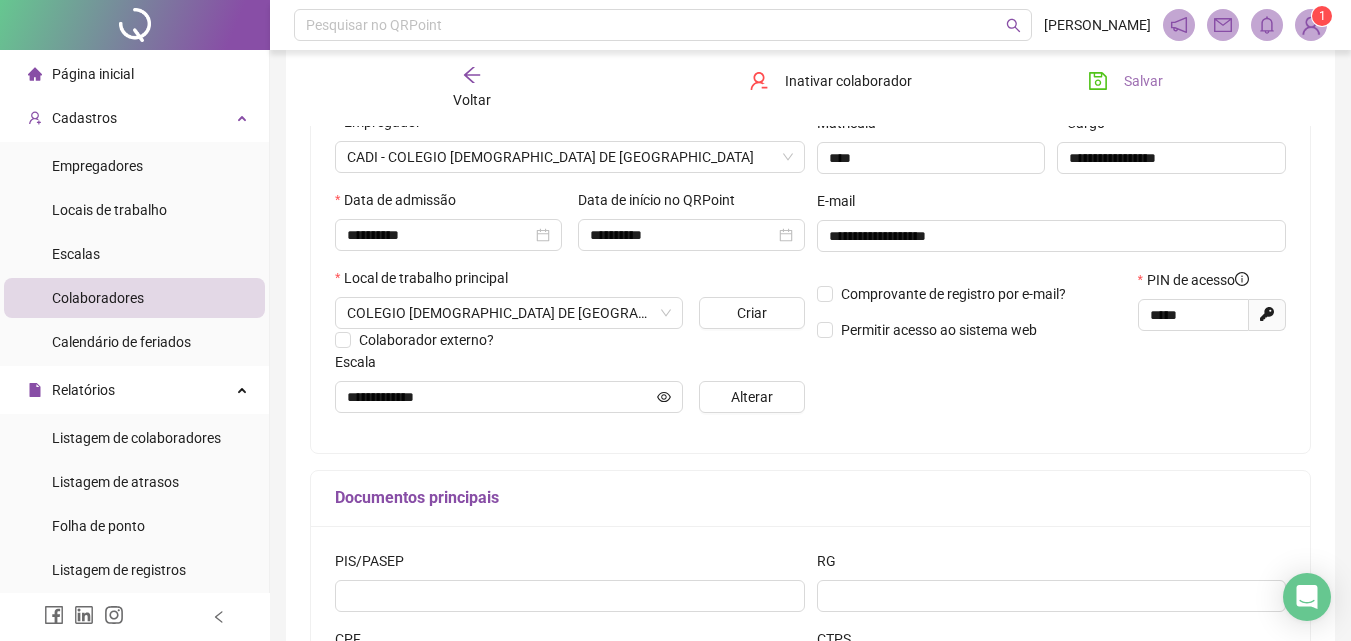 click on "Salvar" at bounding box center (1143, 81) 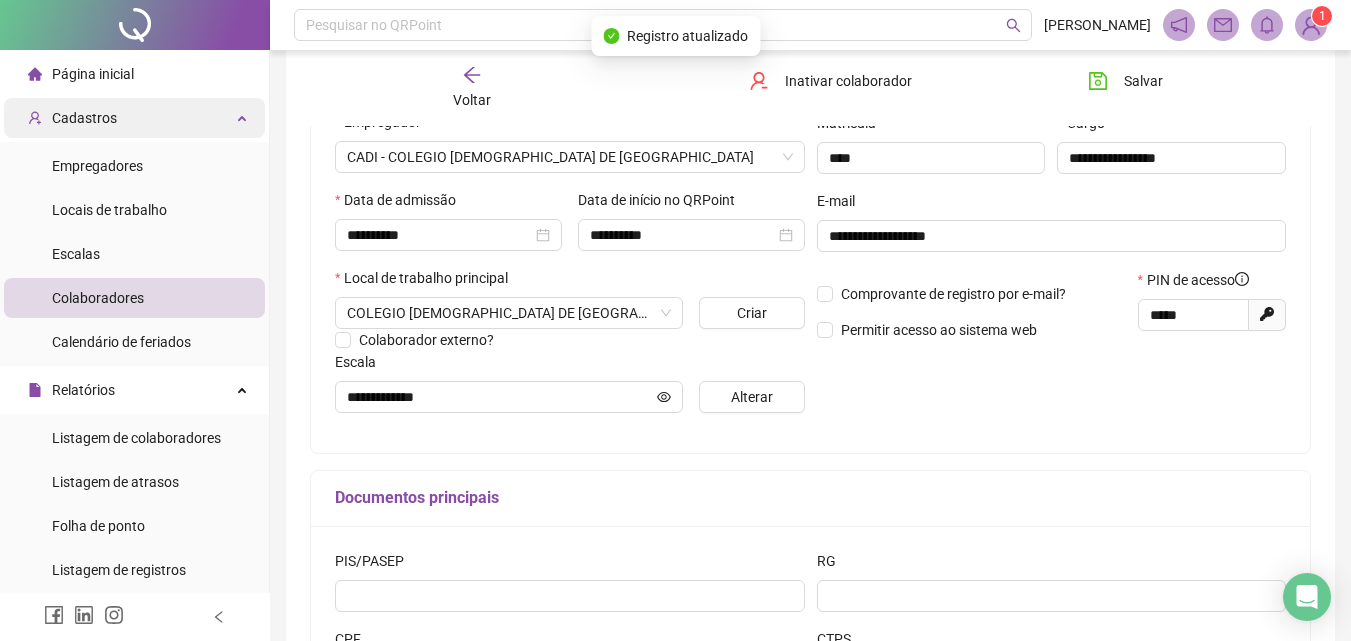 click on "Cadastros" at bounding box center [134, 118] 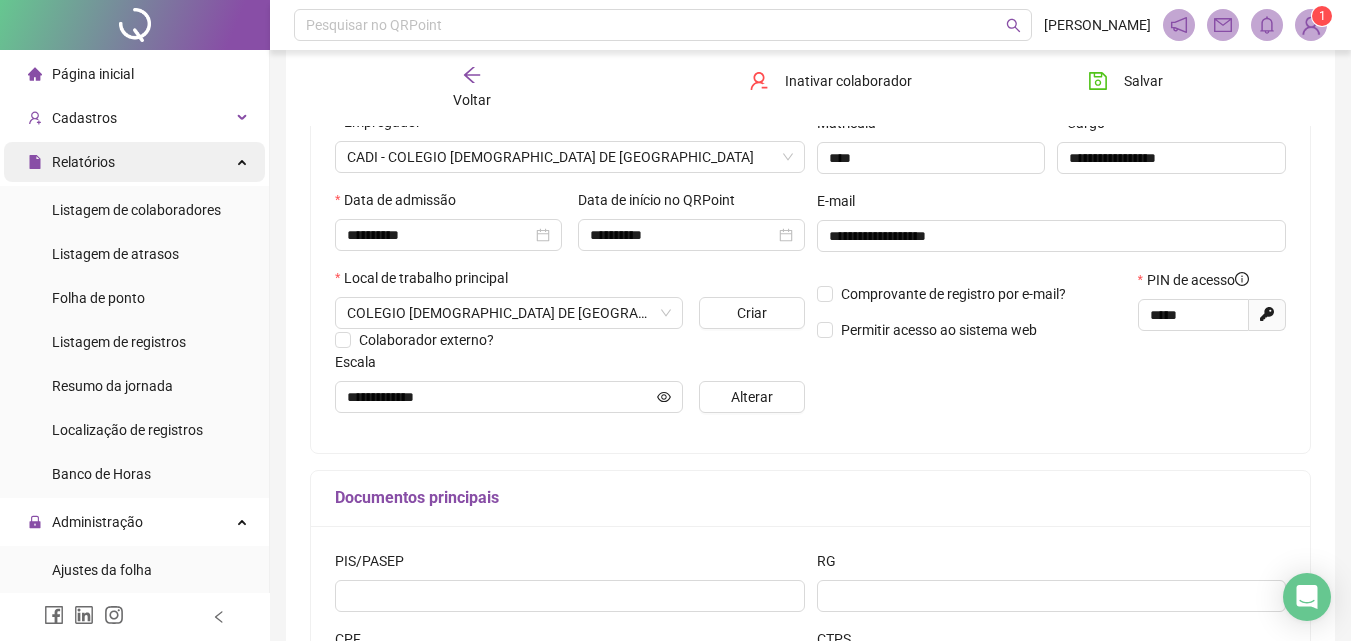 click on "Relatórios" at bounding box center [134, 162] 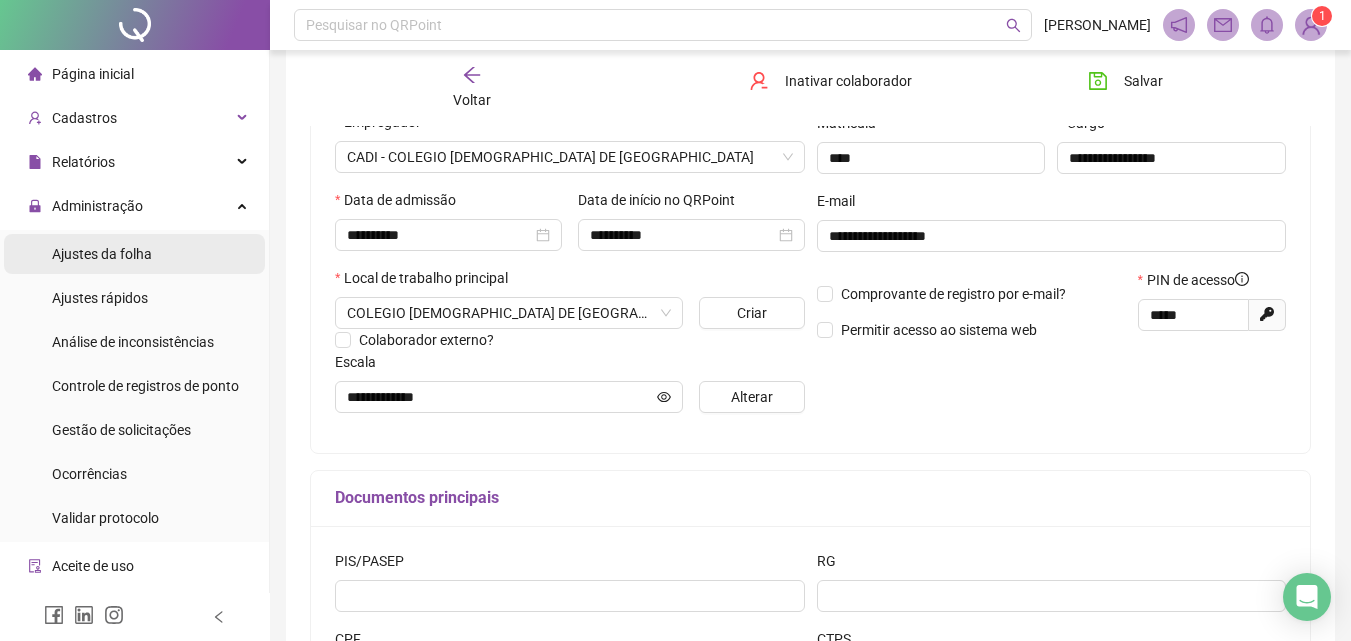 click on "Ajustes da folha" at bounding box center (102, 254) 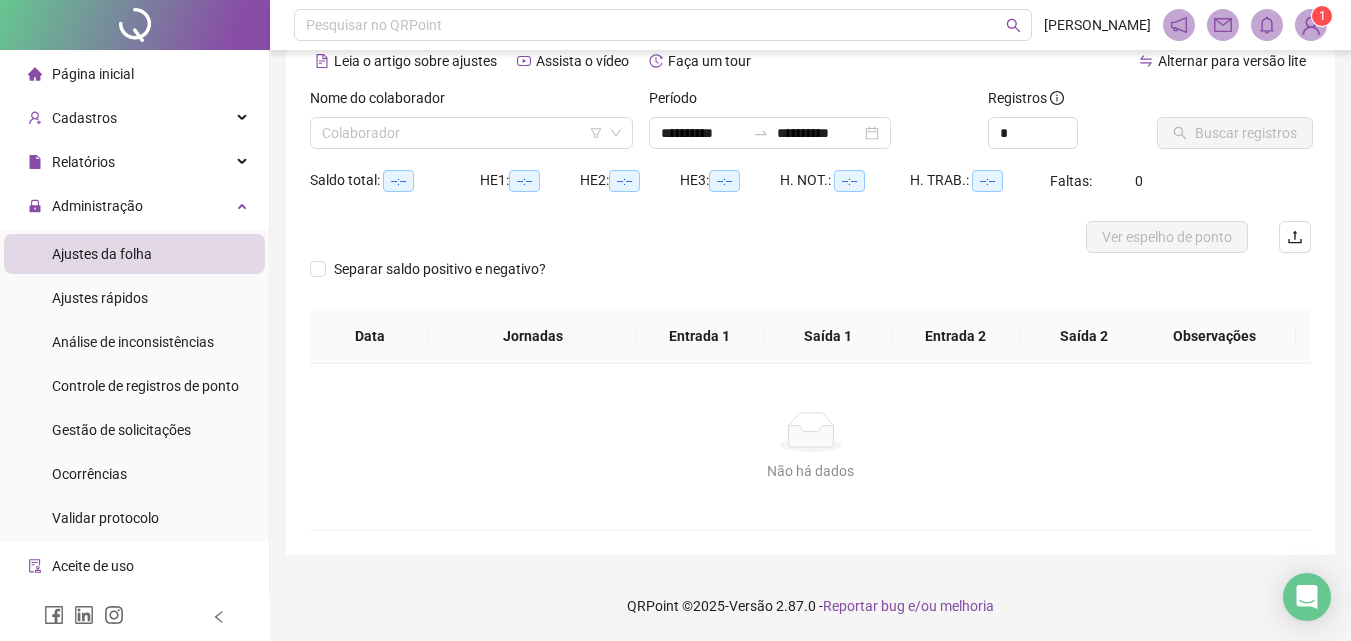scroll, scrollTop: 97, scrollLeft: 0, axis: vertical 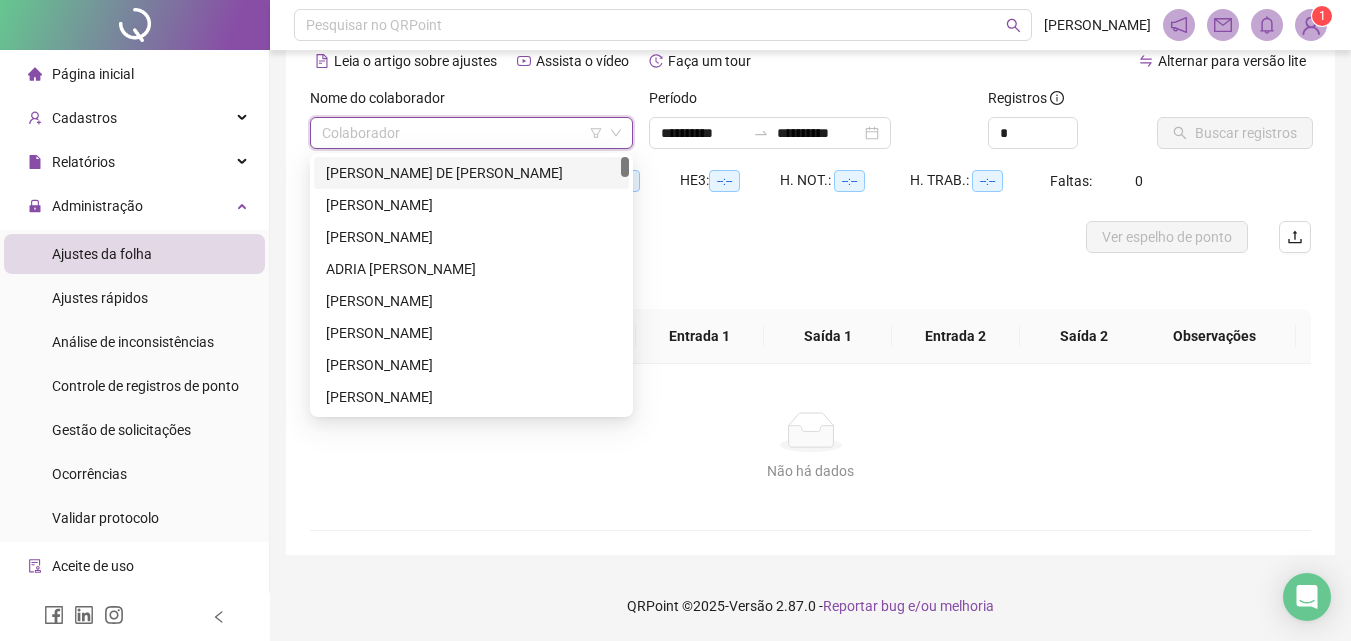 click at bounding box center [465, 133] 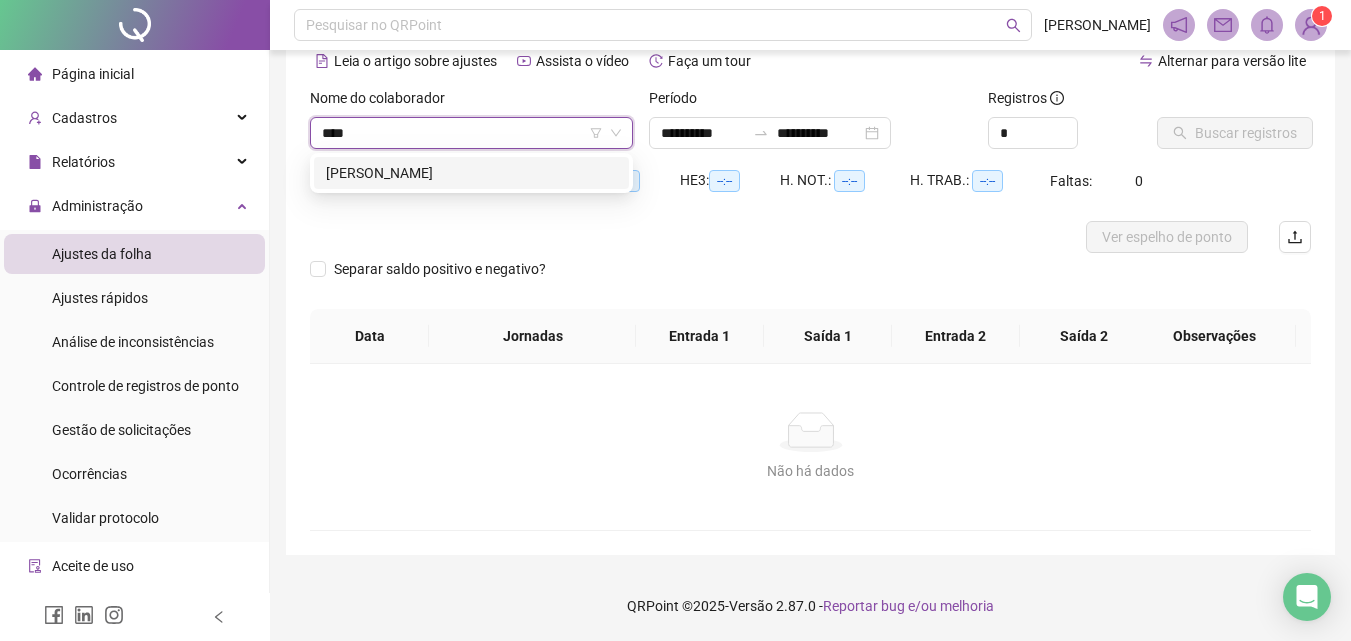 type on "*****" 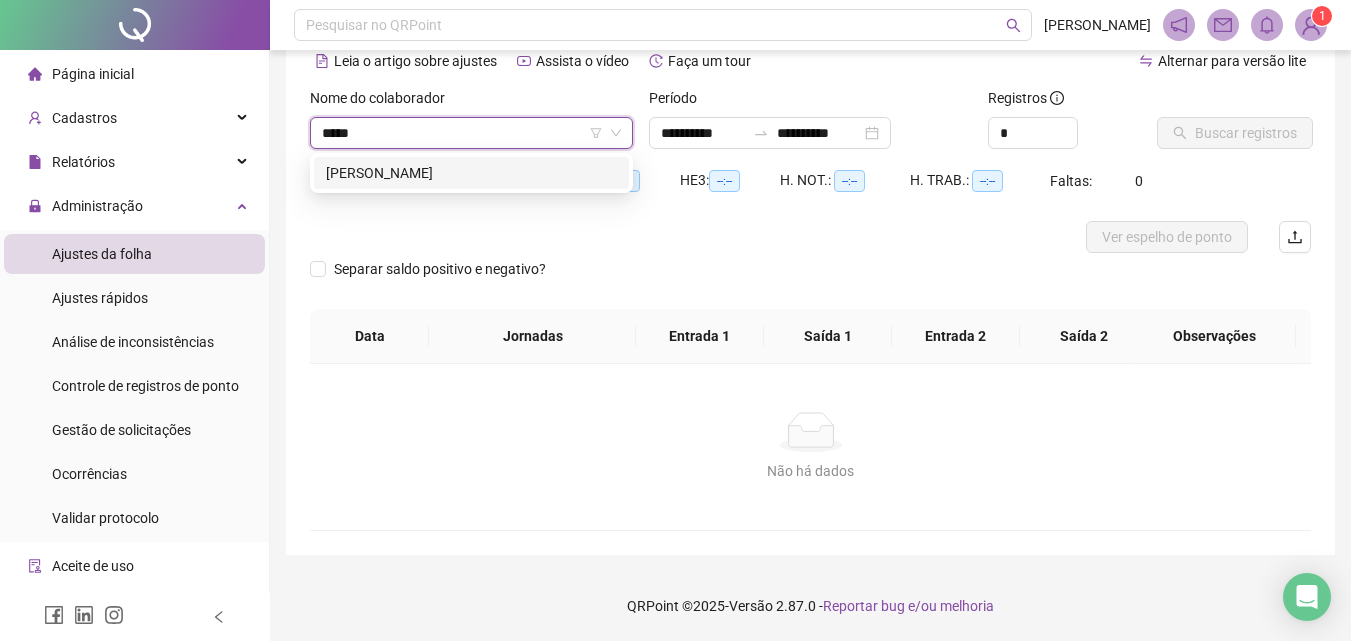 click on "[PERSON_NAME]" at bounding box center (471, 173) 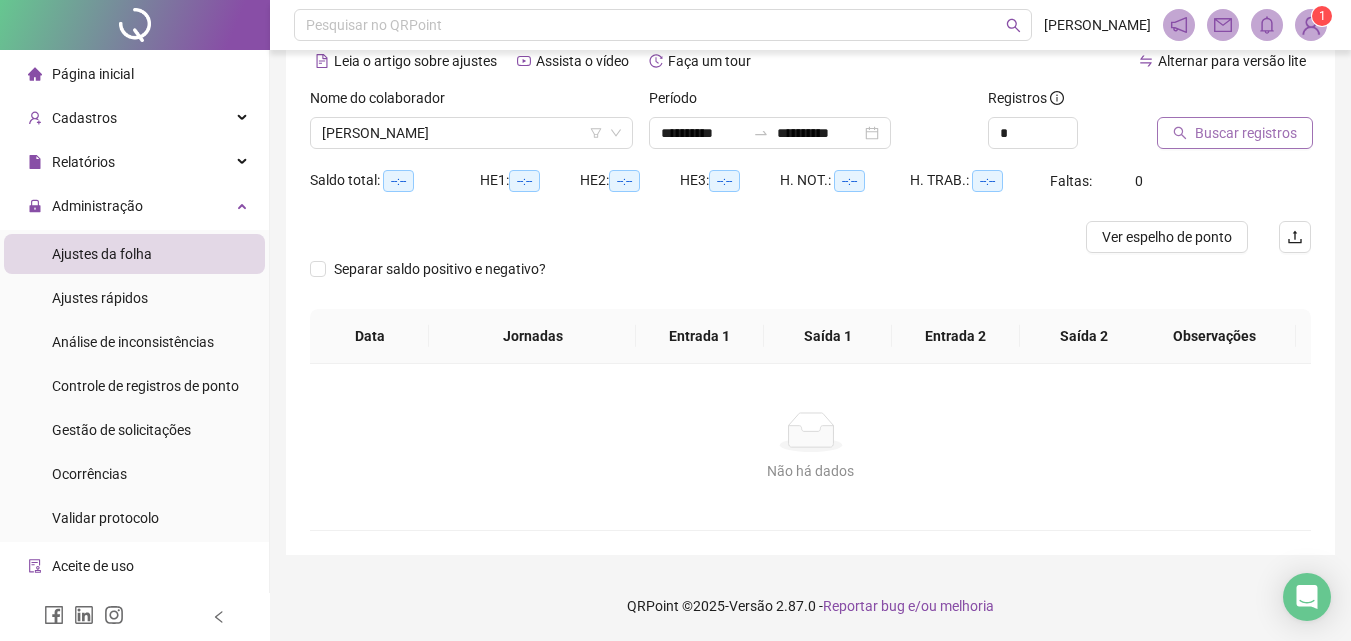 click on "Buscar registros" at bounding box center (1235, 133) 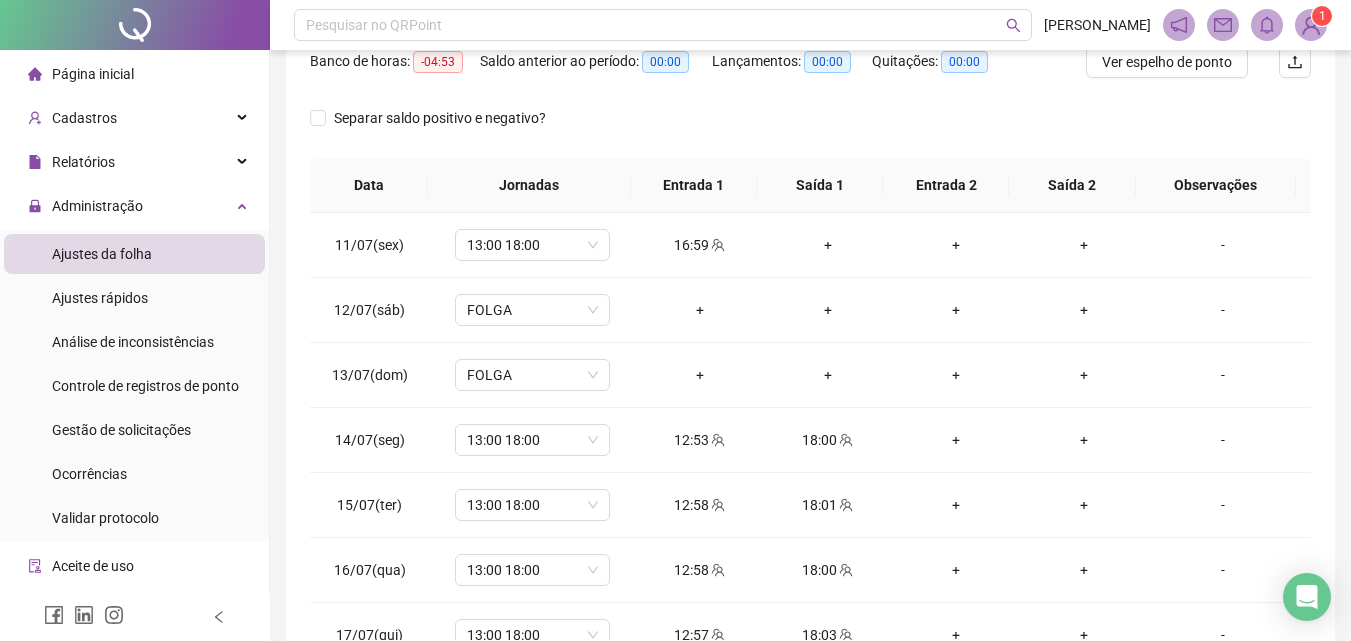 scroll, scrollTop: 300, scrollLeft: 0, axis: vertical 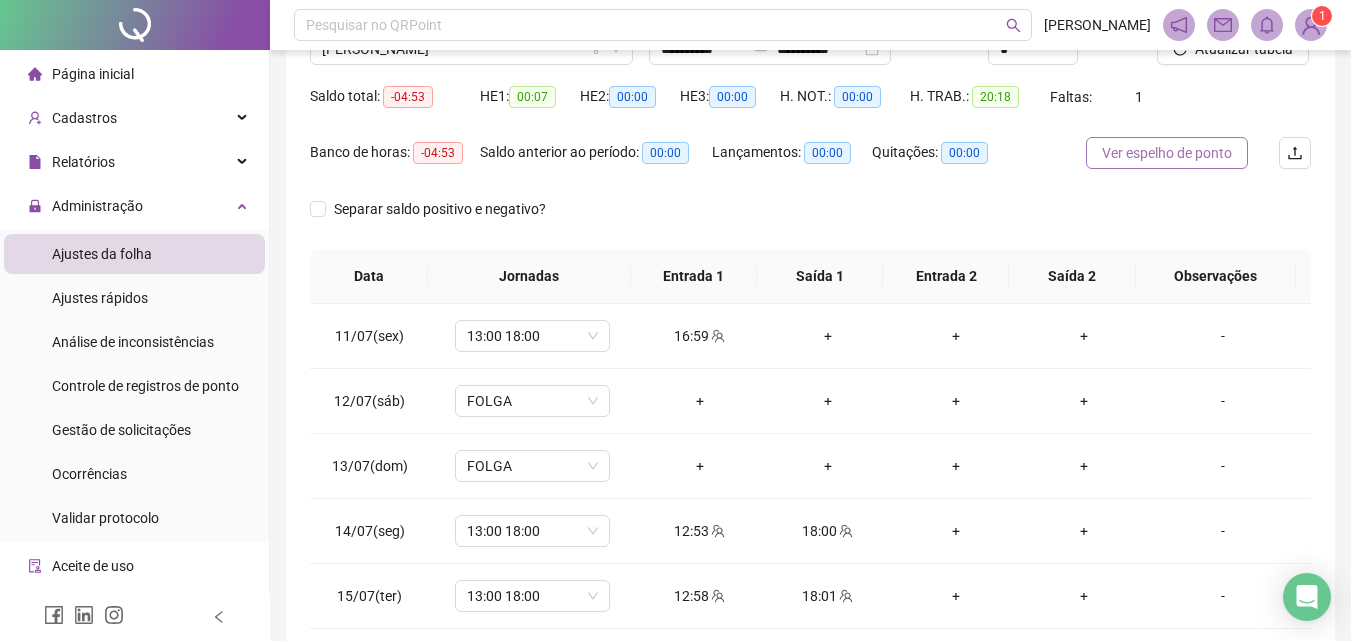 click on "Ver espelho de ponto" at bounding box center (1167, 153) 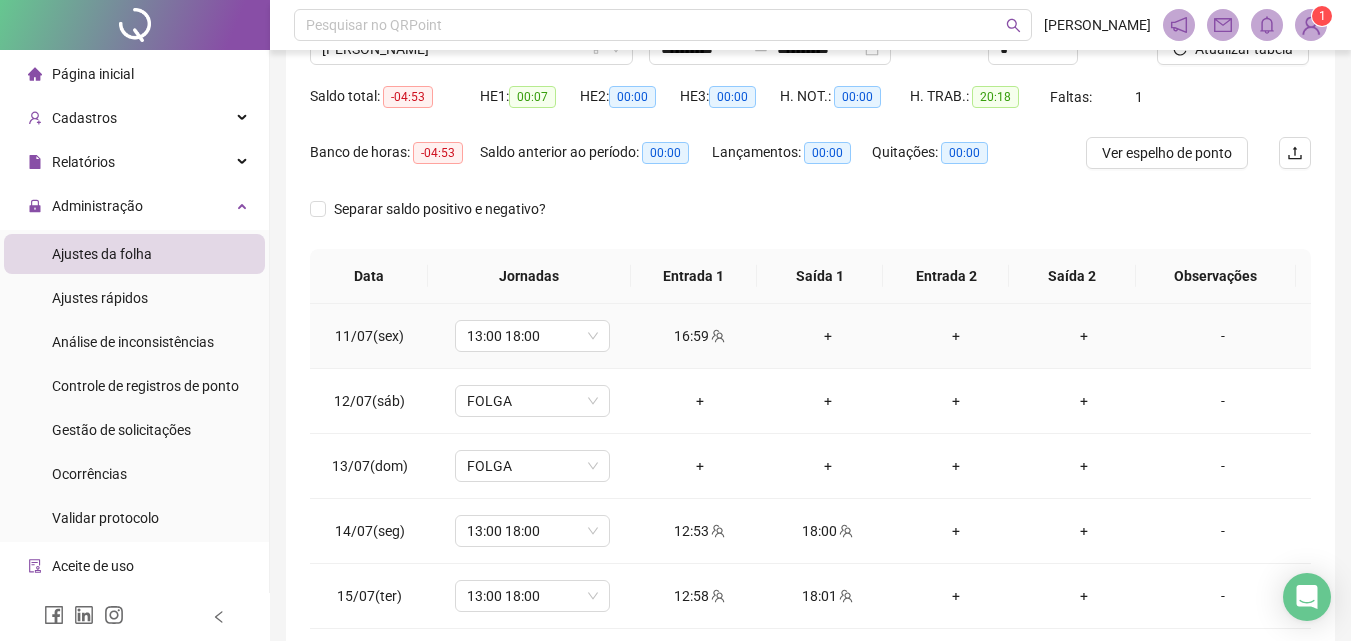 scroll, scrollTop: 0, scrollLeft: 0, axis: both 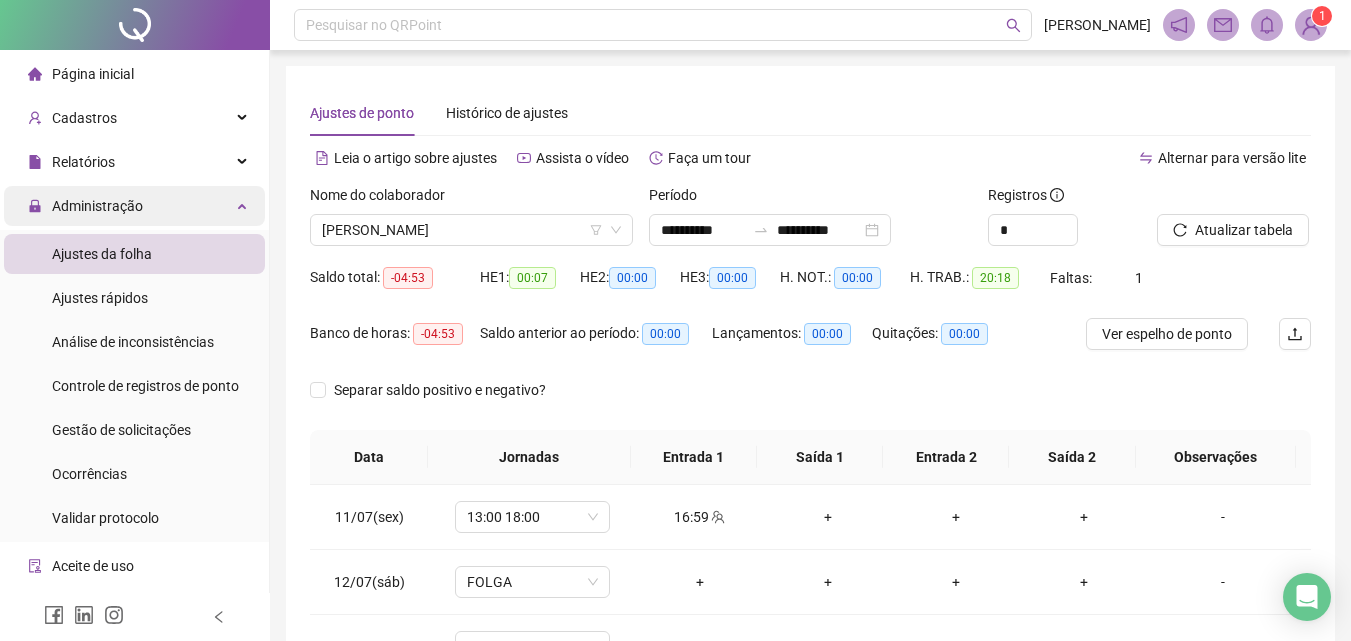 click on "Administração" at bounding box center [85, 206] 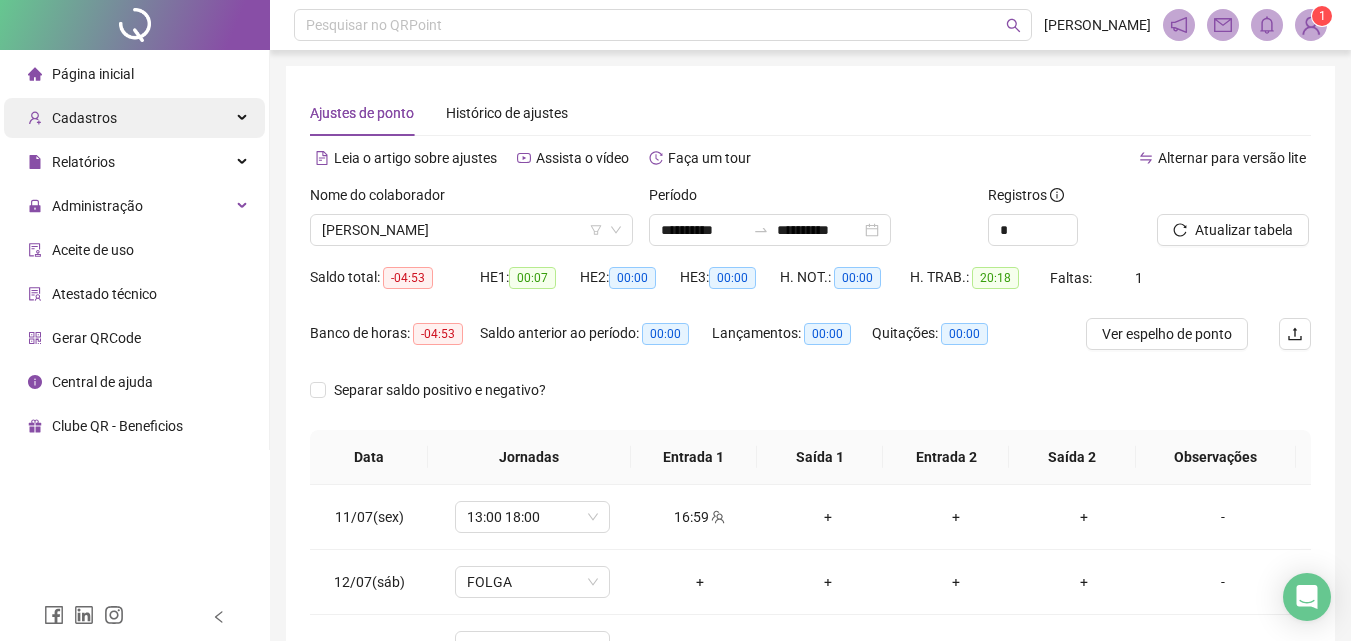 click on "Cadastros" at bounding box center (134, 118) 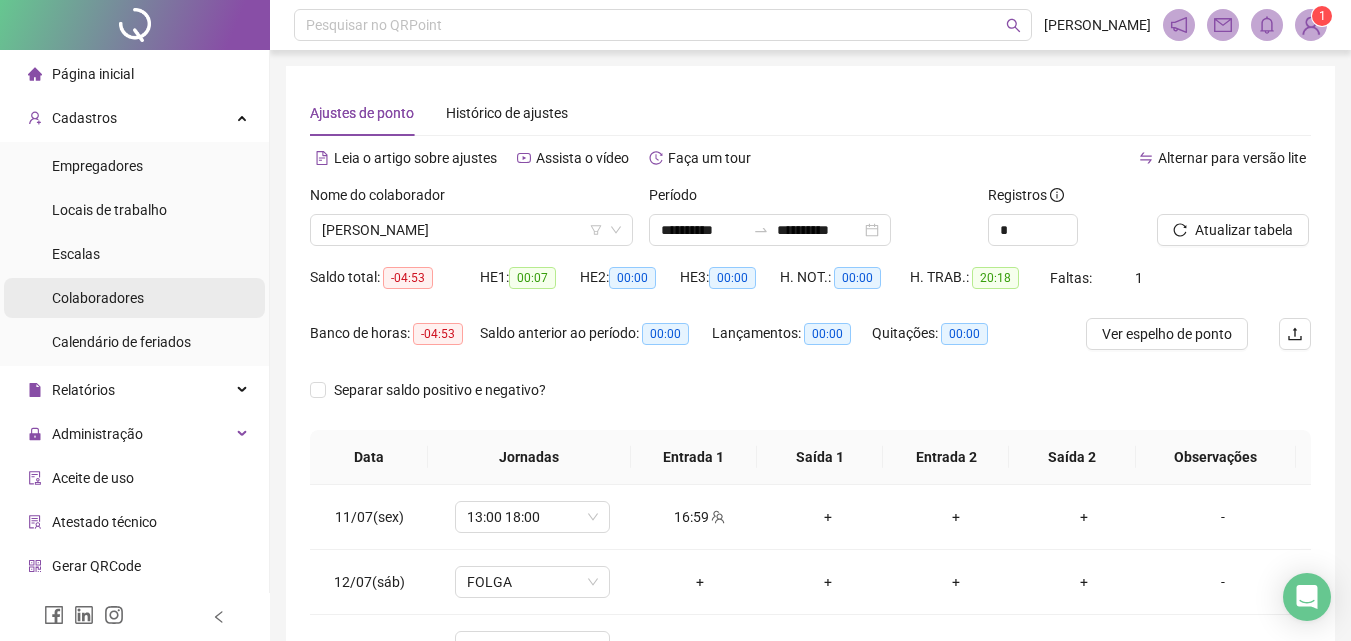 click on "Colaboradores" at bounding box center (98, 298) 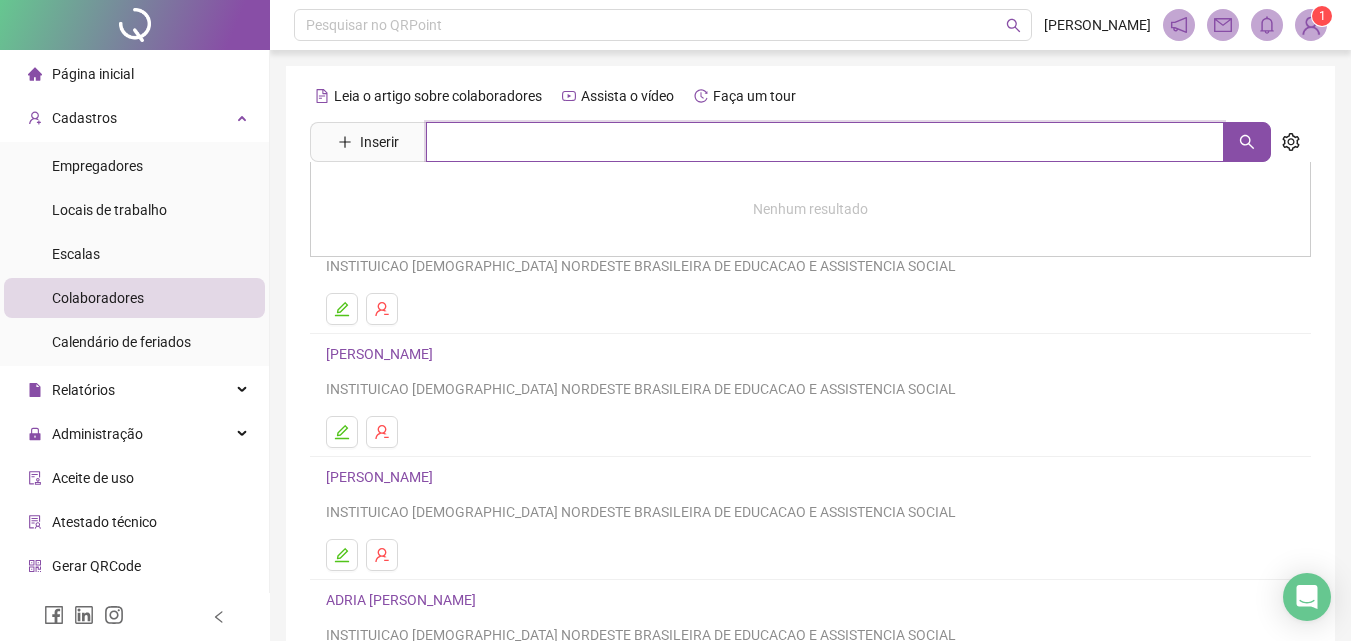 click at bounding box center [825, 142] 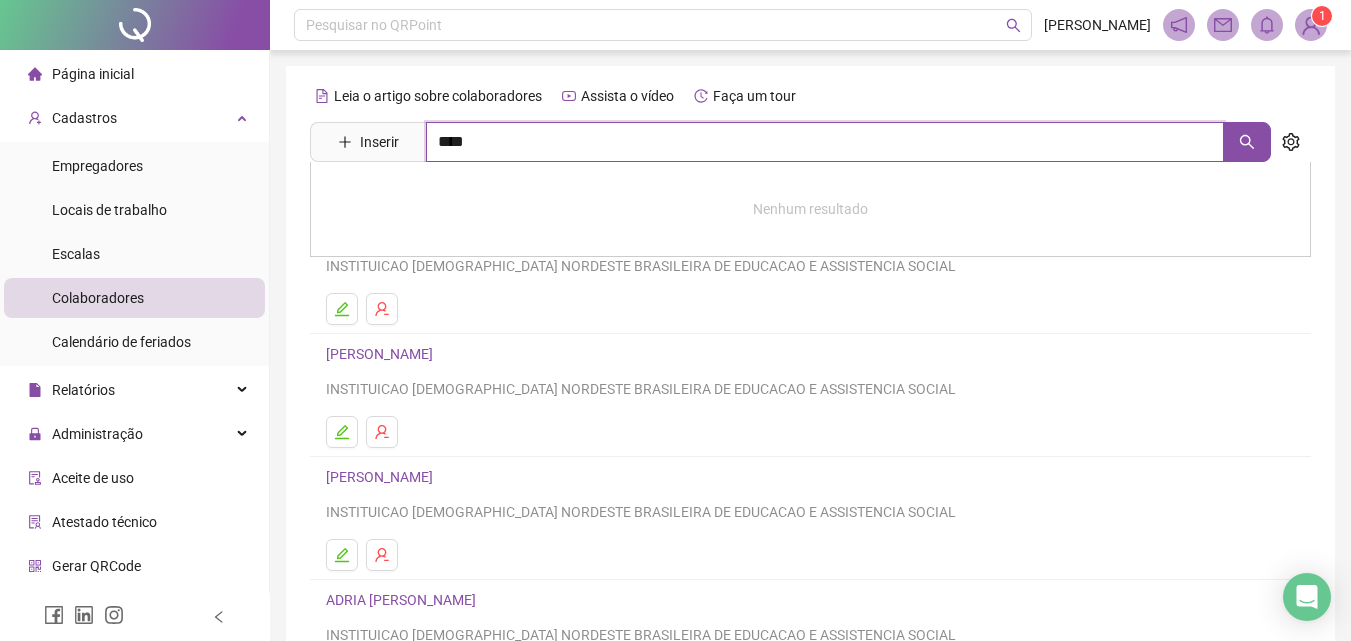 type on "****" 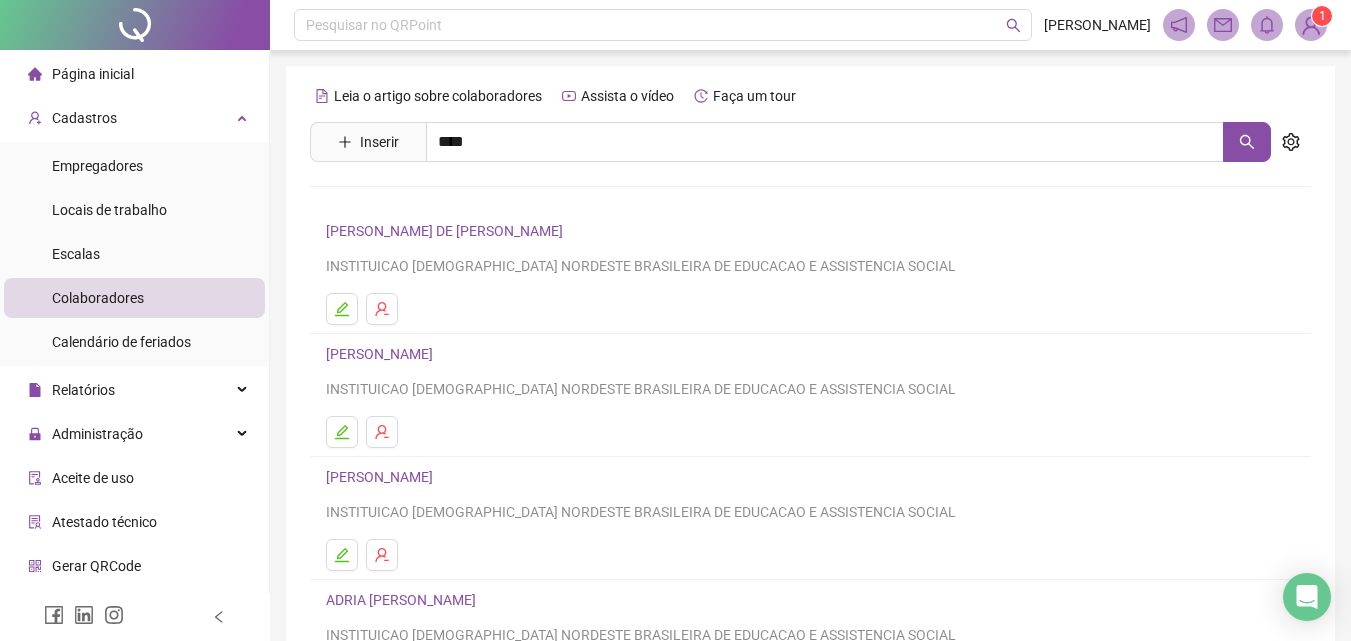 click on "[PERSON_NAME] DE ARAÚJO" at bounding box center (439, 245) 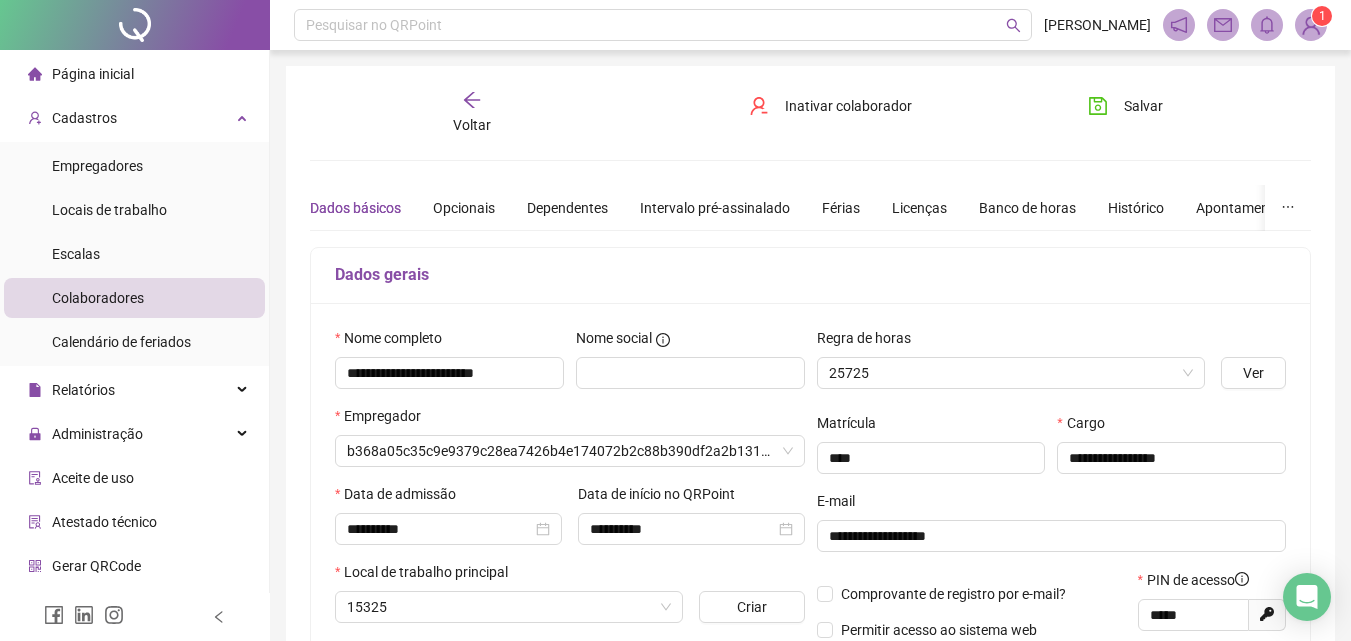type on "**********" 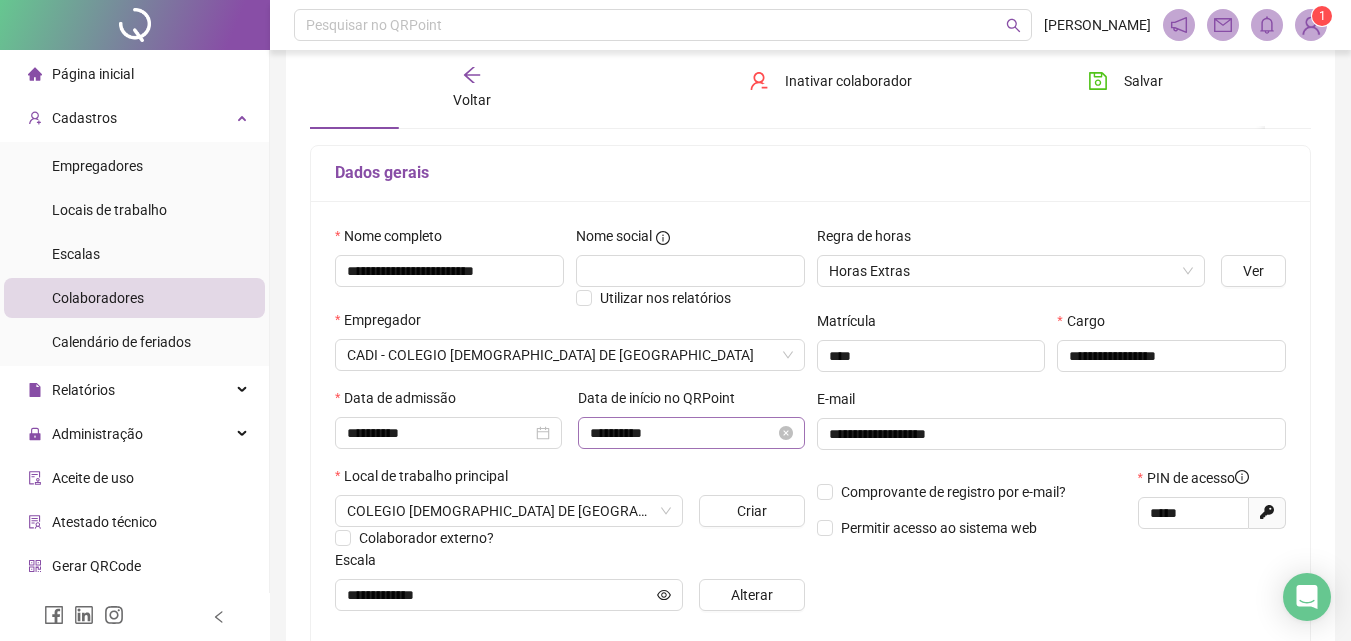 scroll, scrollTop: 300, scrollLeft: 0, axis: vertical 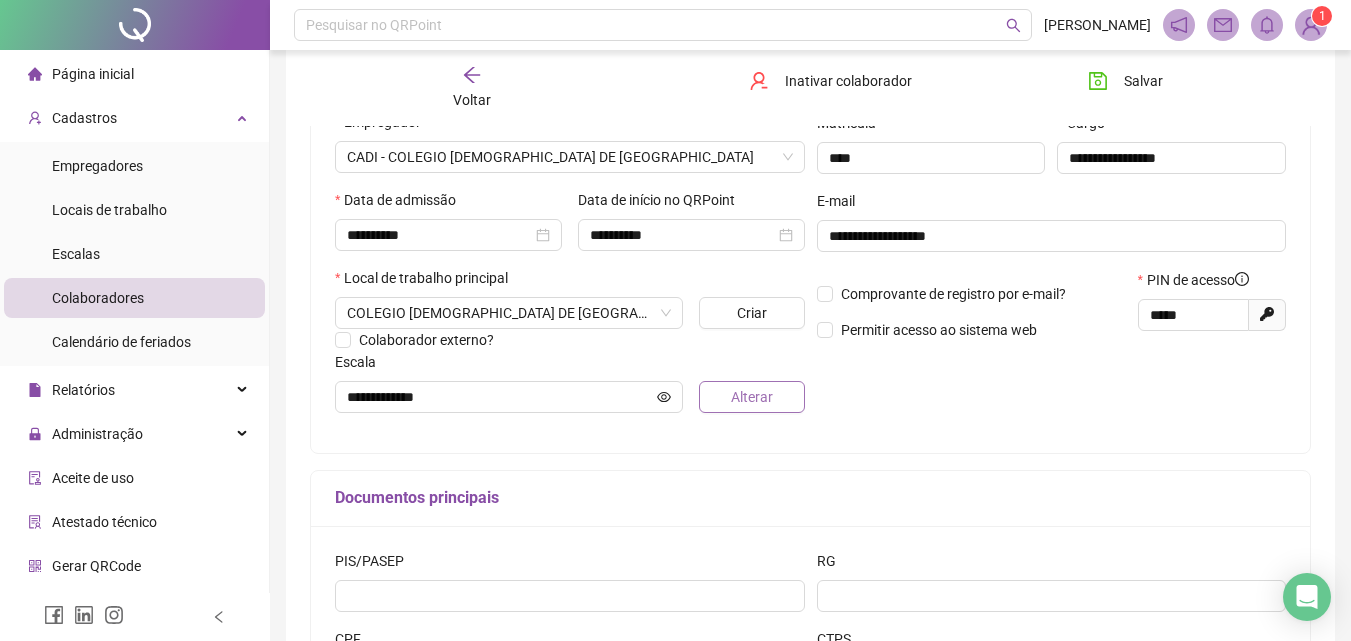 click on "Alterar" at bounding box center [751, 397] 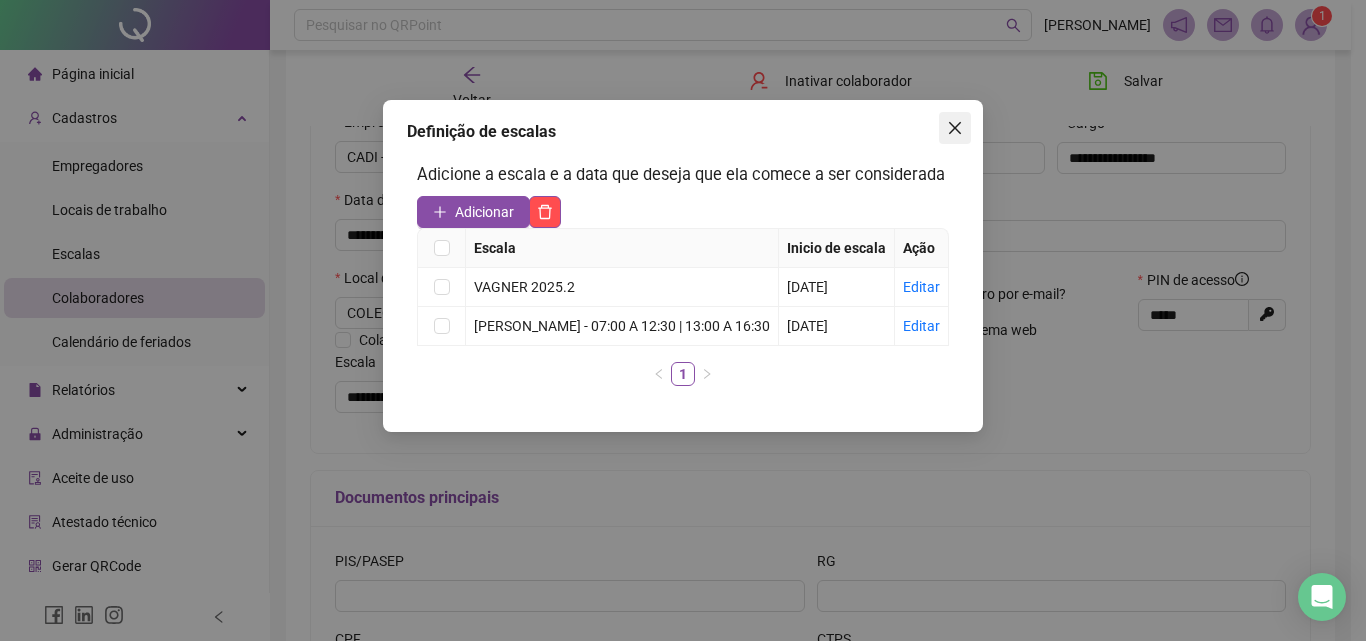 click at bounding box center [955, 128] 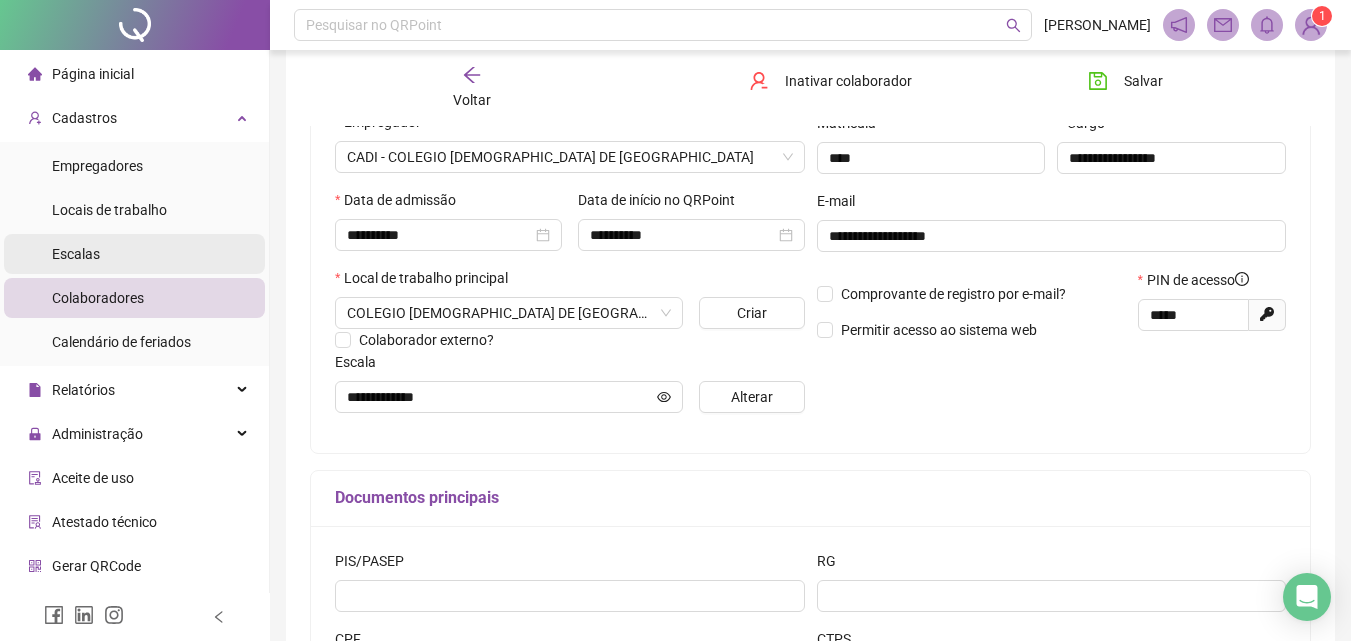 click on "Escalas" at bounding box center (134, 254) 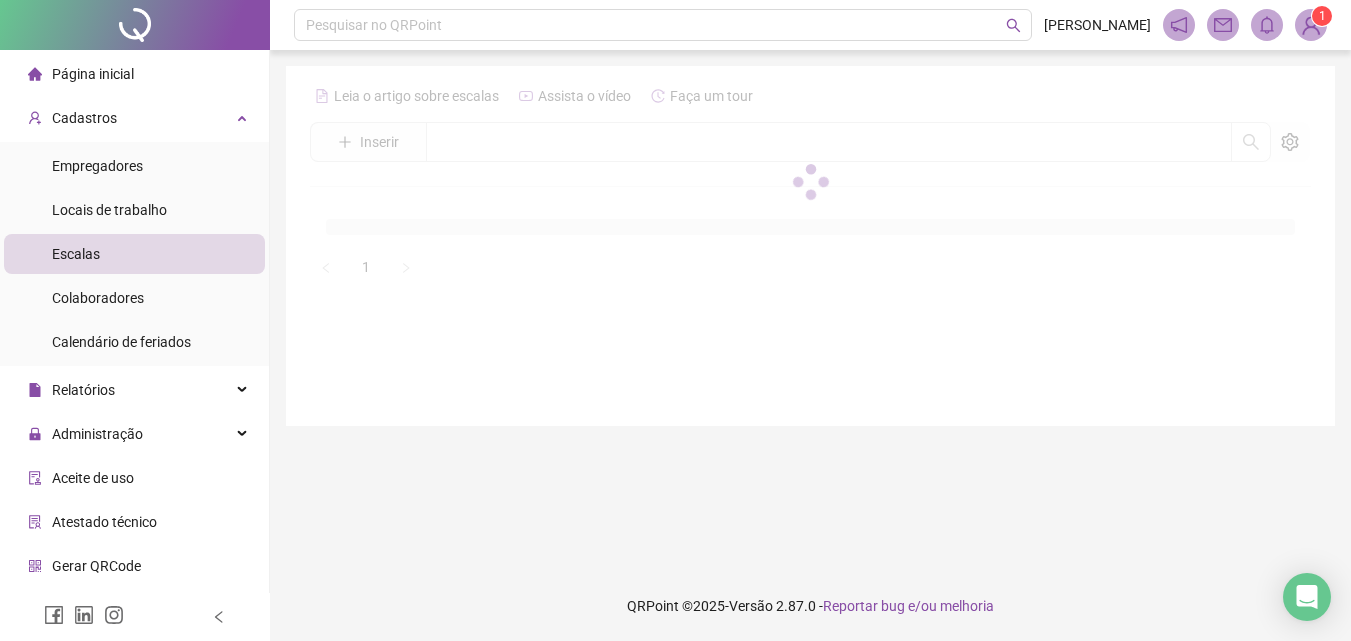 scroll, scrollTop: 0, scrollLeft: 0, axis: both 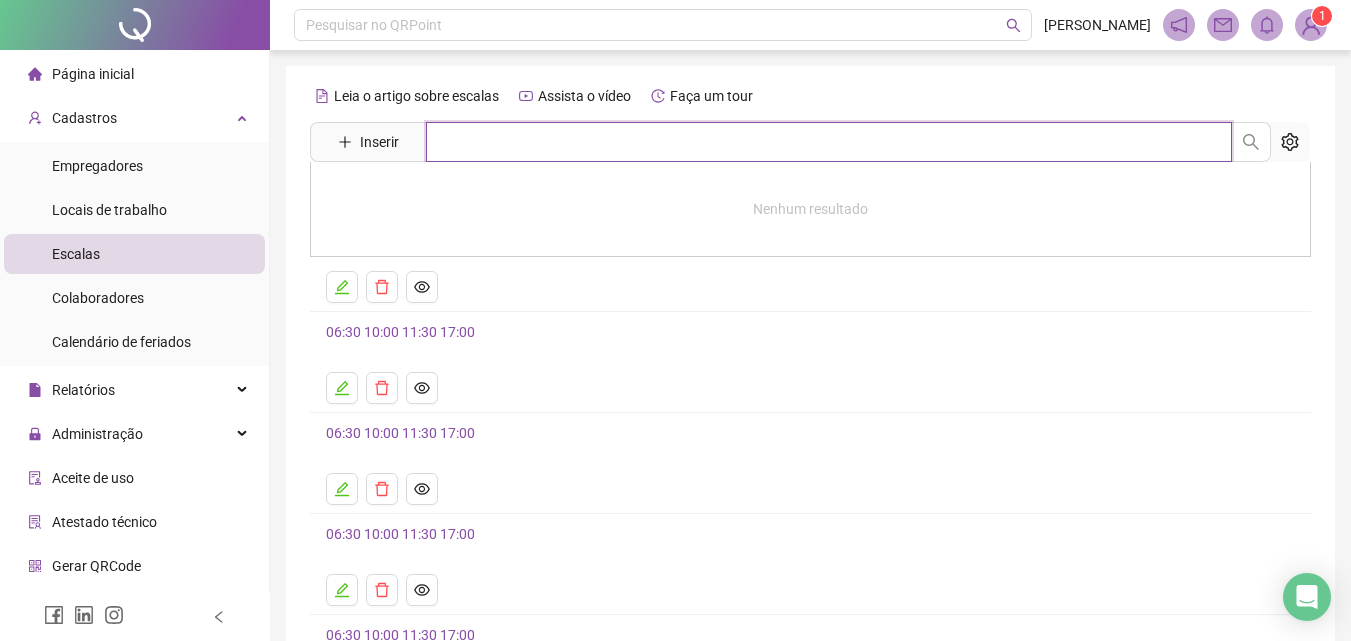click at bounding box center (829, 142) 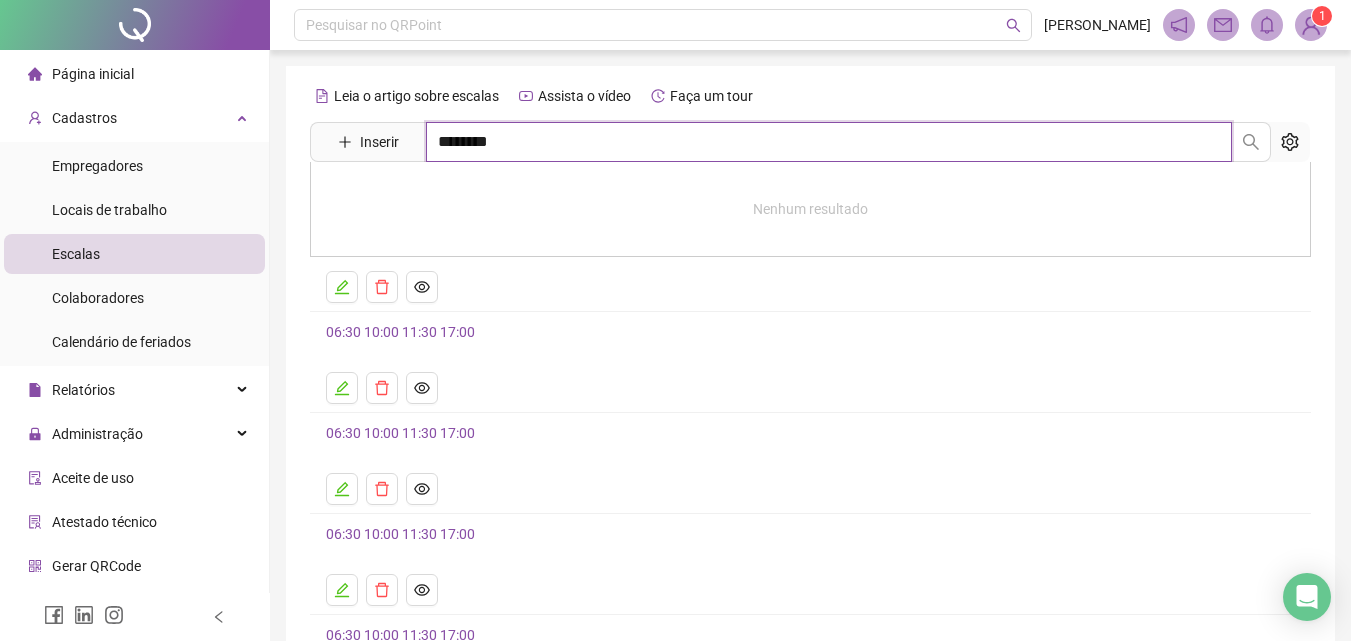 type on "********" 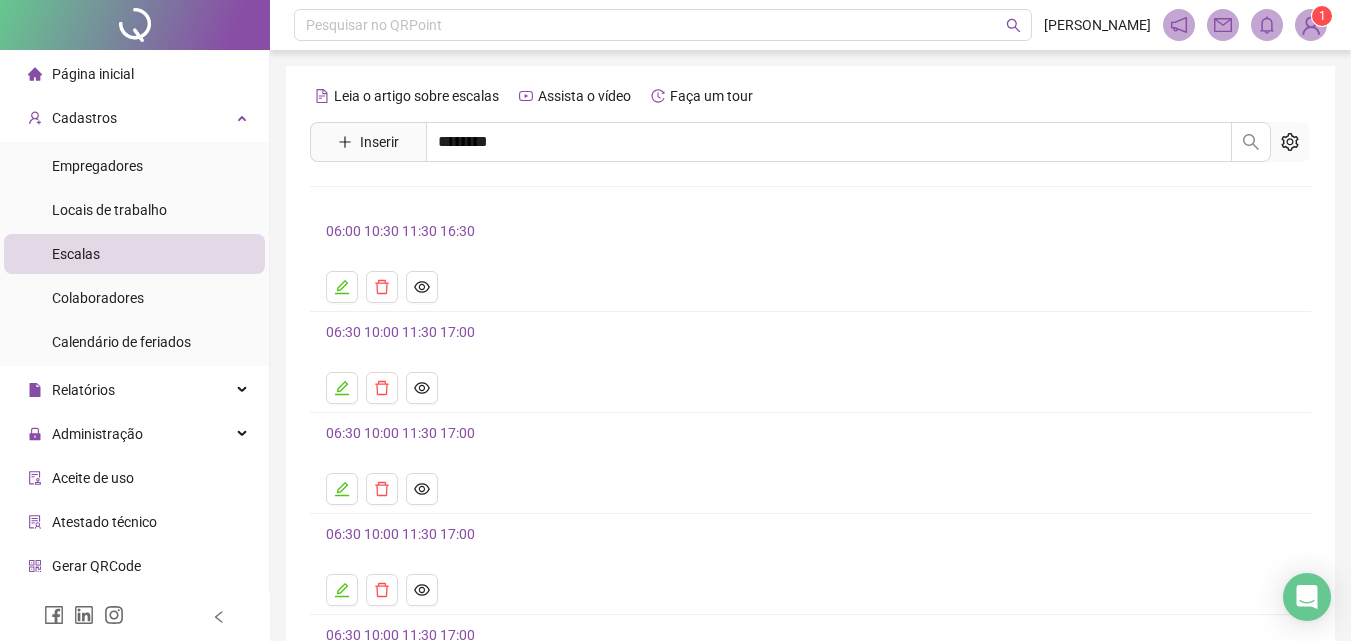 click on "[PERSON_NAME] - 07:00 A 12:30 | 13:00 A 16:30" at bounding box center (495, 201) 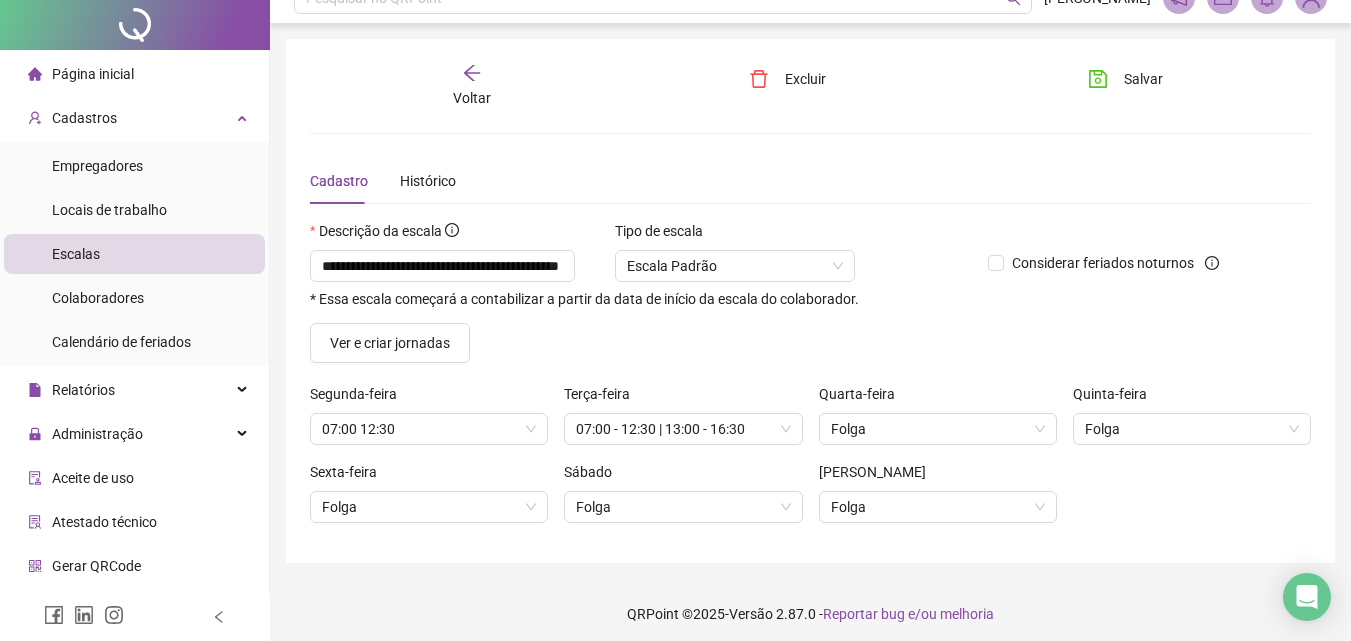 scroll, scrollTop: 35, scrollLeft: 0, axis: vertical 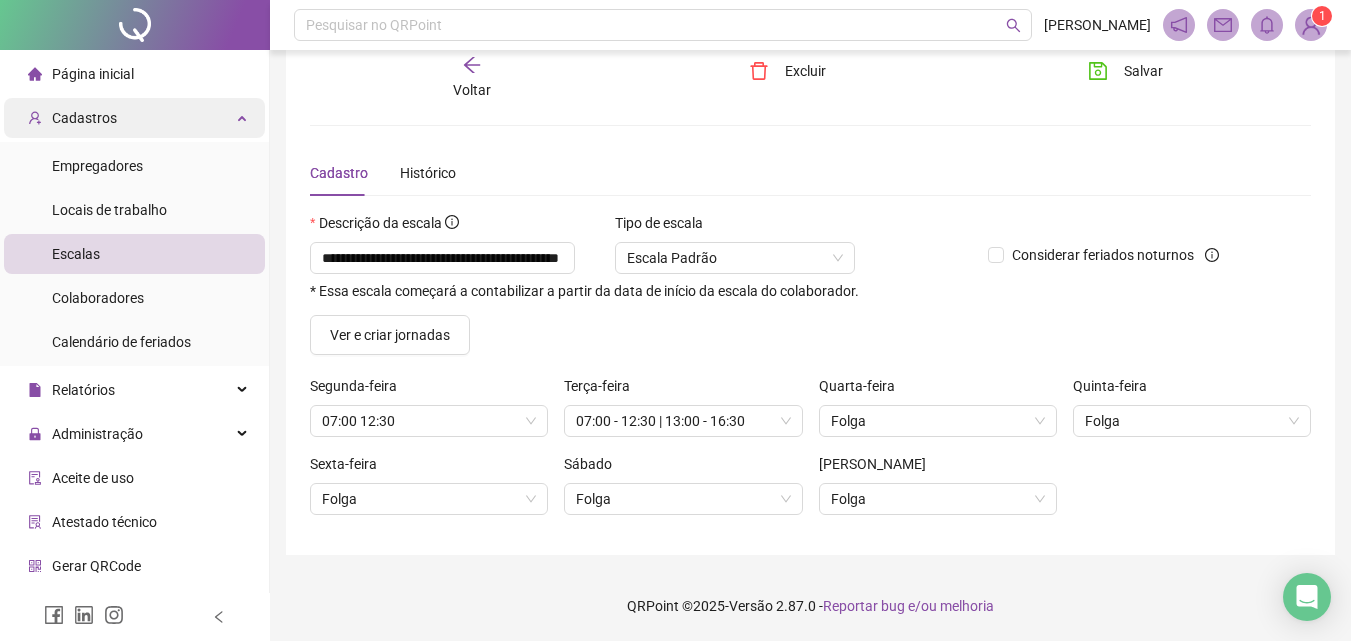 click on "Cadastros" at bounding box center [134, 118] 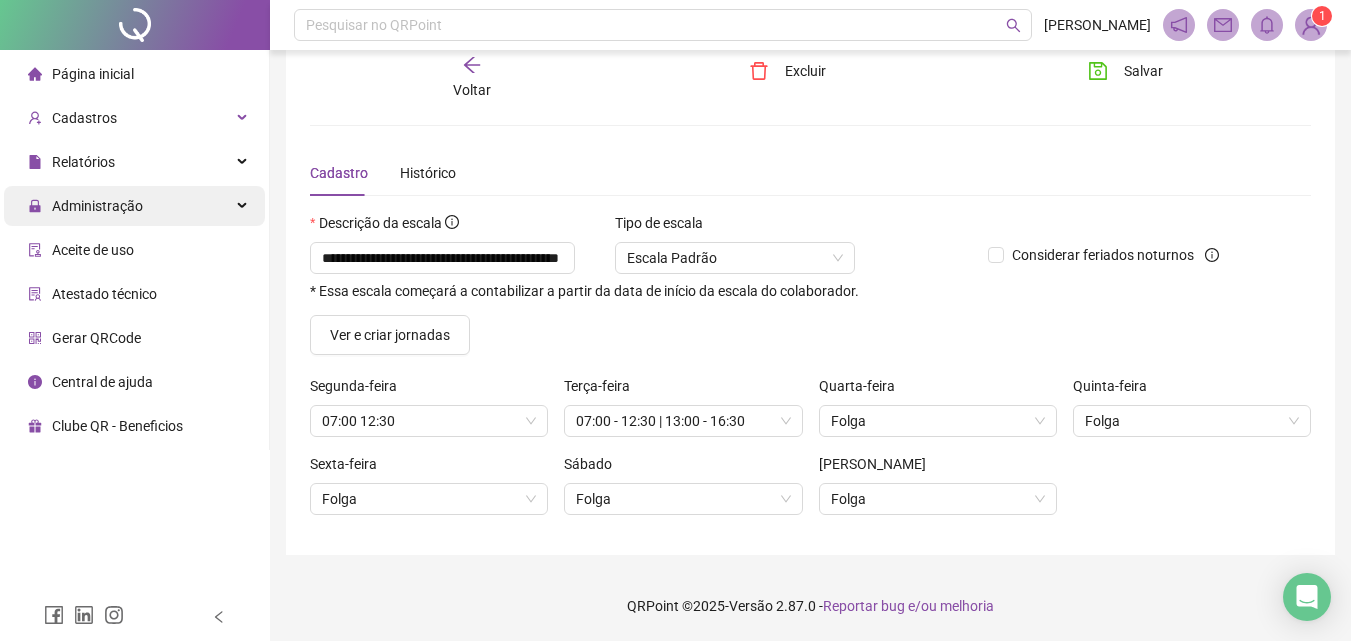click on "Administração" at bounding box center (97, 206) 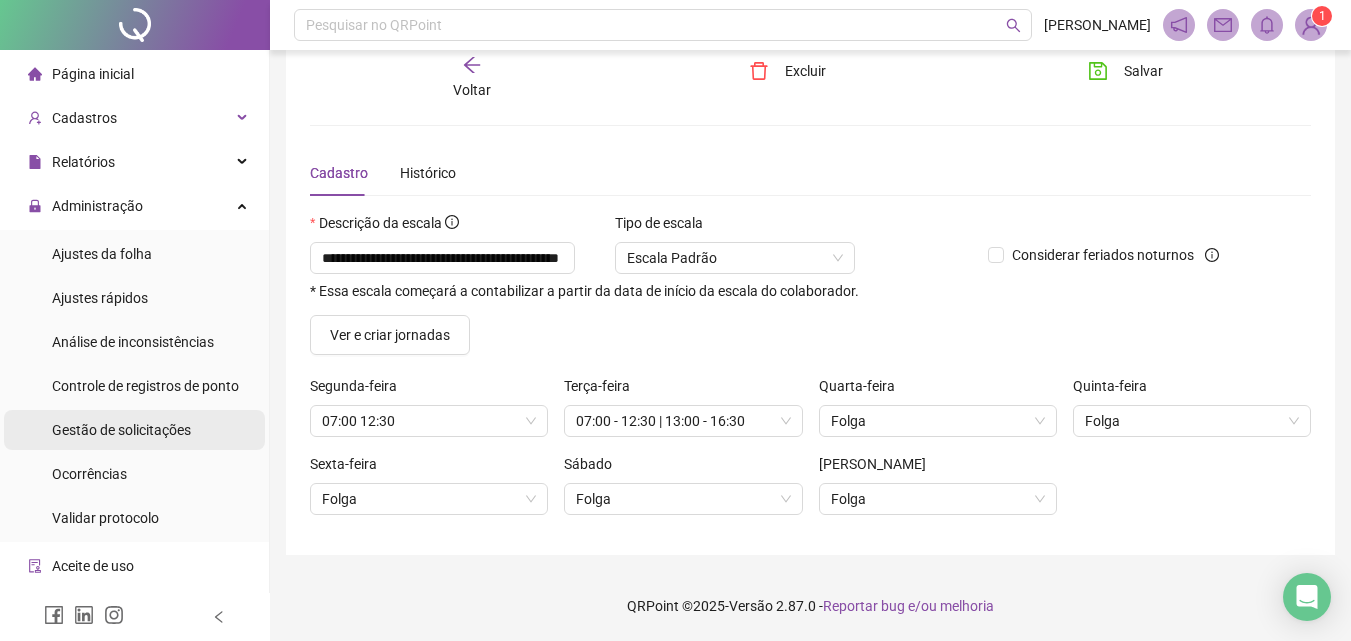 click on "Gestão de solicitações" at bounding box center [121, 430] 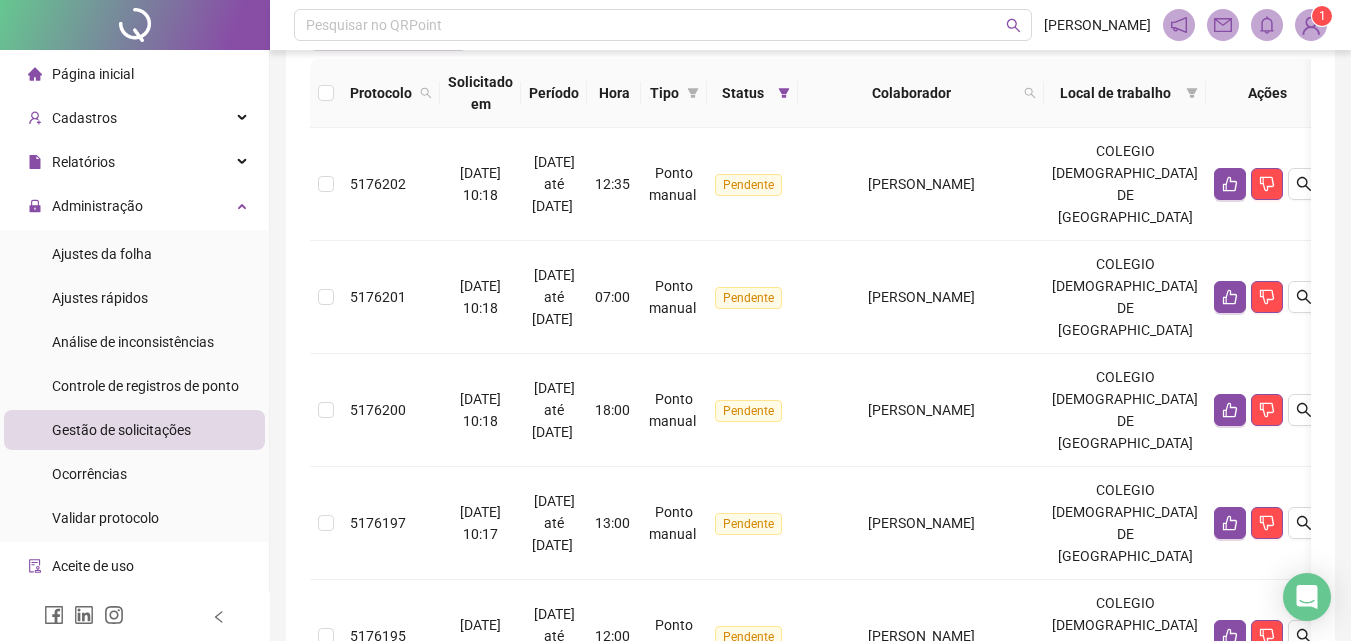 scroll, scrollTop: 0, scrollLeft: 0, axis: both 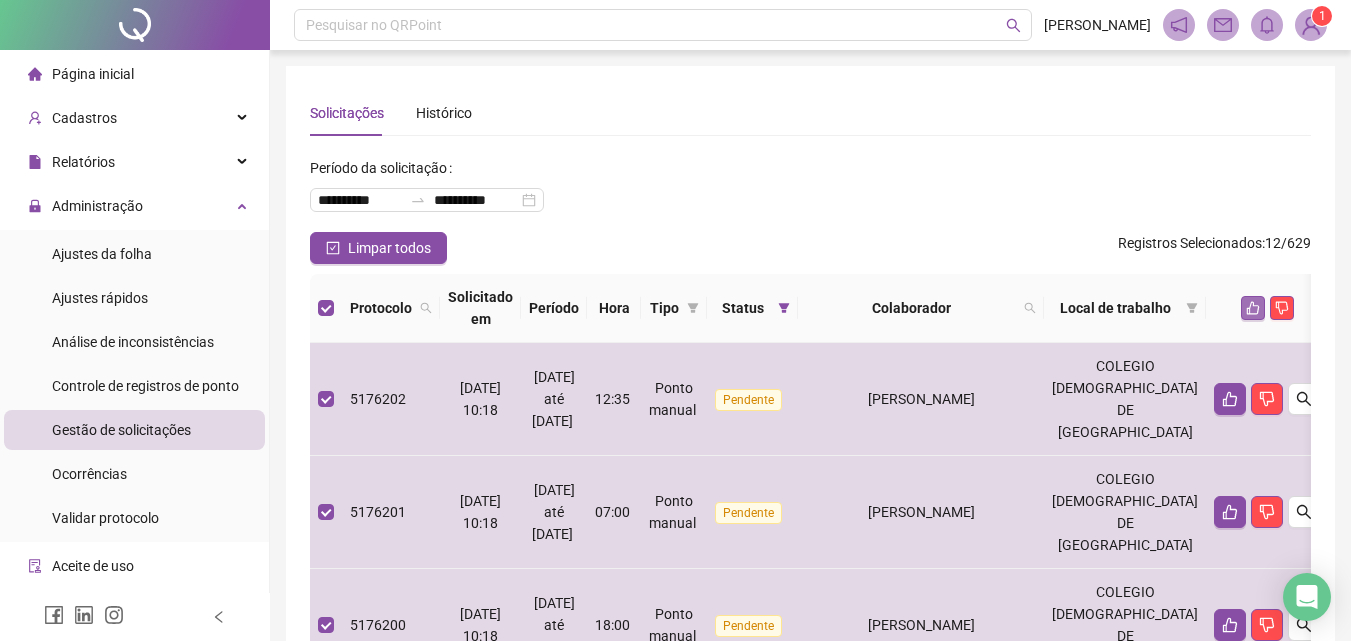 click 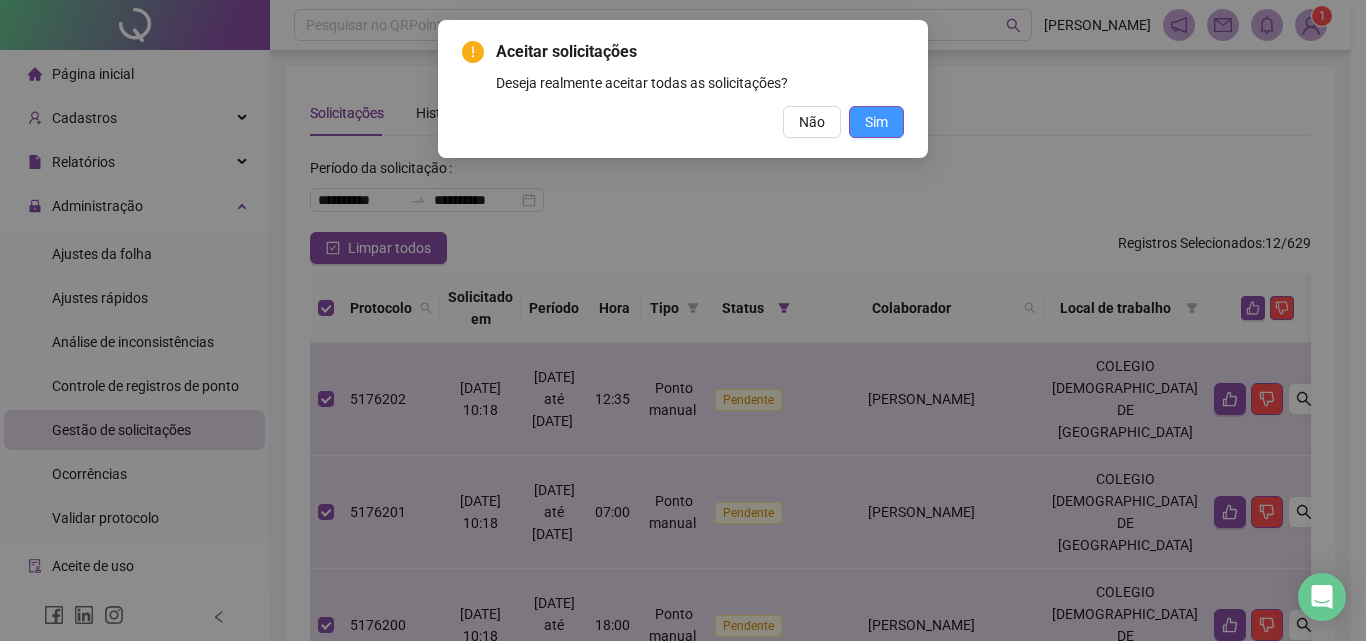 click on "Sim" at bounding box center (876, 122) 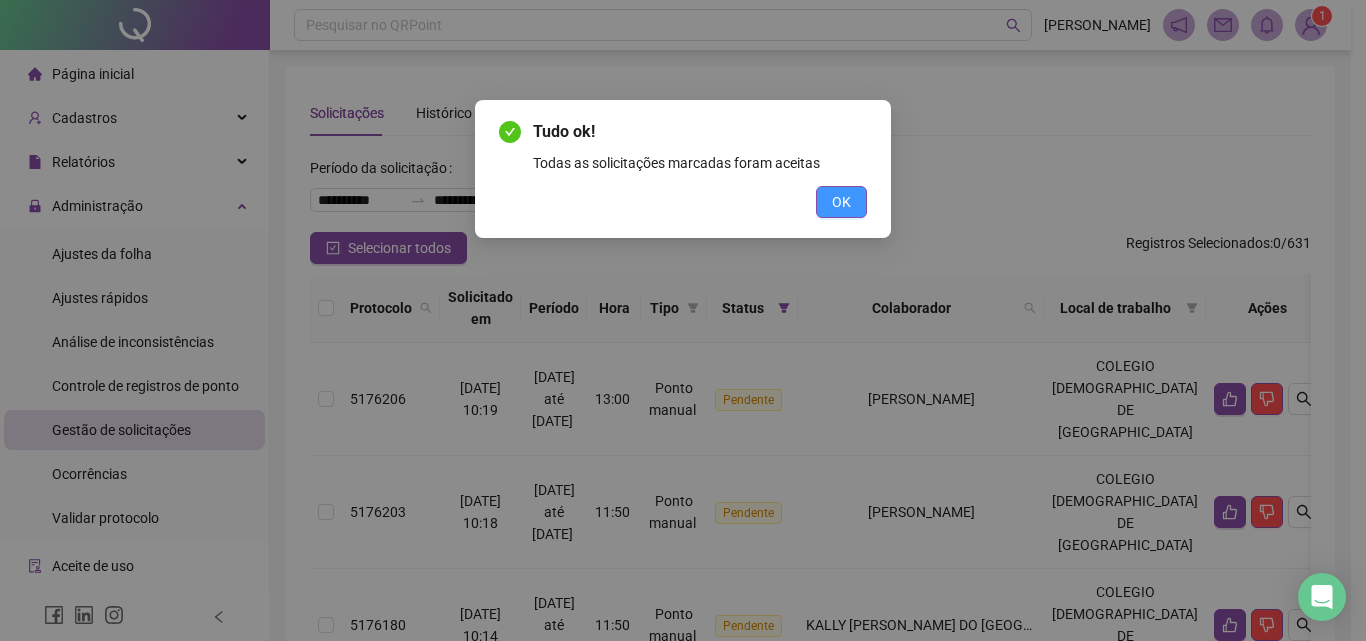 click on "OK" at bounding box center [841, 202] 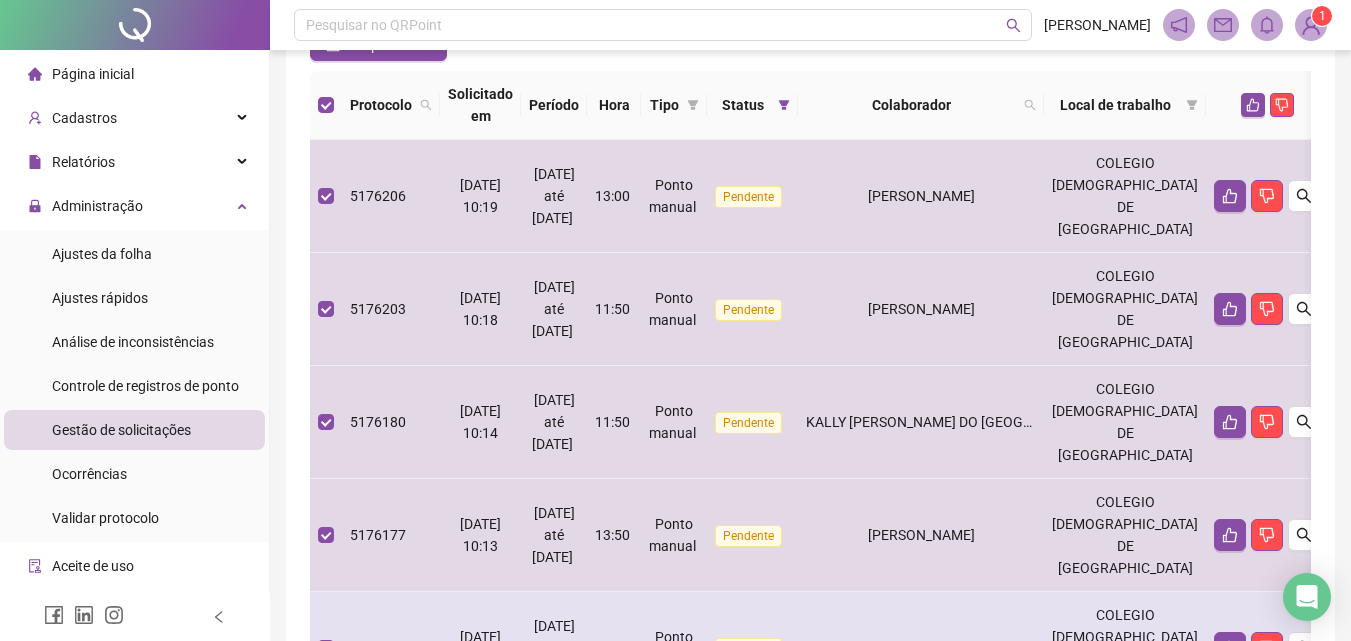 scroll, scrollTop: 0, scrollLeft: 0, axis: both 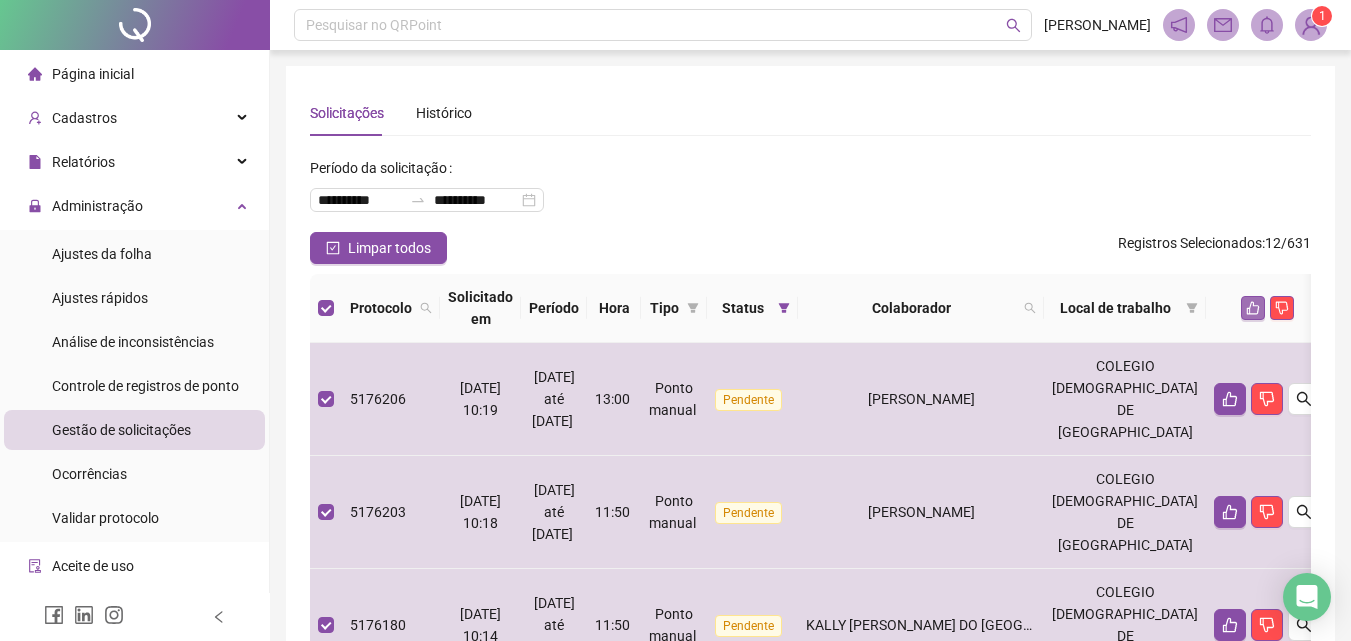 click 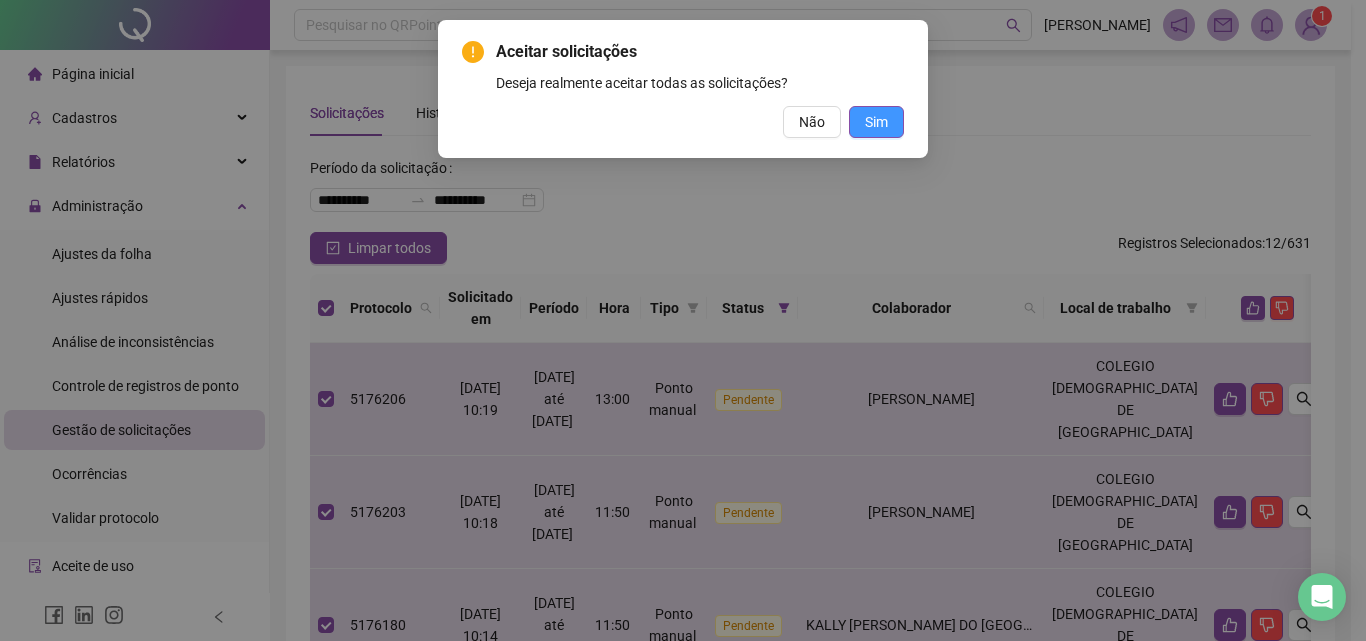 click on "Sim" at bounding box center [876, 122] 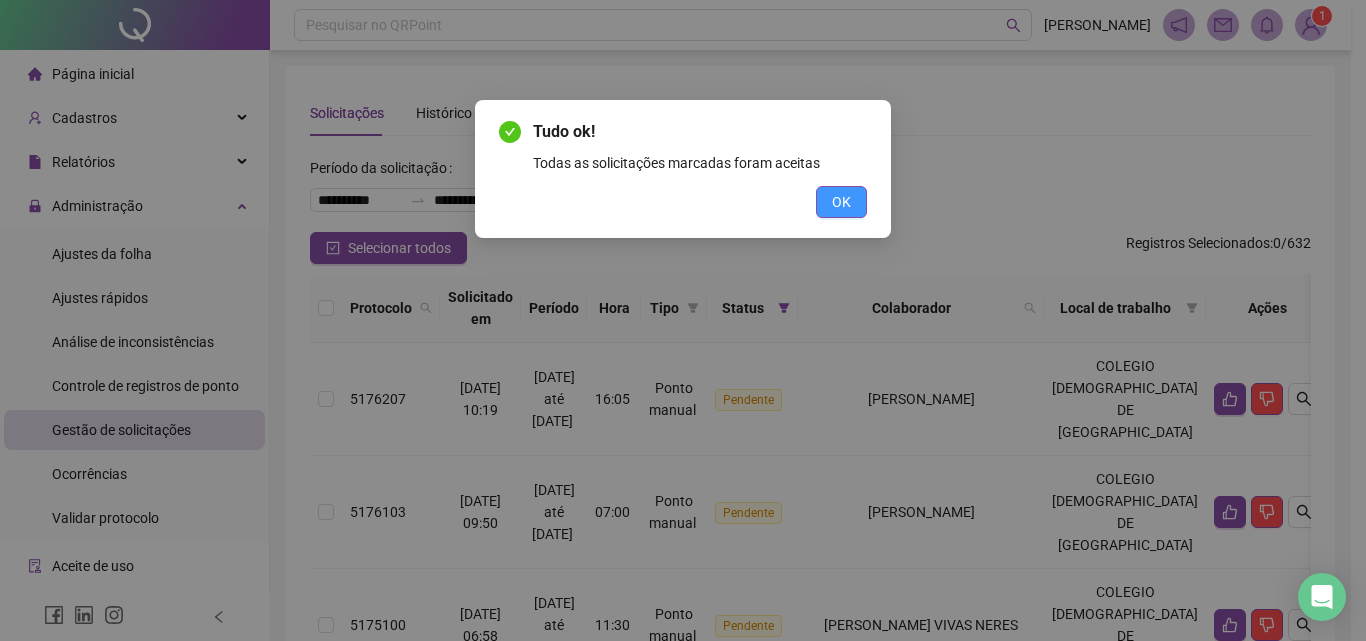 click on "OK" at bounding box center (841, 202) 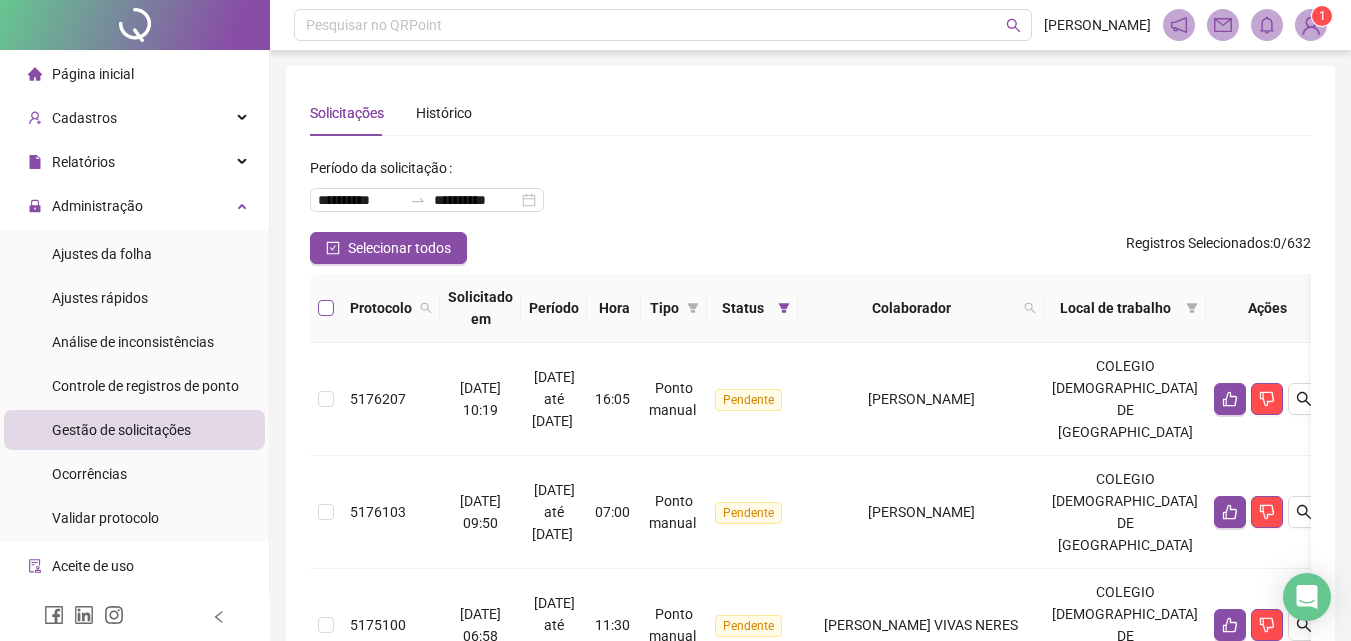 click at bounding box center (326, 308) 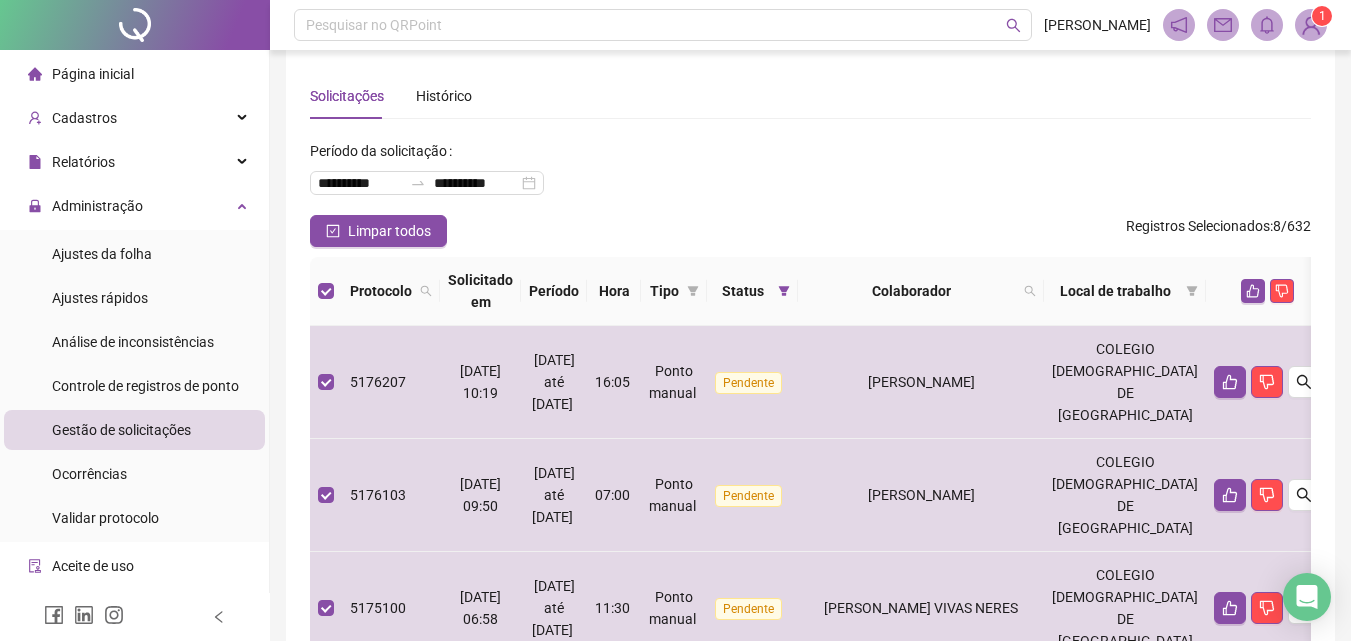 scroll, scrollTop: 0, scrollLeft: 0, axis: both 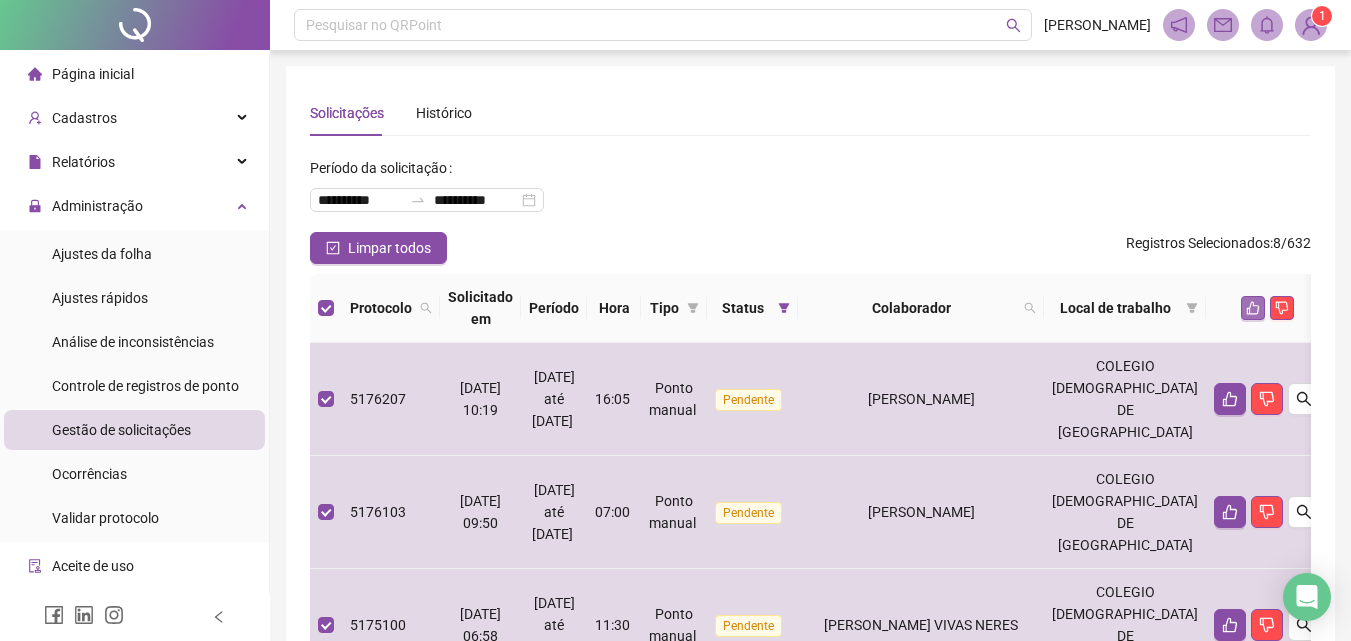 click 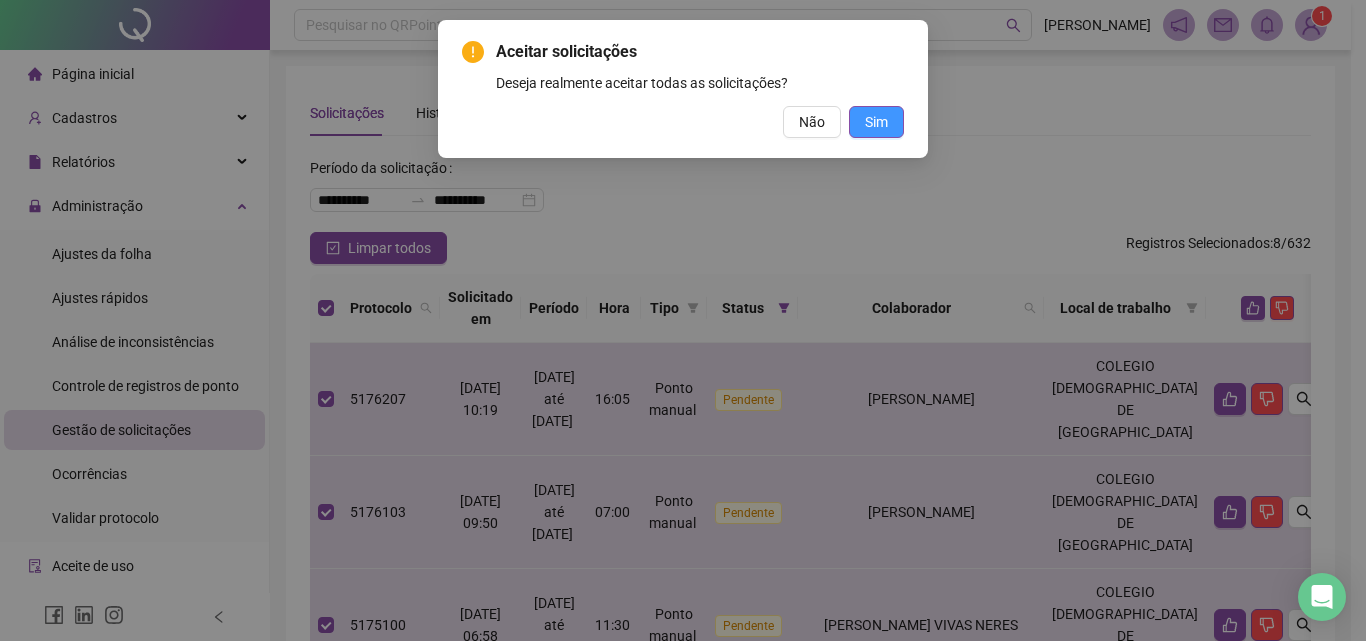 click on "Sim" at bounding box center (876, 122) 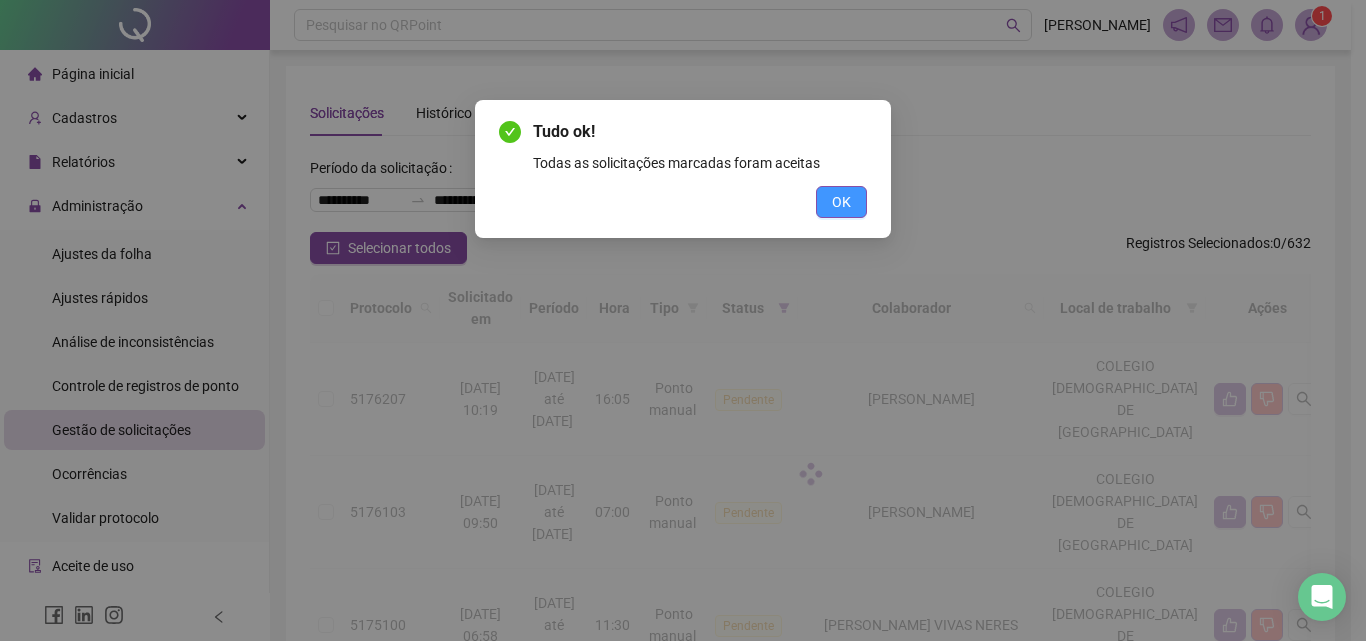 click on "OK" at bounding box center [841, 202] 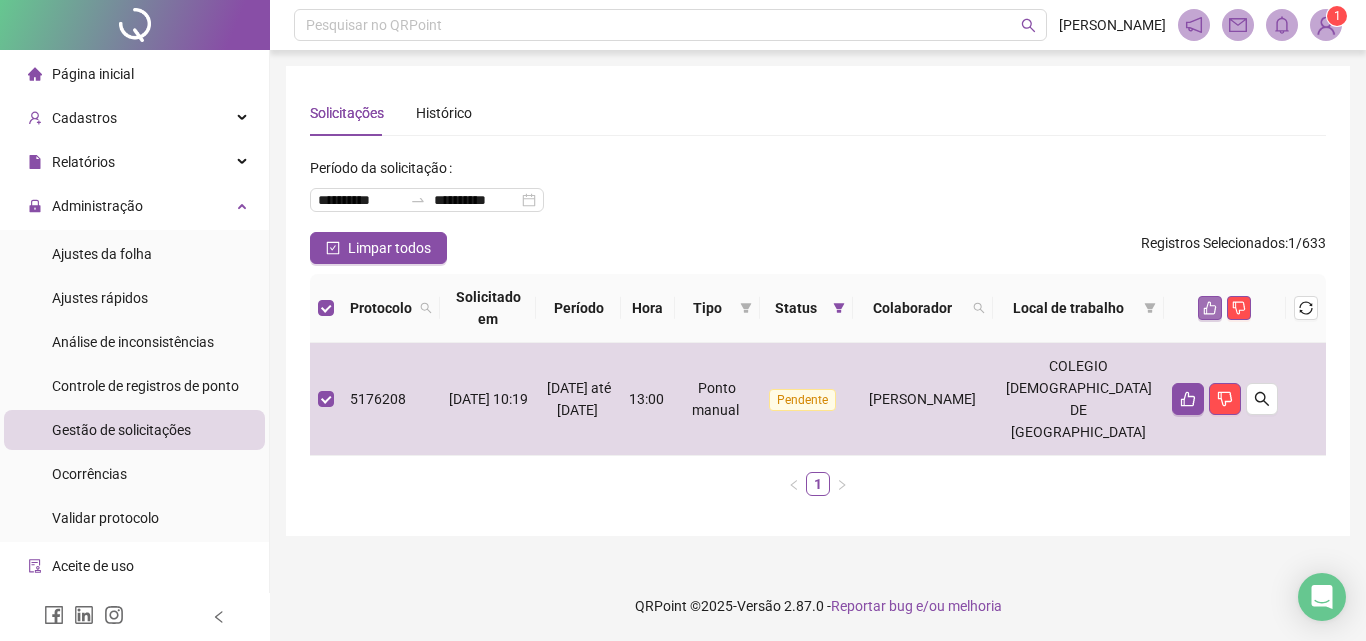 click 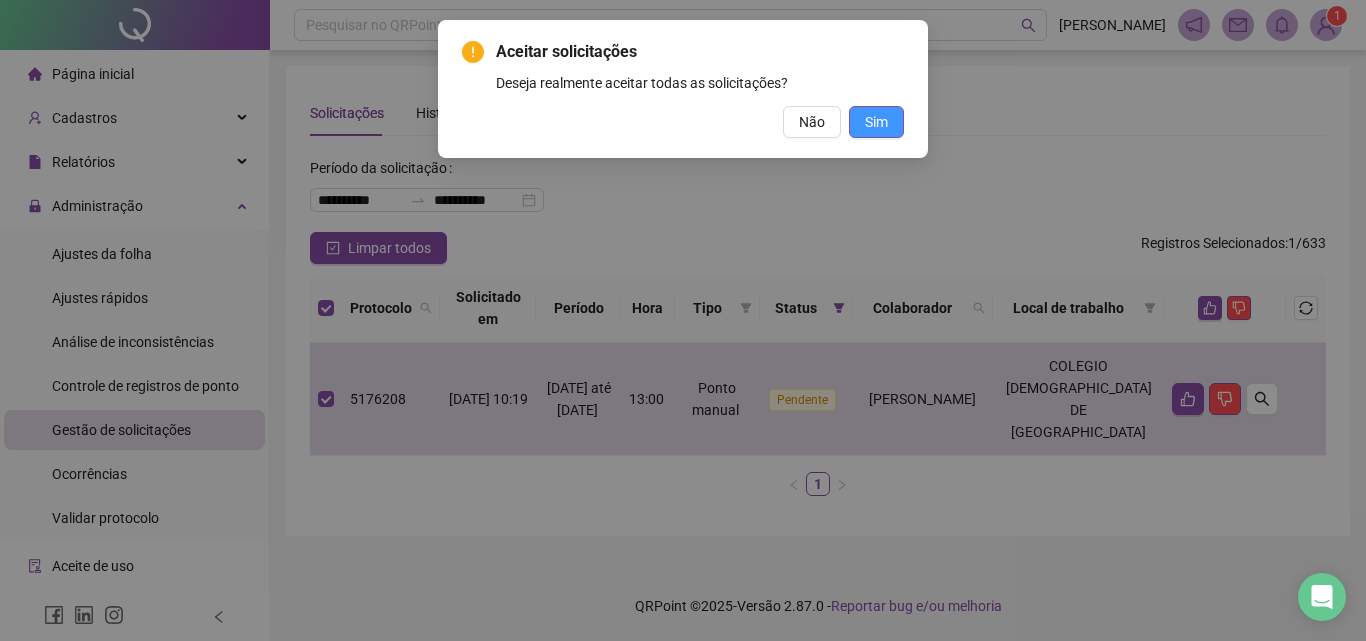 click on "Sim" at bounding box center (876, 122) 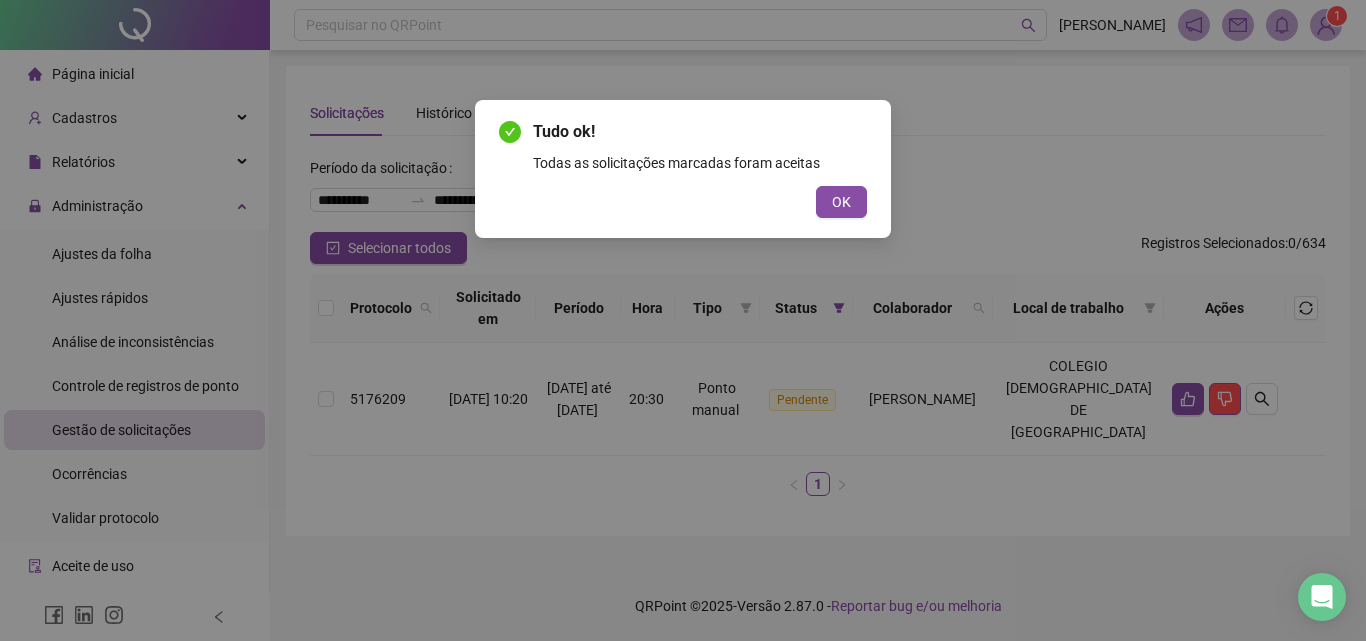 click on "Tudo ok! Todas as solicitações marcadas foram aceitas OK" at bounding box center [683, 320] 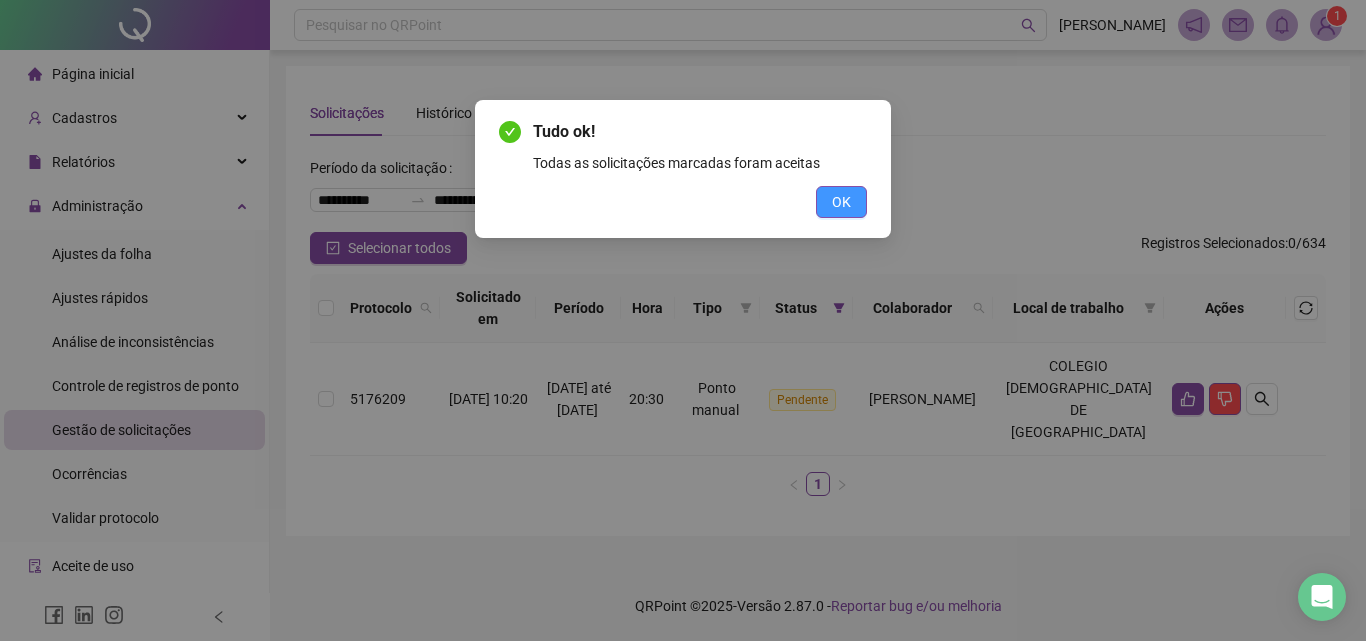 click on "OK" at bounding box center [841, 202] 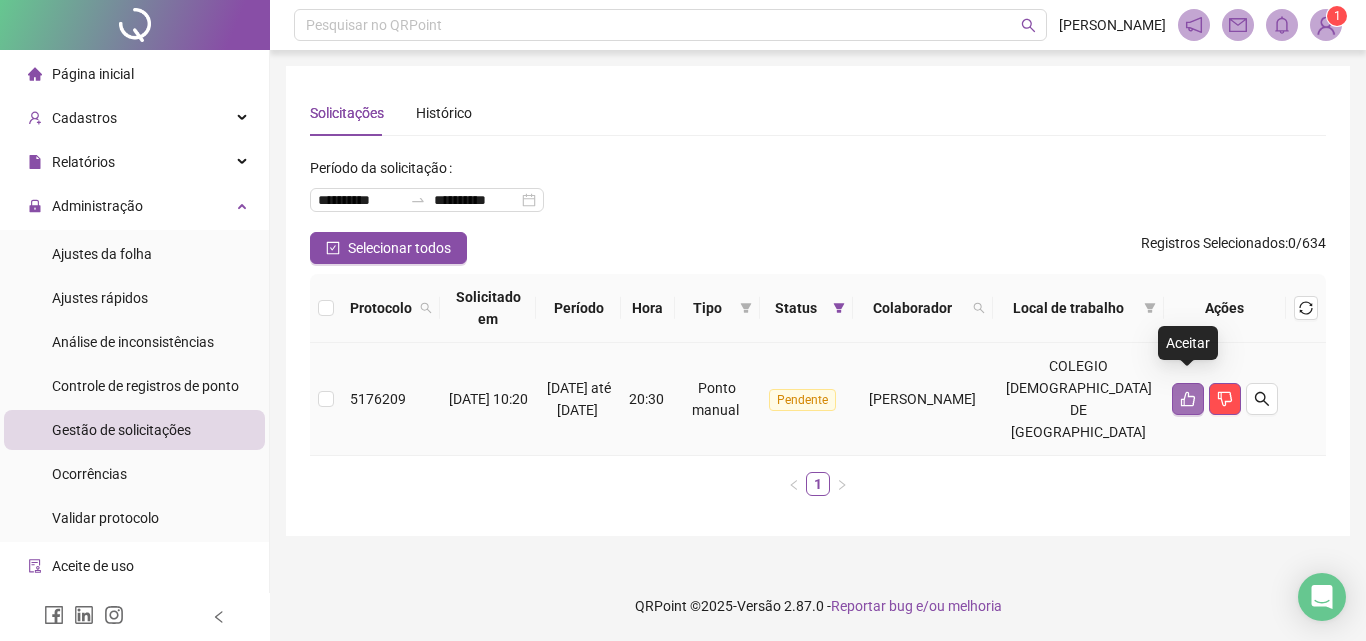 click 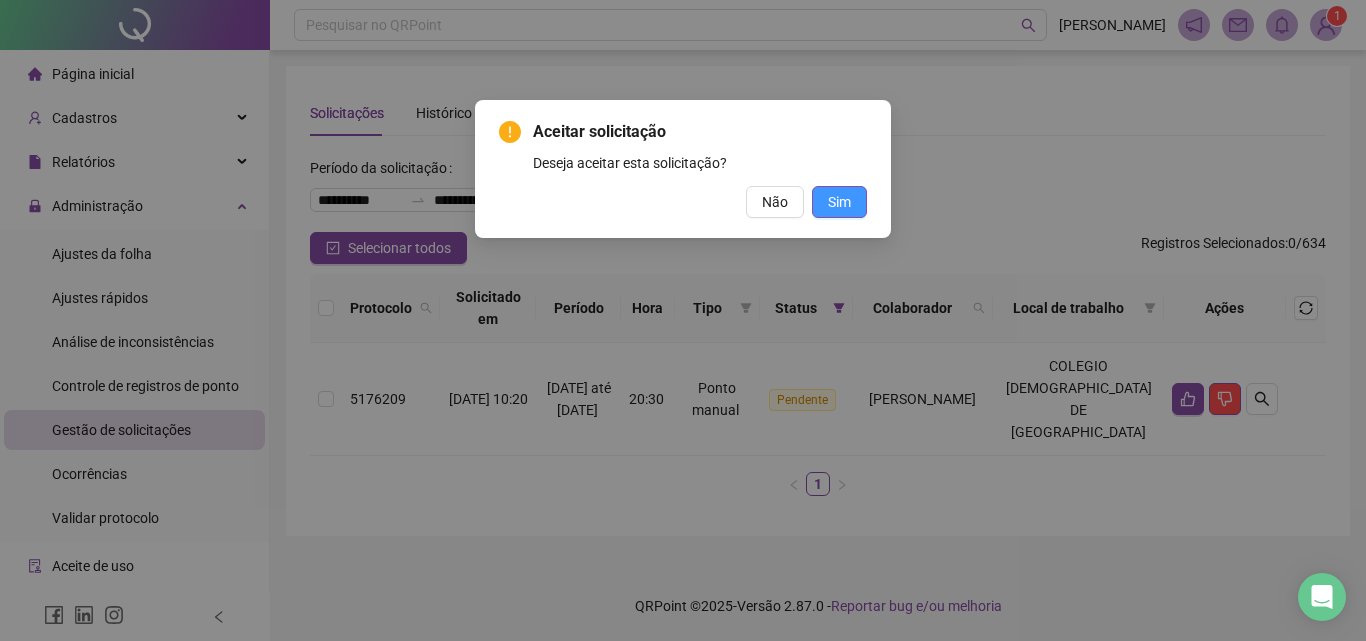 click on "Sim" at bounding box center [839, 202] 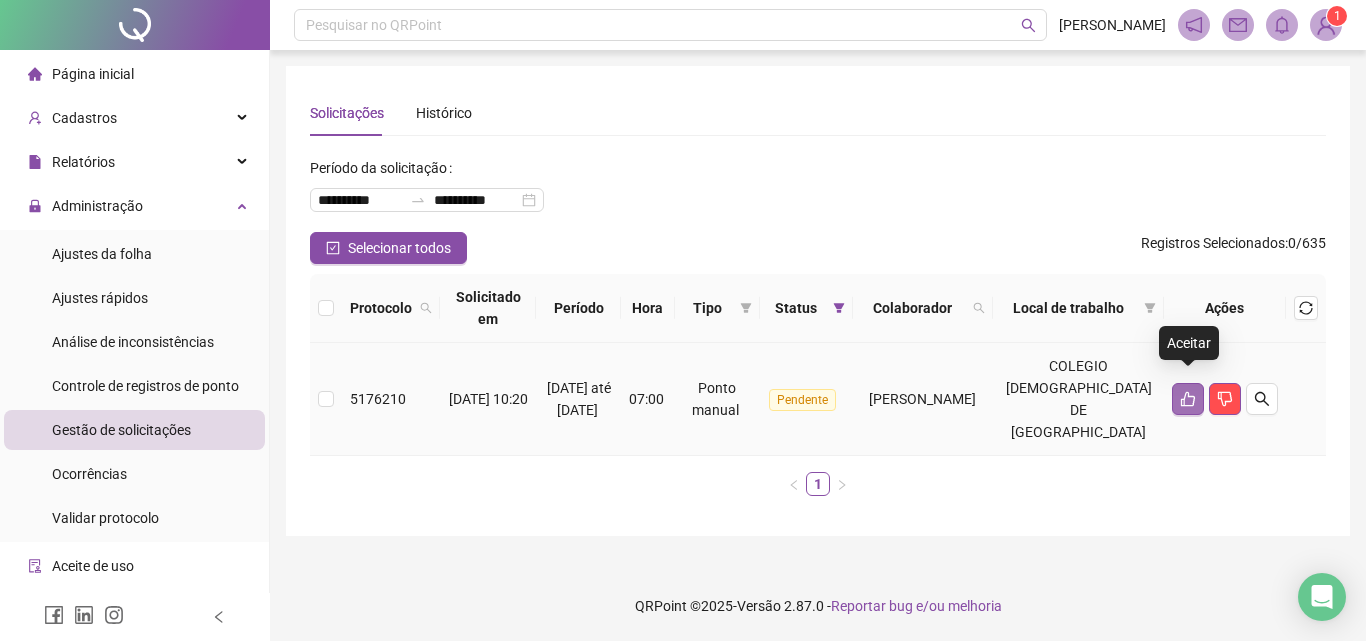 click 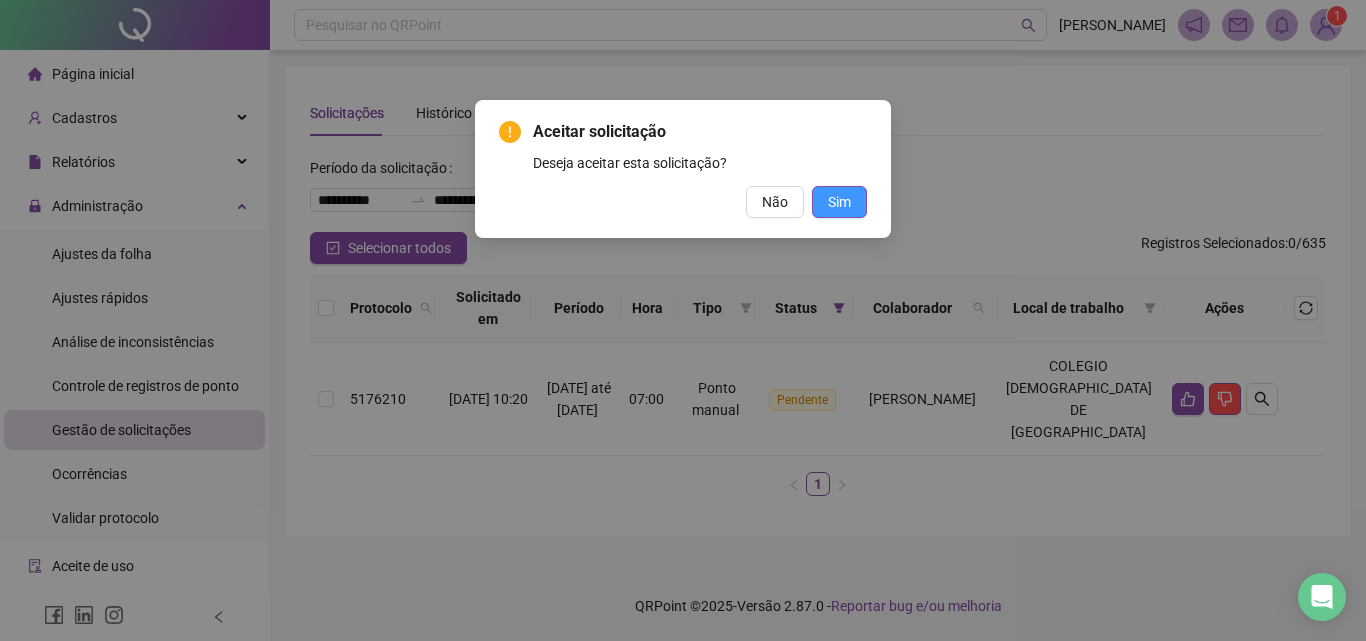 click on "Sim" at bounding box center [839, 202] 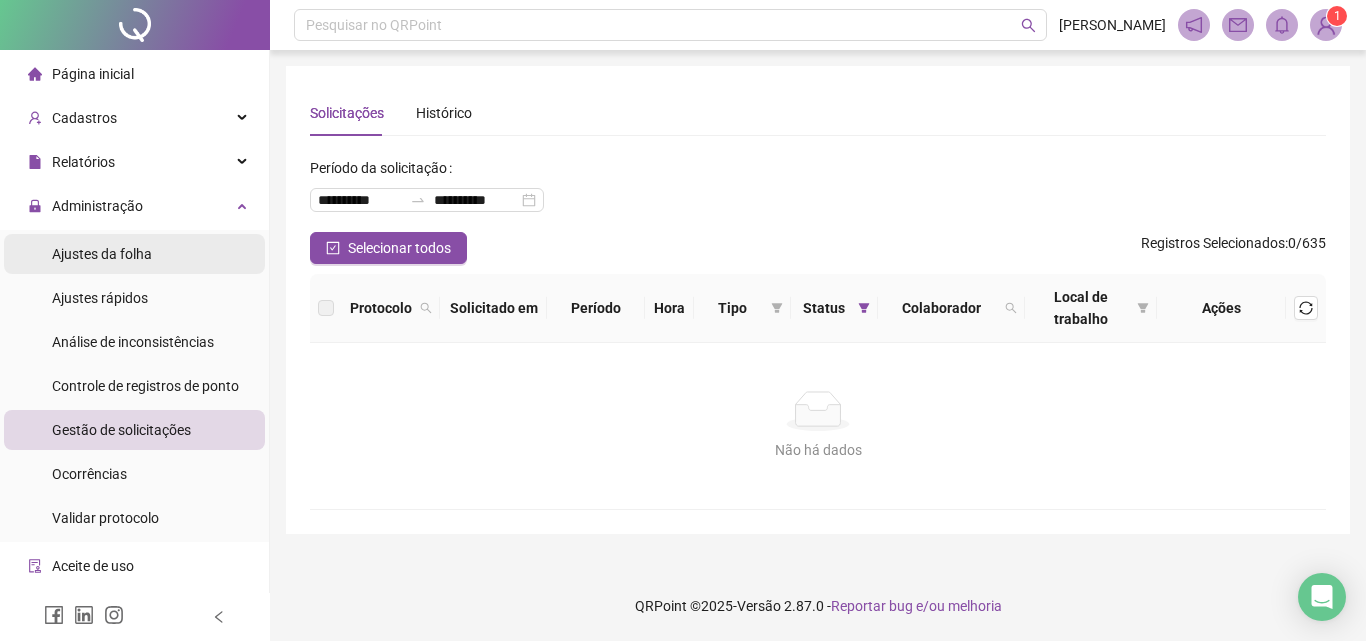 click on "Ajustes da folha" at bounding box center [134, 254] 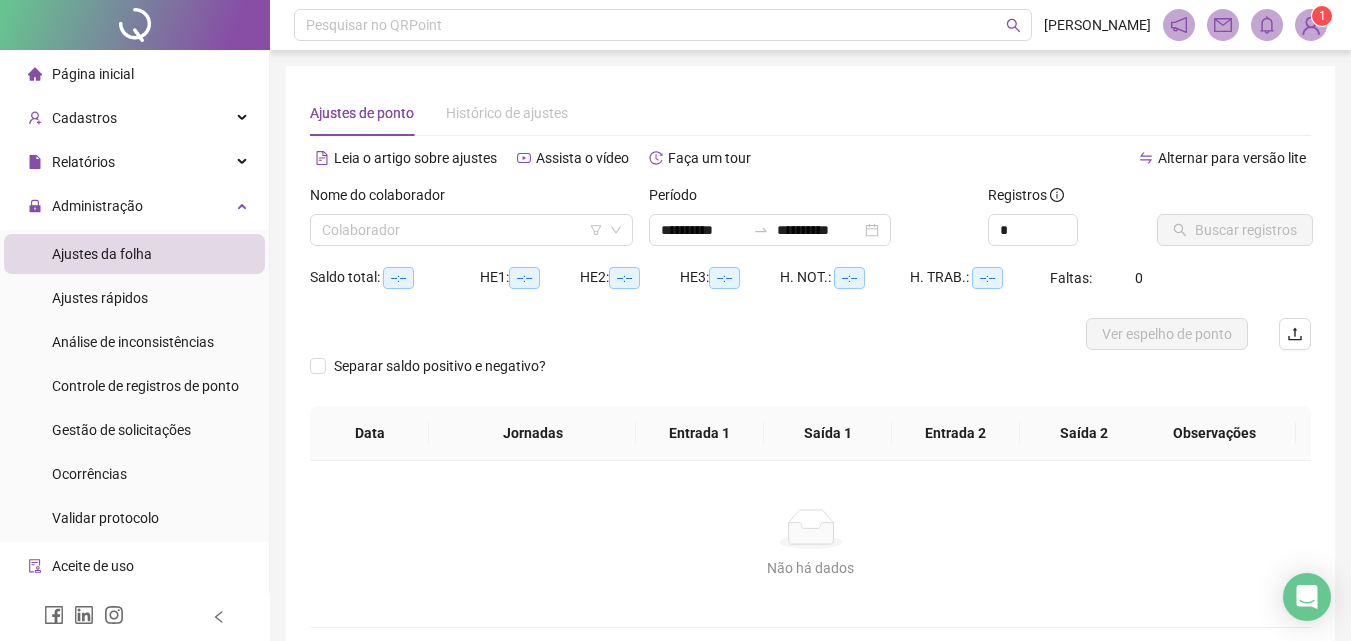 type on "**********" 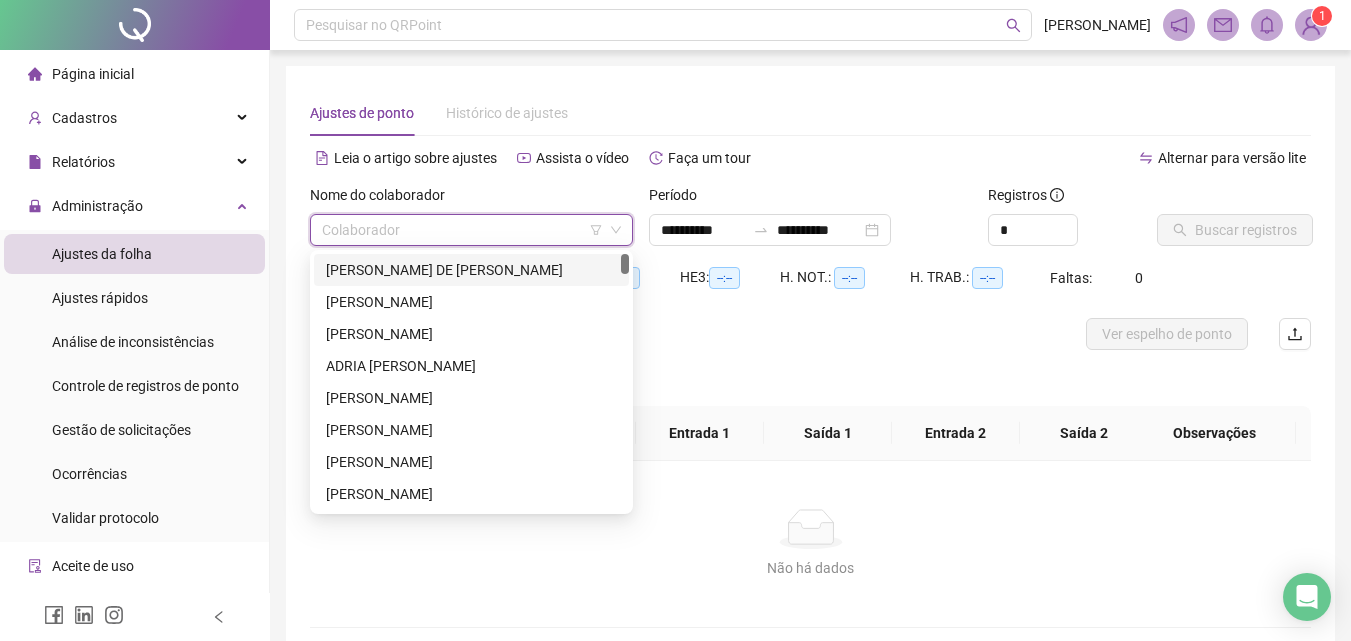 click at bounding box center (465, 230) 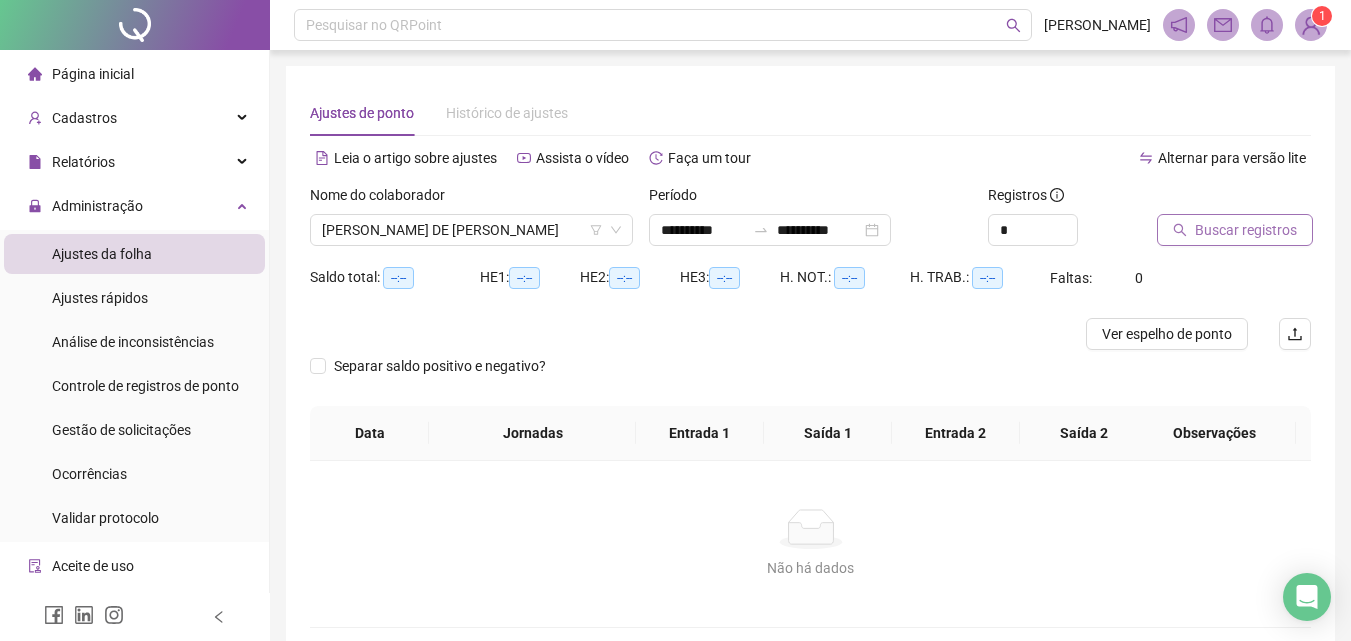 click on "Buscar registros" at bounding box center (1246, 230) 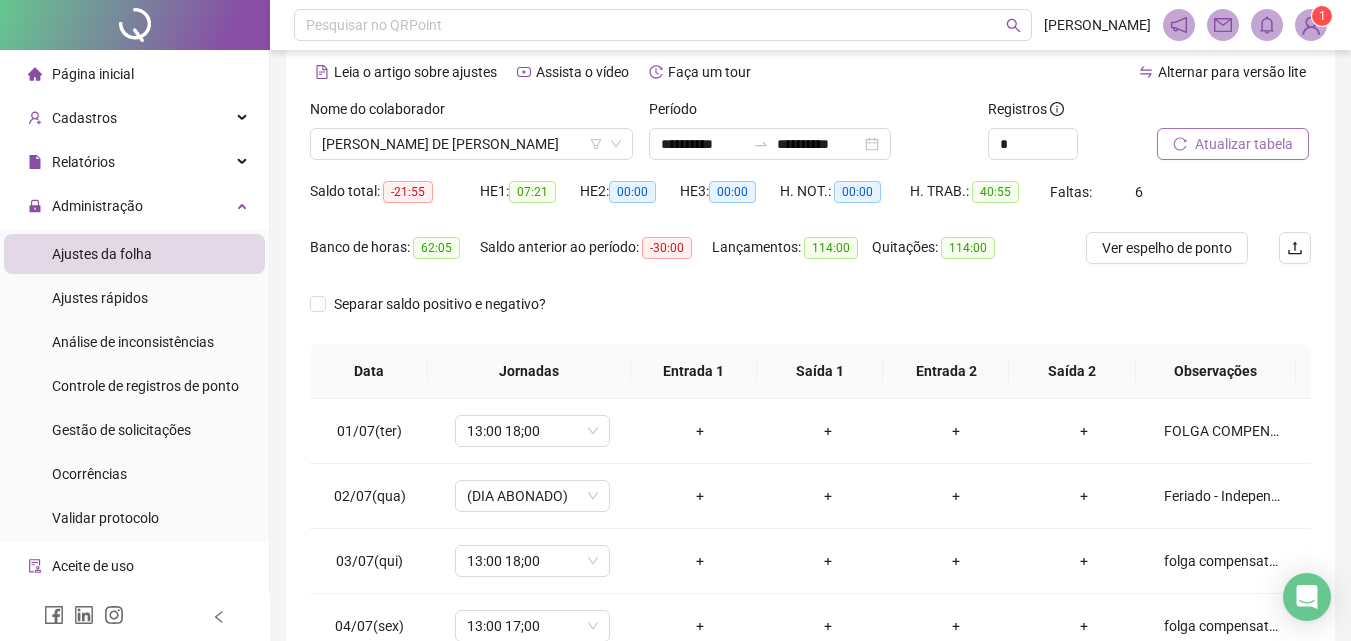 scroll, scrollTop: 381, scrollLeft: 0, axis: vertical 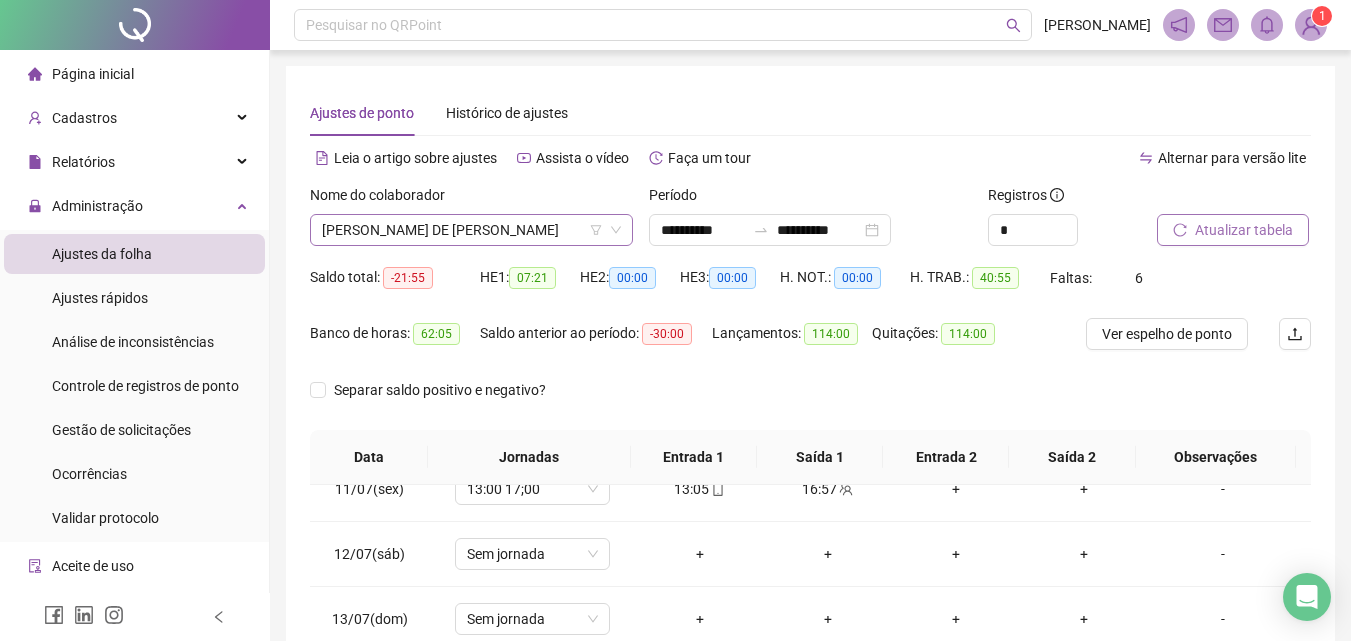 click on "[PERSON_NAME] DE [PERSON_NAME]" at bounding box center (471, 230) 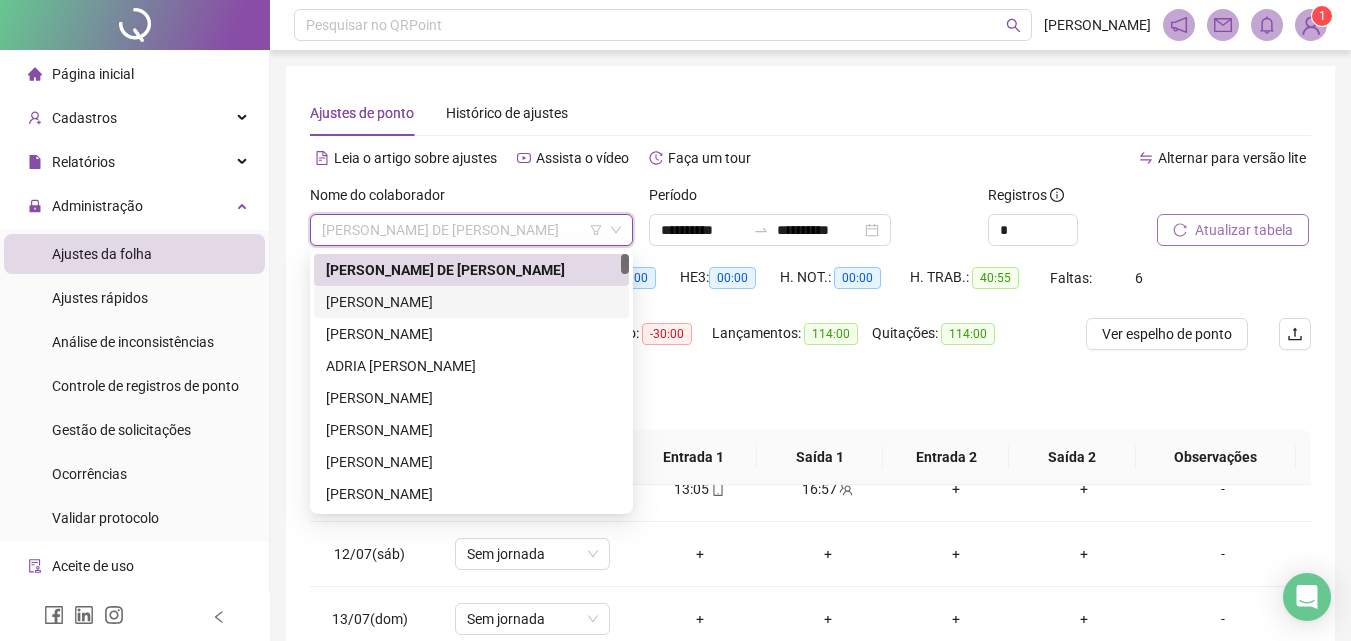 click on "[PERSON_NAME]" at bounding box center [471, 302] 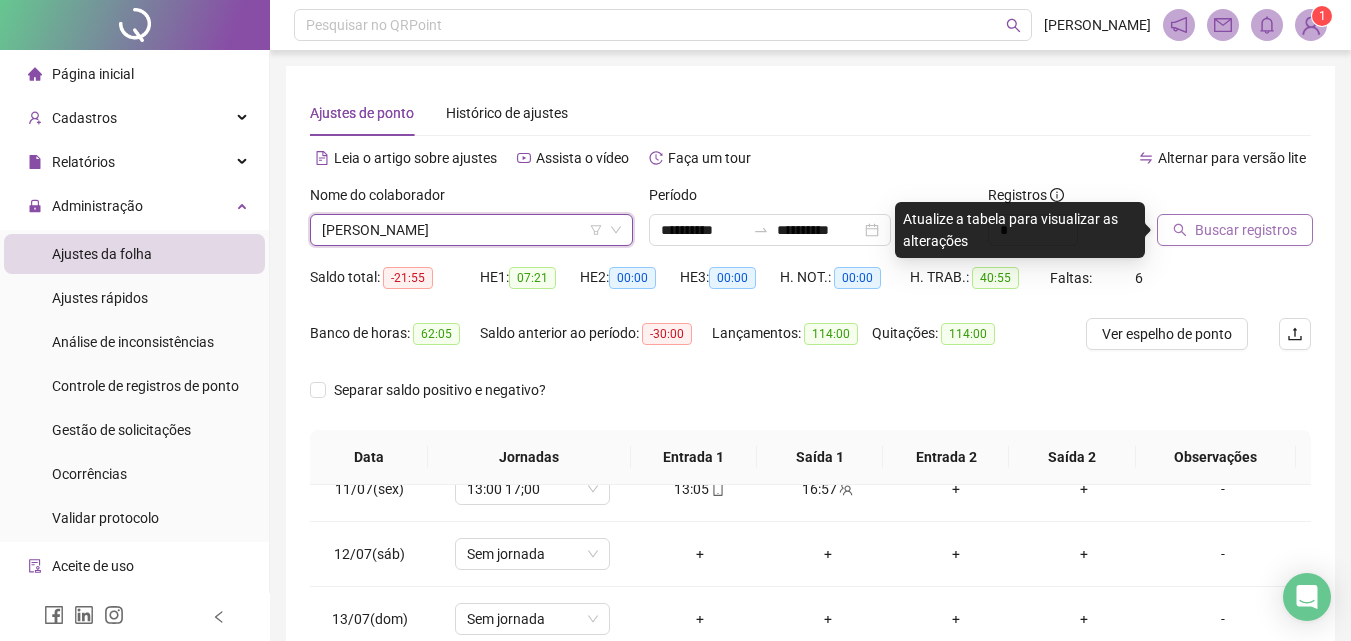 click on "Buscar registros" at bounding box center [1246, 230] 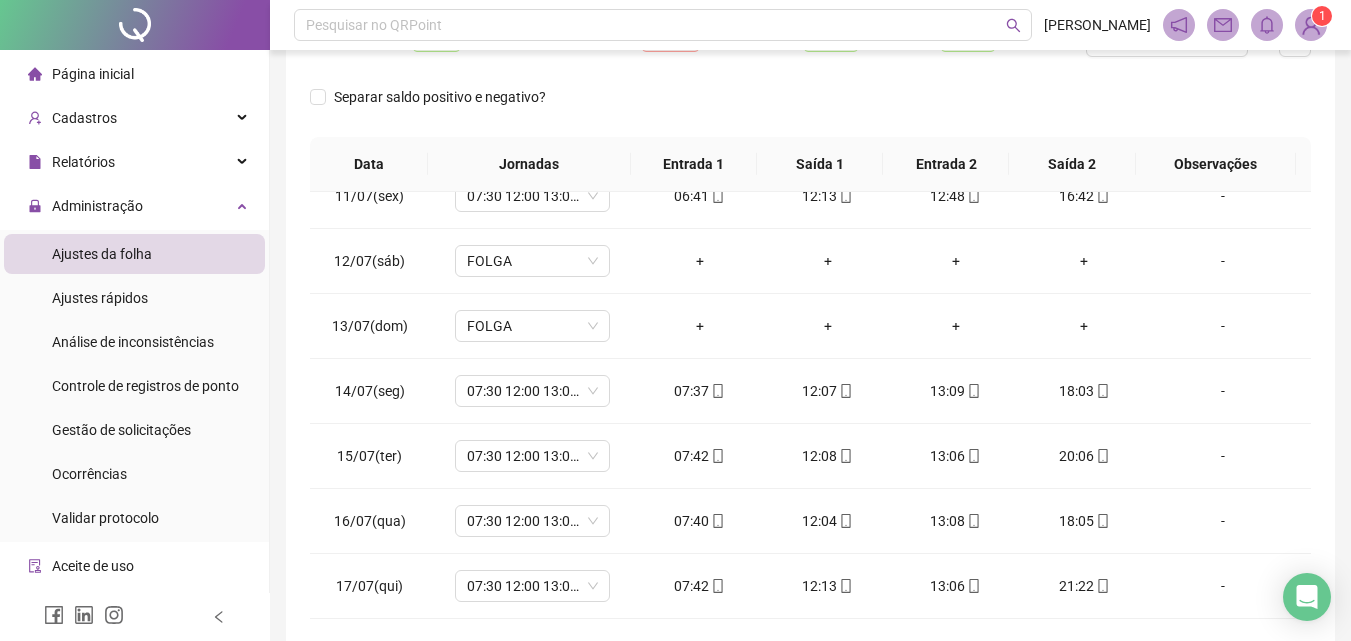 scroll, scrollTop: 300, scrollLeft: 0, axis: vertical 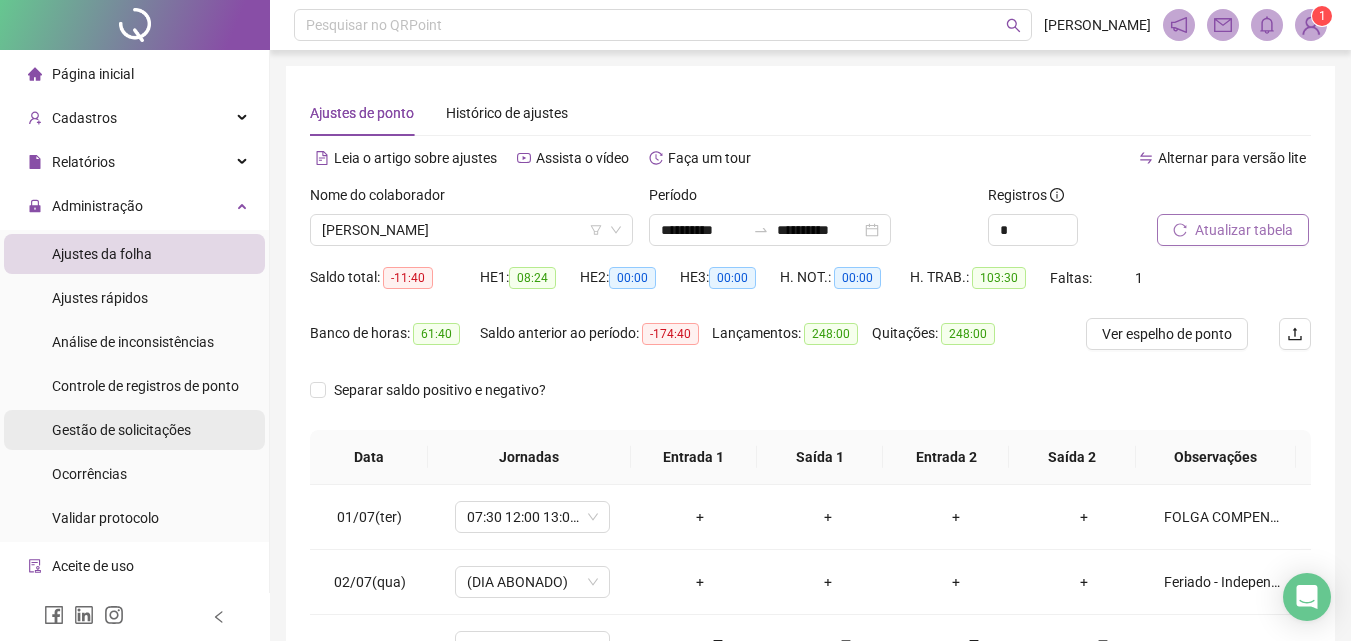 click on "Gestão de solicitações" at bounding box center (121, 430) 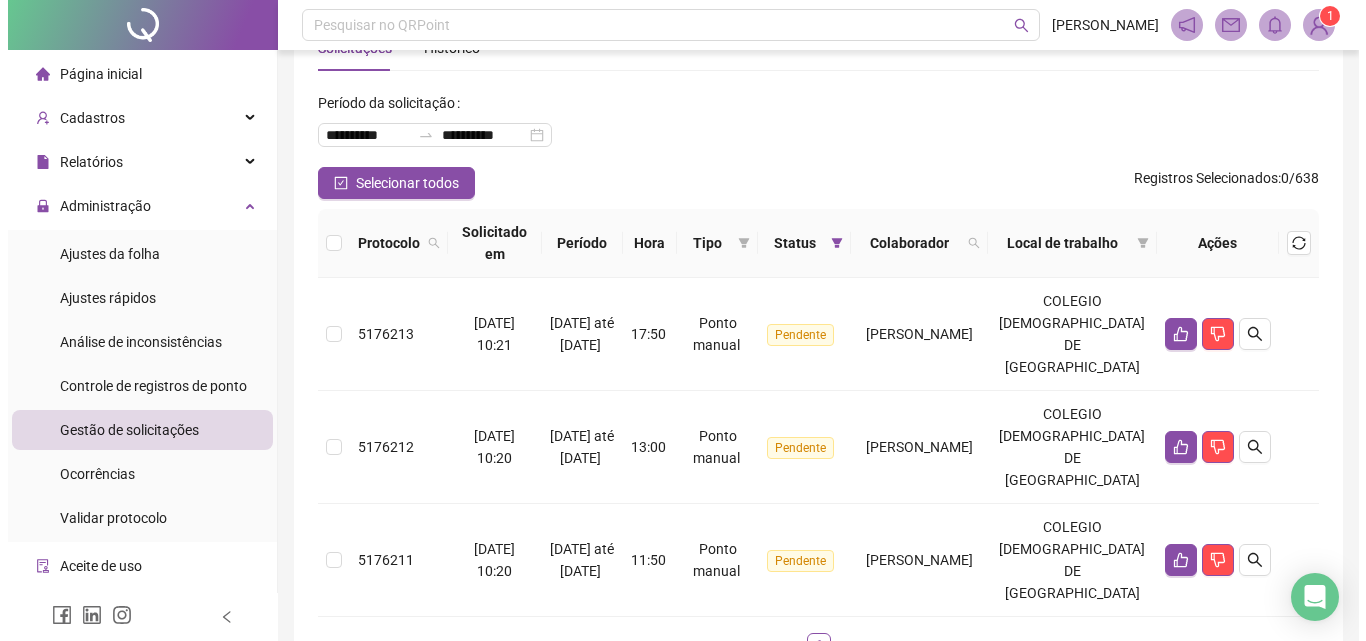 scroll, scrollTop: 141, scrollLeft: 0, axis: vertical 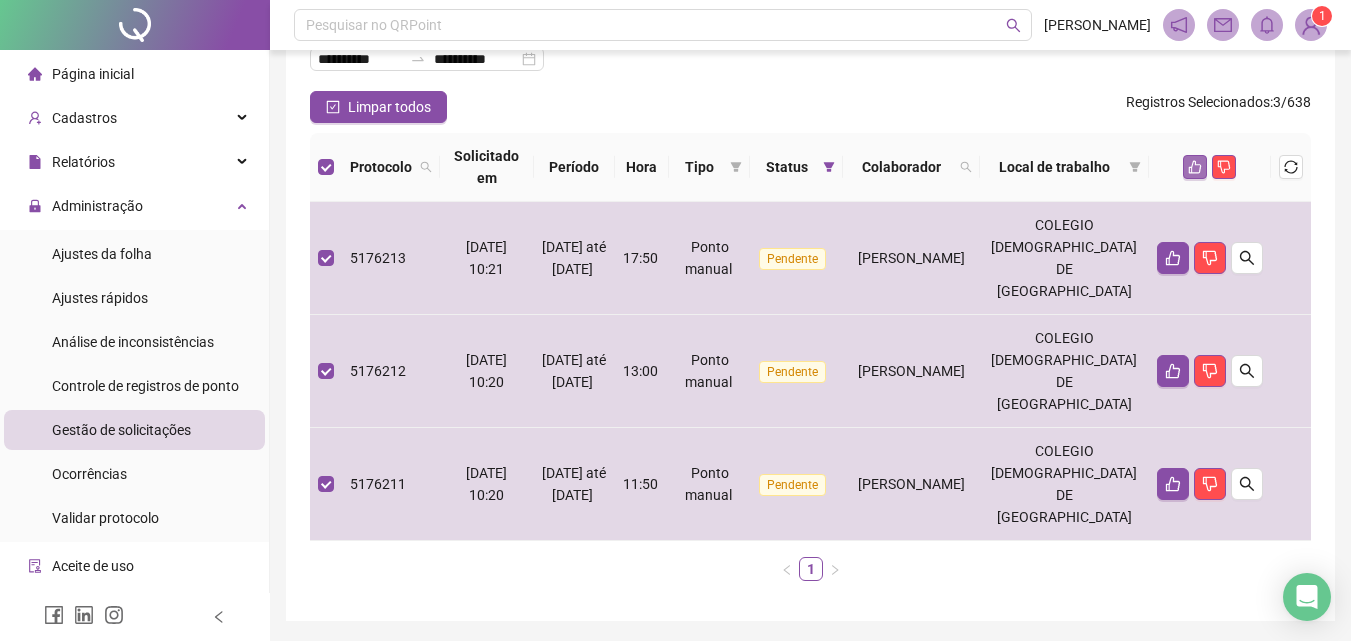click 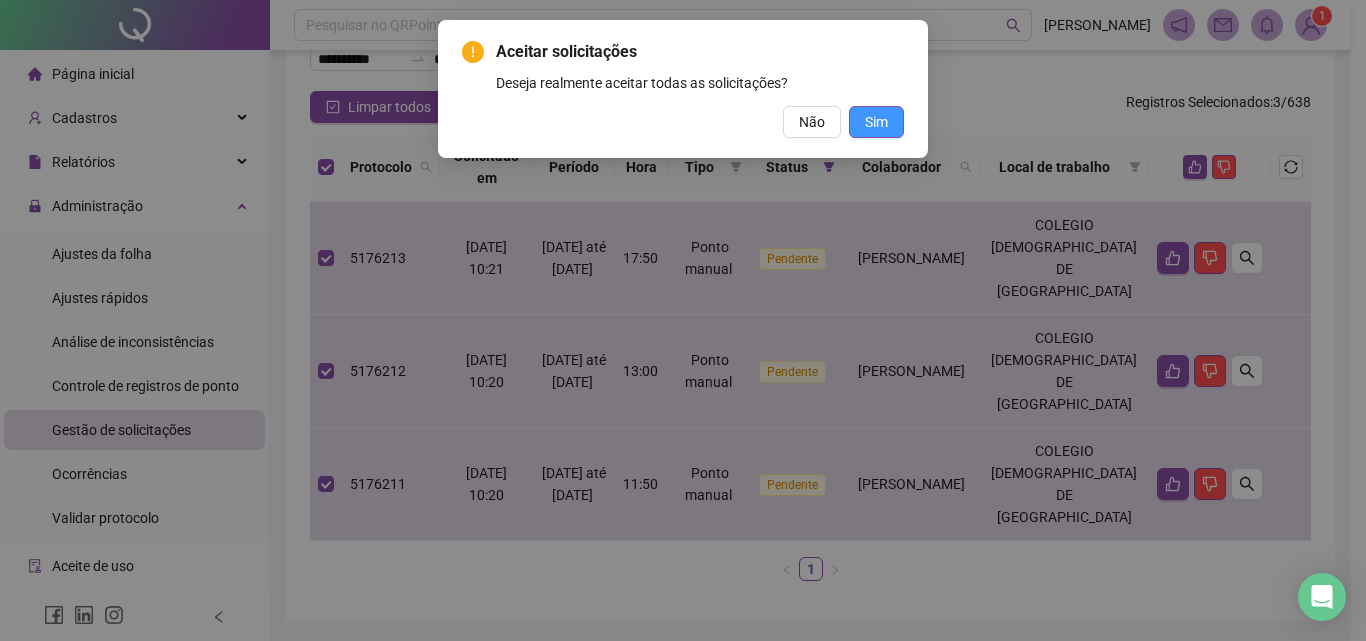 click on "Sim" at bounding box center (876, 122) 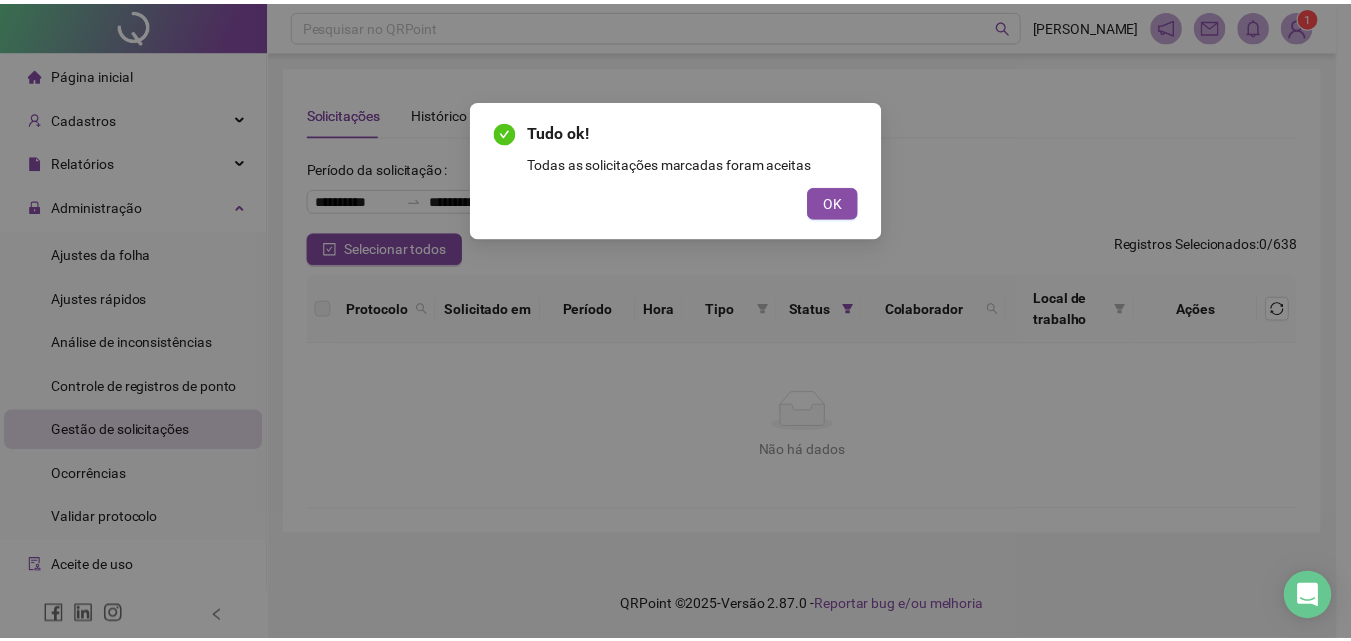 scroll, scrollTop: 0, scrollLeft: 0, axis: both 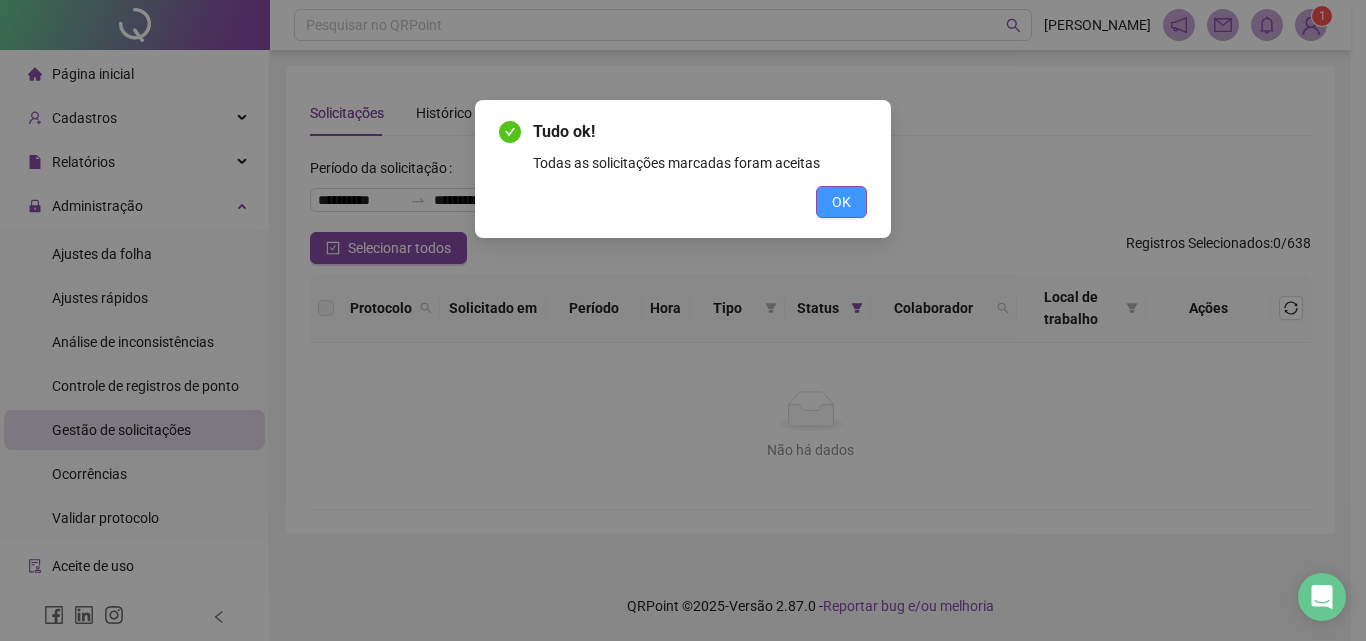 click on "OK" at bounding box center (841, 202) 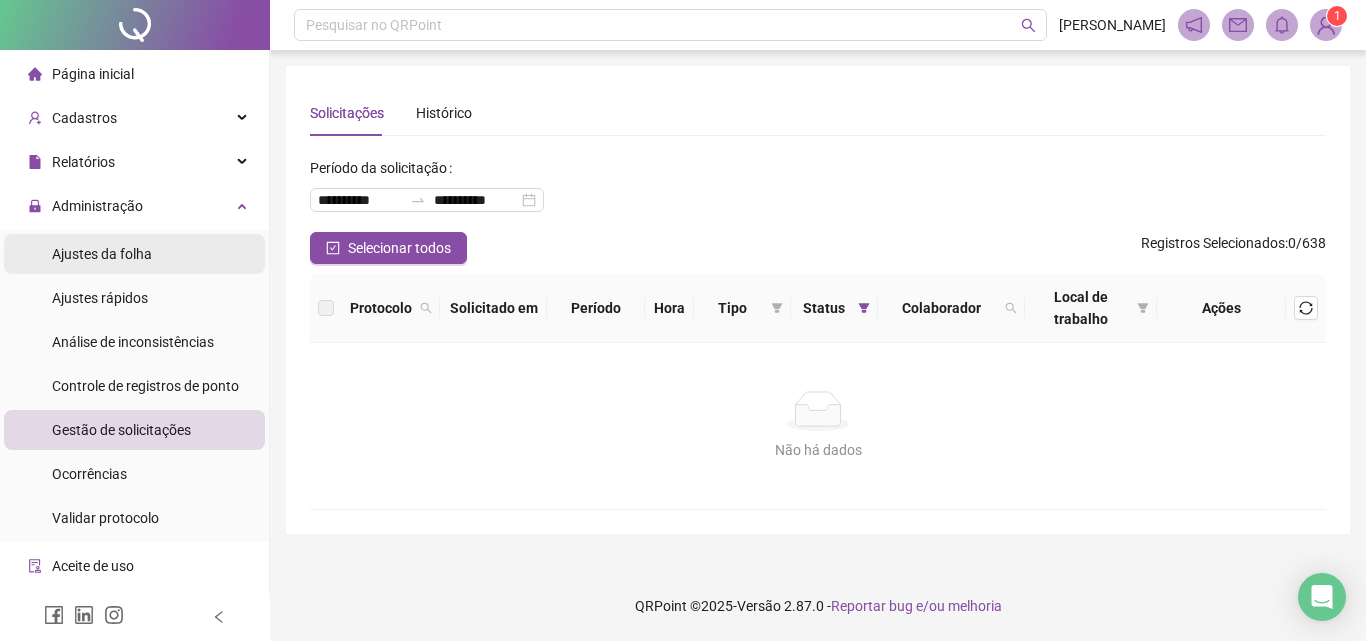 click on "Ajustes da folha" at bounding box center (102, 254) 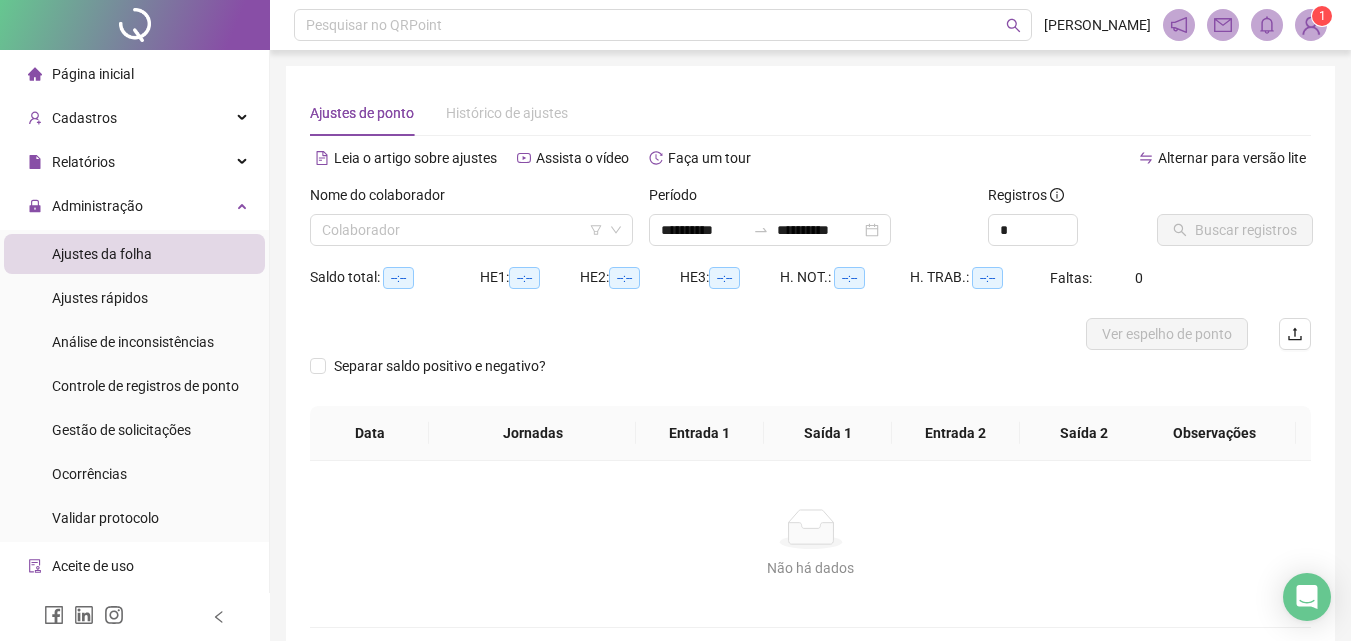 type on "**********" 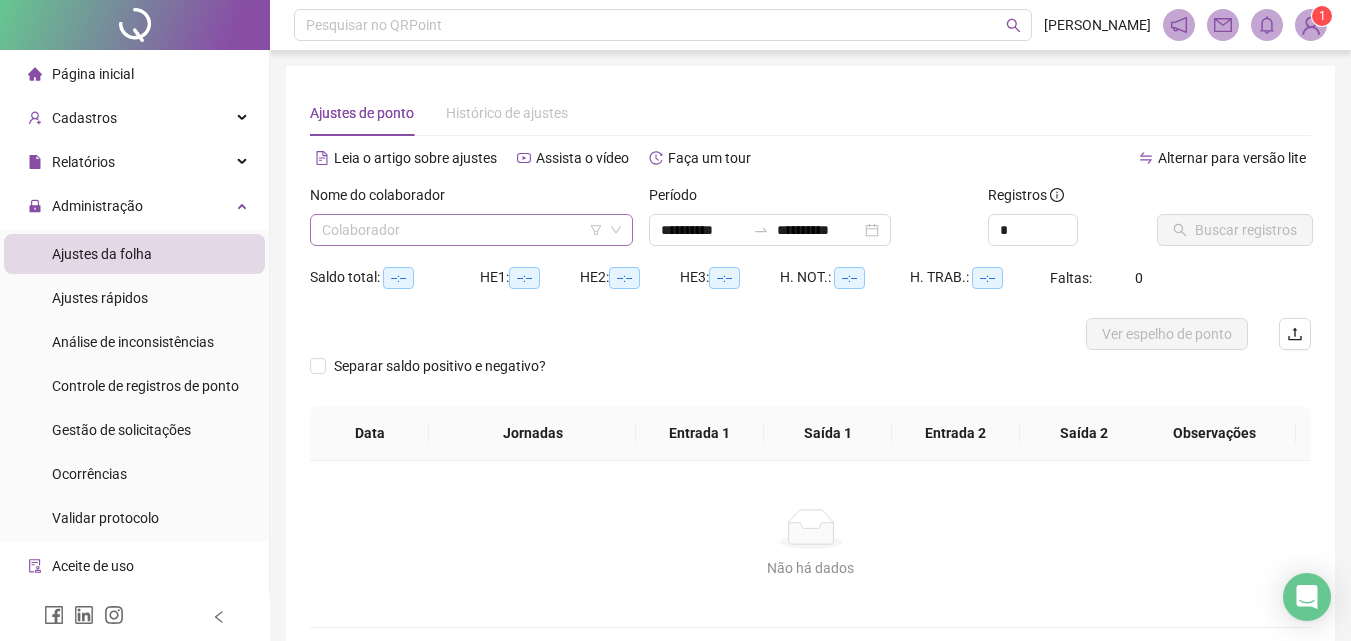 click at bounding box center [465, 230] 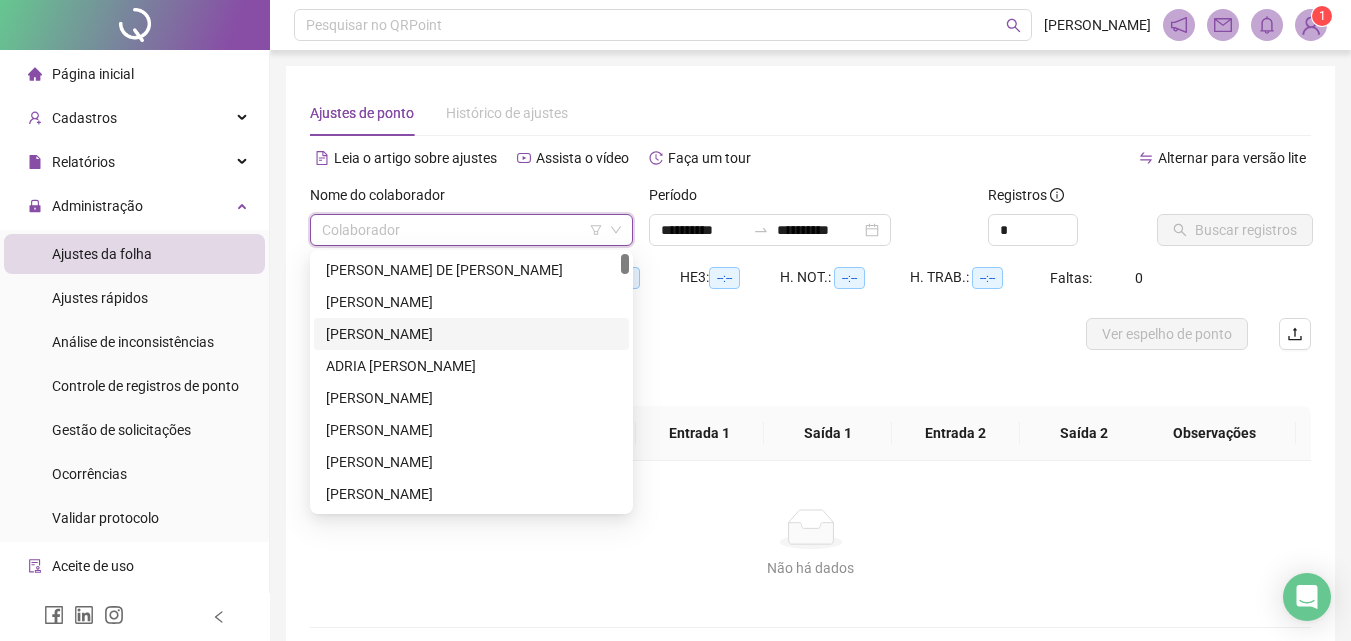 click on "[PERSON_NAME]" at bounding box center [471, 334] 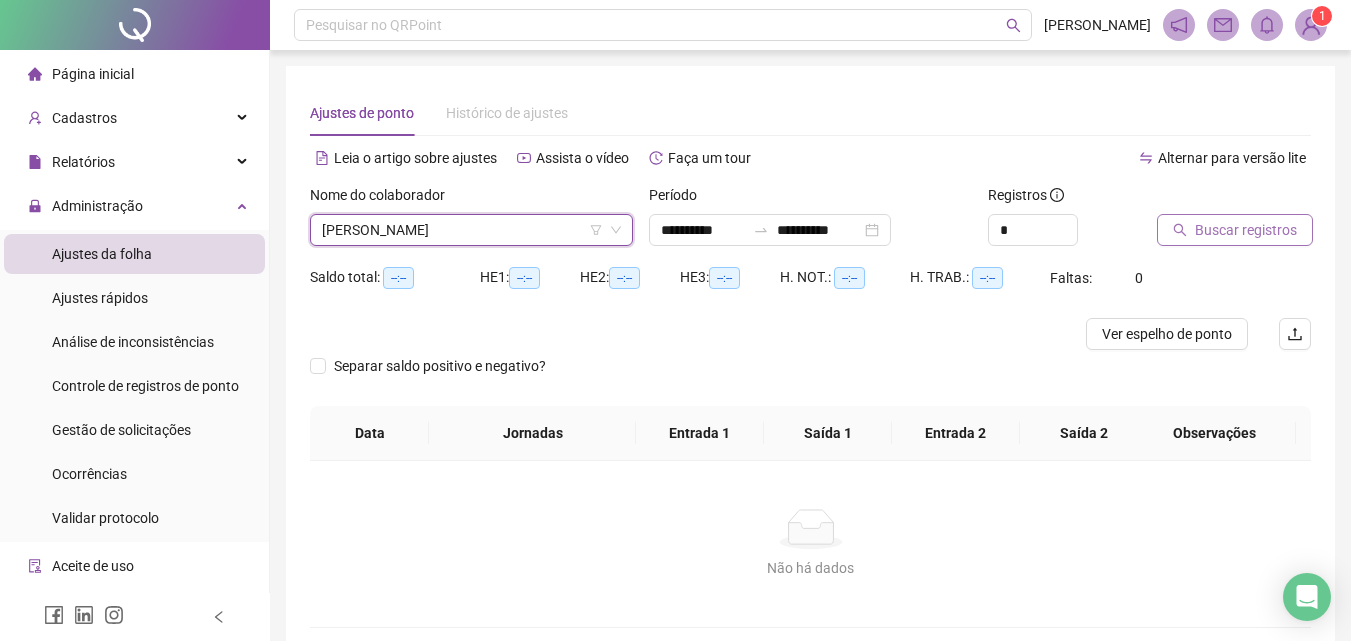 click on "Buscar registros" at bounding box center [1246, 230] 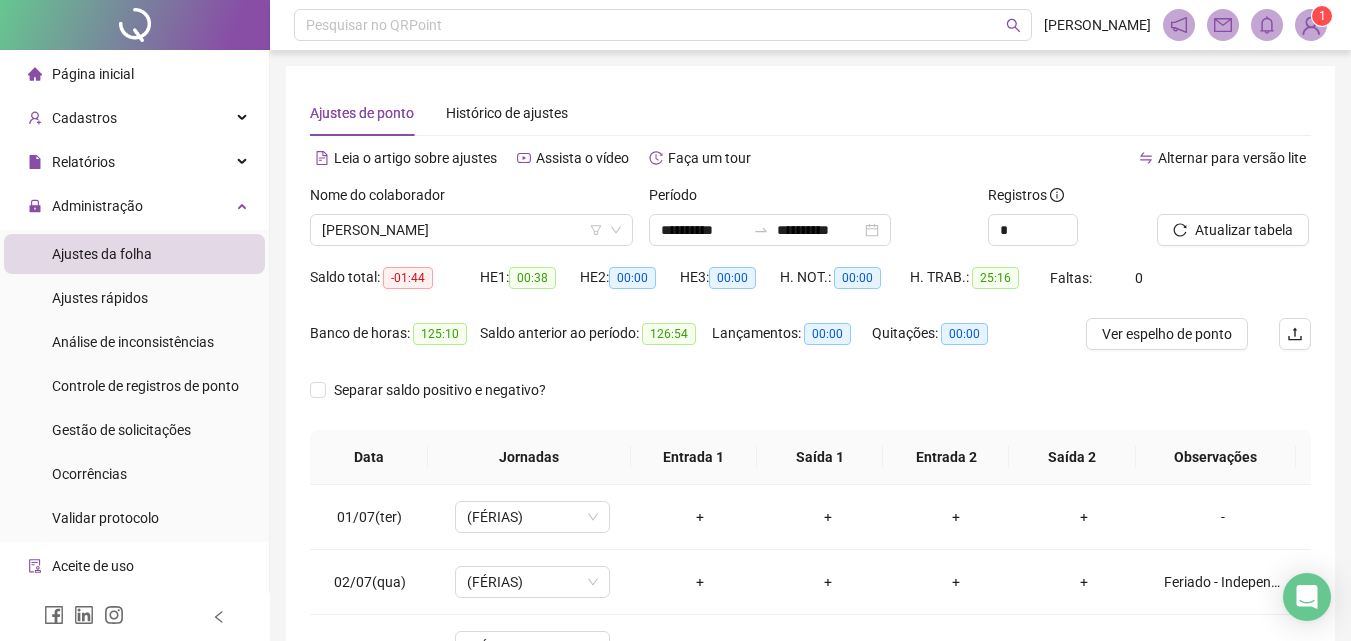 scroll, scrollTop: 381, scrollLeft: 0, axis: vertical 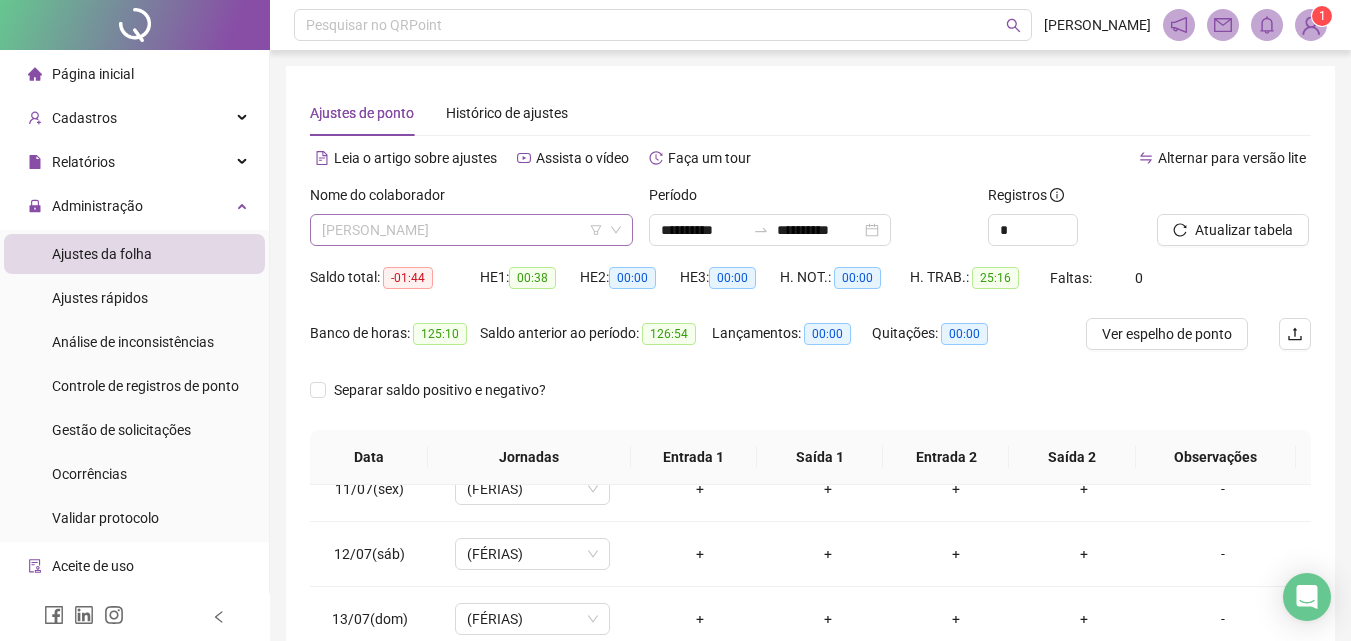 click on "[PERSON_NAME]" at bounding box center (471, 230) 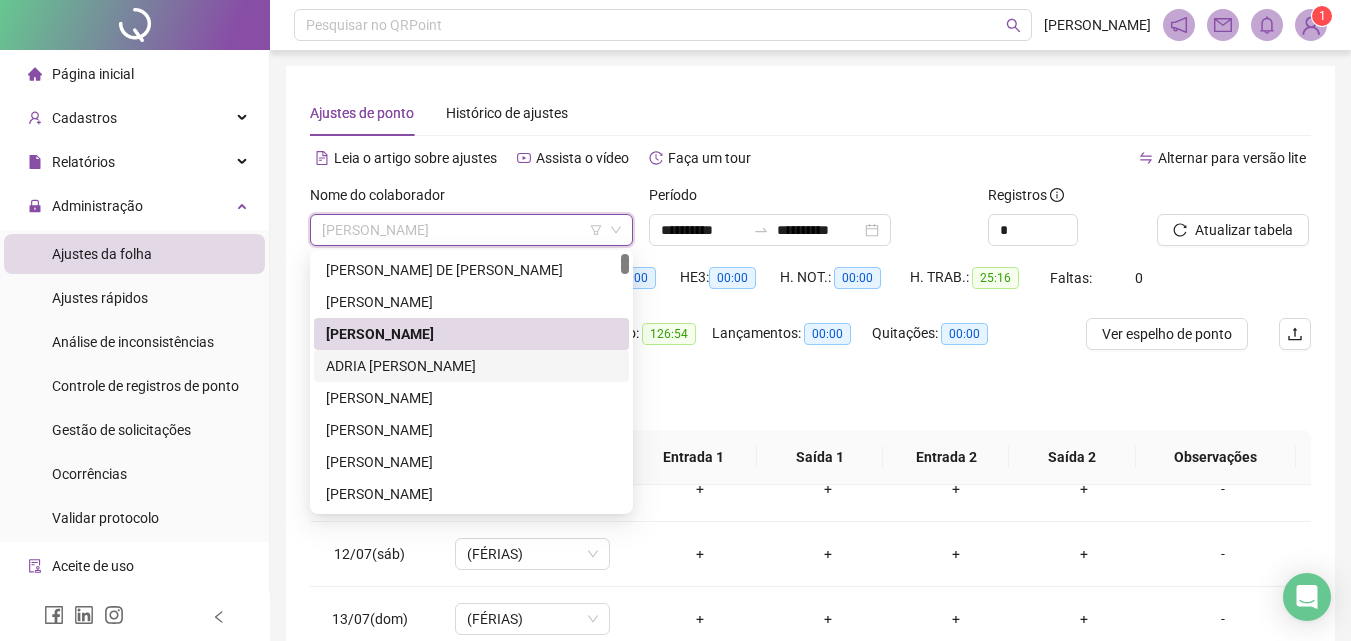 click on "ADRIA [PERSON_NAME]" at bounding box center (471, 366) 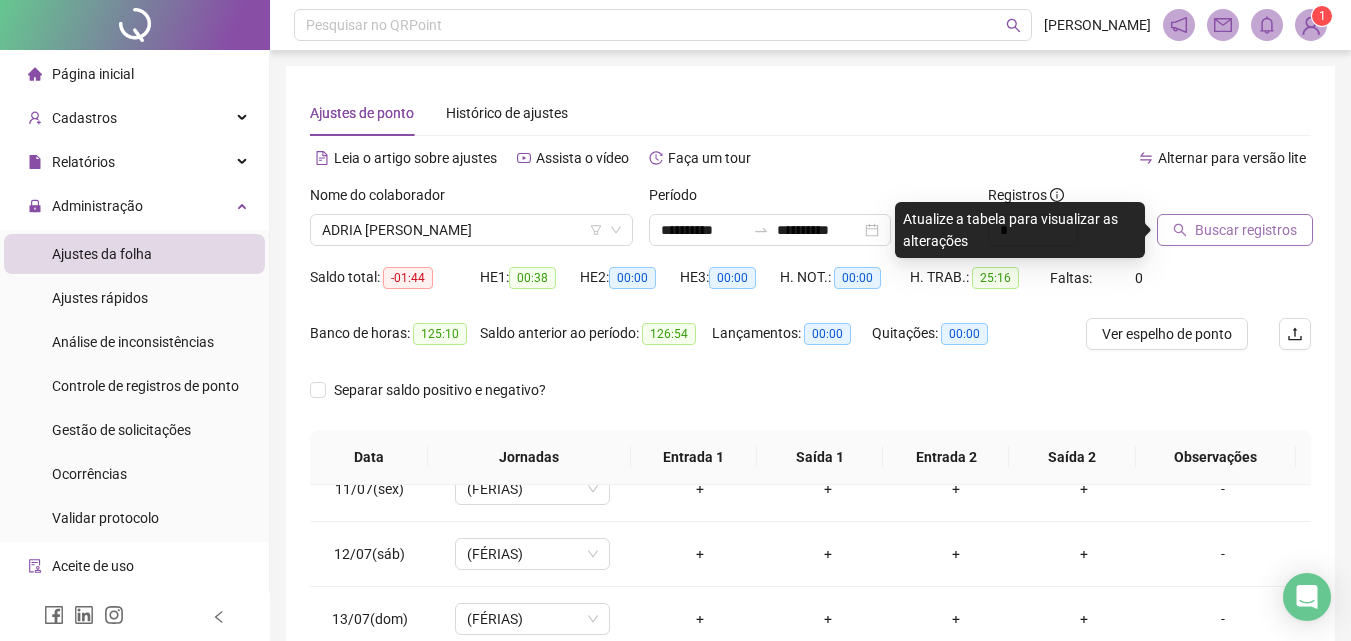click on "Buscar registros" at bounding box center [1246, 230] 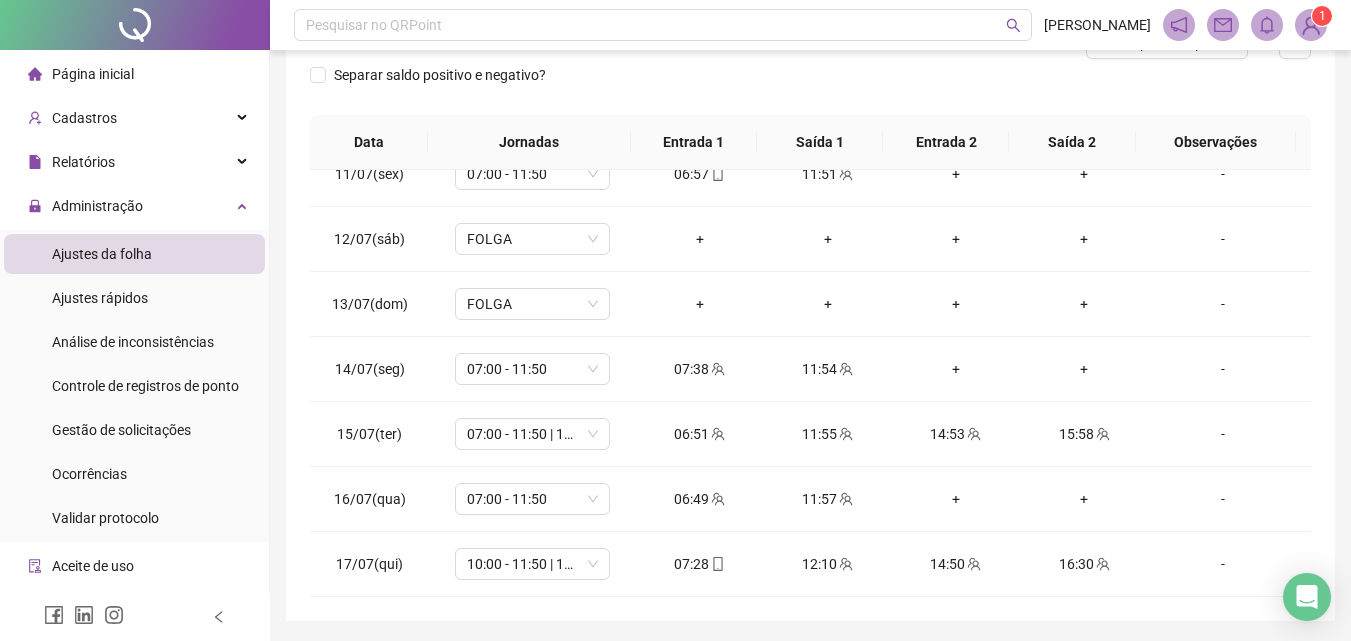 scroll, scrollTop: 300, scrollLeft: 0, axis: vertical 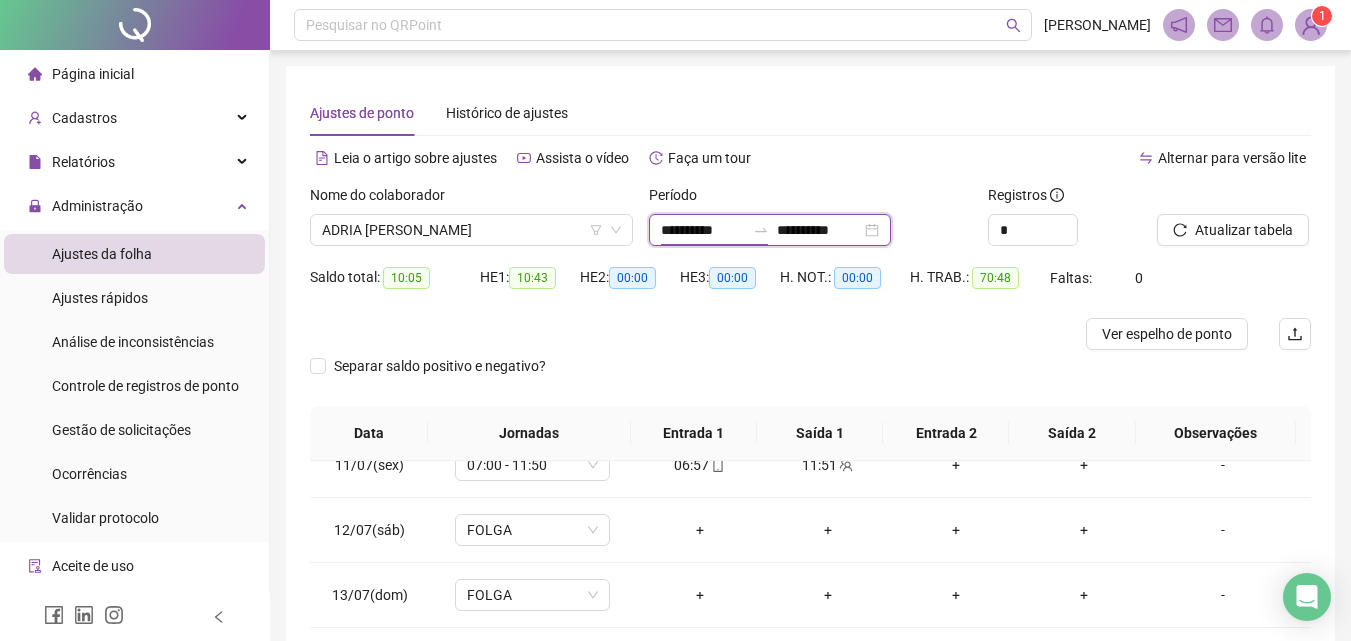 click on "**********" at bounding box center (703, 230) 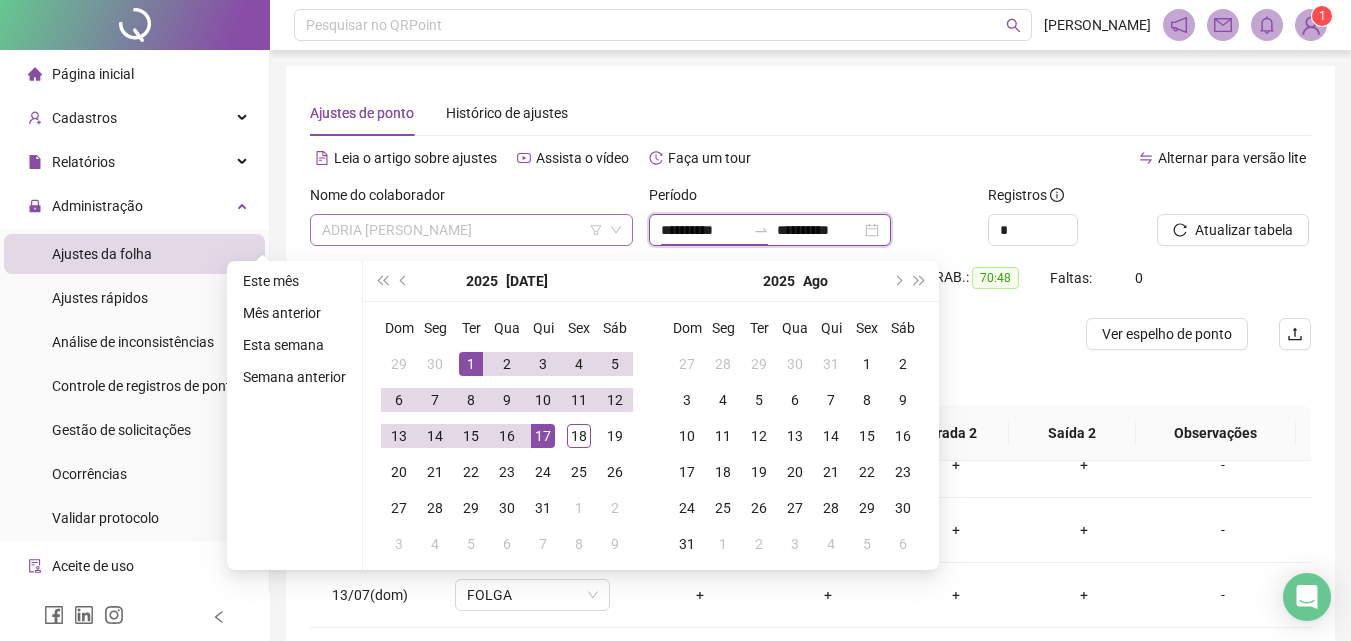 click on "ADRIA [PERSON_NAME]" at bounding box center (471, 230) 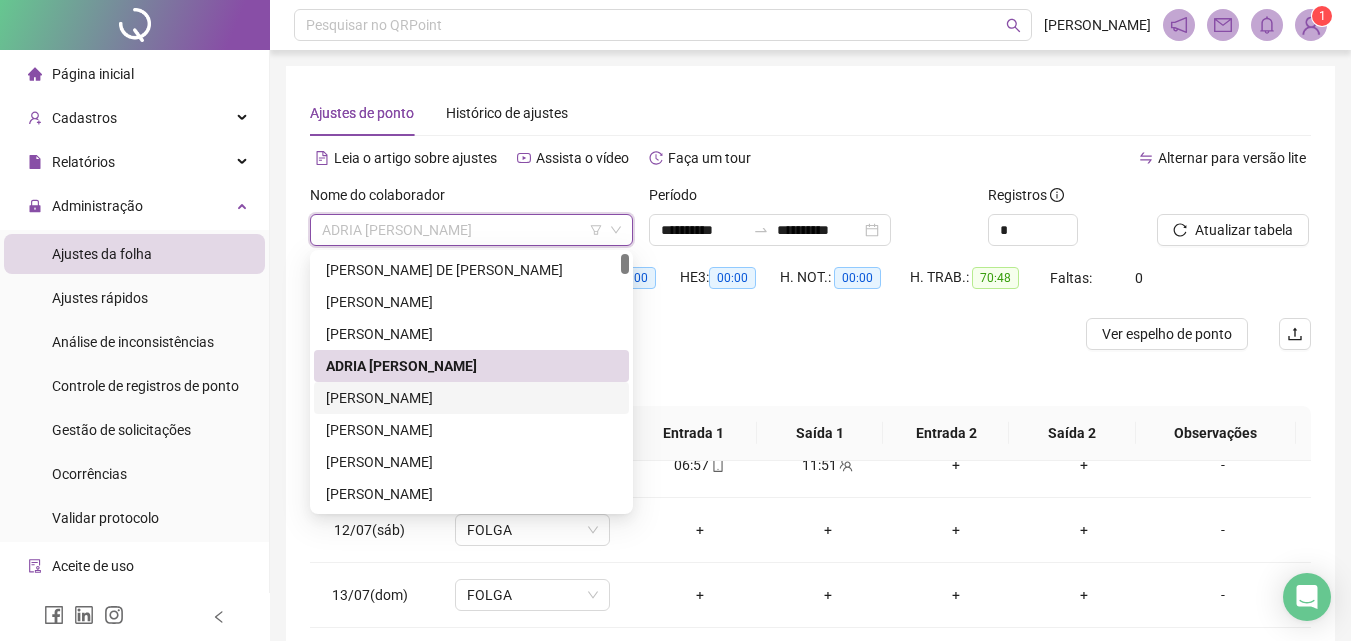 drag, startPoint x: 344, startPoint y: 400, endPoint x: 376, endPoint y: 395, distance: 32.38827 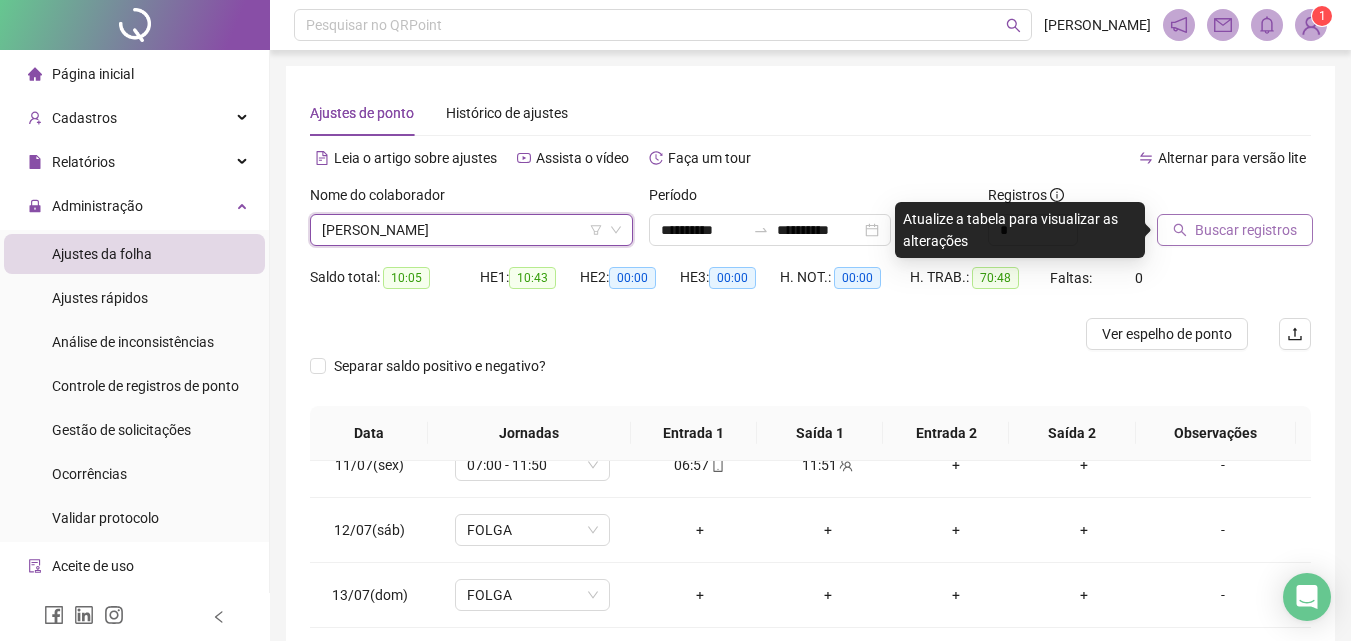 click on "Buscar registros" at bounding box center (1246, 230) 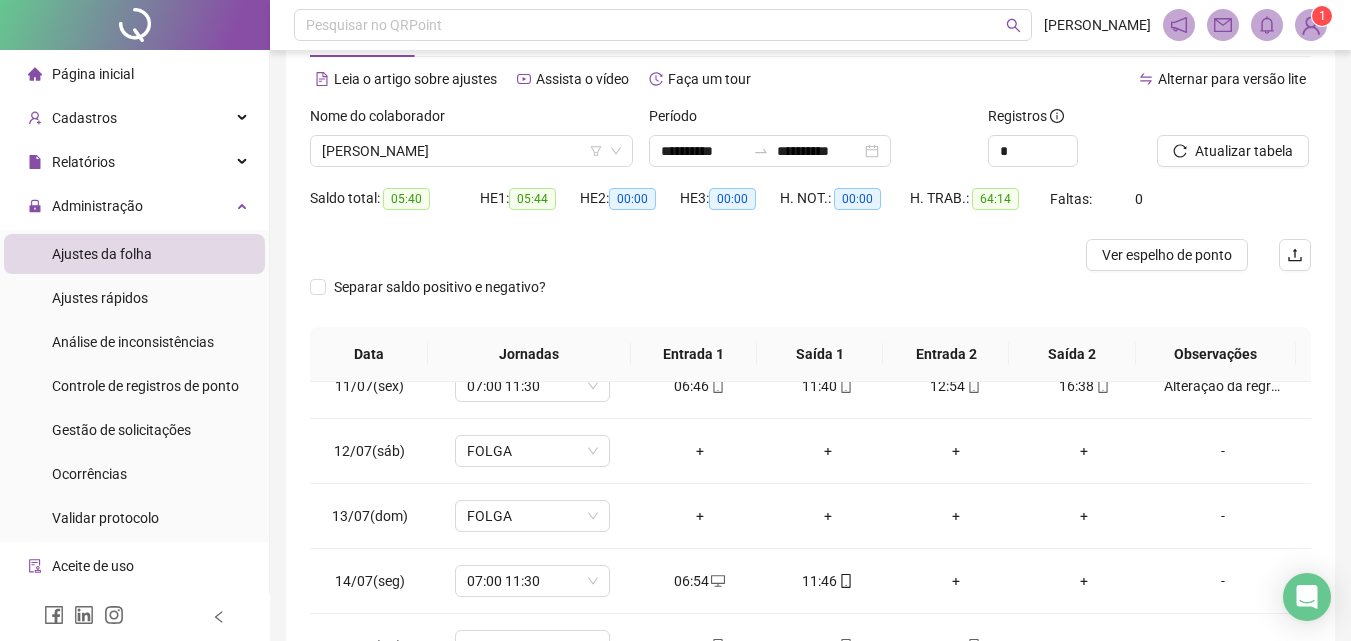 scroll, scrollTop: 357, scrollLeft: 0, axis: vertical 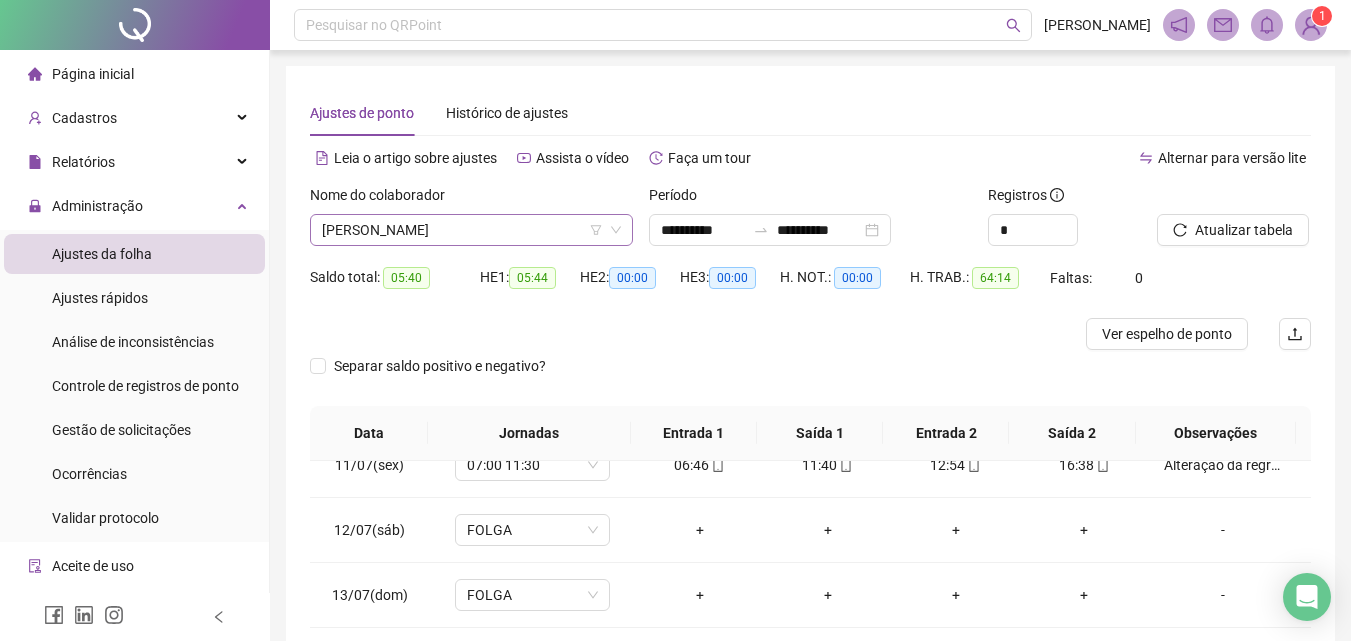 click on "[PERSON_NAME]" at bounding box center [471, 230] 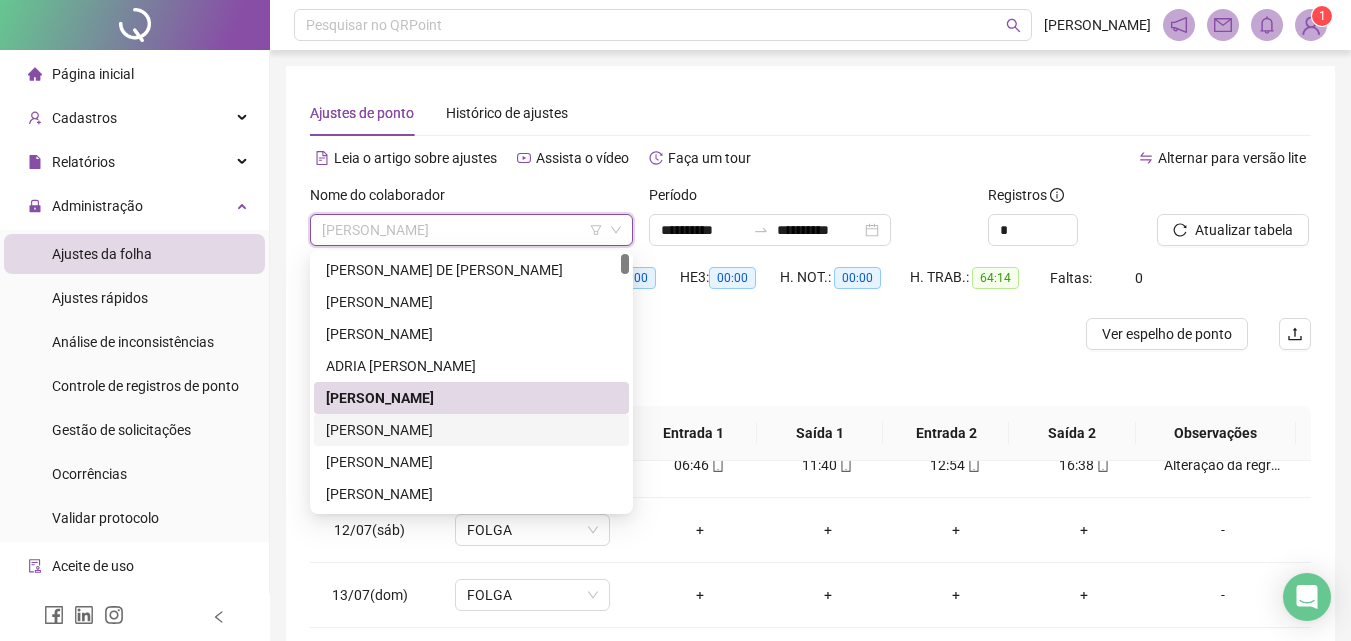 drag, startPoint x: 425, startPoint y: 428, endPoint x: 464, endPoint y: 387, distance: 56.586216 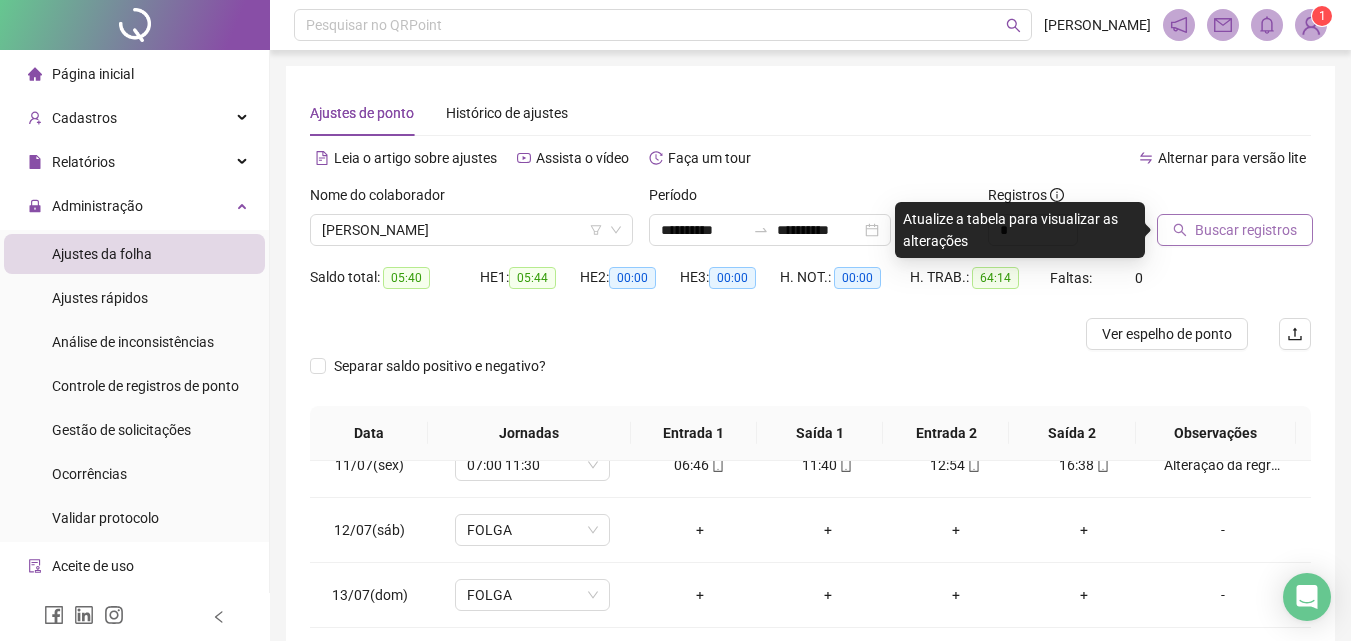 click on "Buscar registros" at bounding box center (1246, 230) 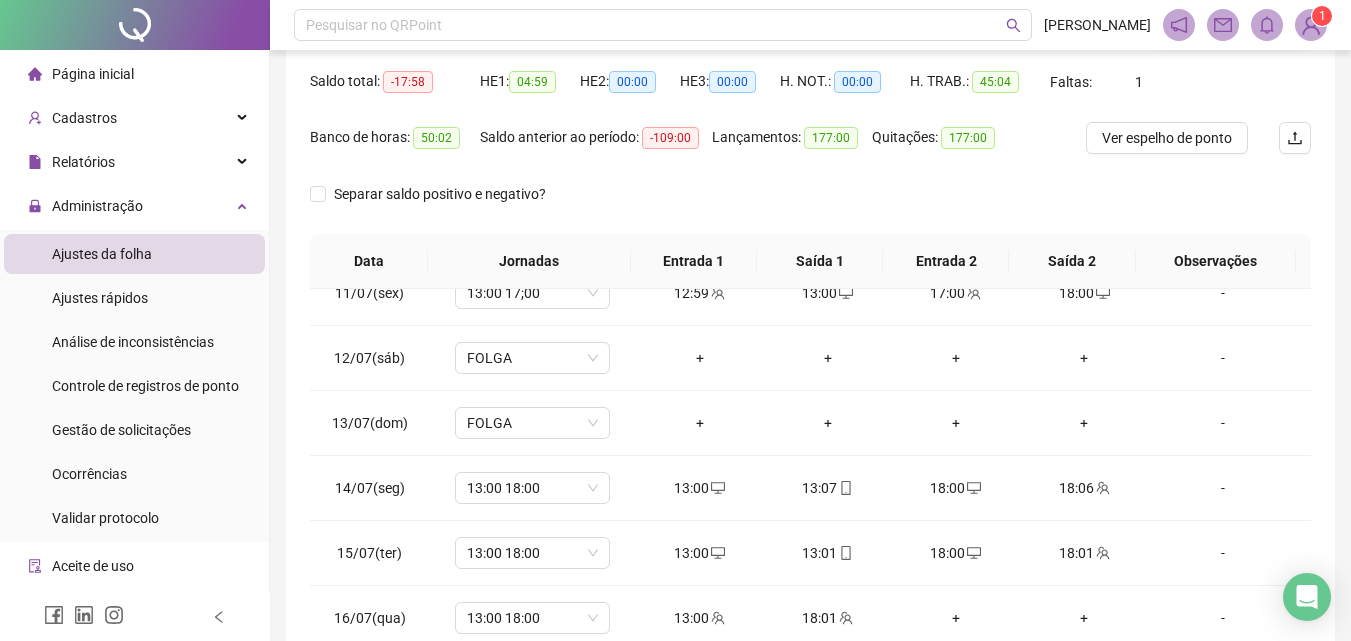 scroll, scrollTop: 300, scrollLeft: 0, axis: vertical 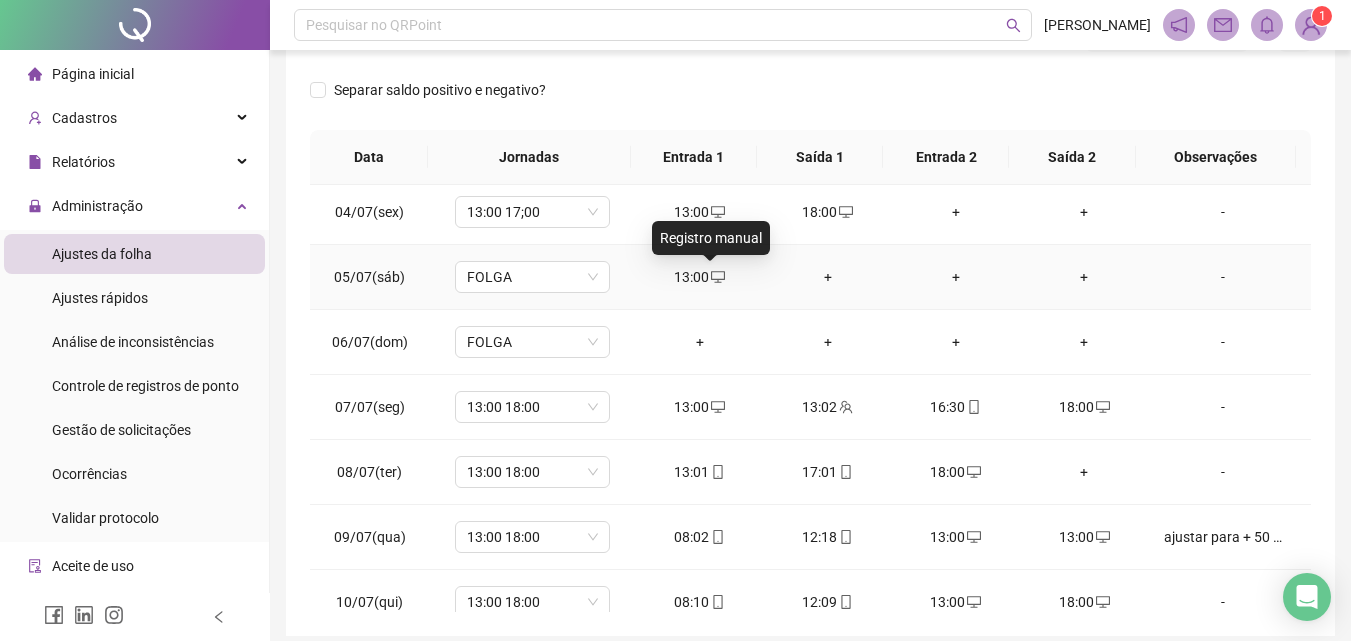 click at bounding box center (717, 277) 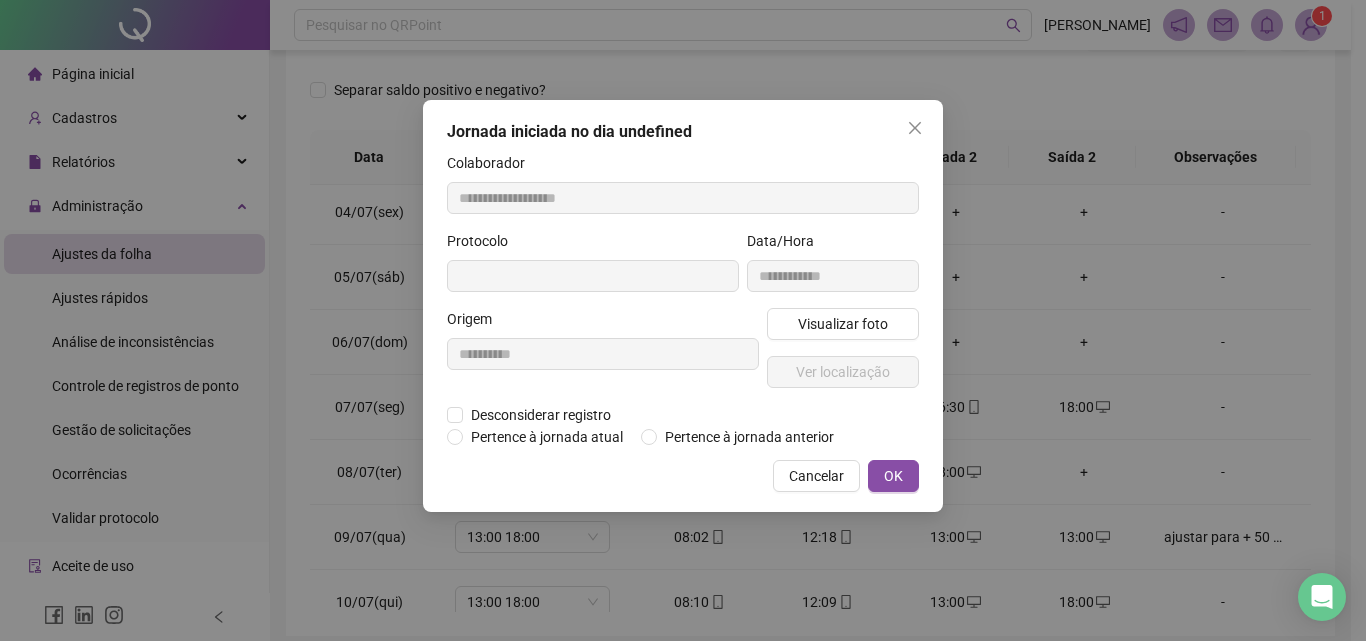type on "**********" 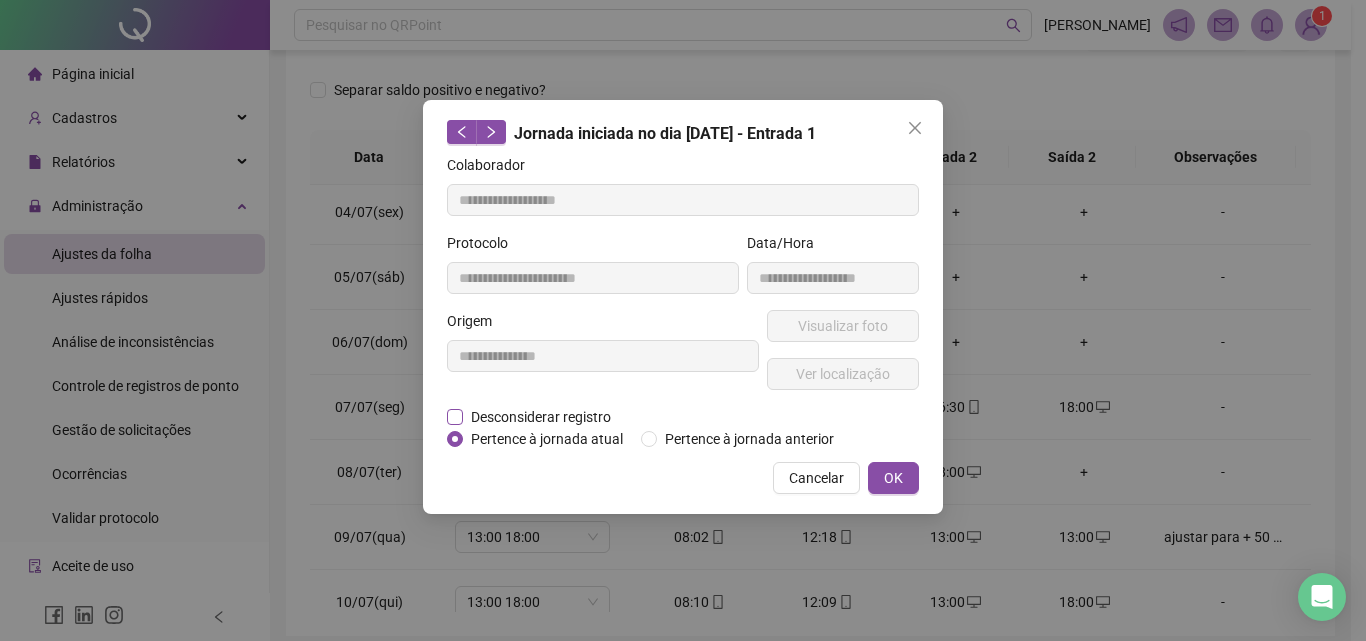 click on "Desconsiderar registro" at bounding box center (541, 417) 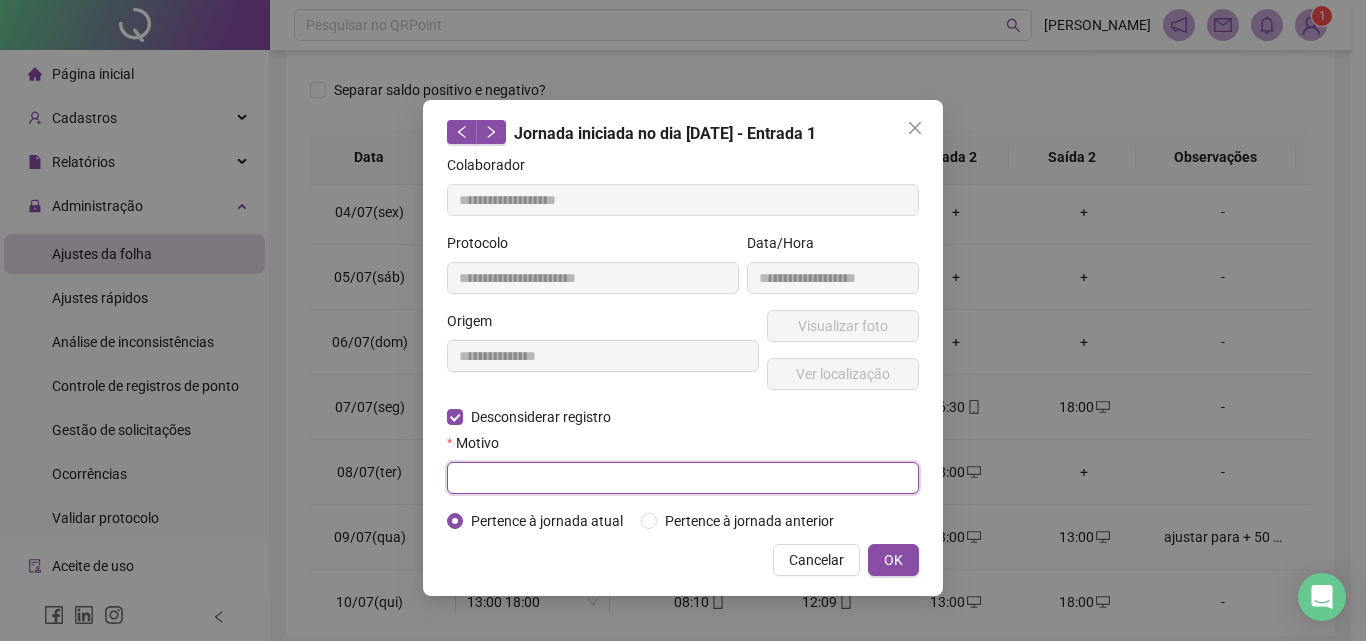 click at bounding box center [683, 478] 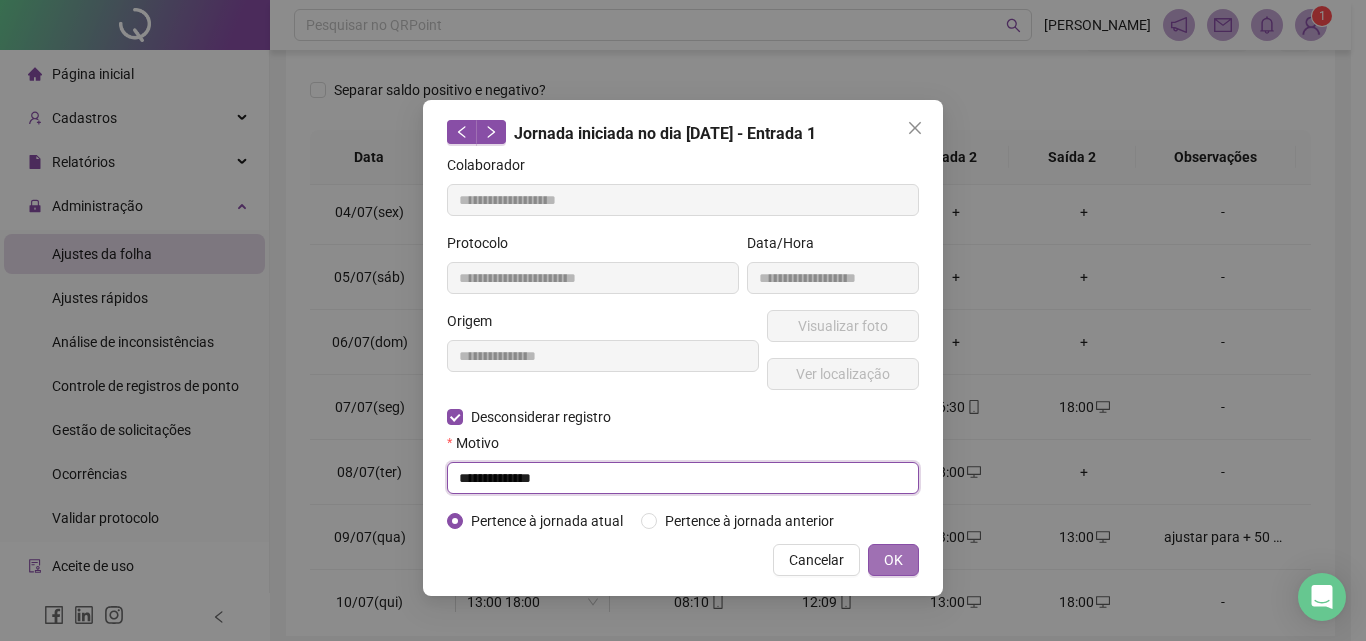 type on "**********" 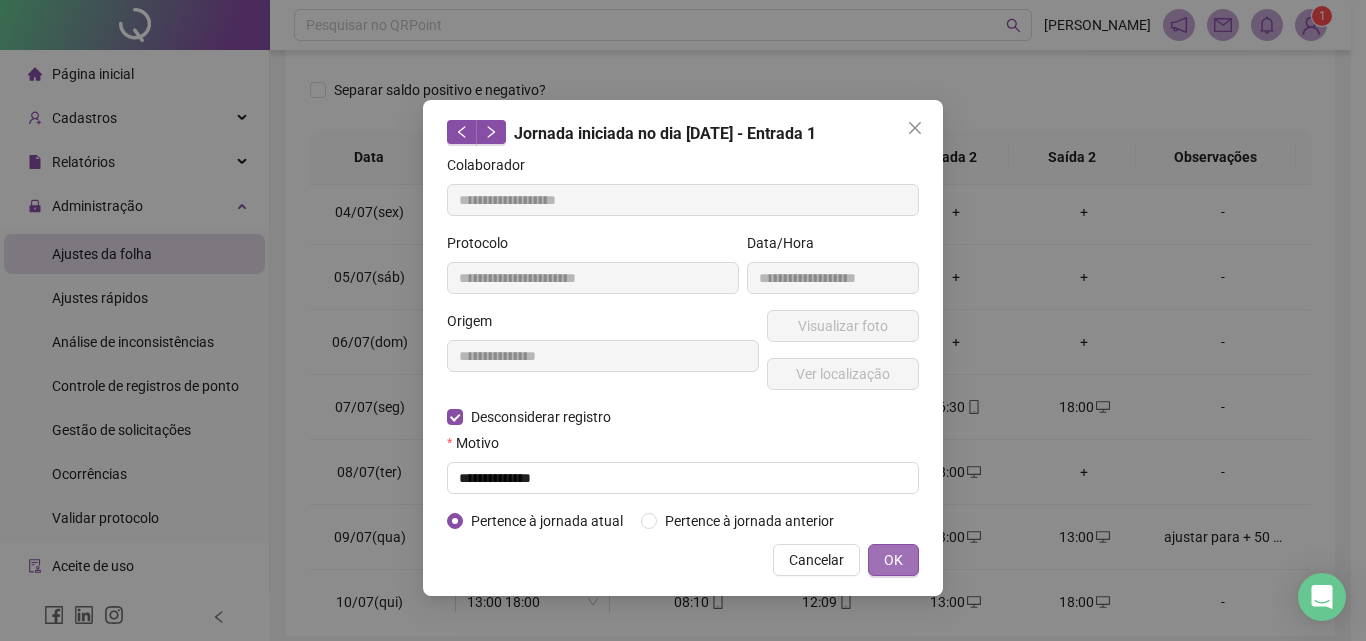 click on "OK" at bounding box center [893, 560] 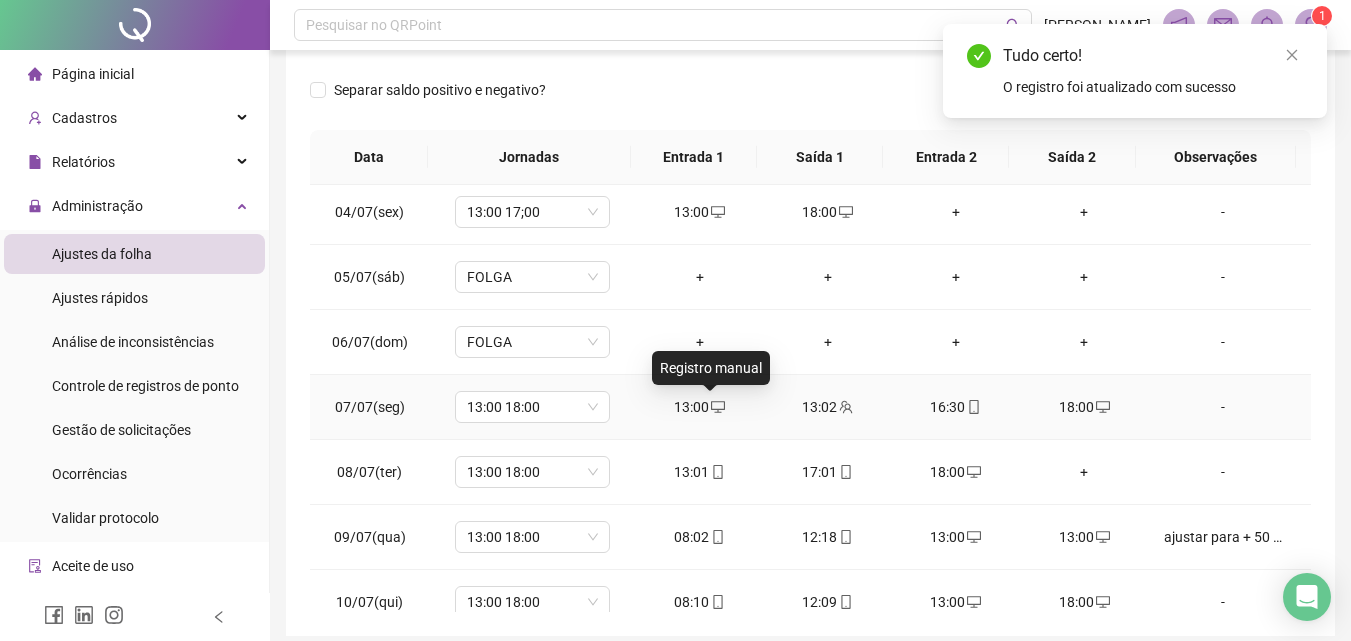 click 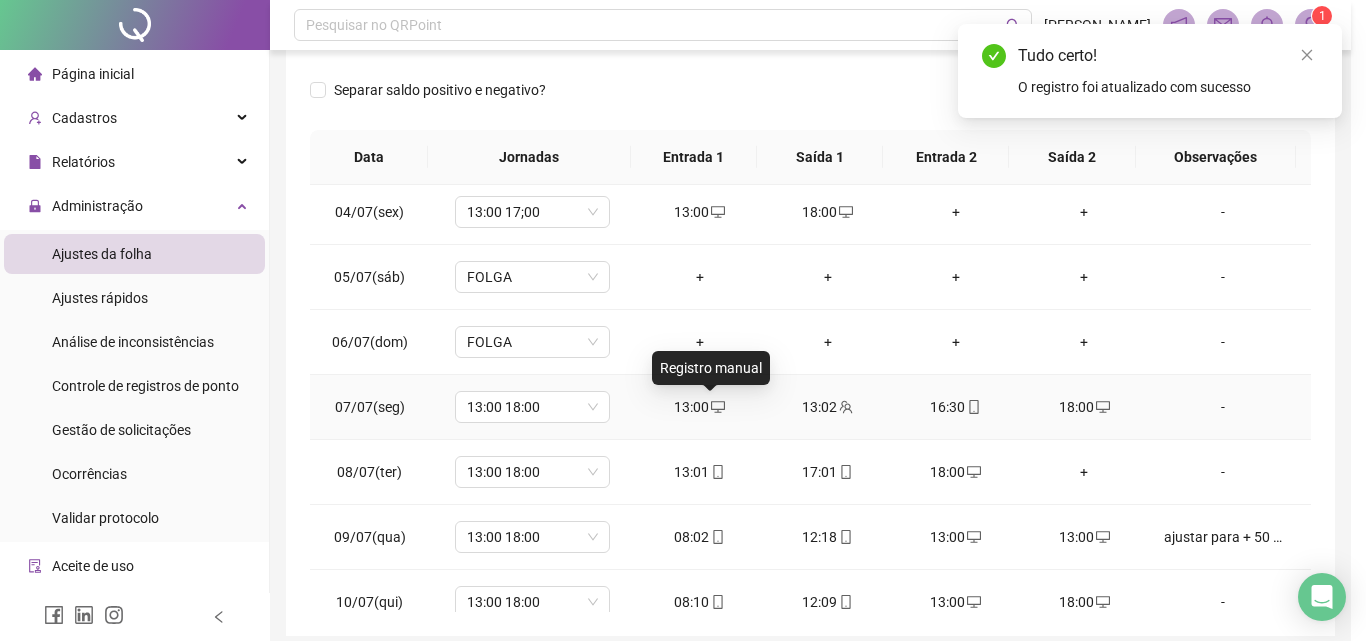 type on "**********" 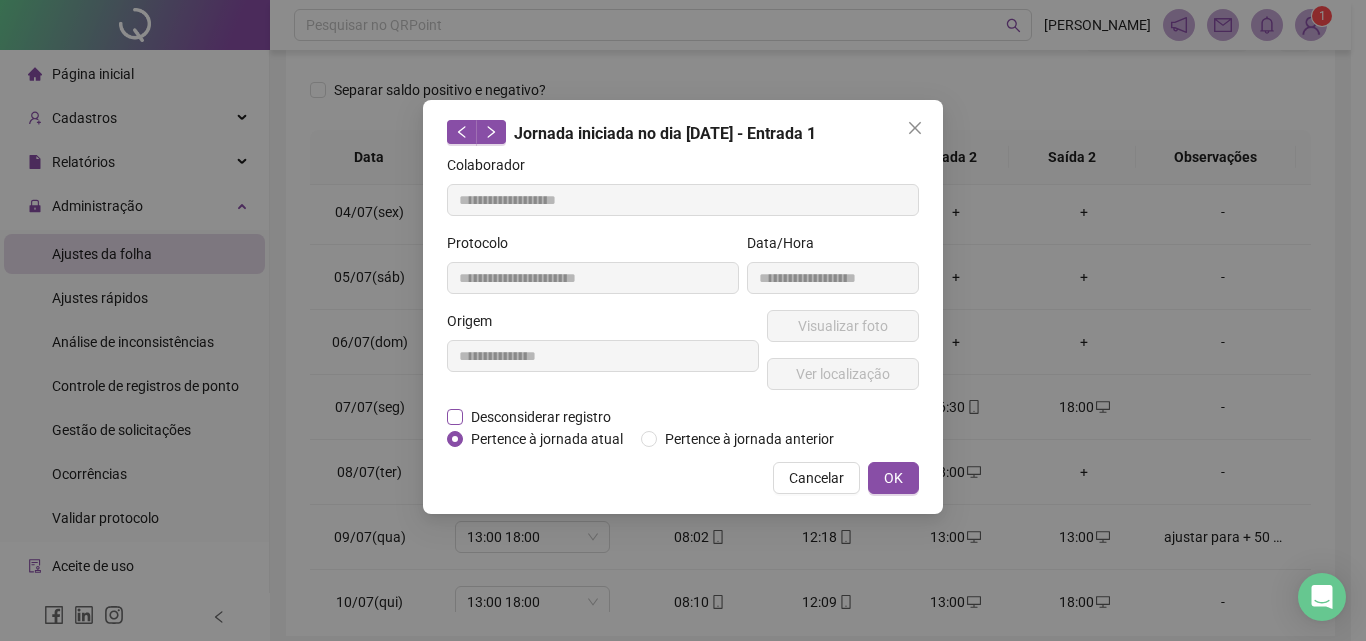 click on "Desconsiderar registro" at bounding box center (541, 417) 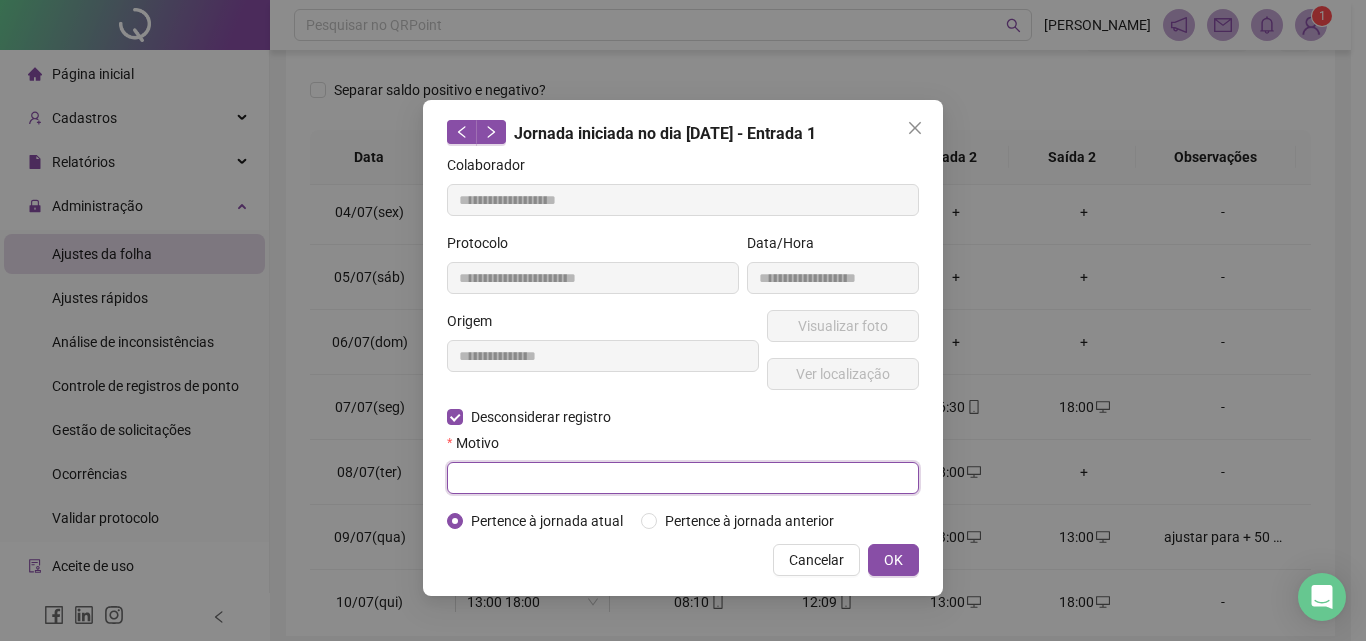 click at bounding box center (683, 478) 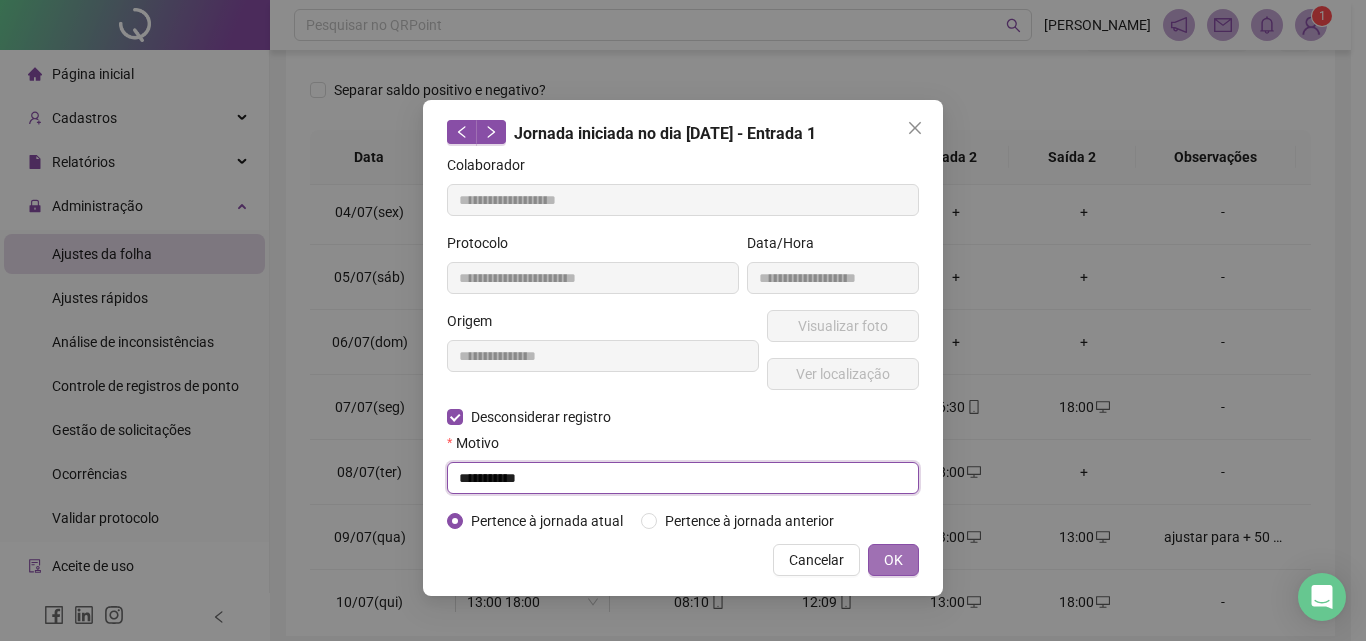 type on "**********" 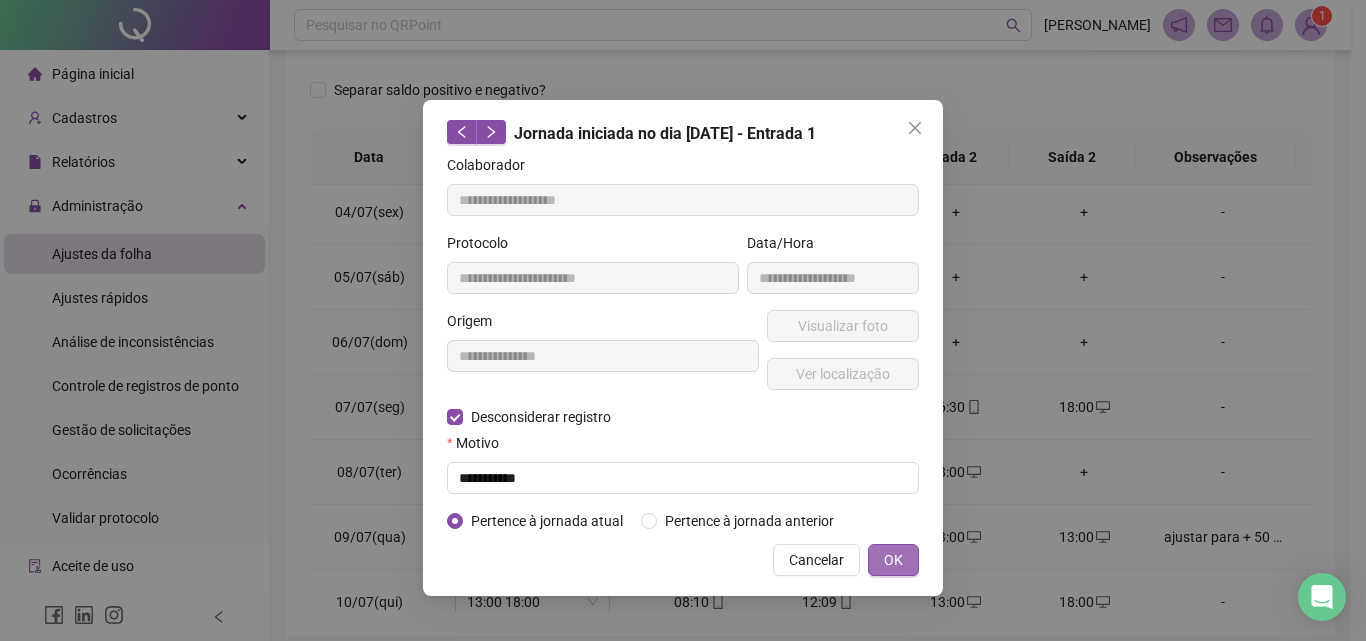click on "OK" at bounding box center [893, 560] 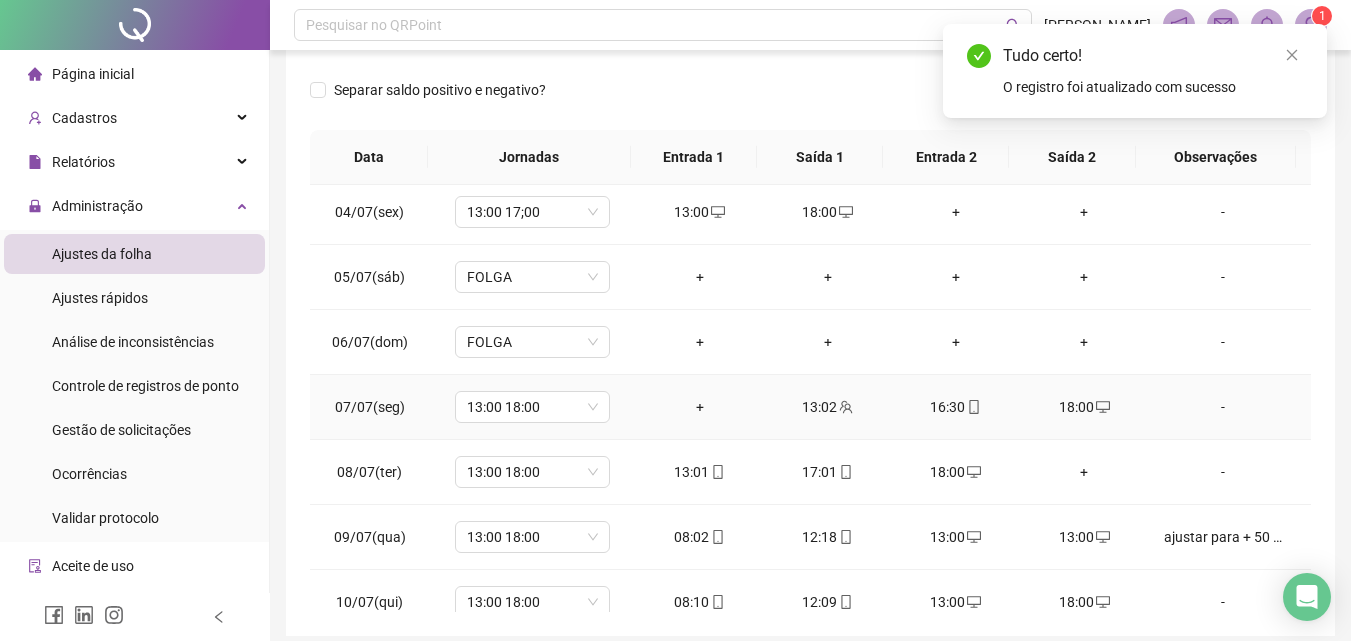 click on "18:00" at bounding box center (1084, 407) 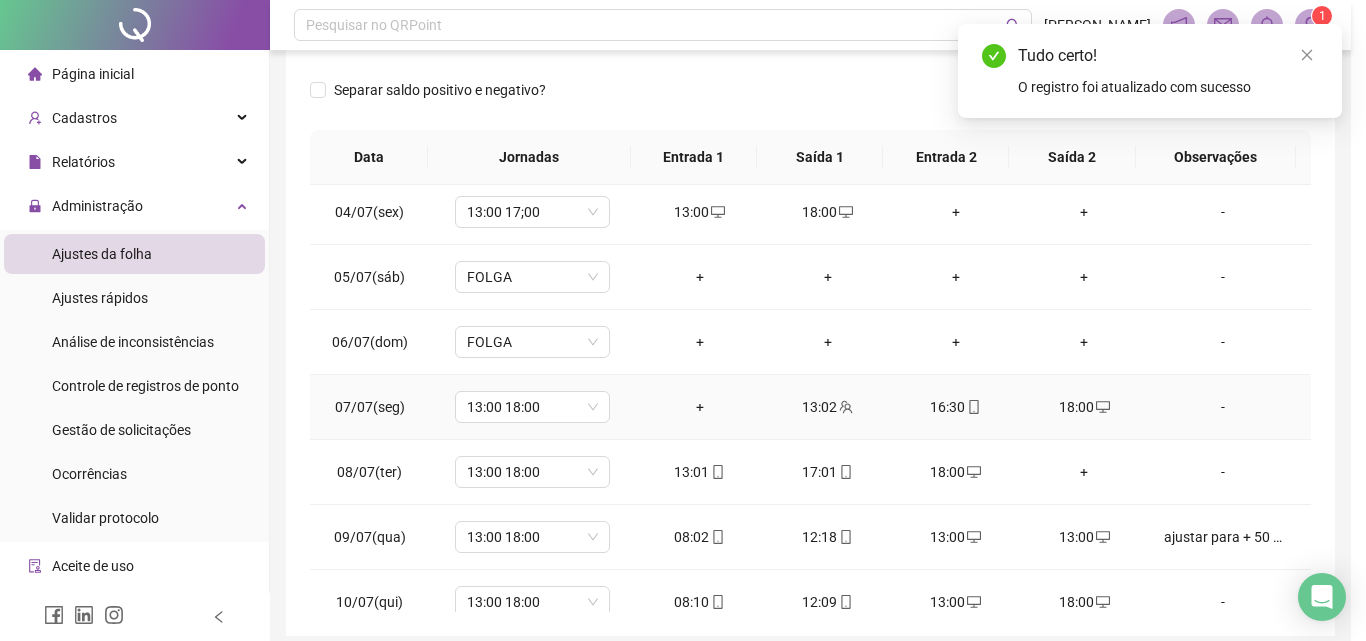 type on "**********" 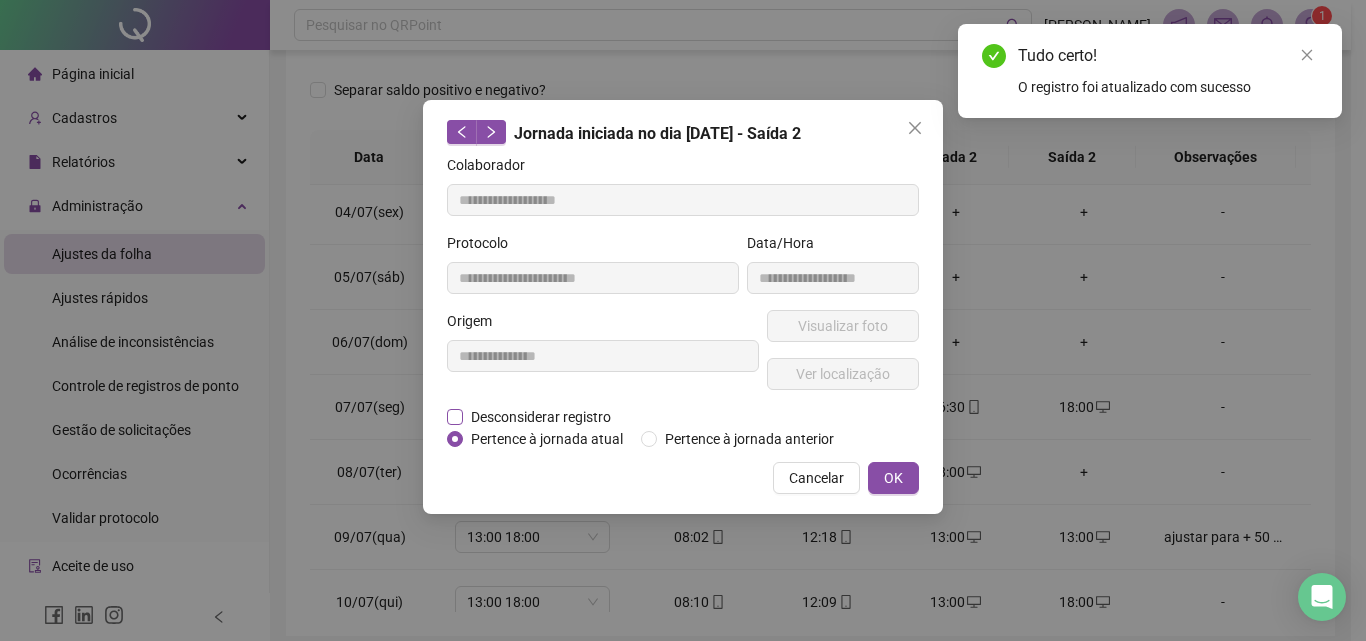 click on "Desconsiderar registro" at bounding box center (541, 417) 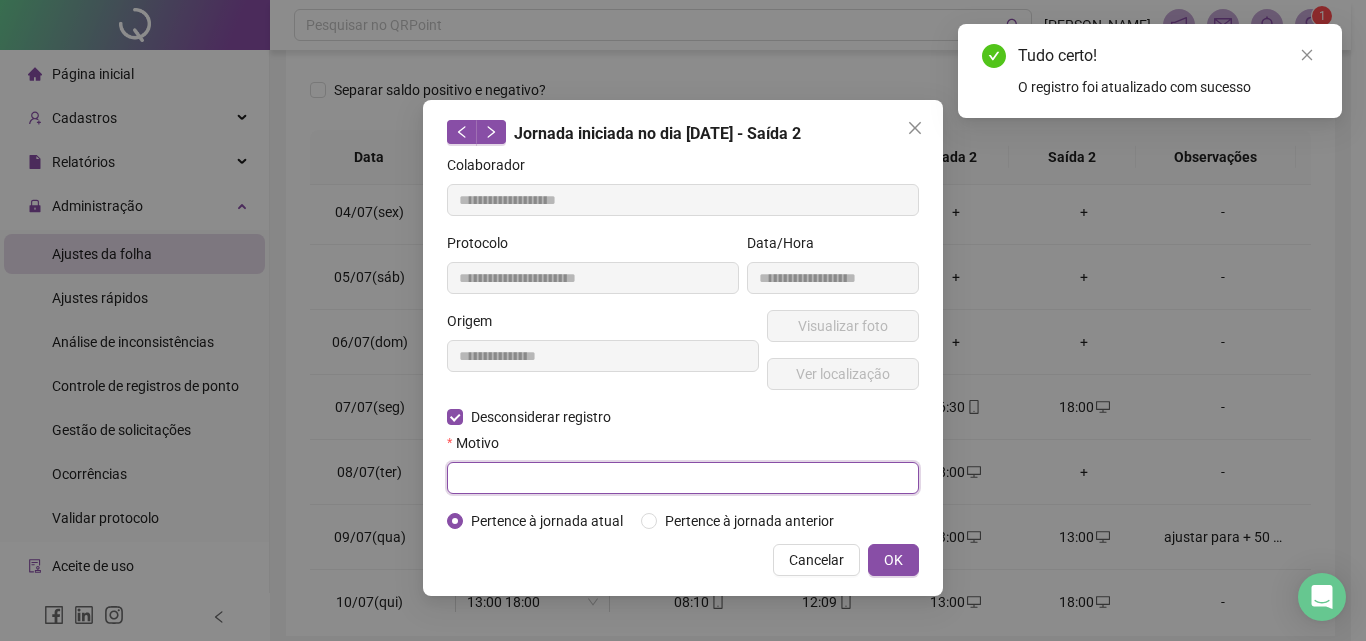 click at bounding box center [683, 478] 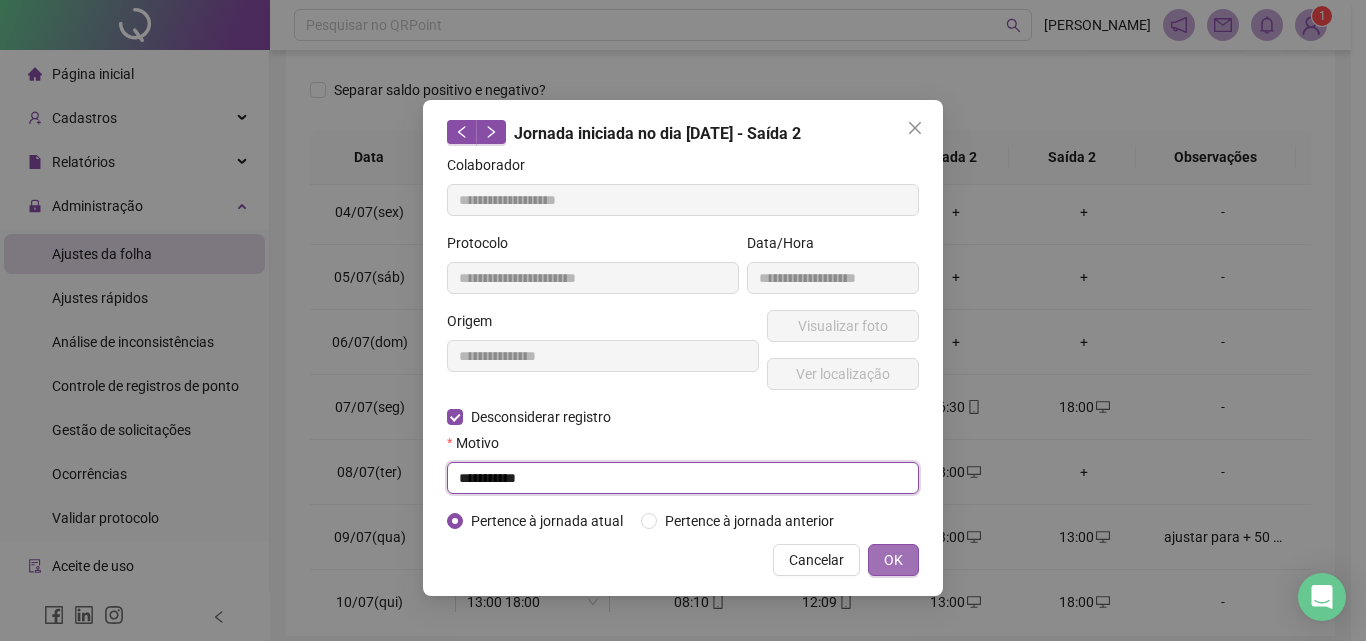 type on "**********" 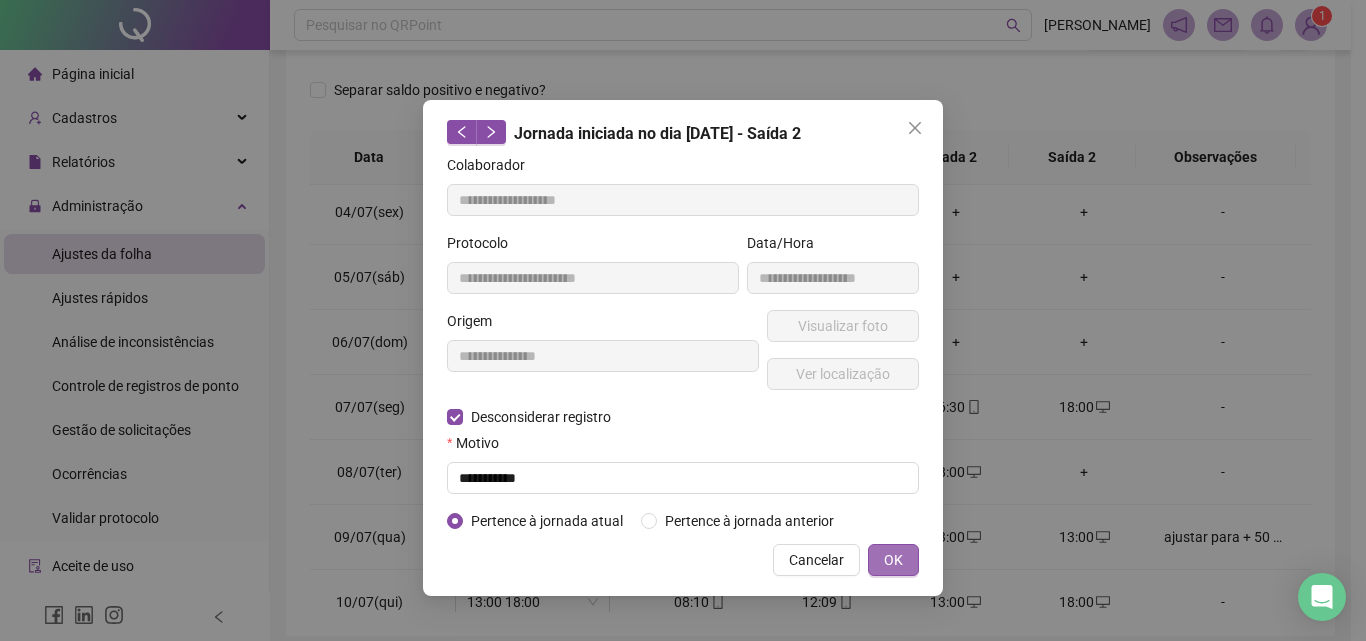 click on "OK" at bounding box center (893, 560) 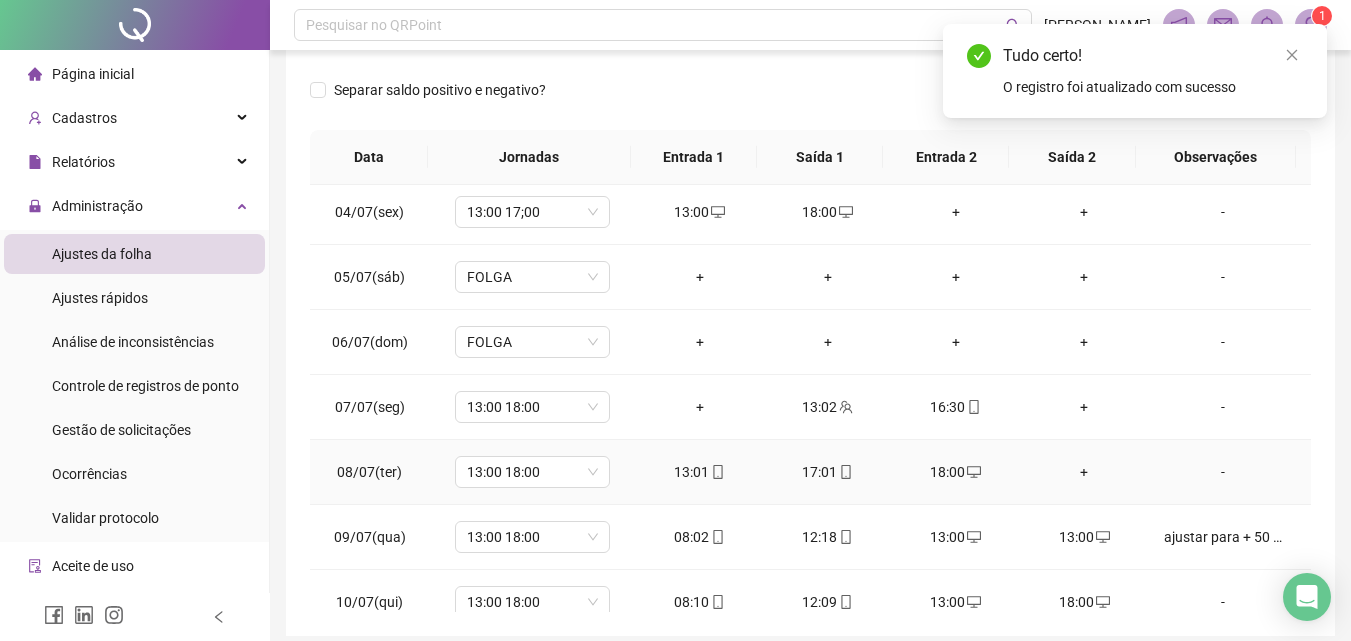 click on "18:00" at bounding box center [956, 472] 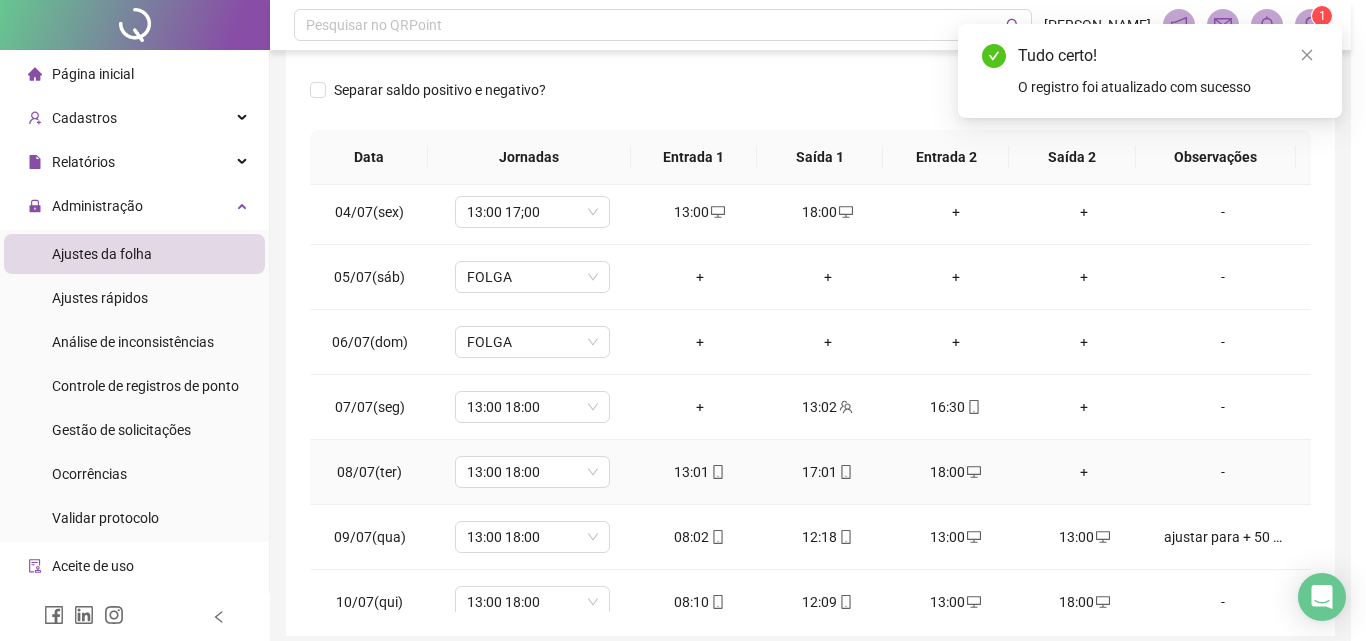 type on "**********" 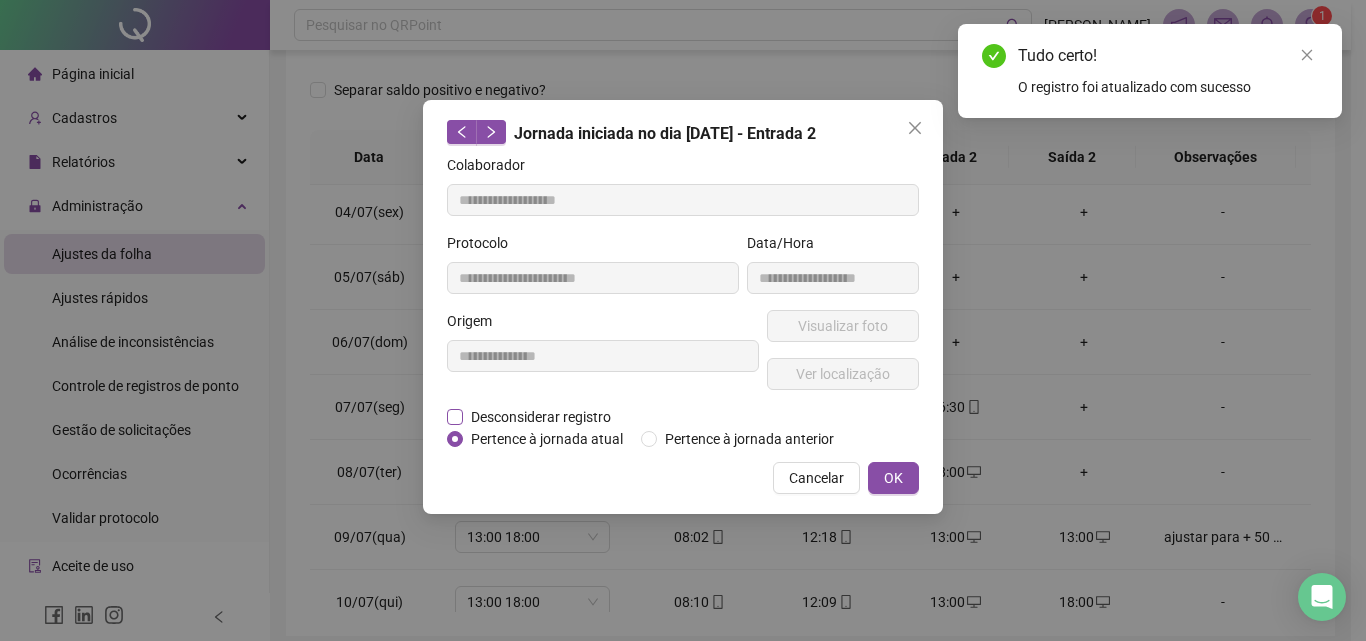 click on "Desconsiderar registro" at bounding box center [541, 417] 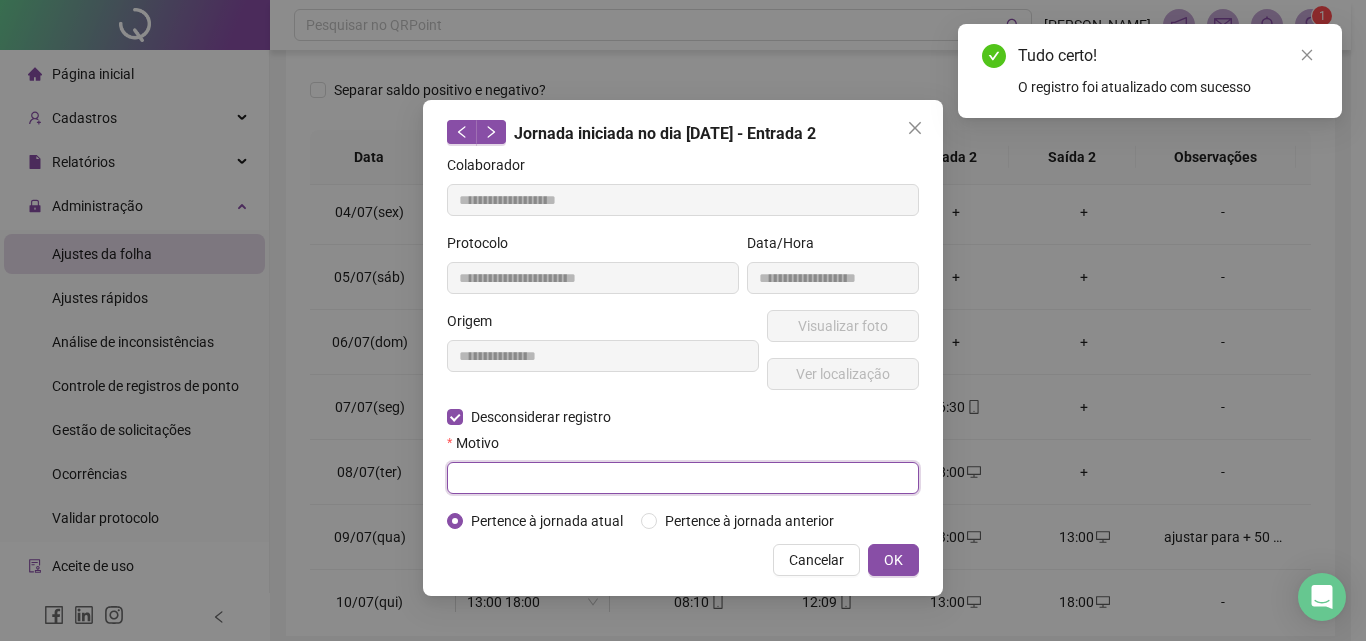 click at bounding box center [683, 478] 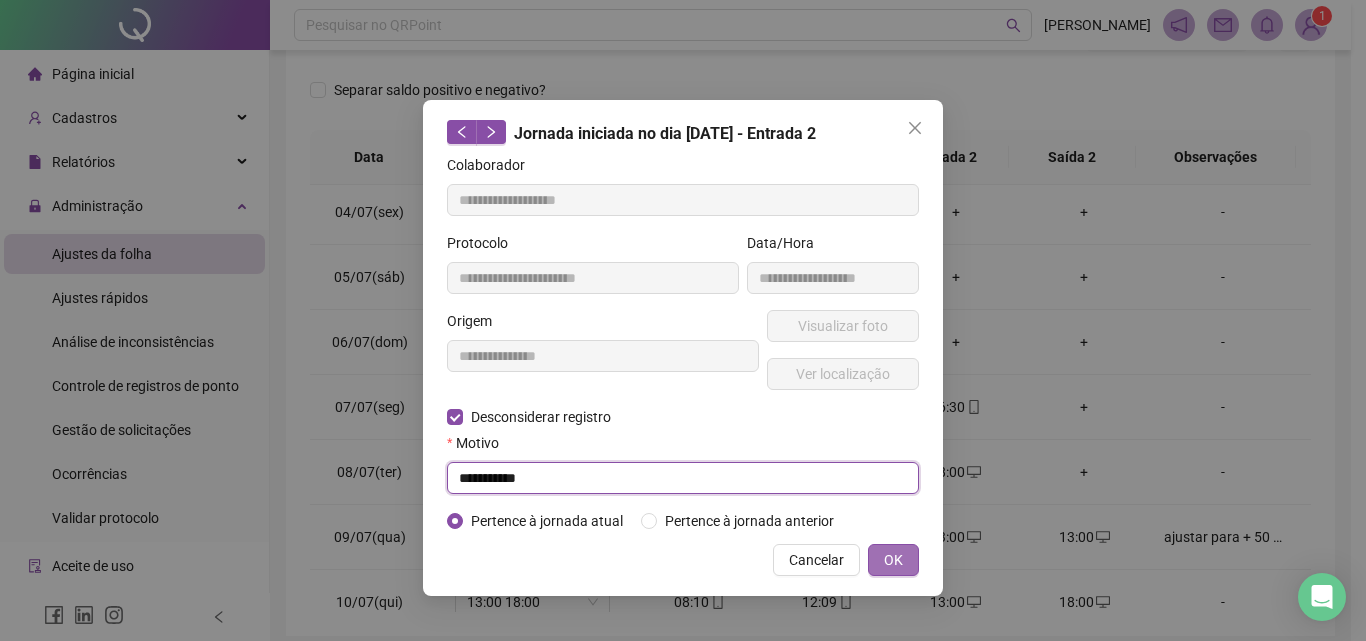 type on "**********" 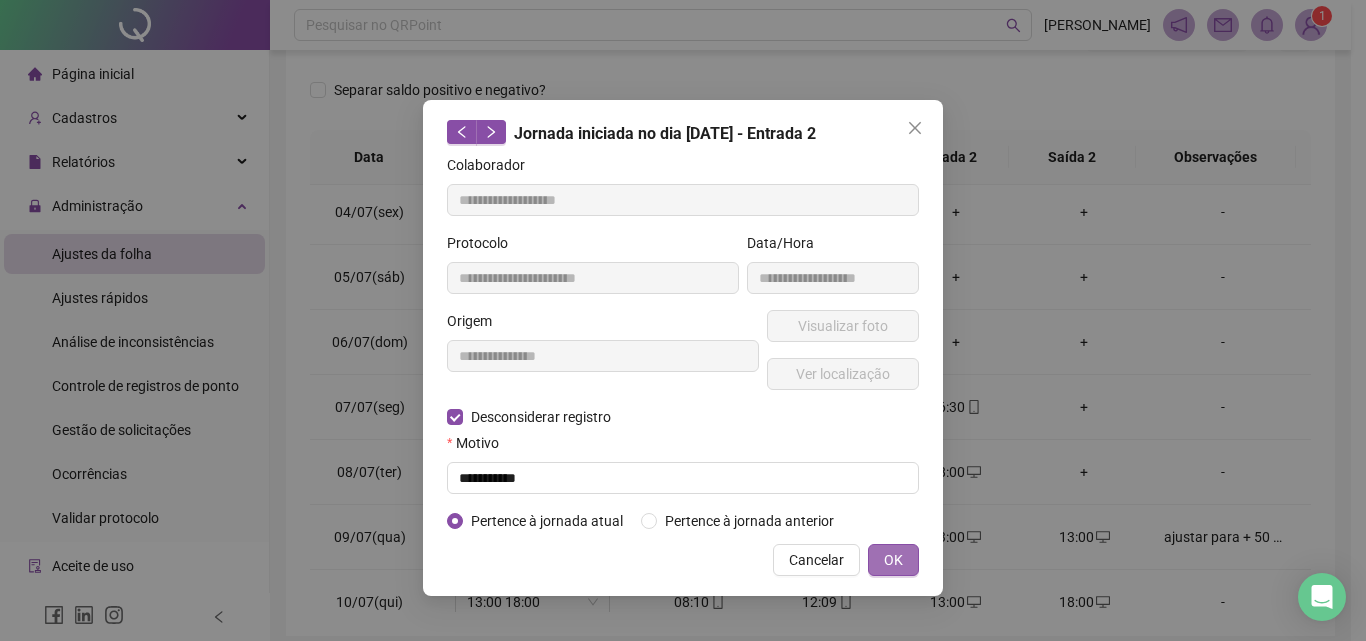 click on "OK" at bounding box center [893, 560] 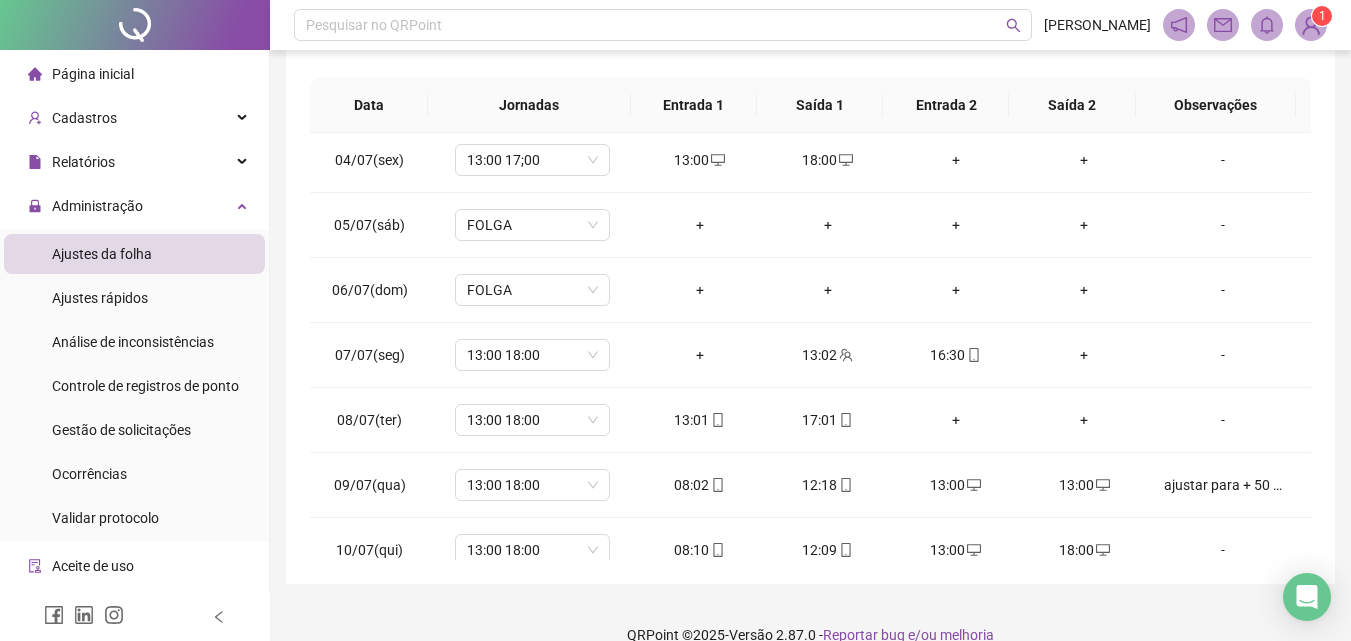 scroll, scrollTop: 381, scrollLeft: 0, axis: vertical 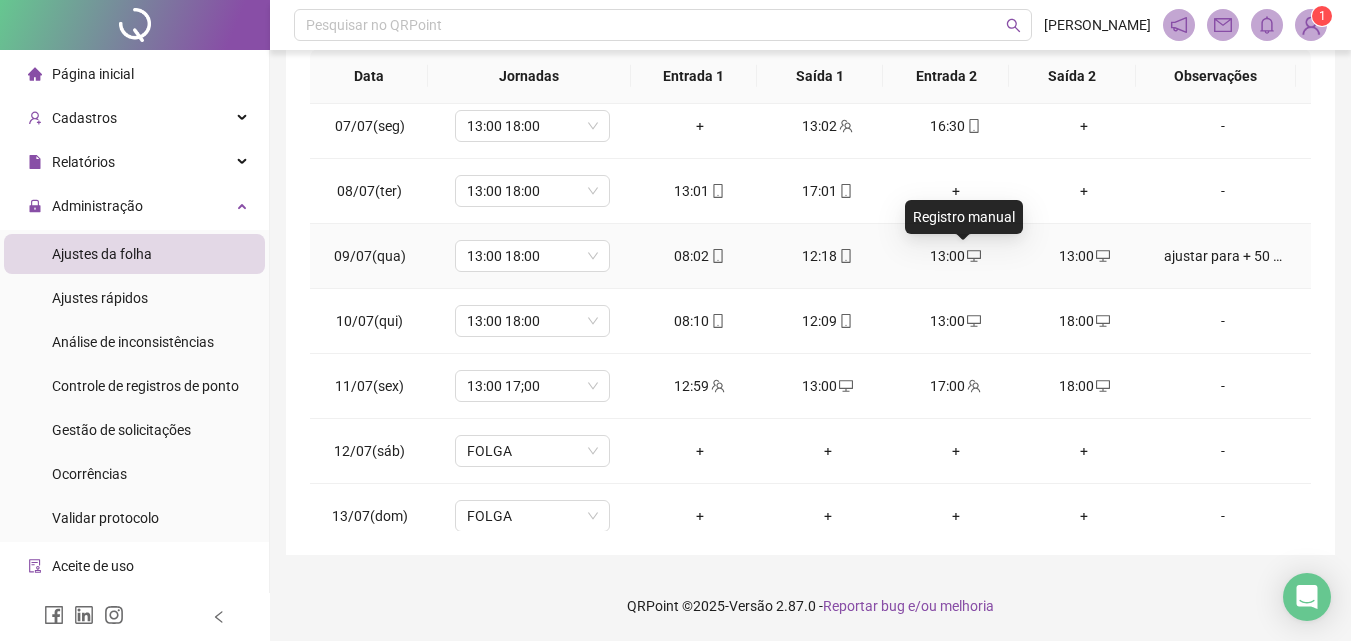 click 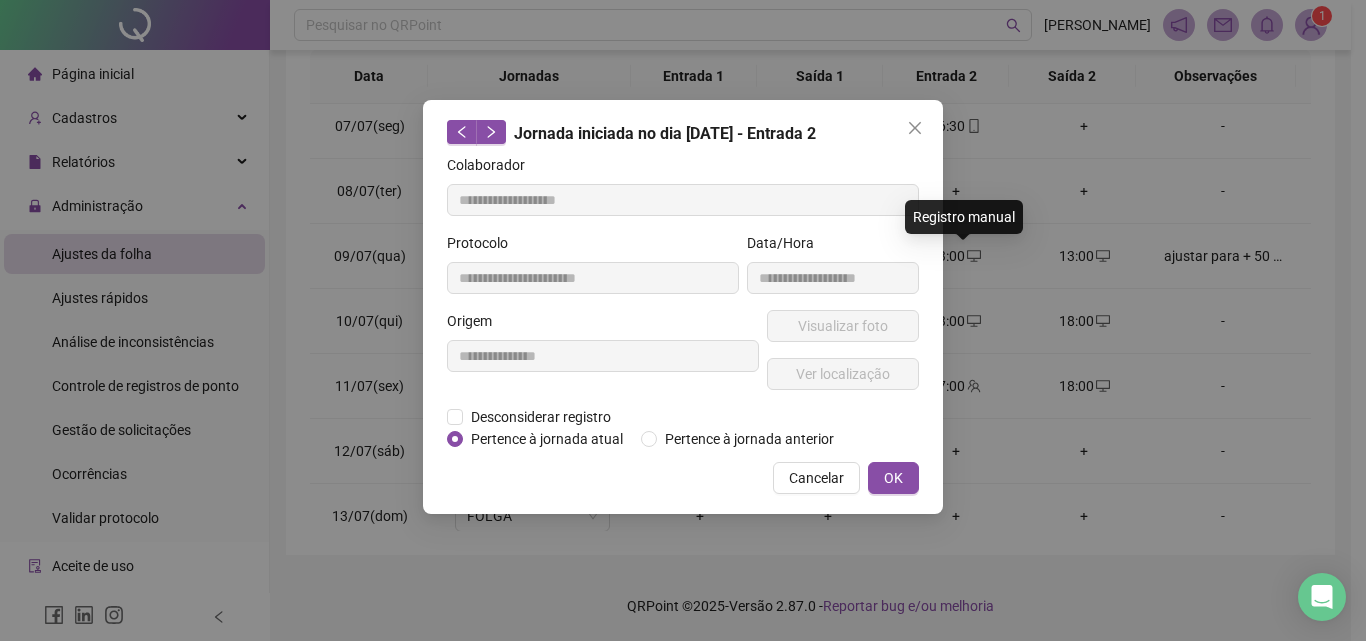 type on "**********" 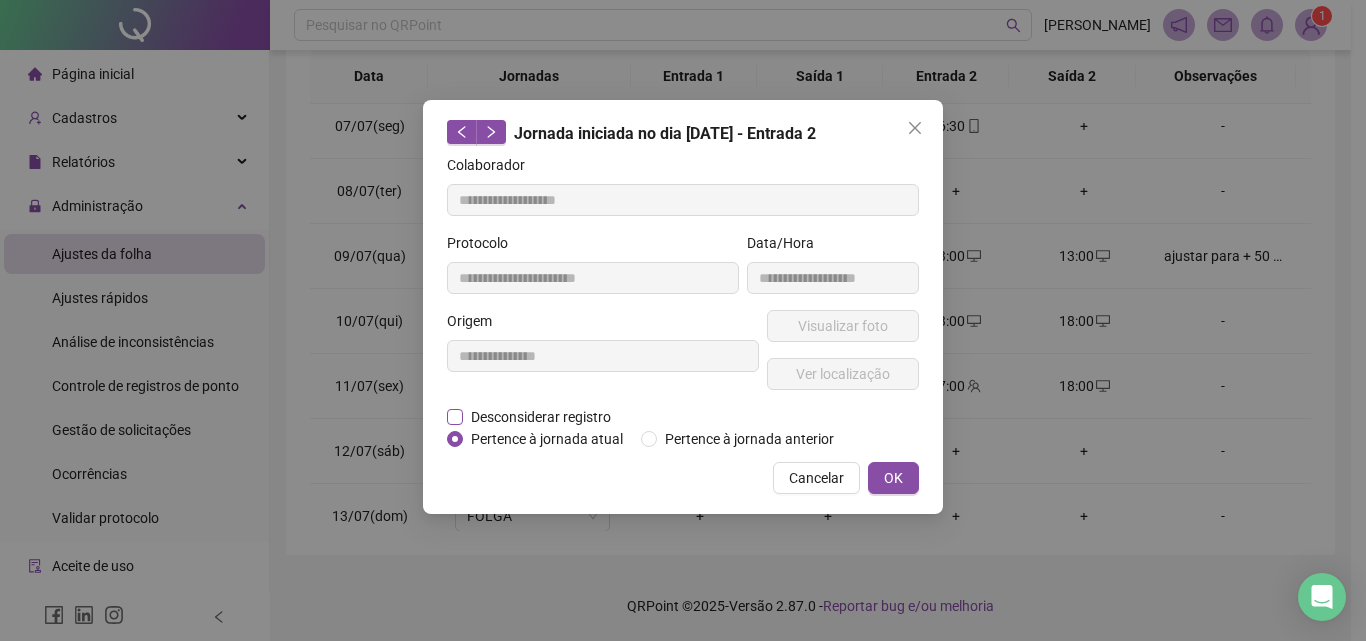 click on "Desconsiderar registro" at bounding box center [541, 417] 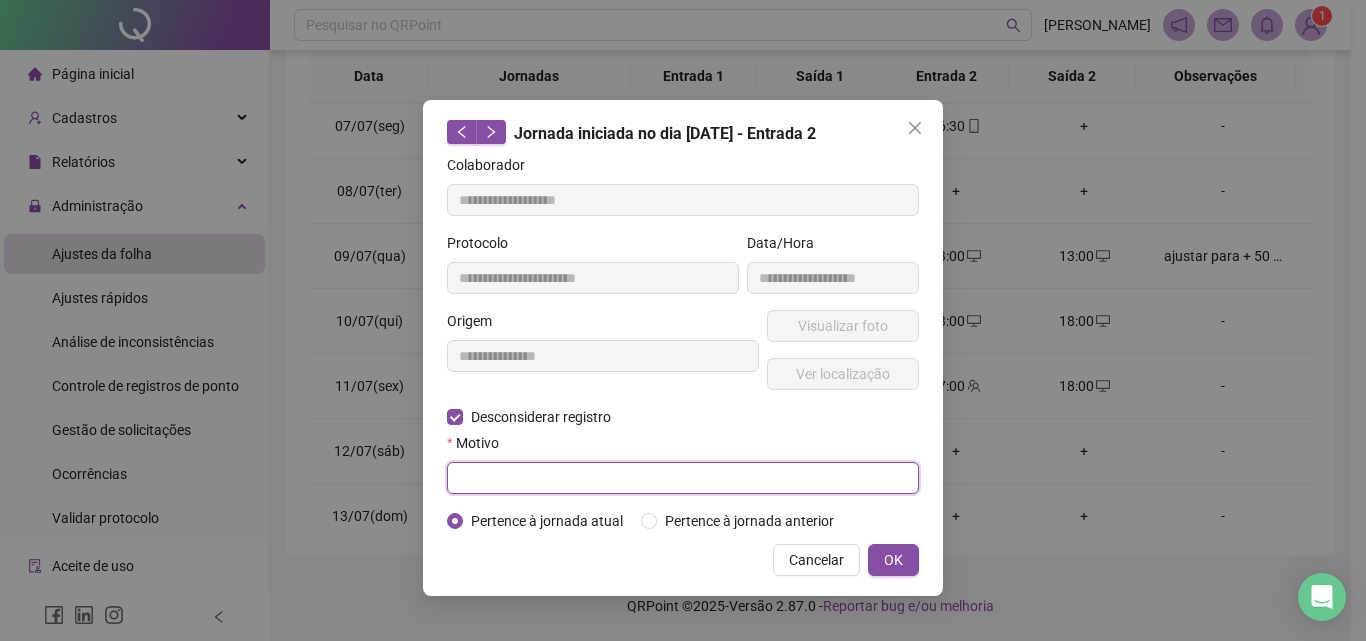 click at bounding box center [683, 478] 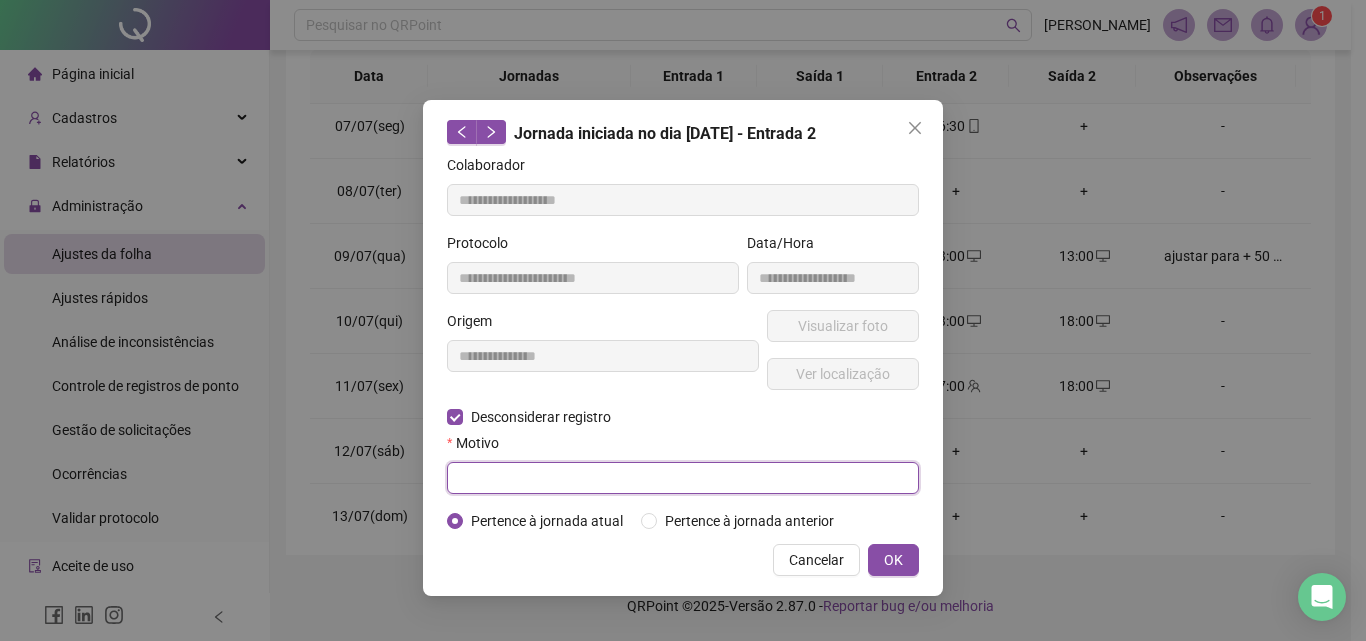 click at bounding box center [683, 478] 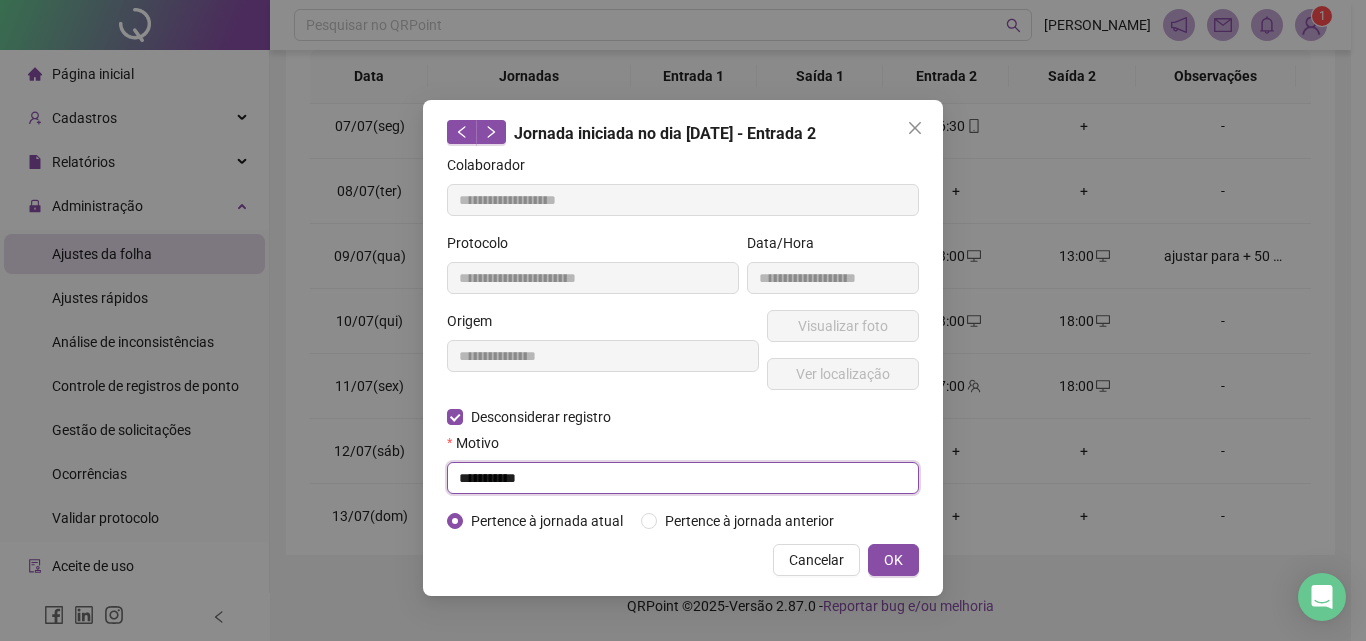 drag, startPoint x: 554, startPoint y: 476, endPoint x: 445, endPoint y: 477, distance: 109.004585 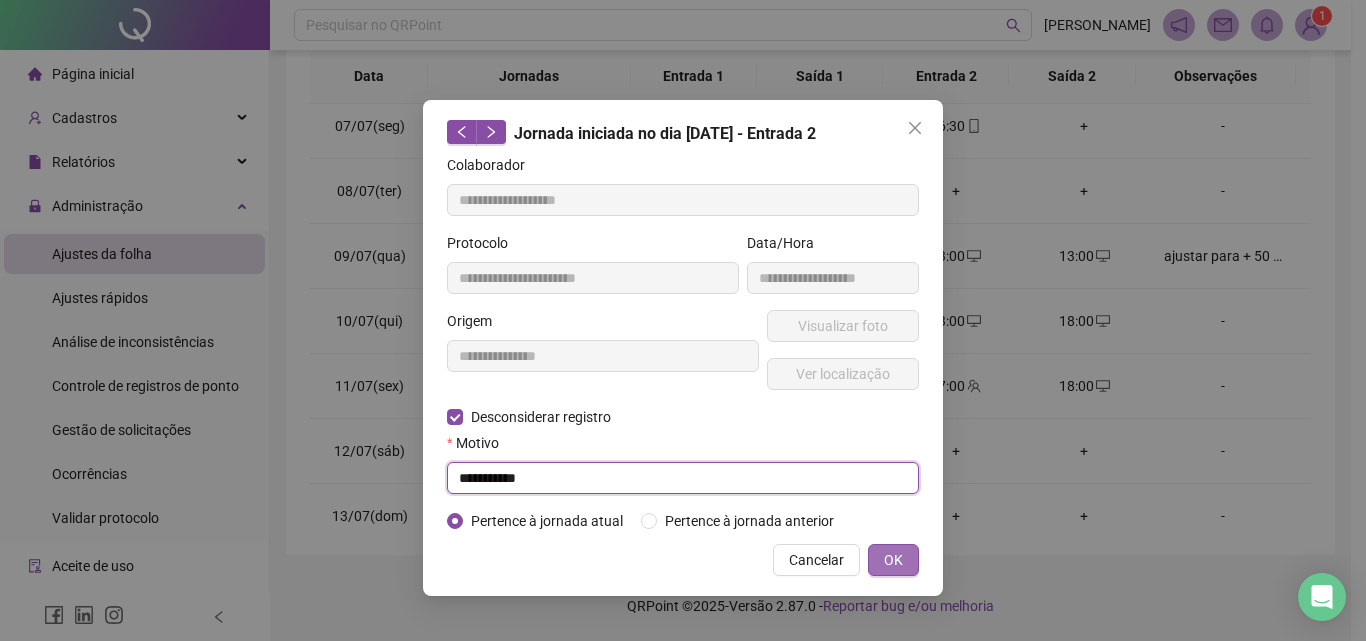 type on "**********" 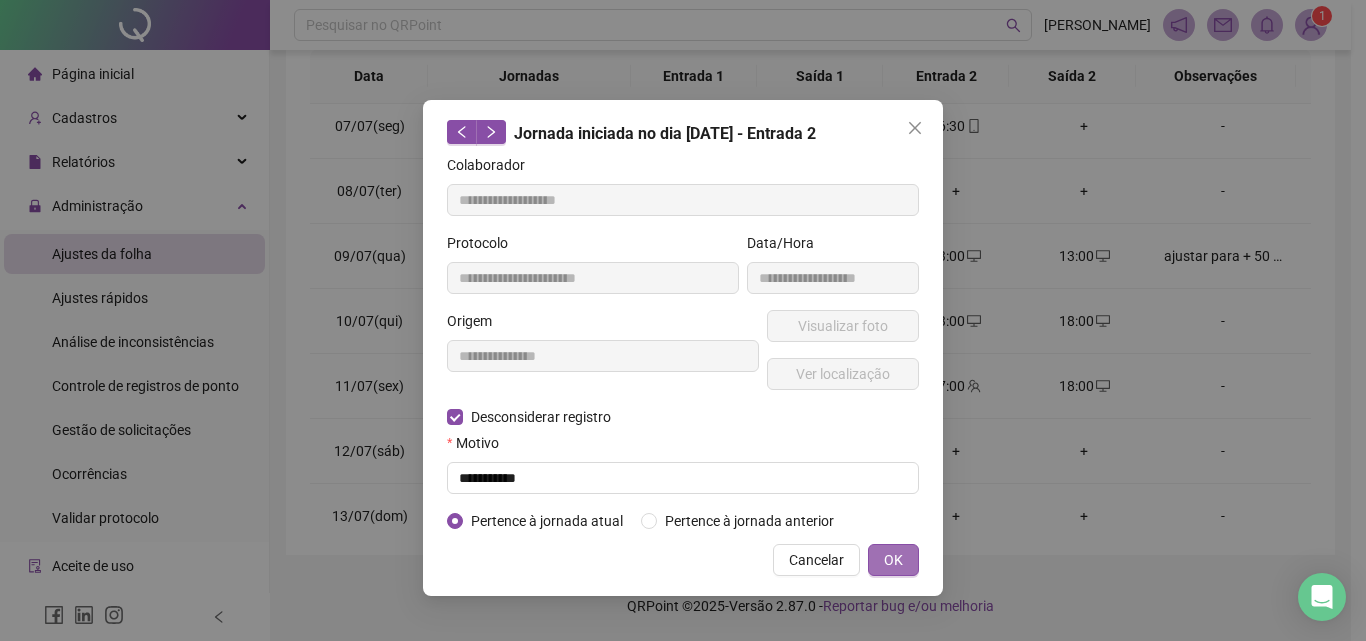 click on "OK" at bounding box center (893, 560) 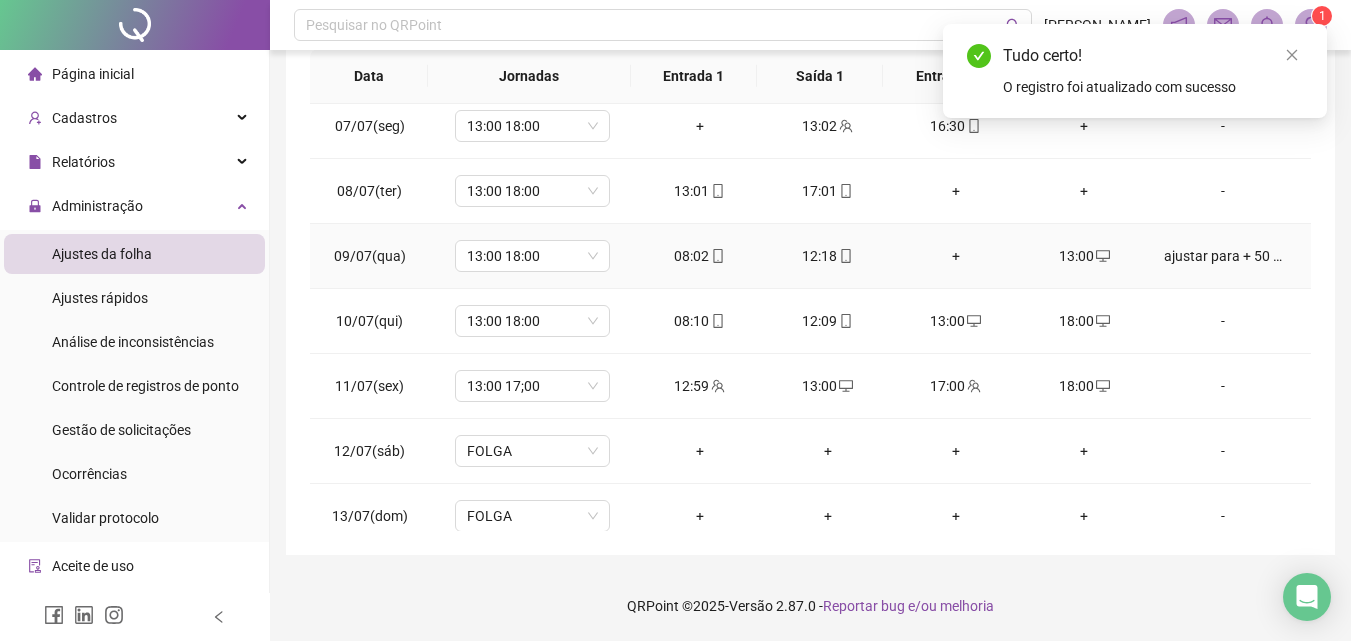 click on "13:00" at bounding box center [1084, 256] 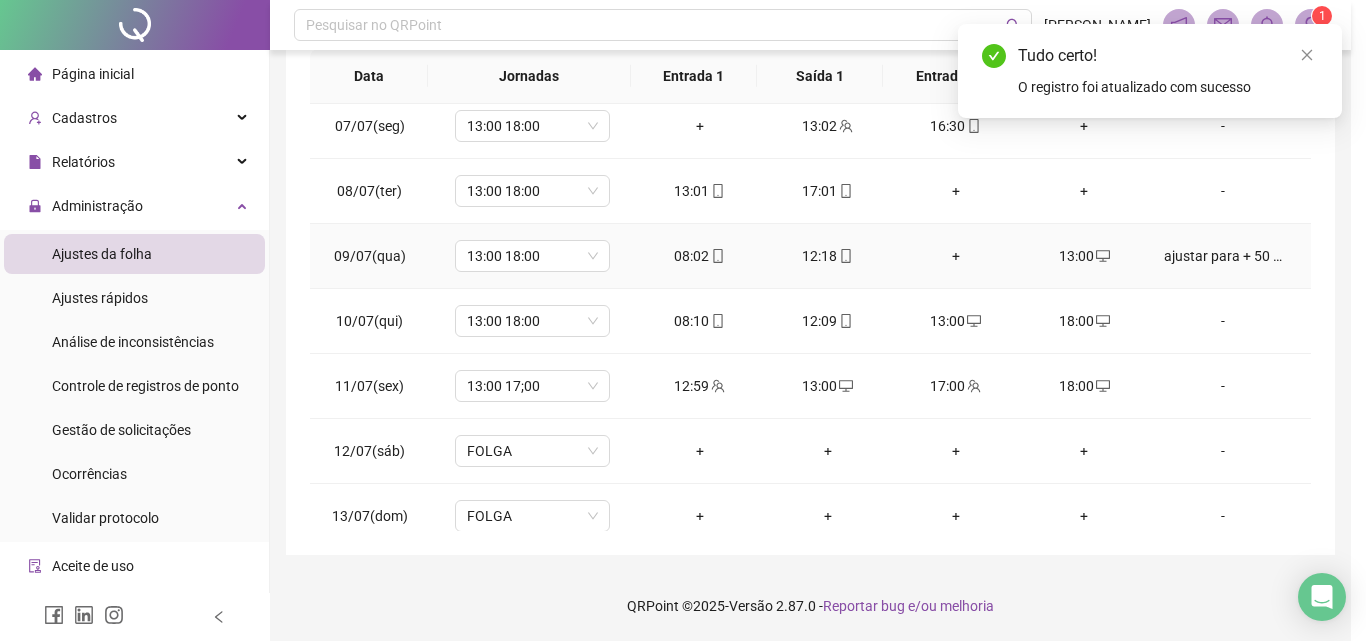 type on "**********" 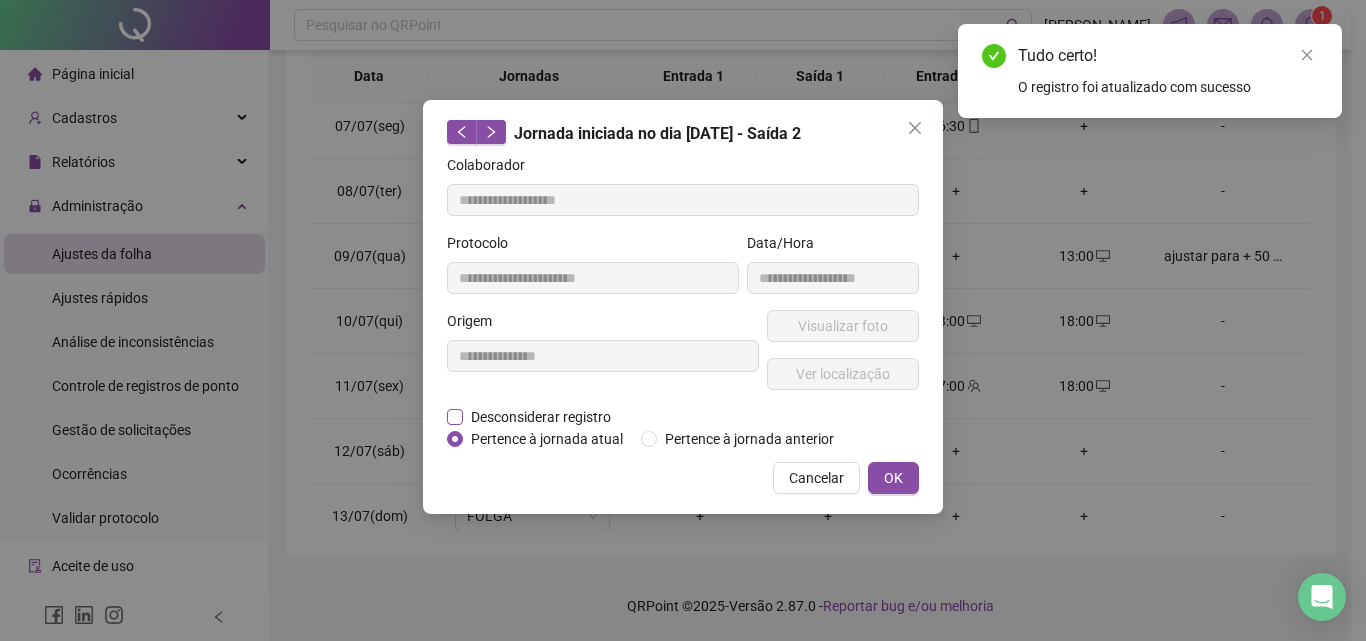 click on "Desconsiderar registro" at bounding box center (541, 417) 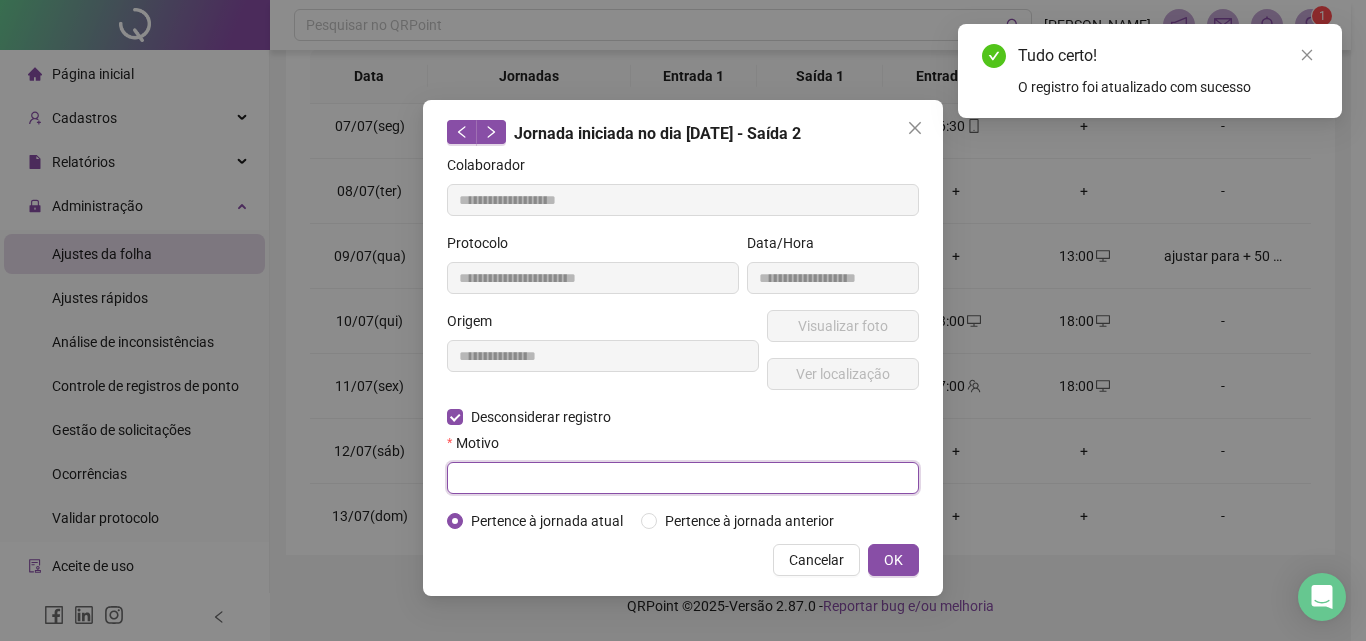 click at bounding box center (683, 478) 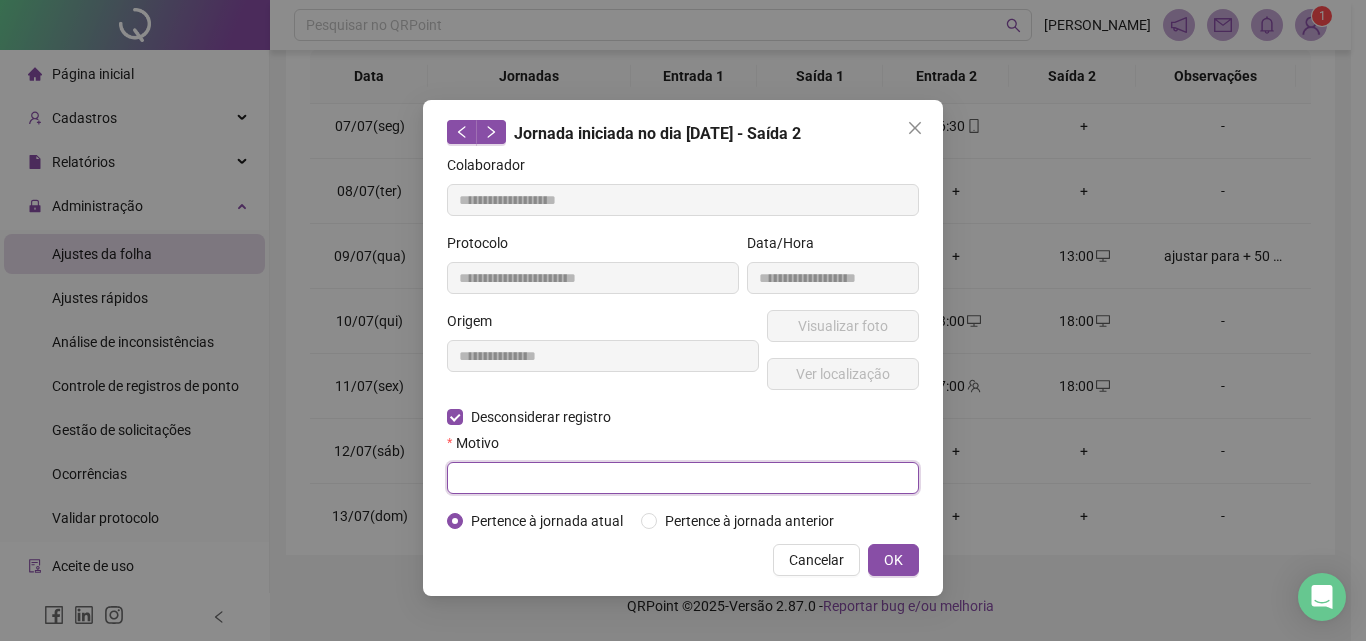 paste on "**********" 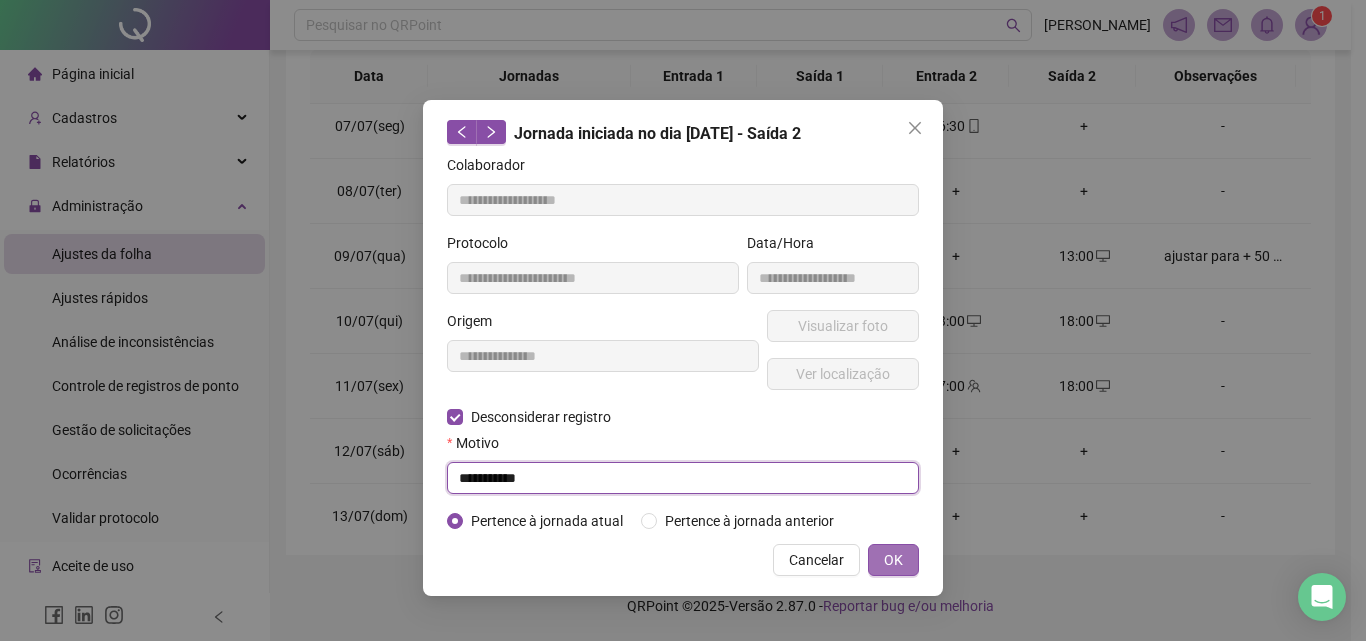 type on "**********" 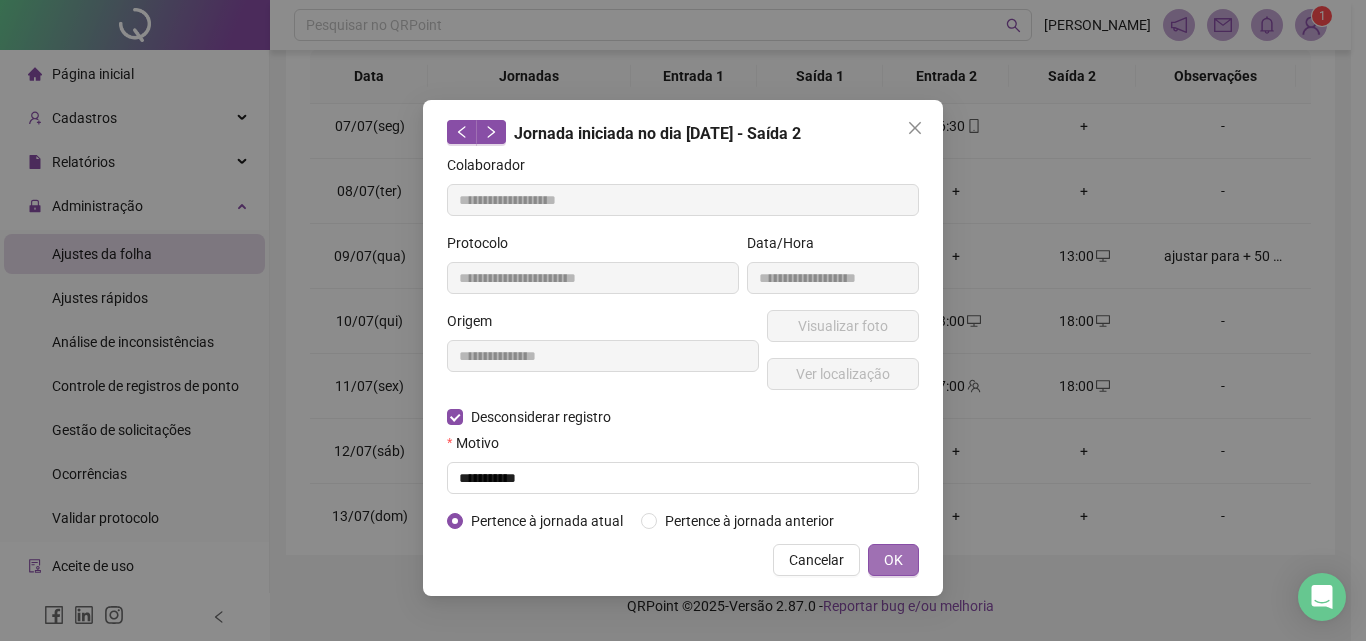 click on "OK" at bounding box center (893, 560) 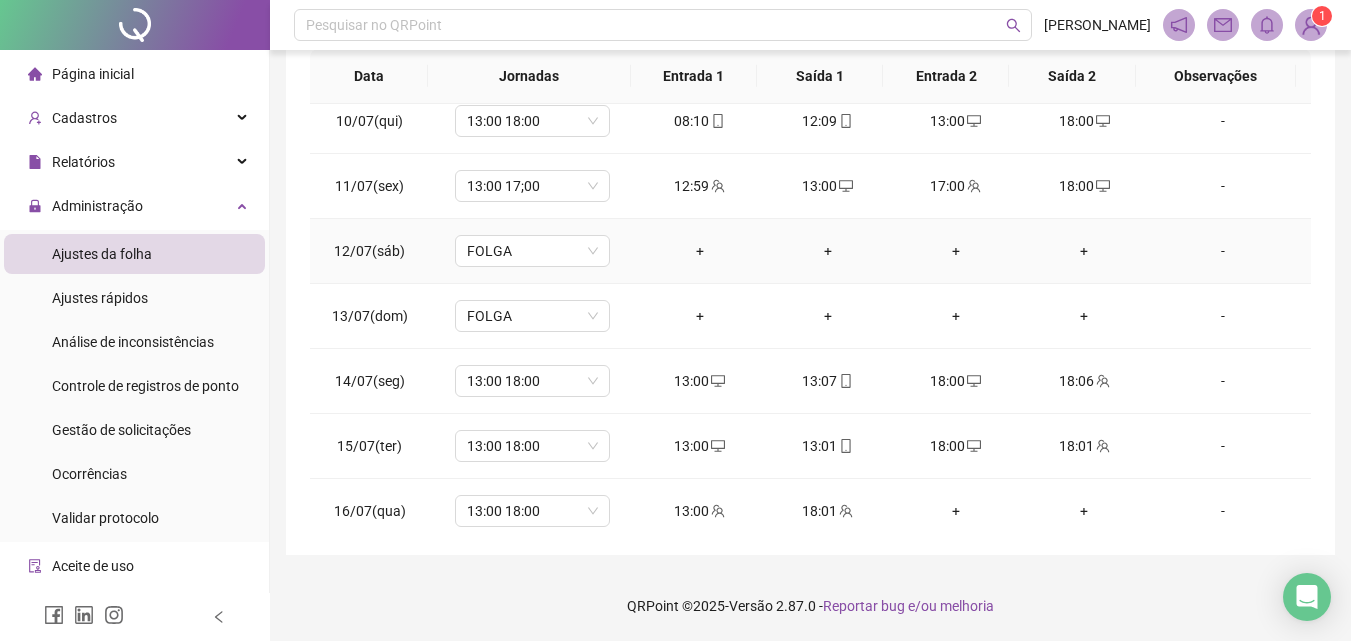 scroll, scrollTop: 500, scrollLeft: 0, axis: vertical 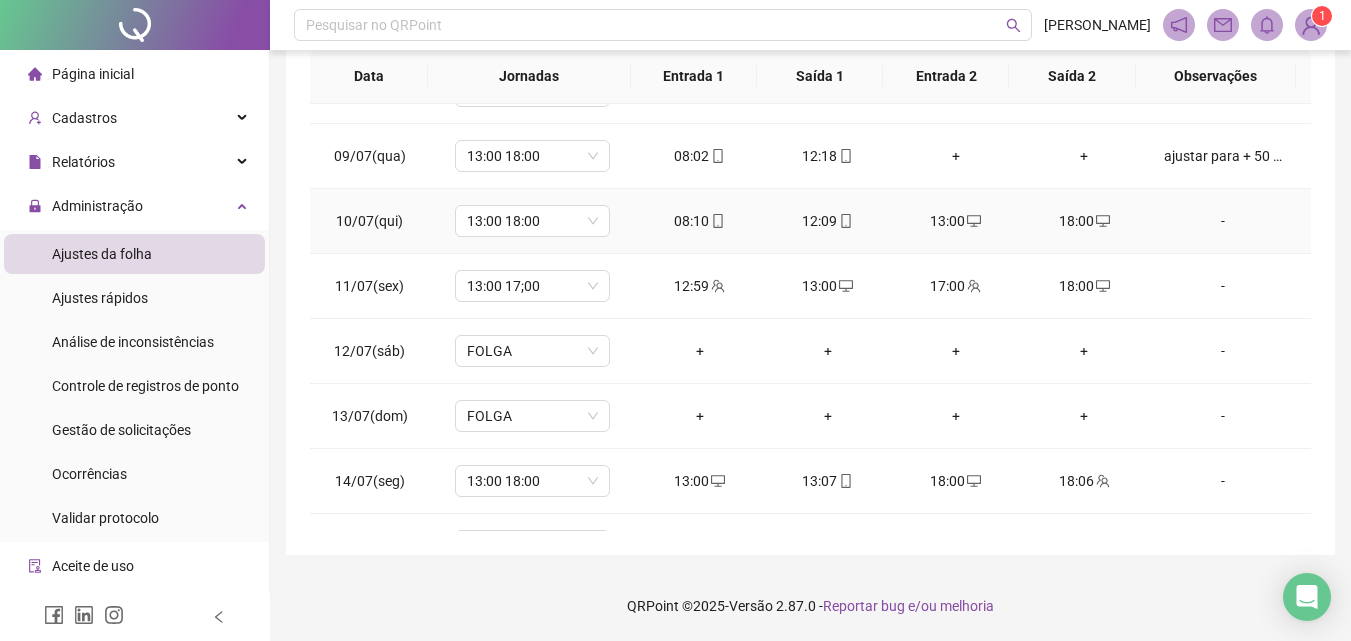 click at bounding box center (973, 221) 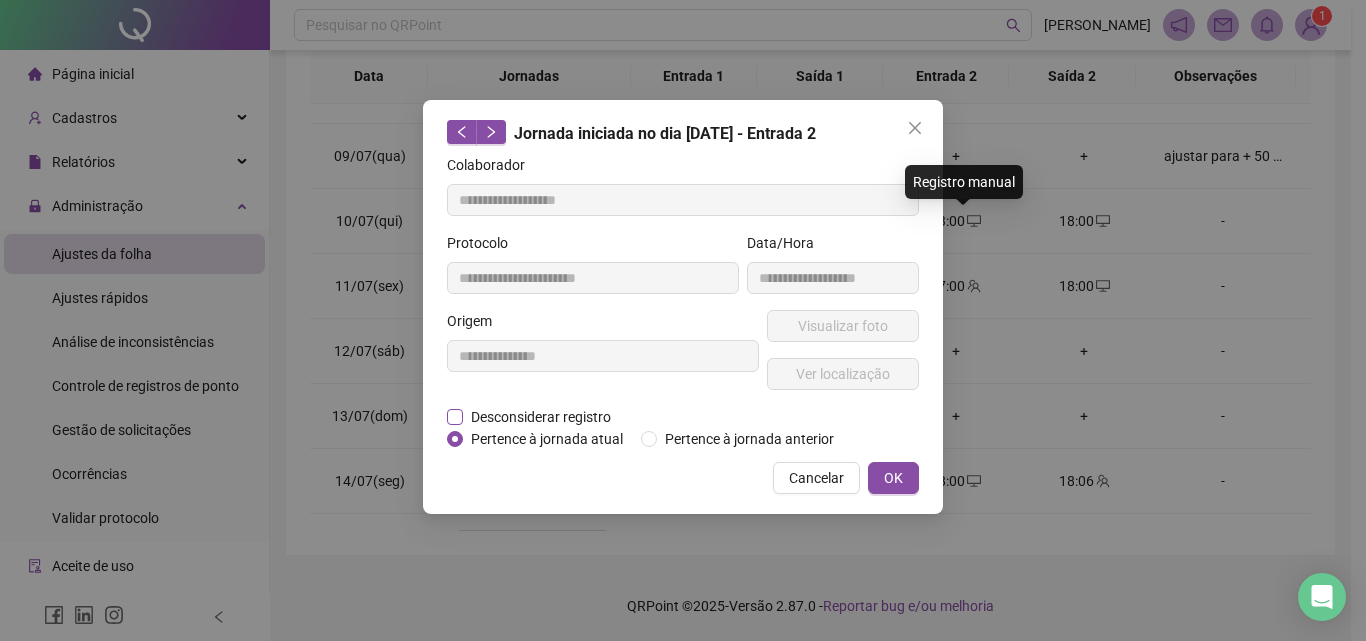type on "**********" 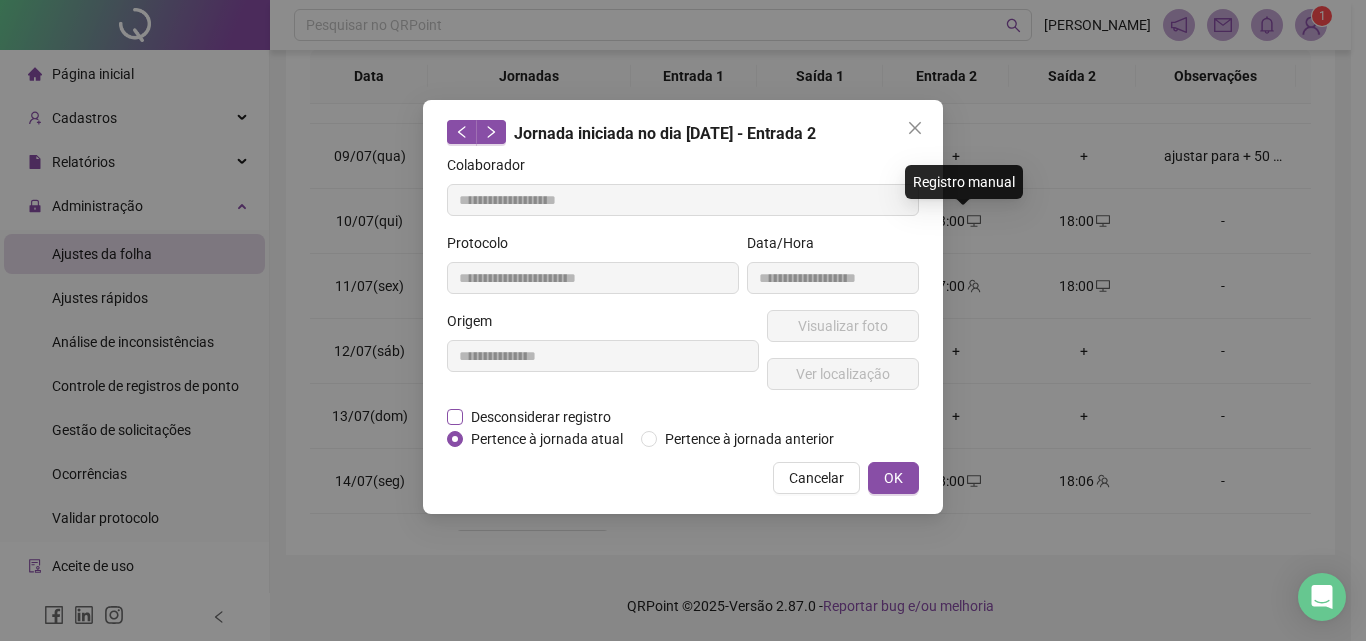 click on "Desconsiderar registro" at bounding box center [541, 417] 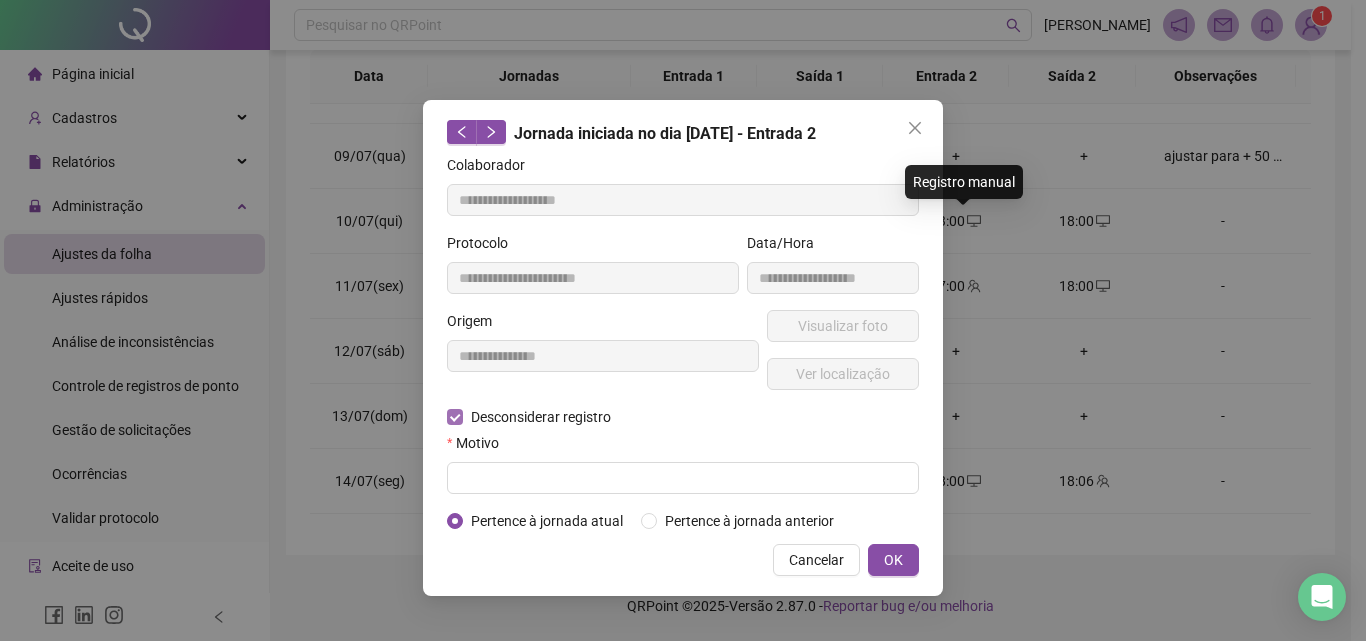 click at bounding box center (683, 478) 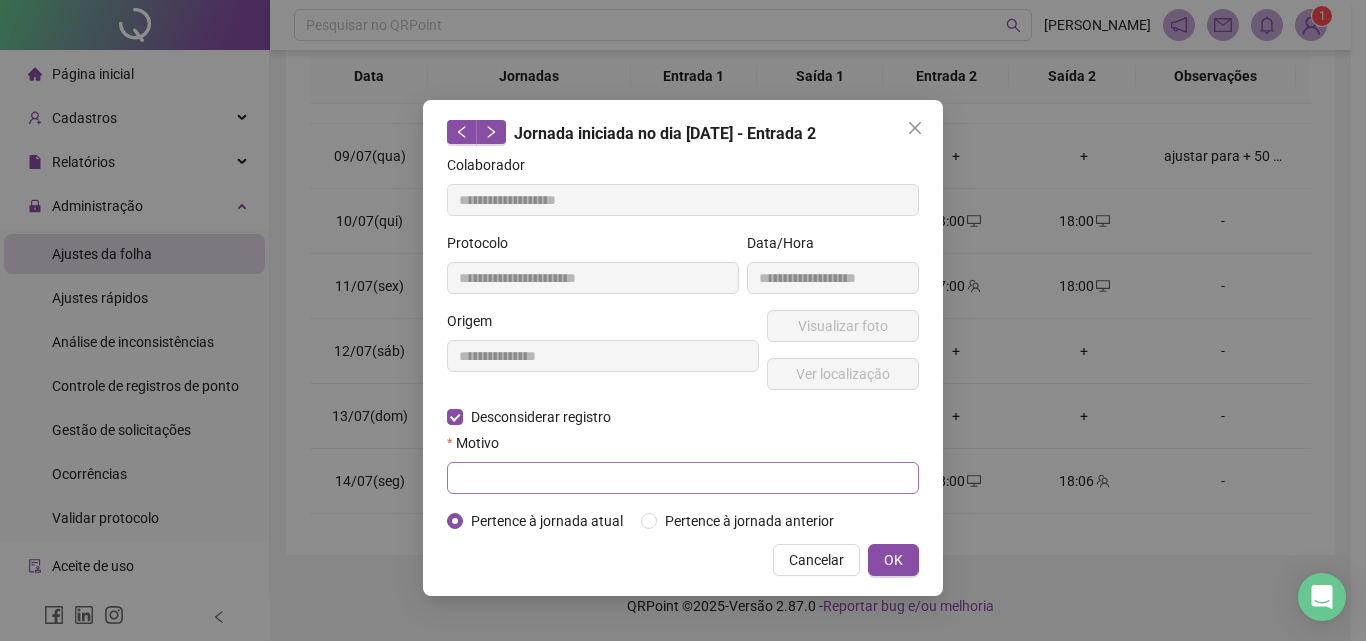 click at bounding box center [683, 478] 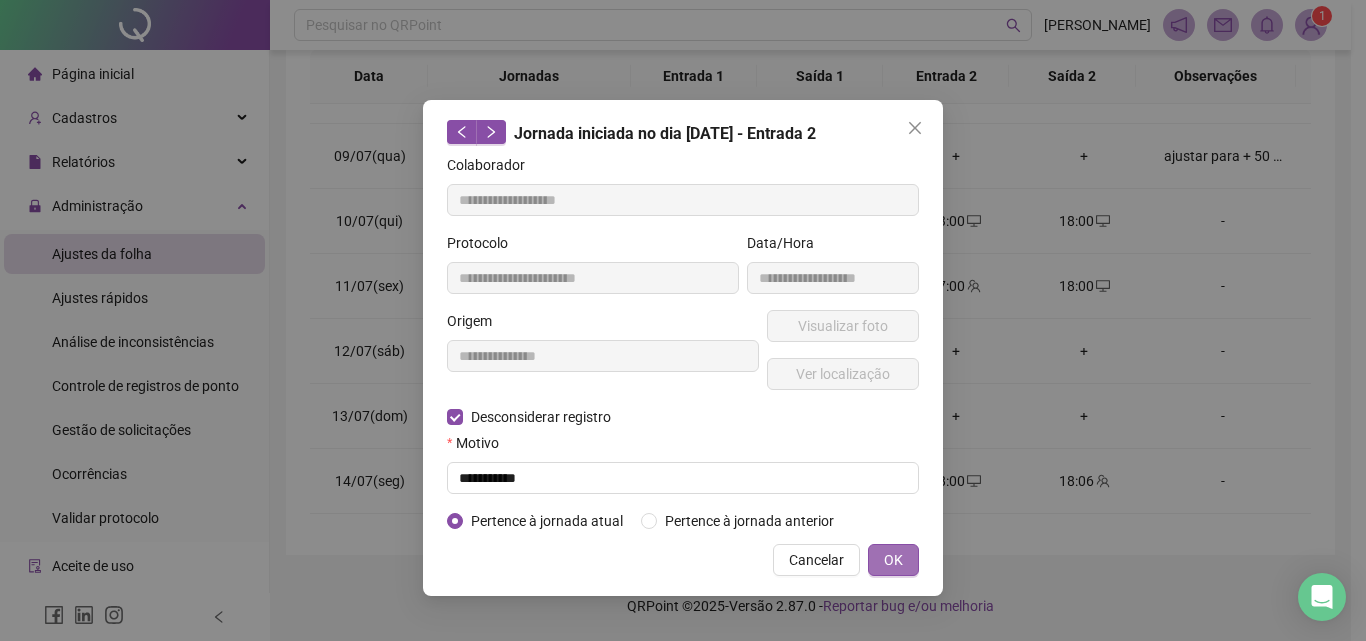 type on "**********" 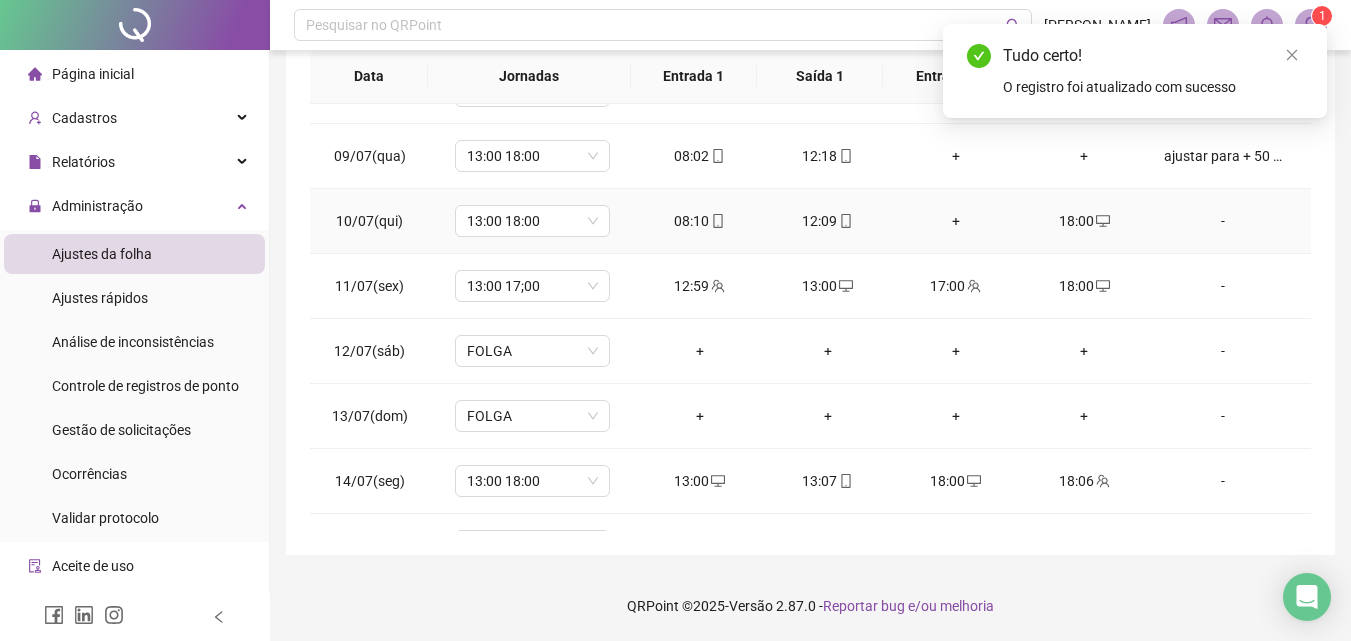 click on "18:00" at bounding box center (1084, 221) 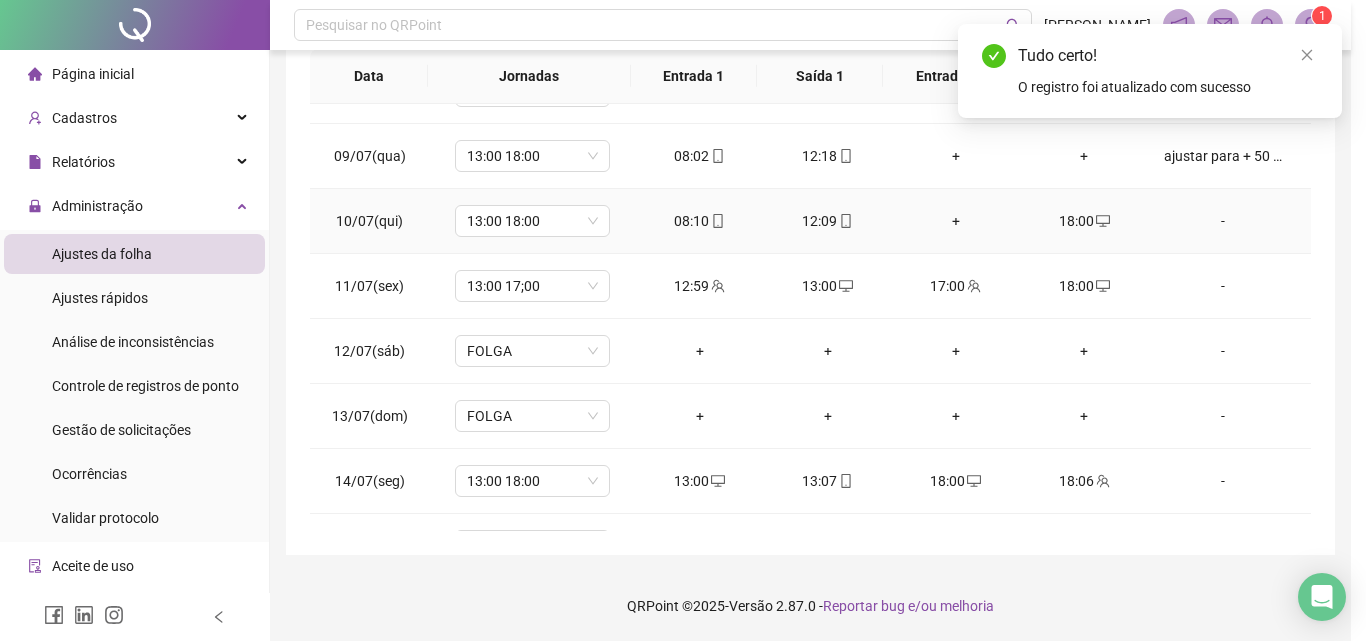 type on "**********" 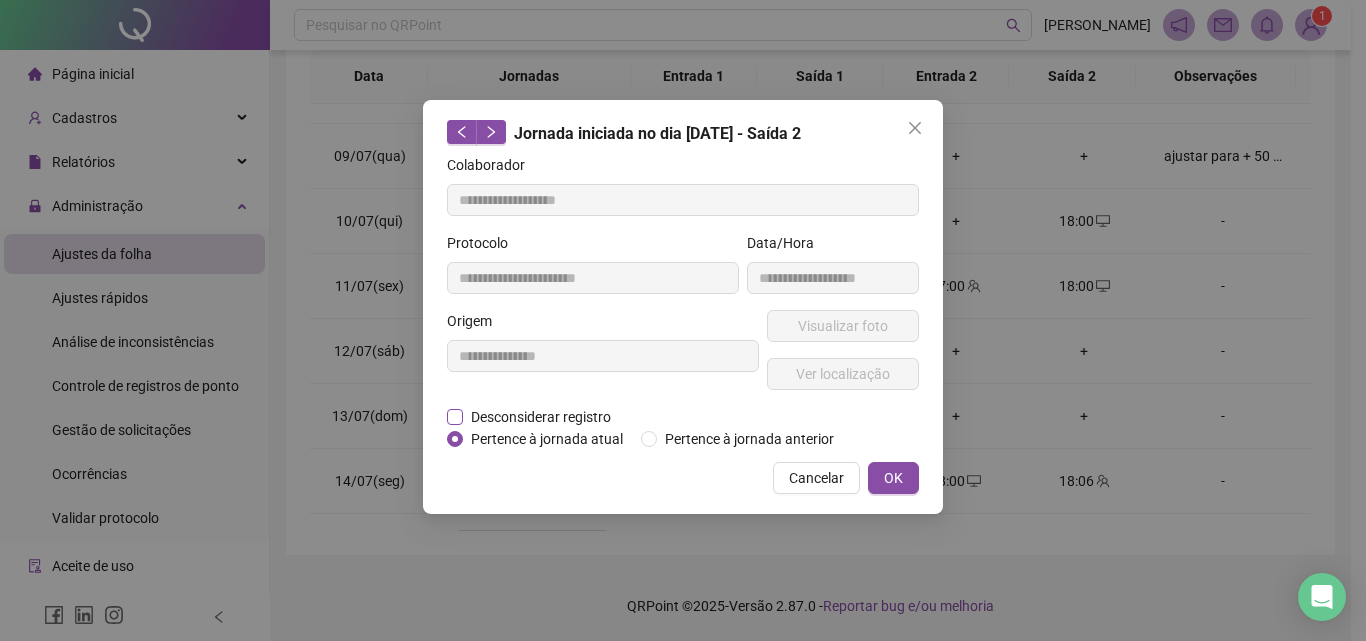 click on "Desconsiderar registro" at bounding box center (541, 417) 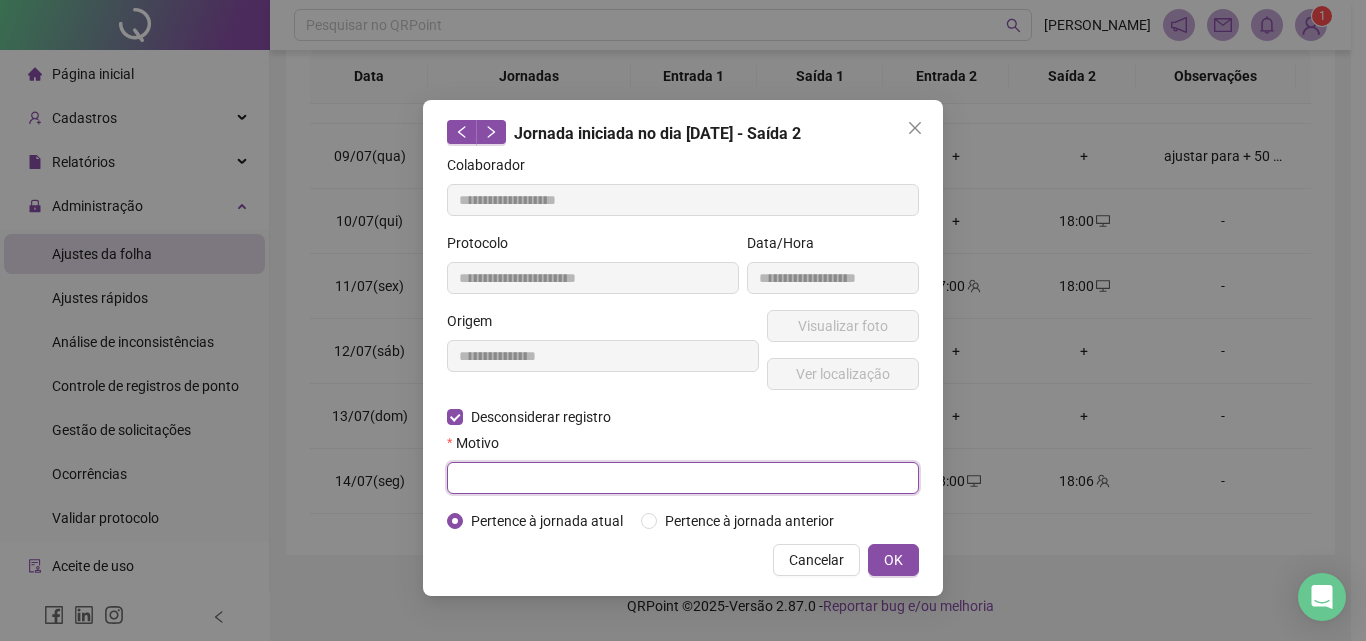 click at bounding box center (683, 478) 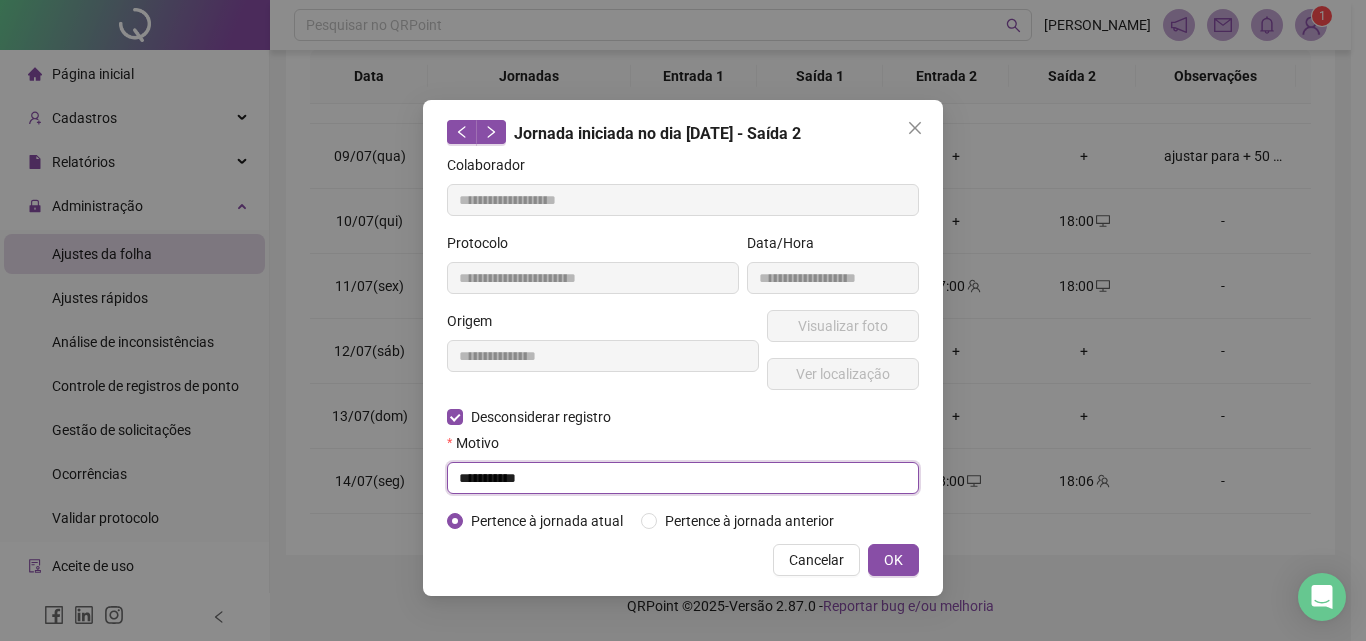 drag, startPoint x: 552, startPoint y: 483, endPoint x: 448, endPoint y: 482, distance: 104.00481 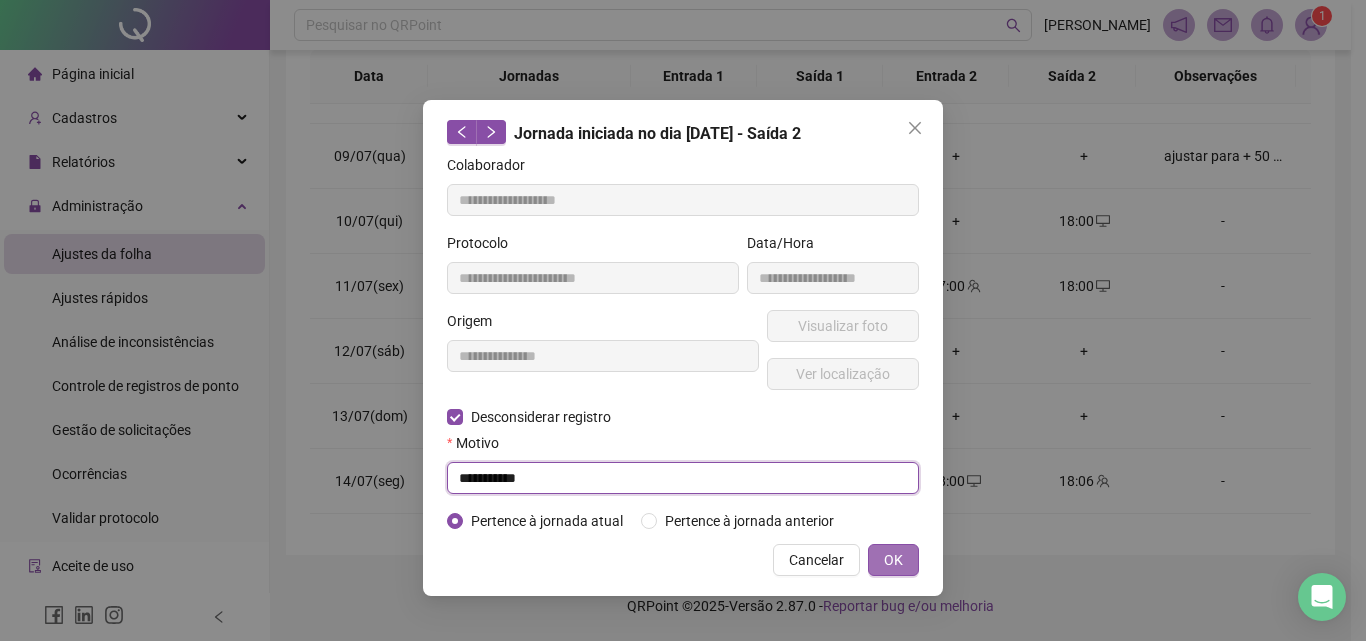 type on "**********" 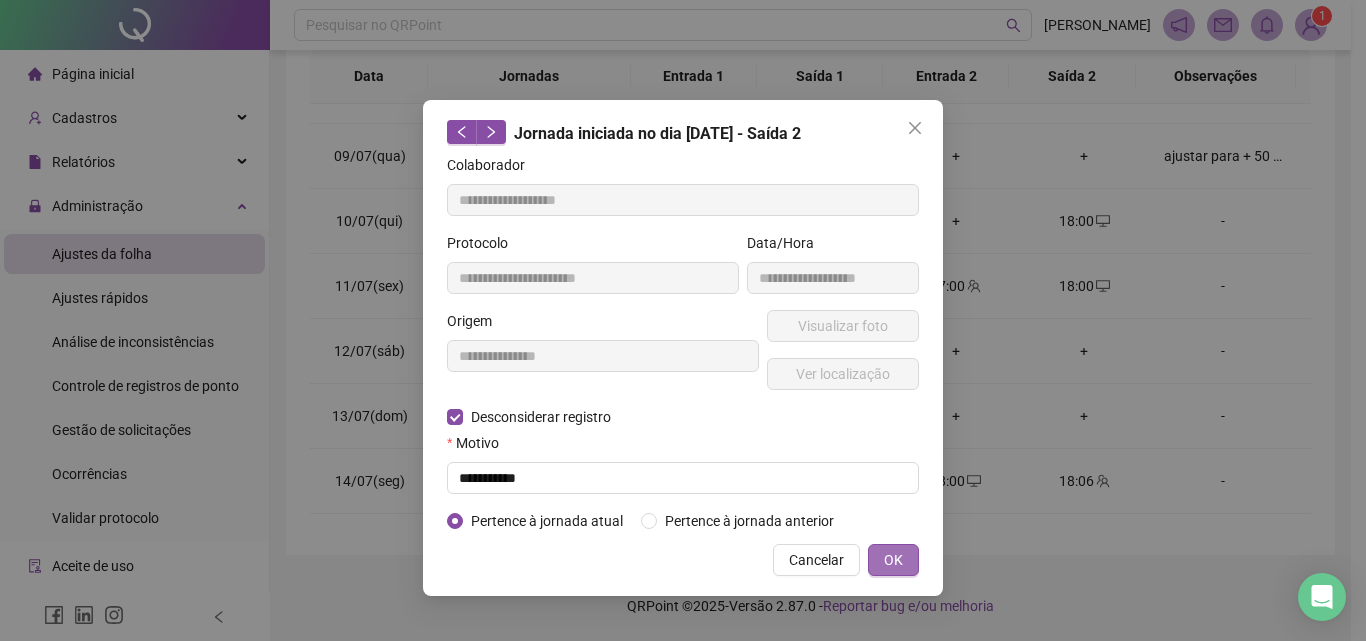 click on "OK" at bounding box center [893, 560] 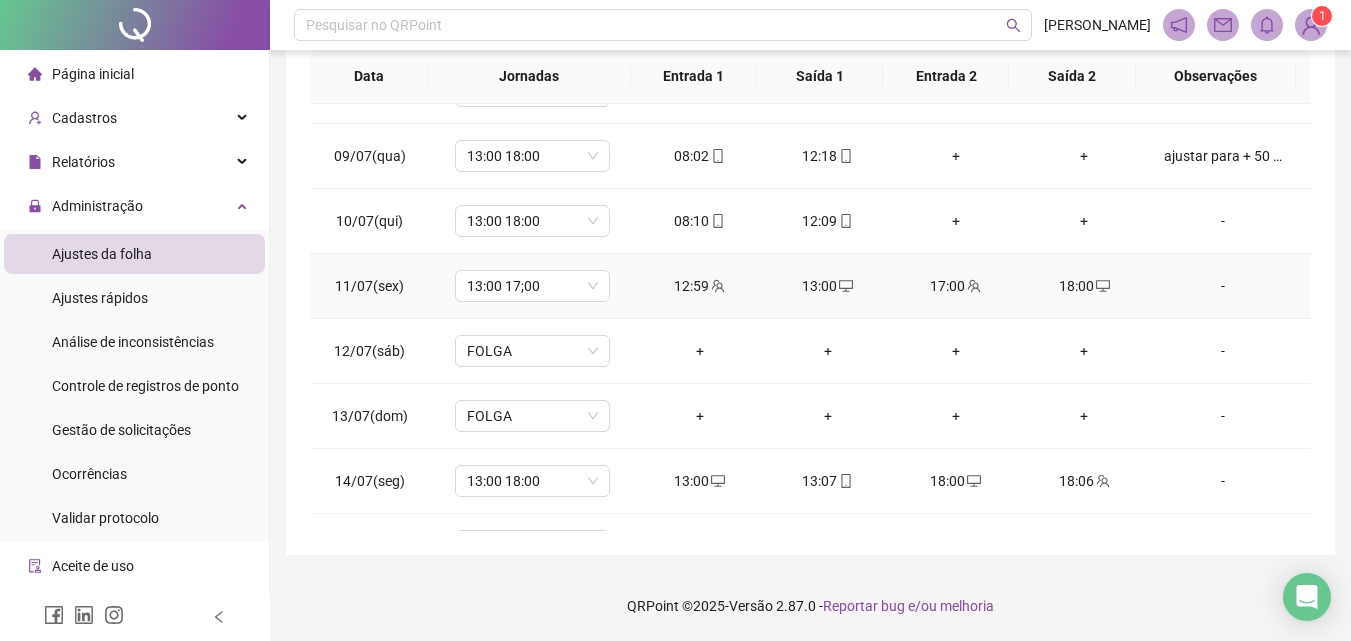 click on "13:00" at bounding box center [828, 286] 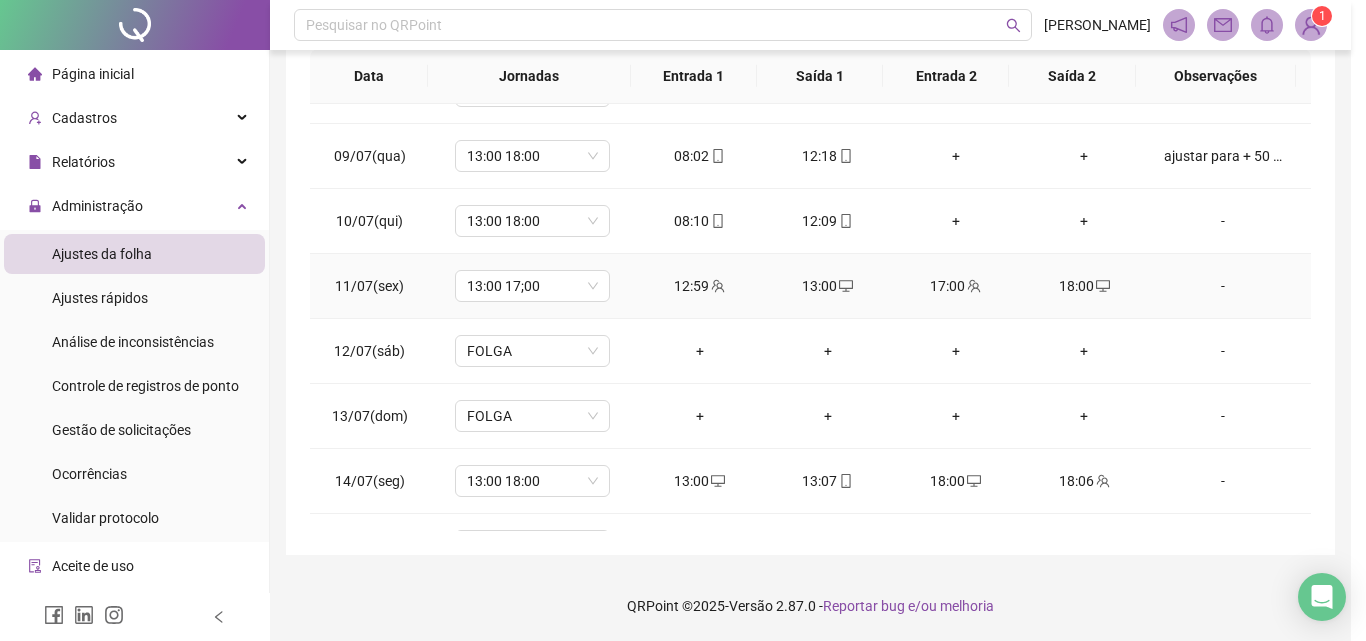 type on "**********" 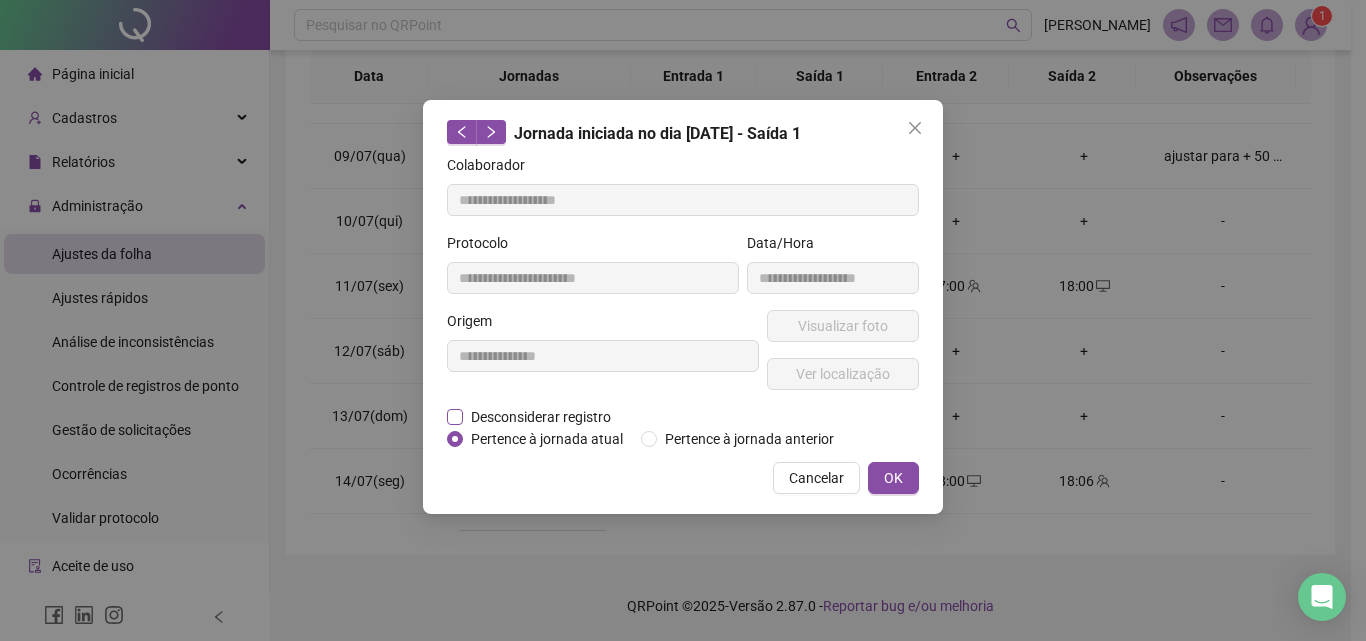 click on "Desconsiderar registro" at bounding box center [541, 417] 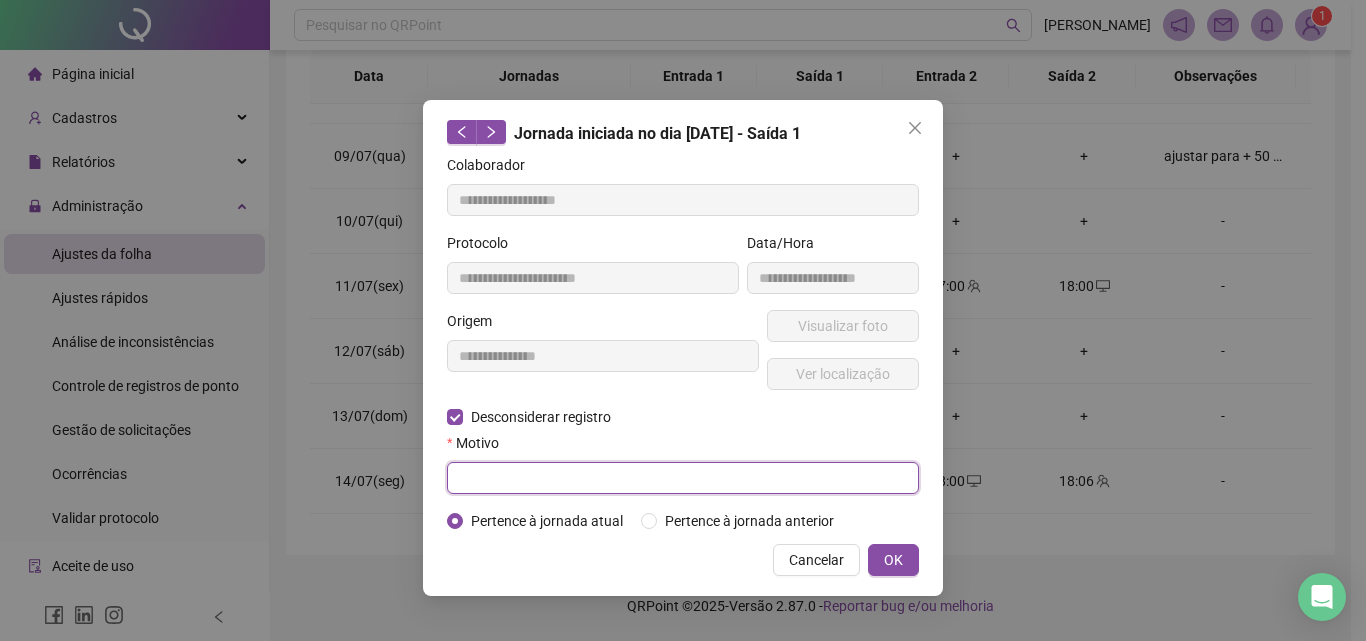 click at bounding box center [683, 478] 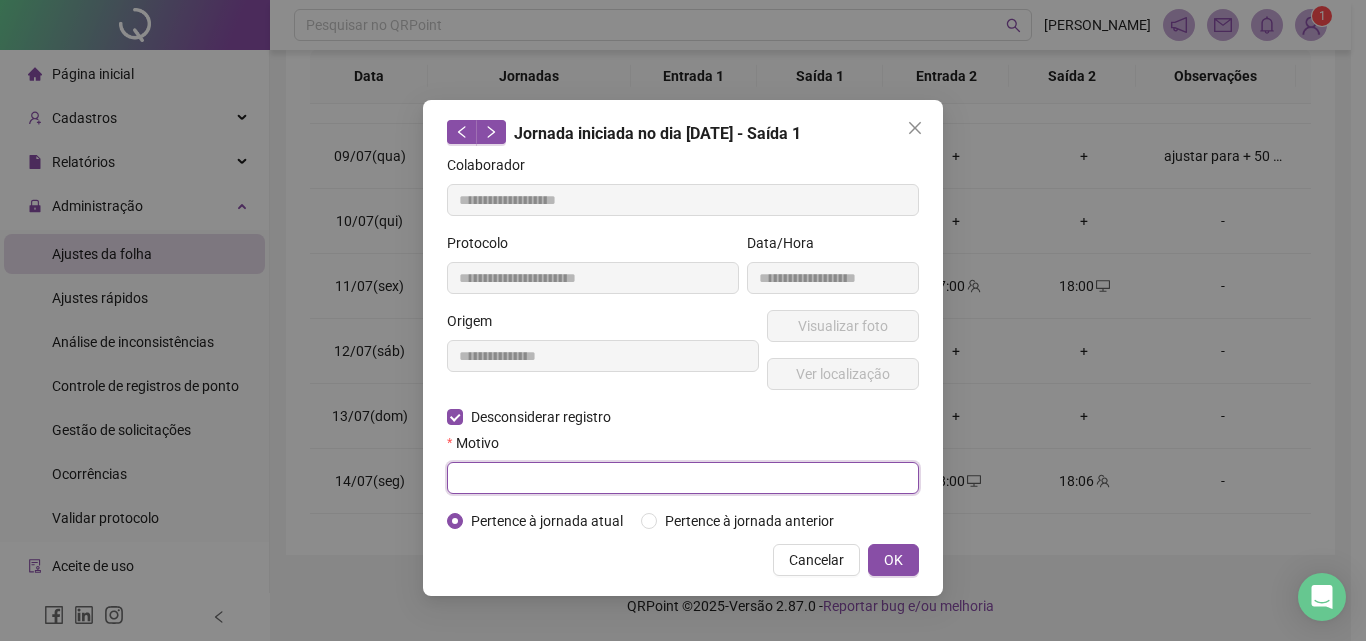 paste on "**********" 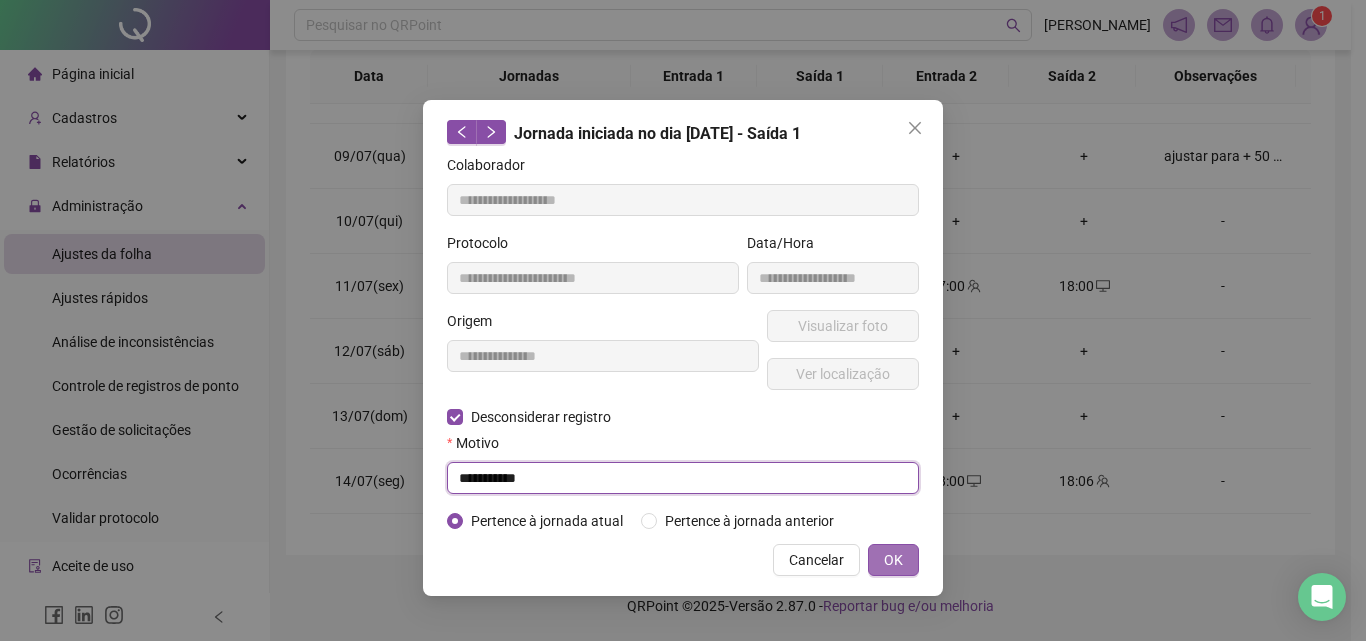 type on "**********" 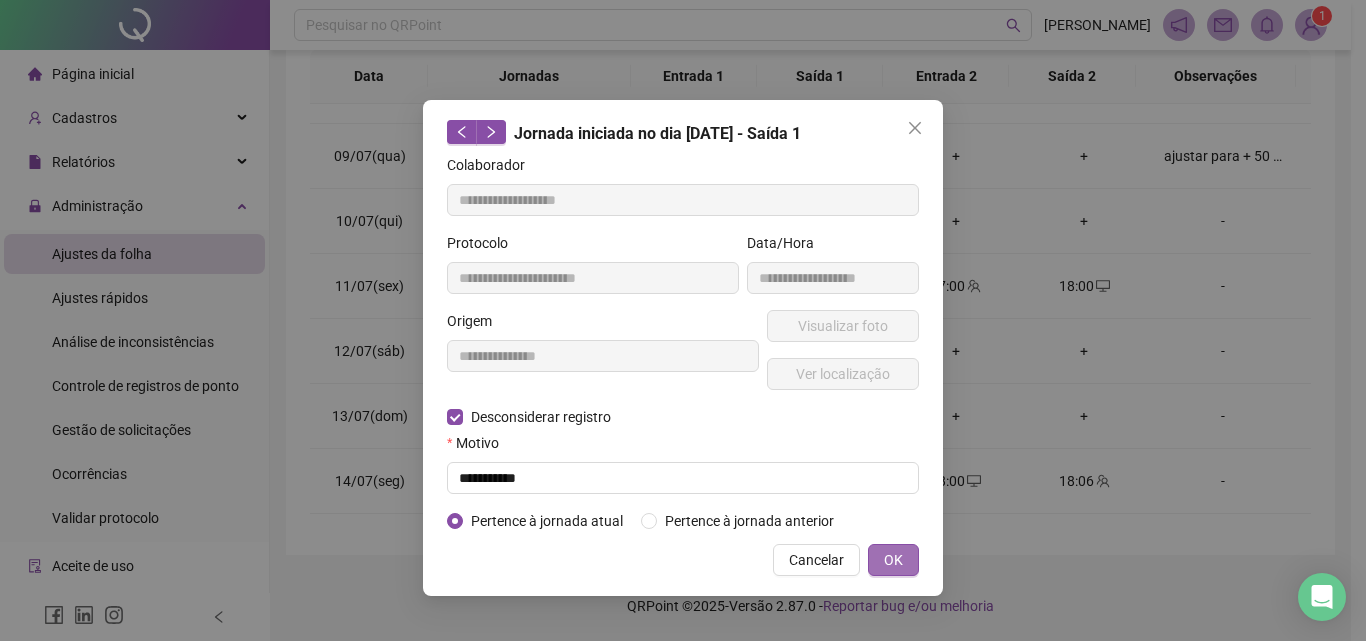 click on "OK" at bounding box center (893, 560) 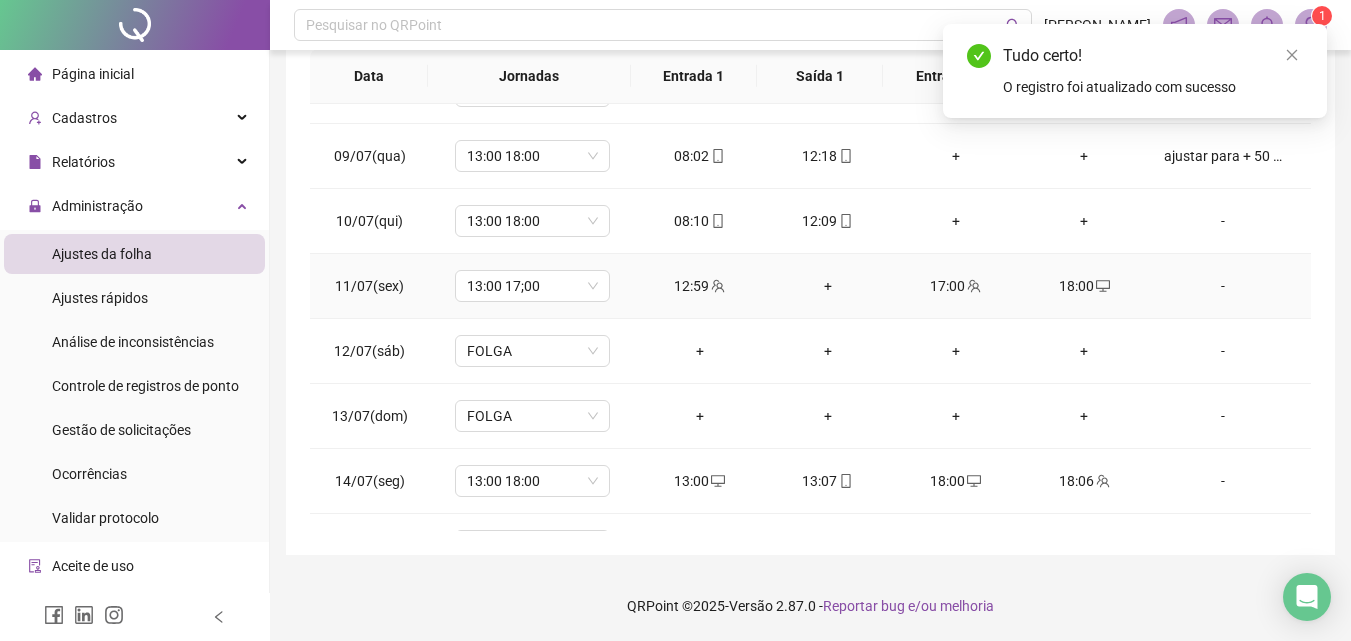 click on "18:00" at bounding box center (1084, 286) 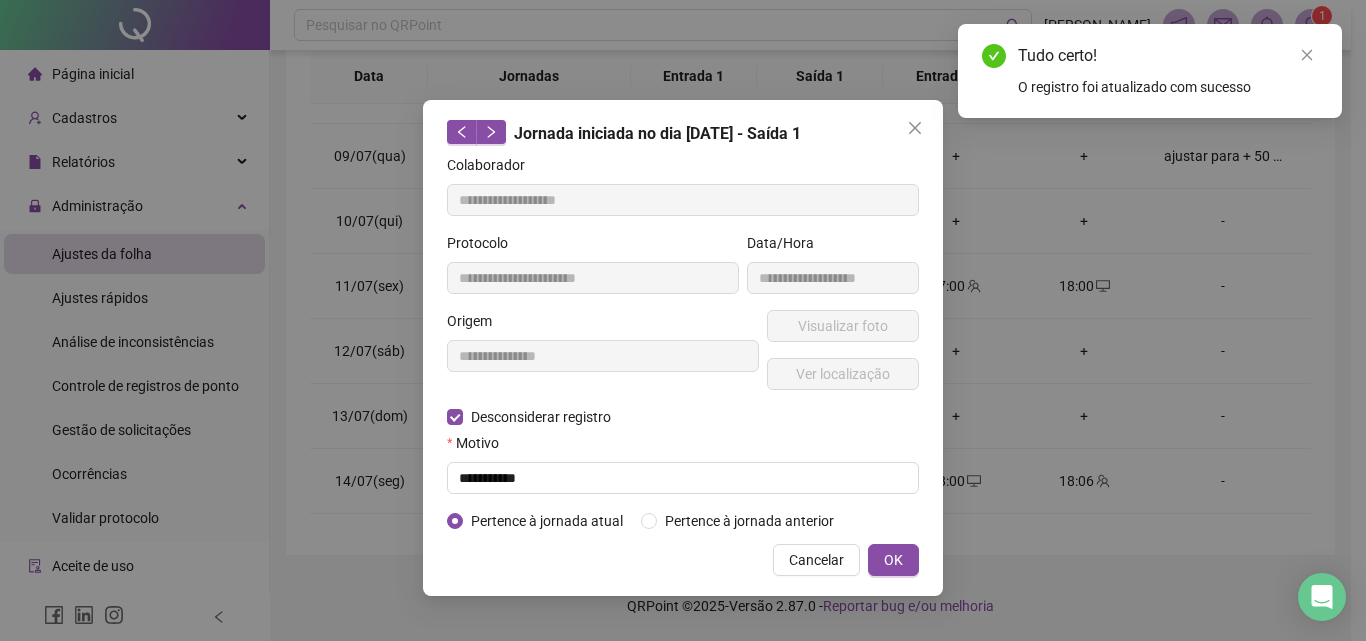 type on "**********" 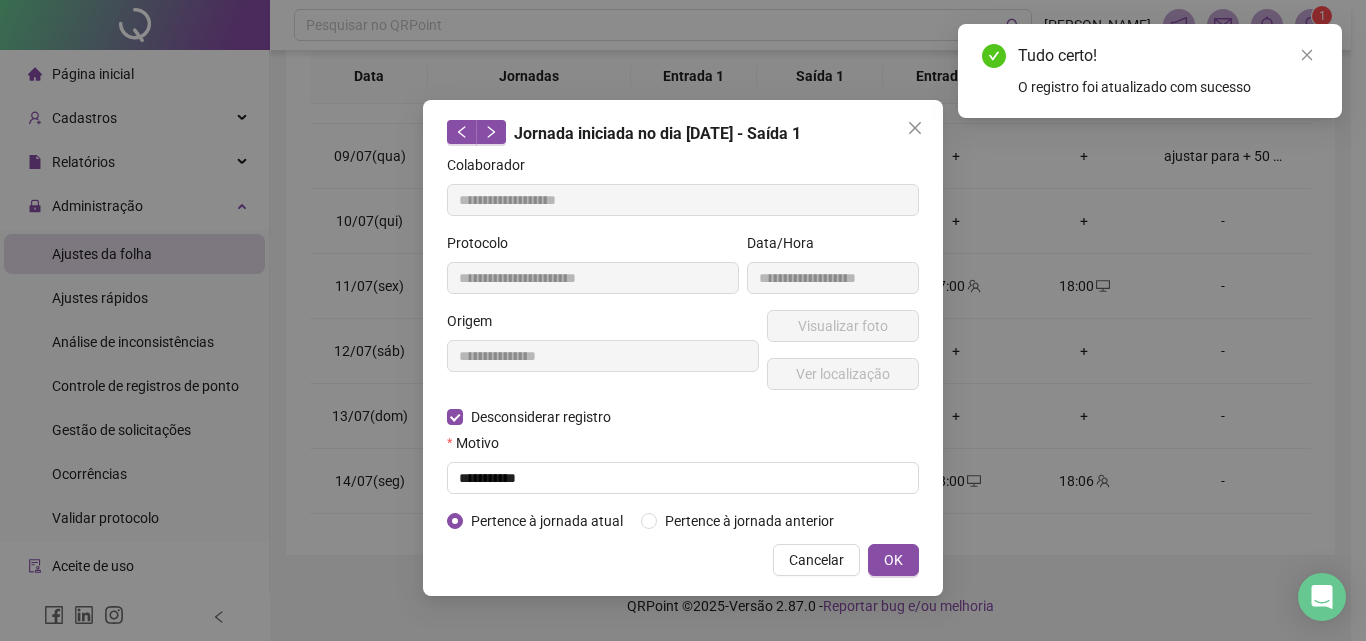 type on "**********" 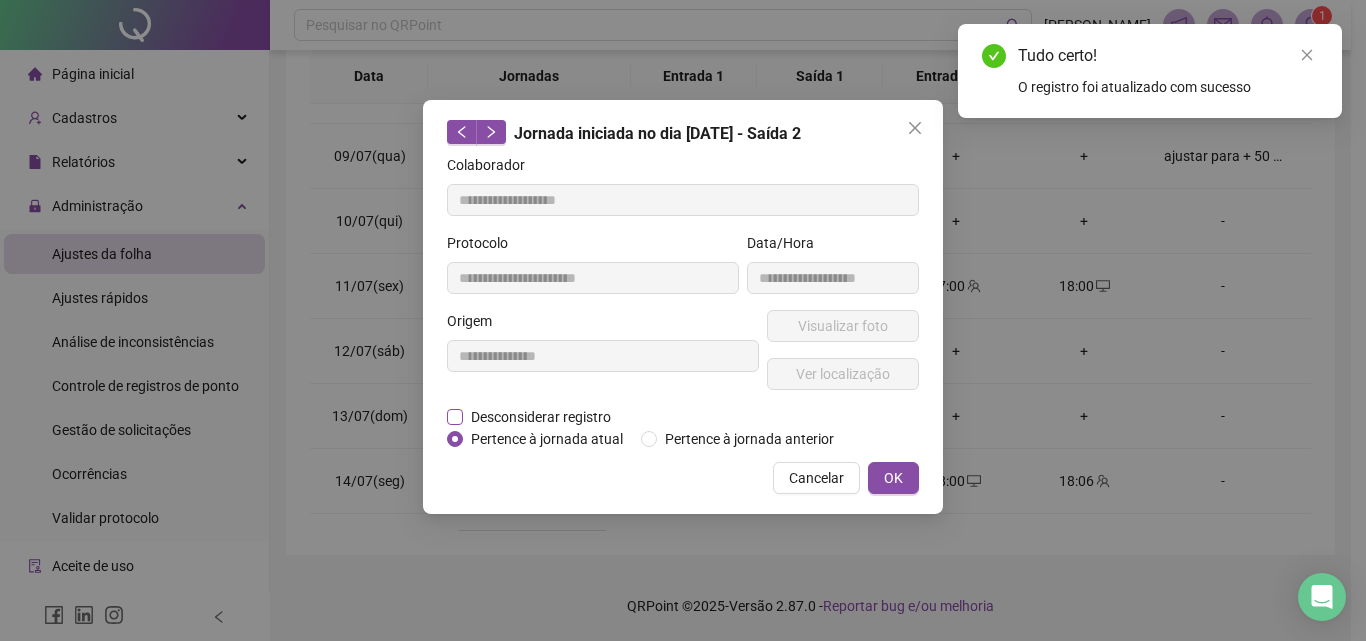 click on "Desconsiderar registro" at bounding box center (541, 417) 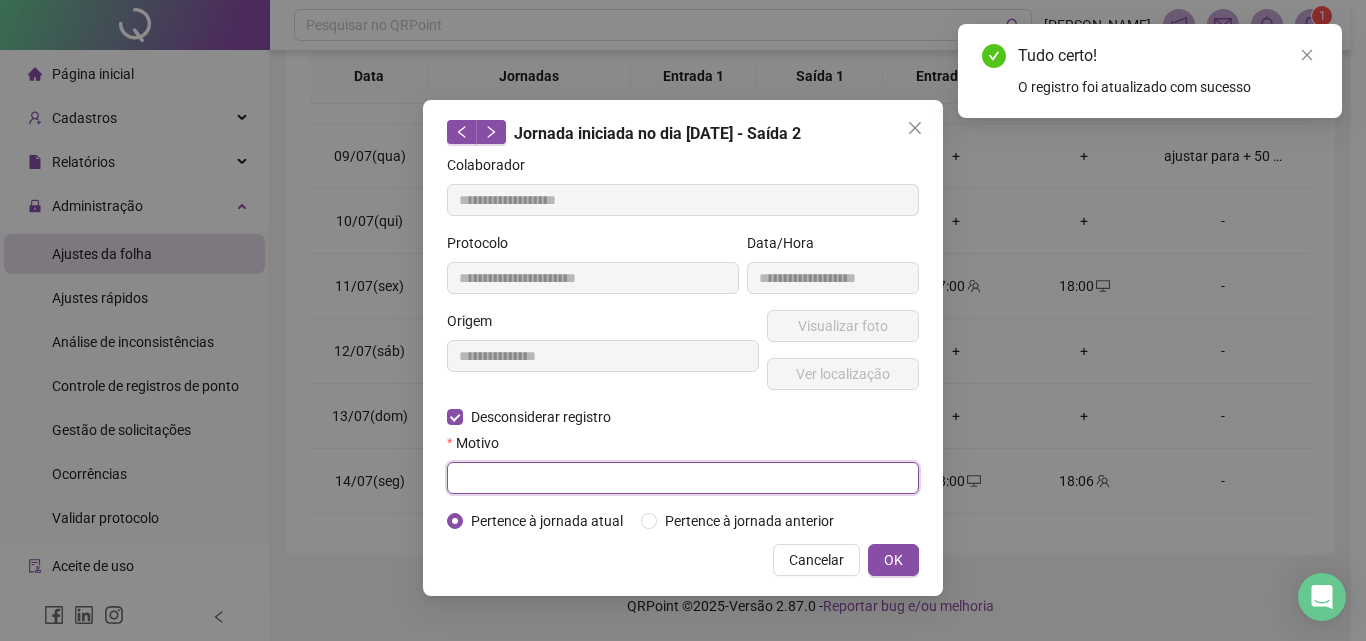 click at bounding box center [683, 478] 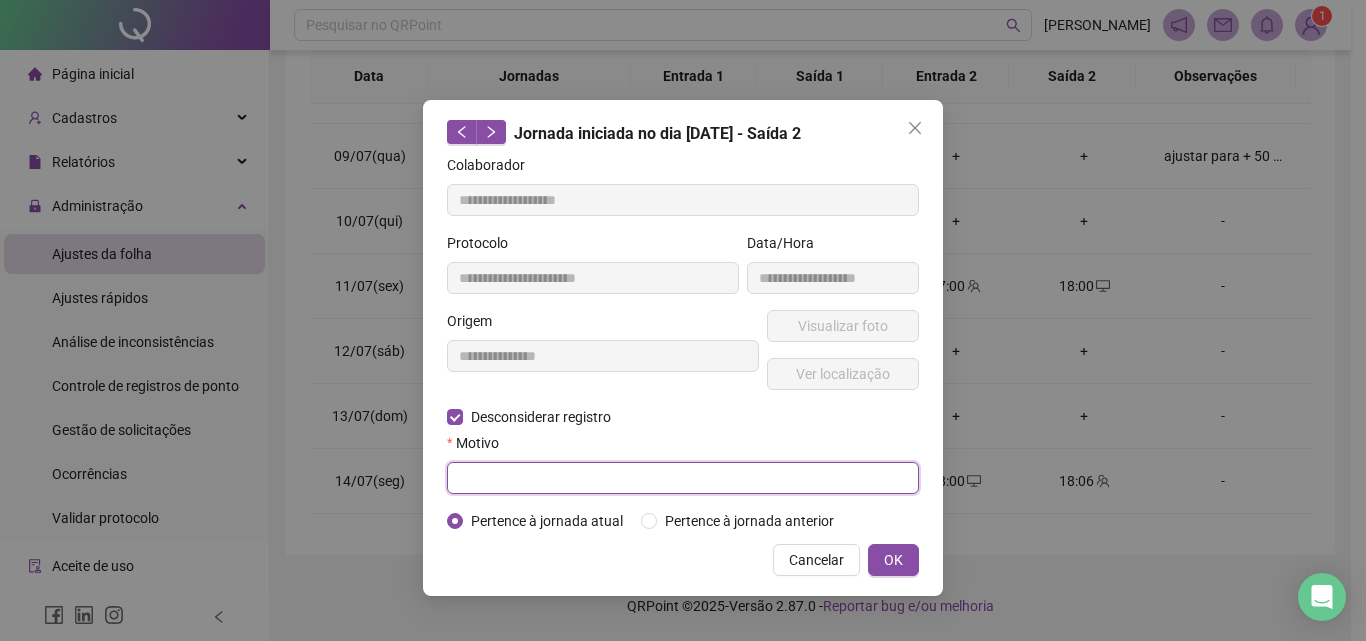 paste on "**********" 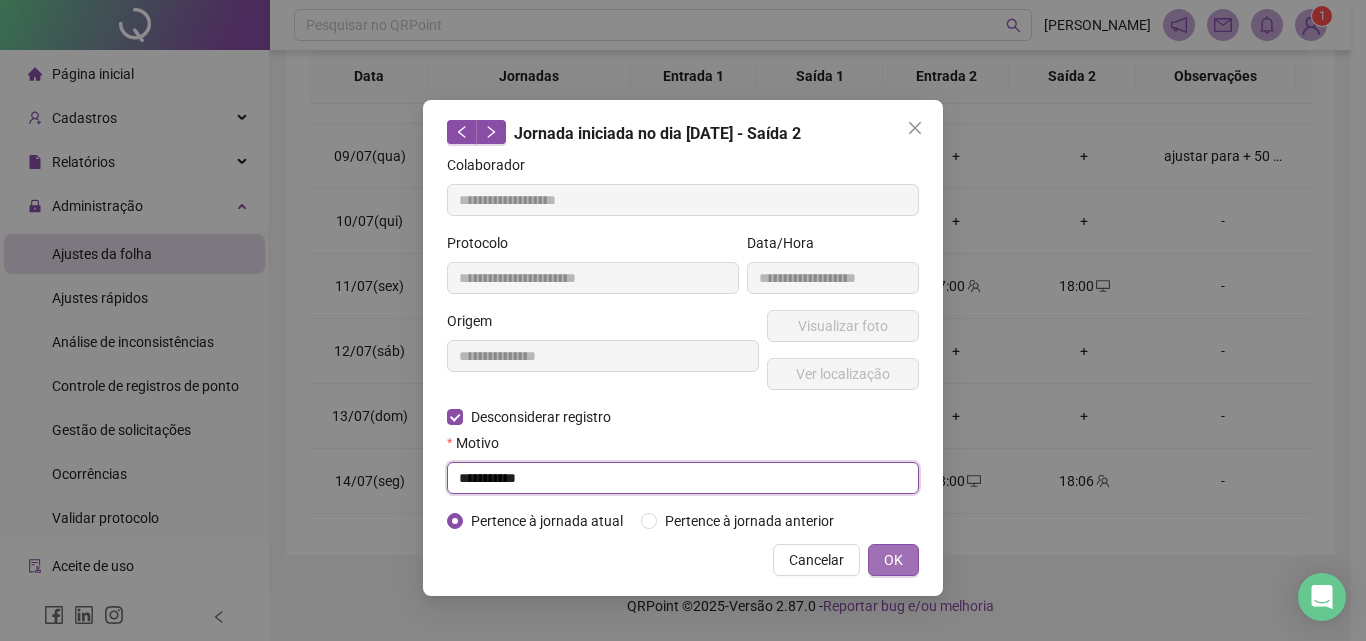 type on "**********" 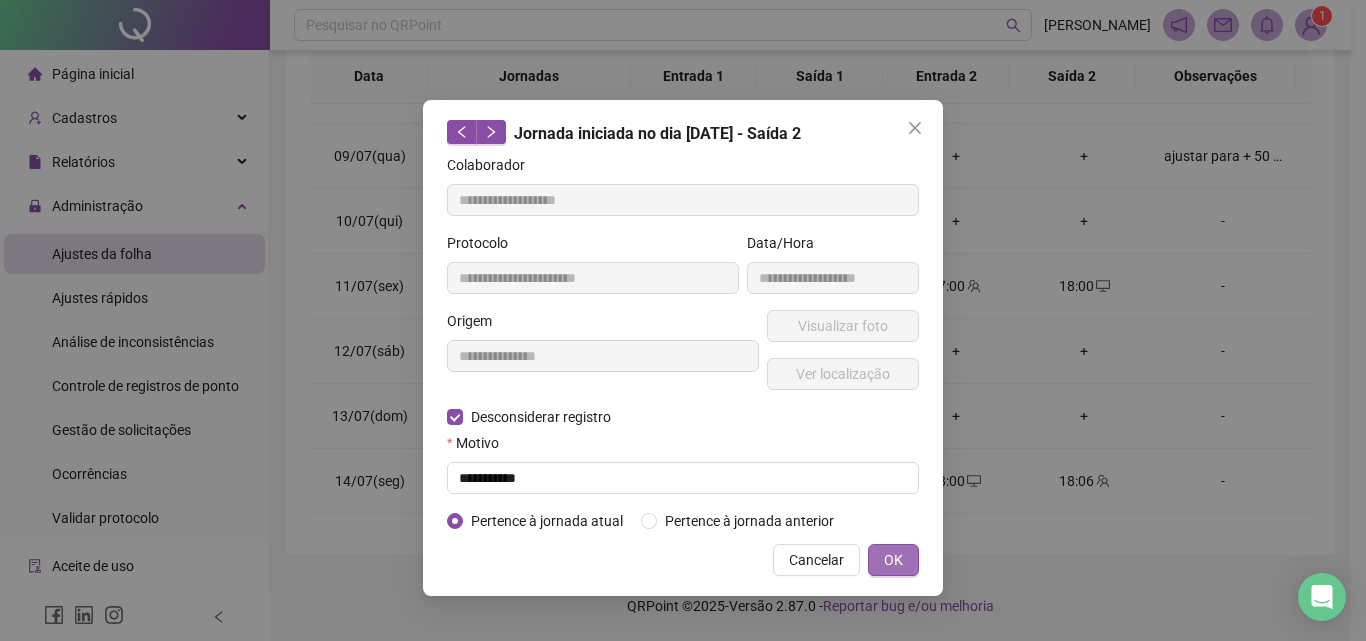 click on "OK" at bounding box center [893, 560] 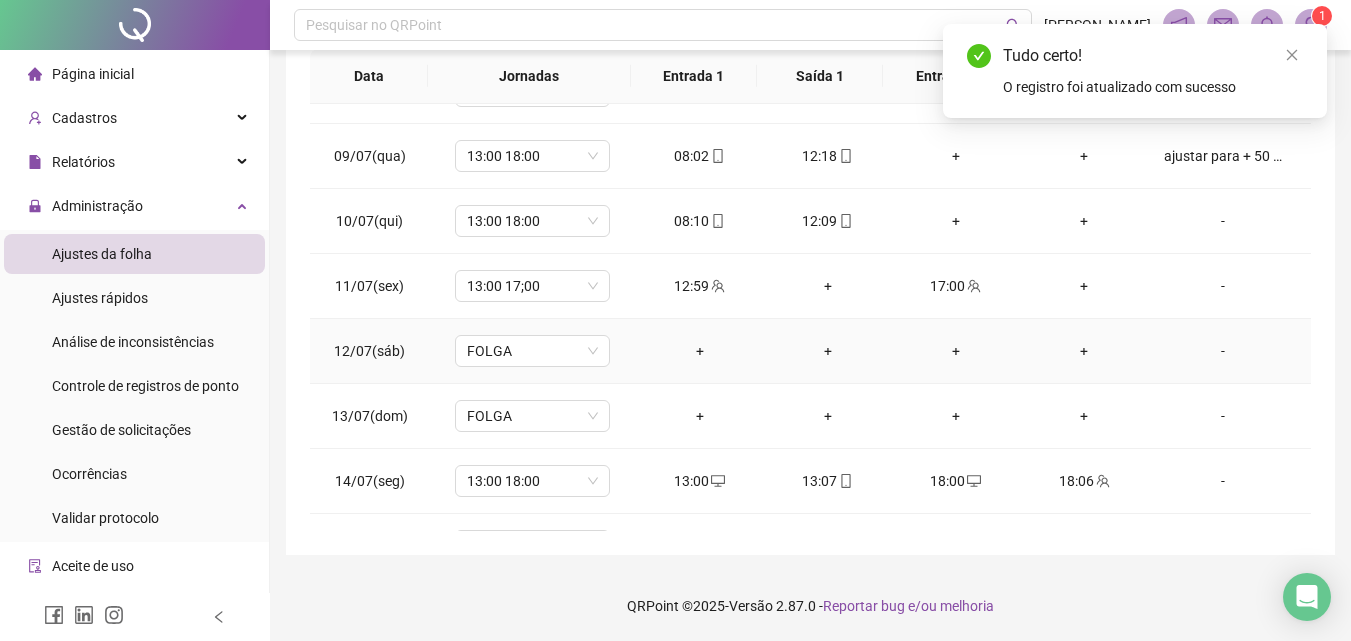scroll, scrollTop: 600, scrollLeft: 0, axis: vertical 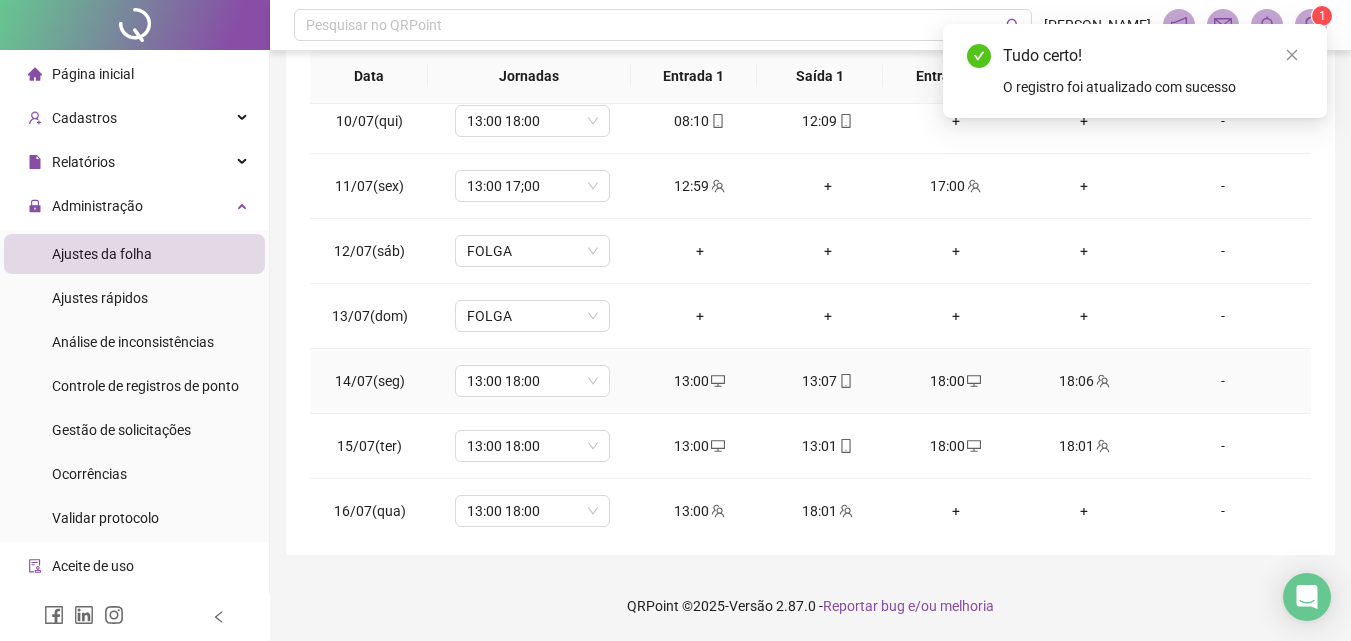 click on "13:00" at bounding box center (700, 381) 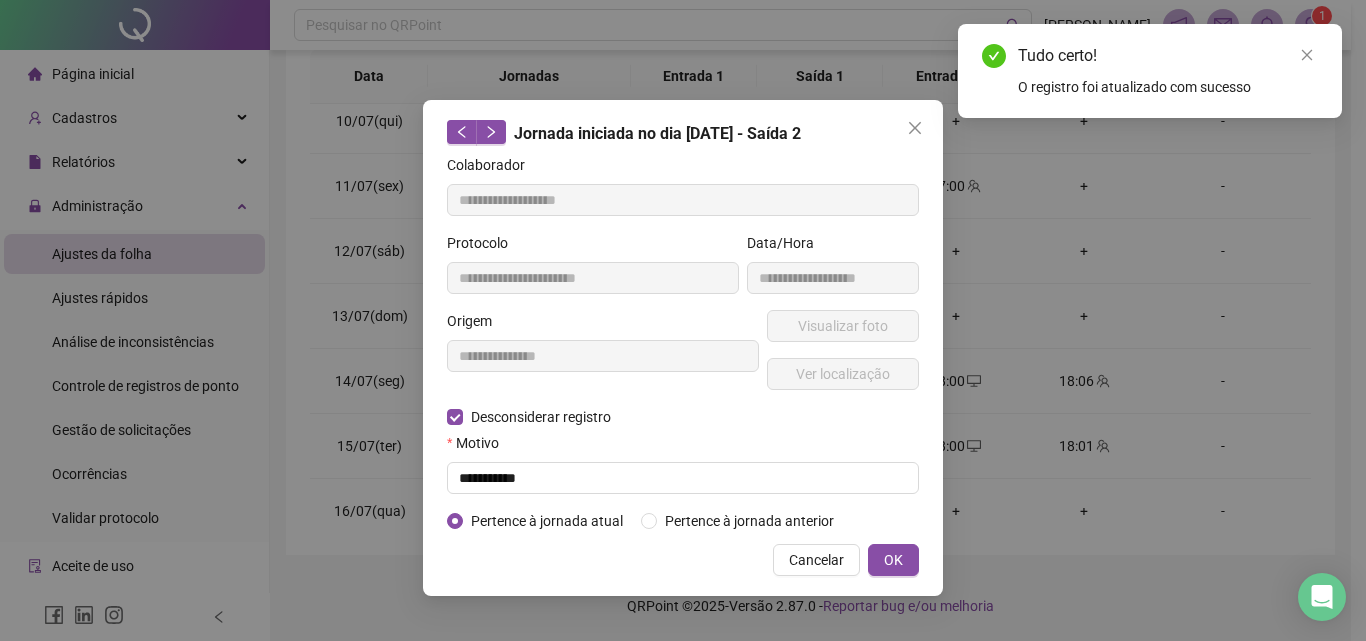 type on "**********" 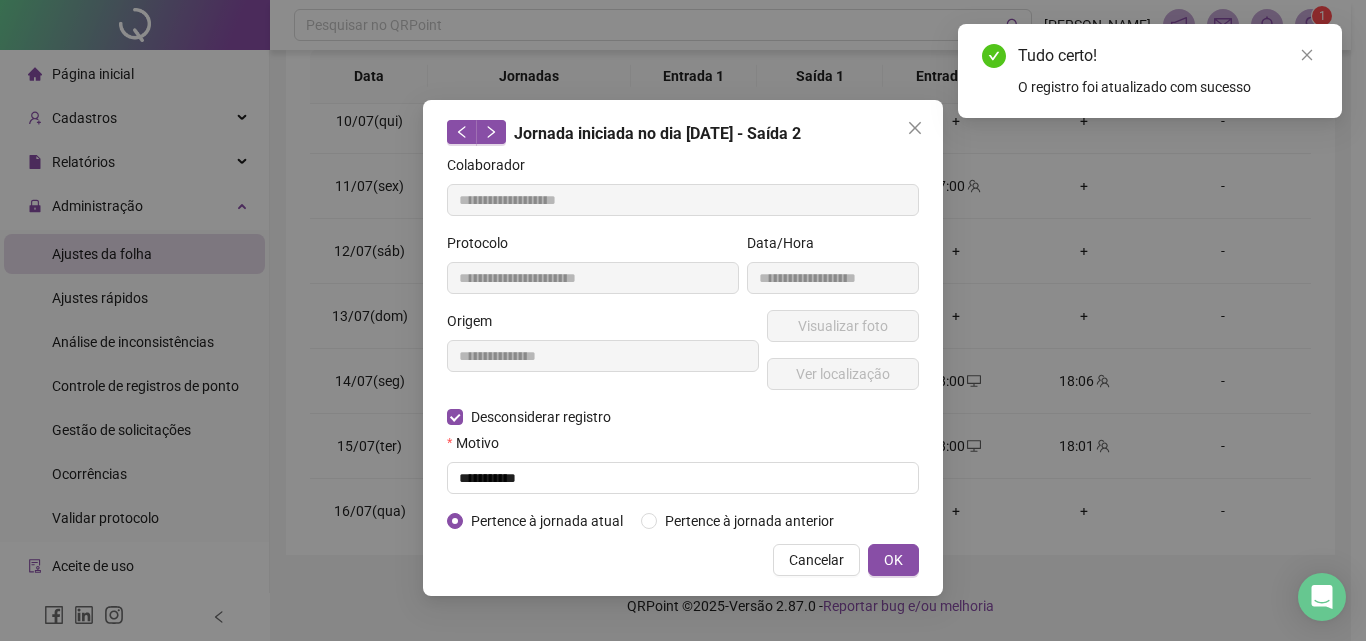type on "**********" 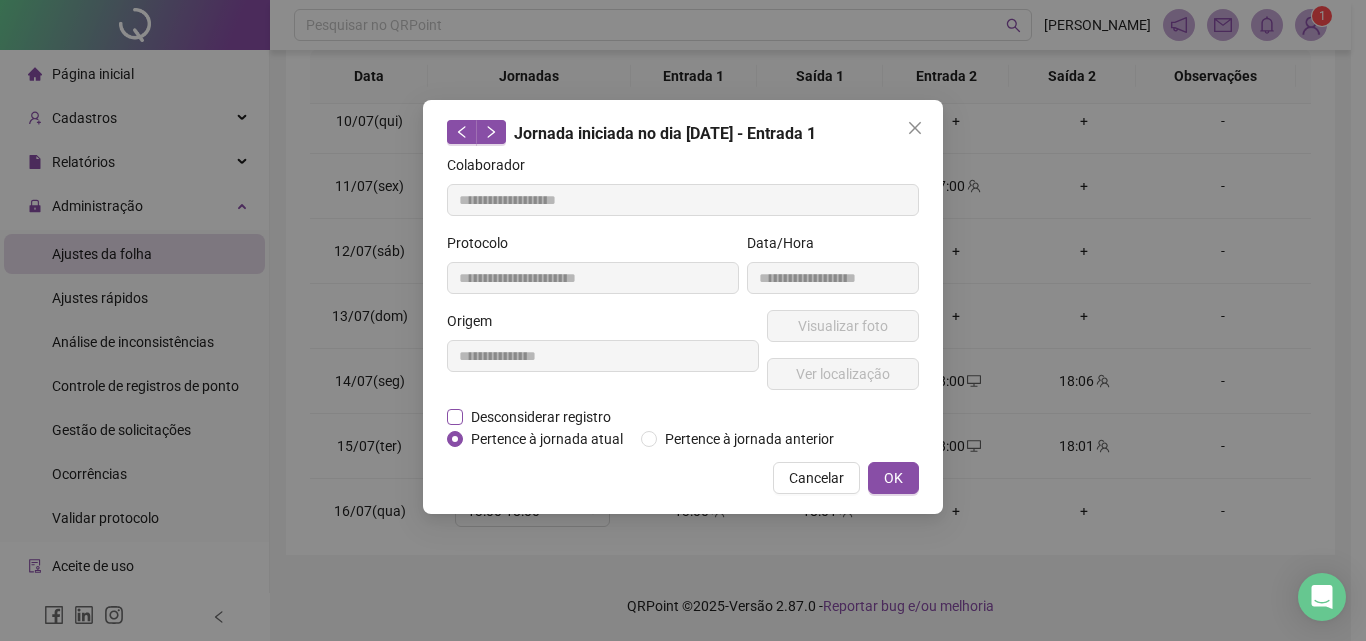 click on "Desconsiderar registro" at bounding box center [541, 417] 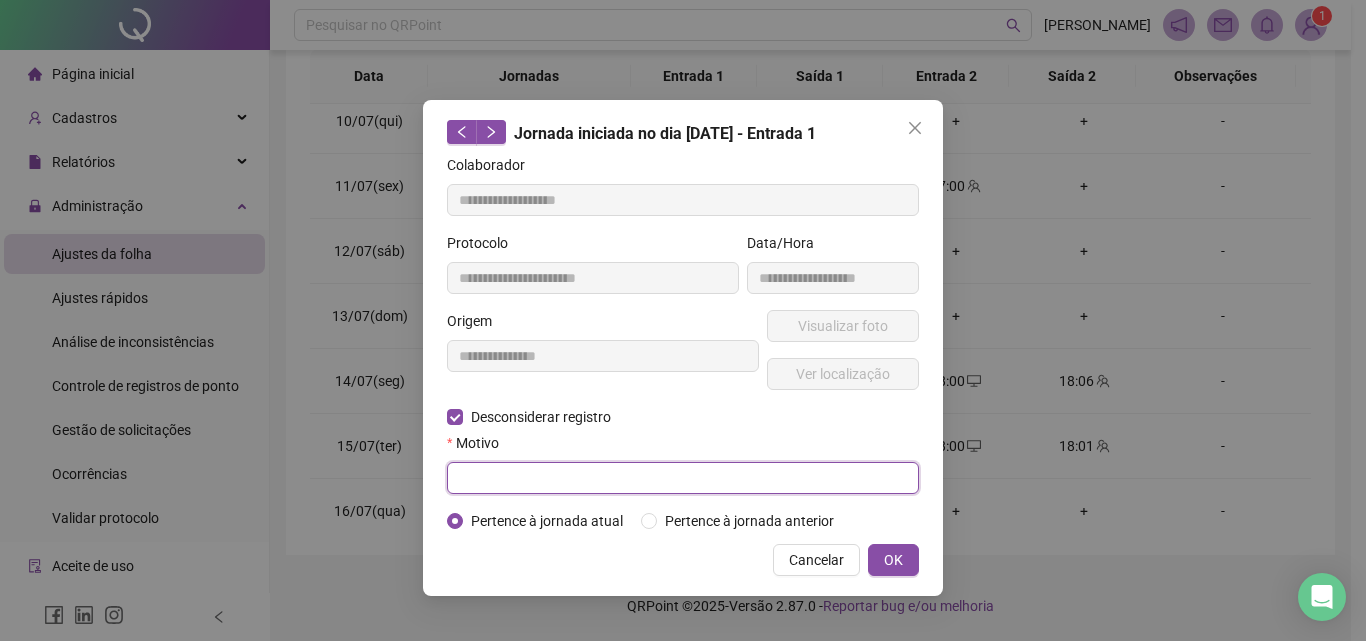 click at bounding box center (683, 478) 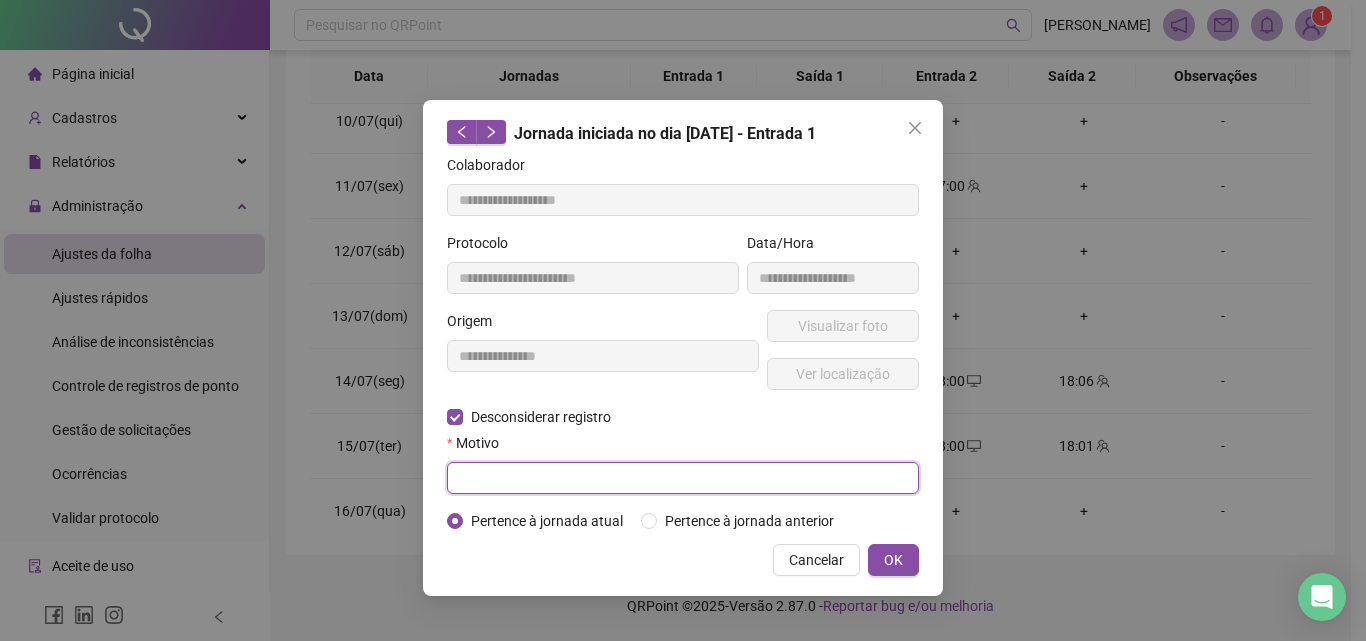 paste on "**********" 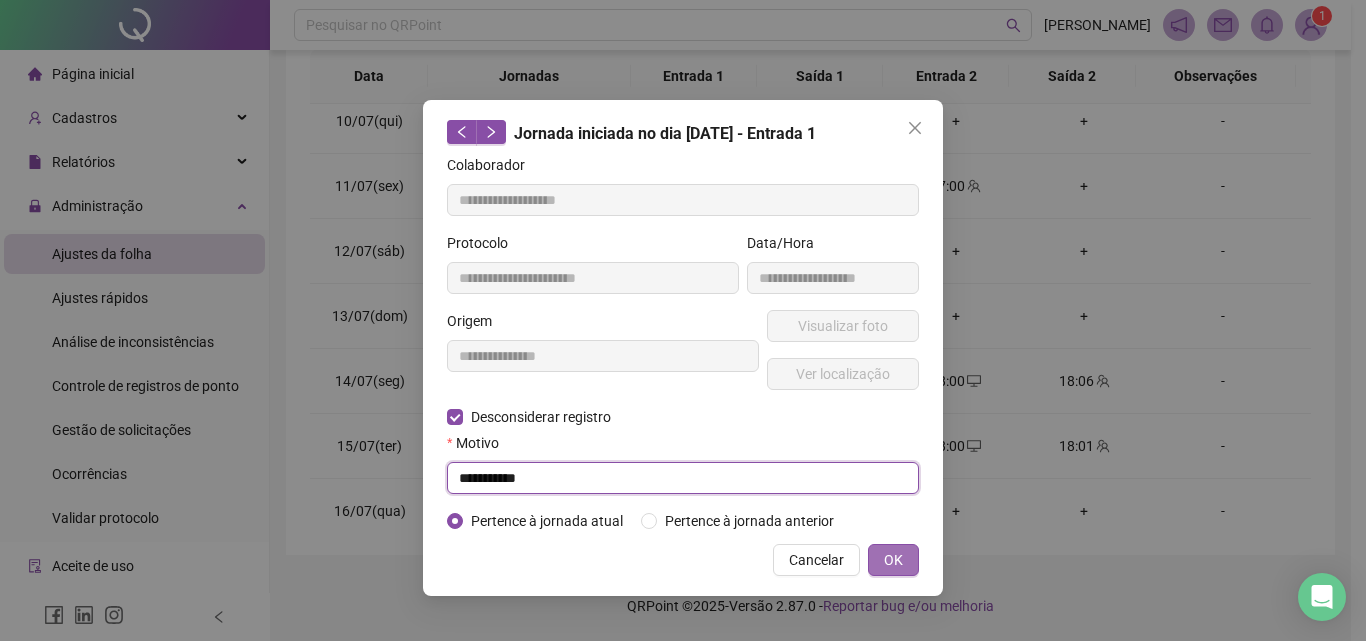 type on "**********" 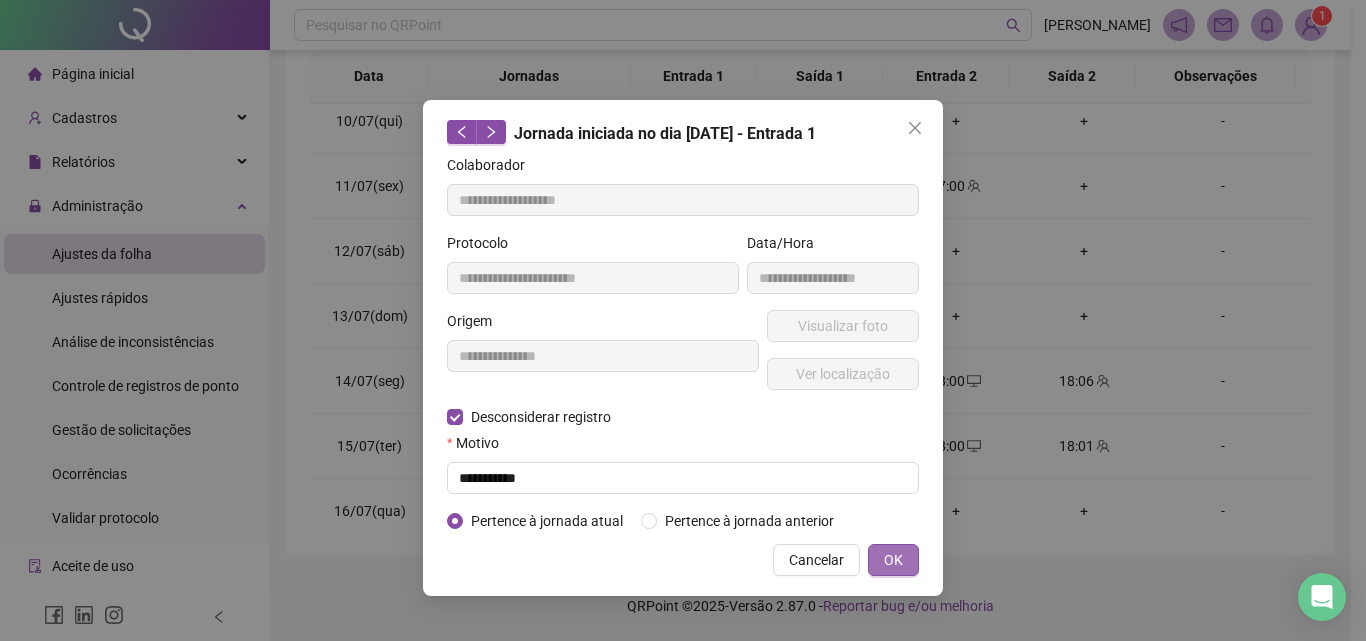 click on "OK" at bounding box center (893, 560) 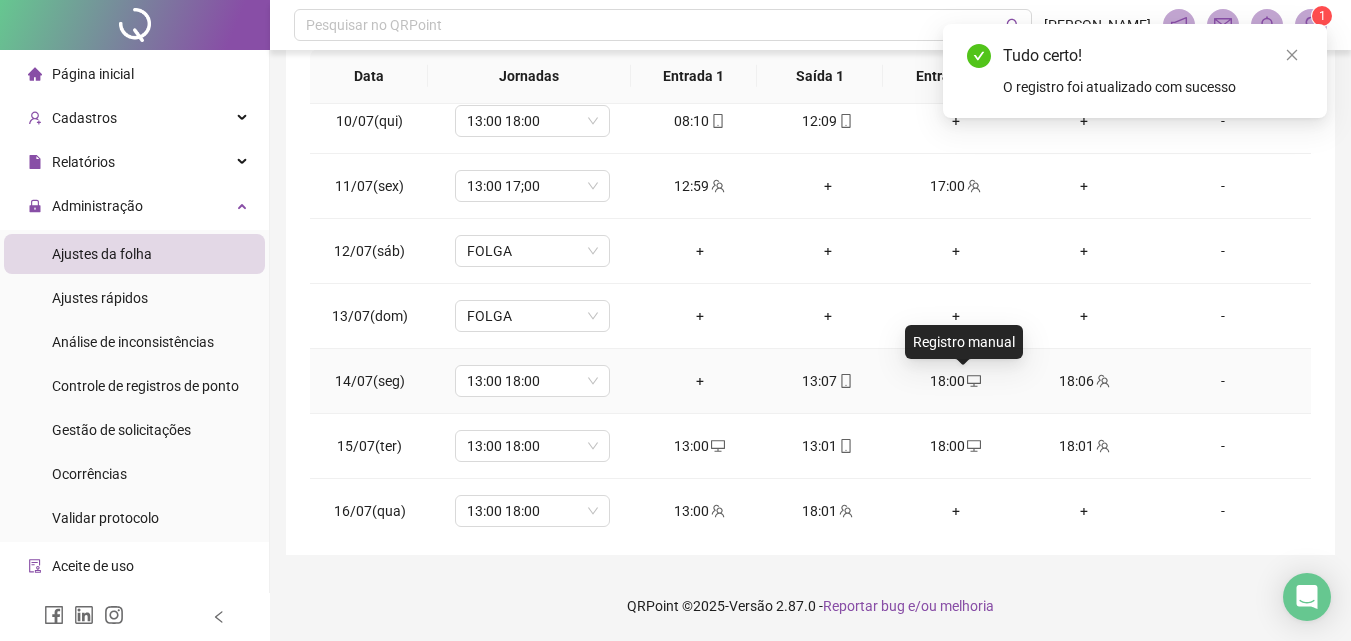 click on "18:00" at bounding box center [956, 381] 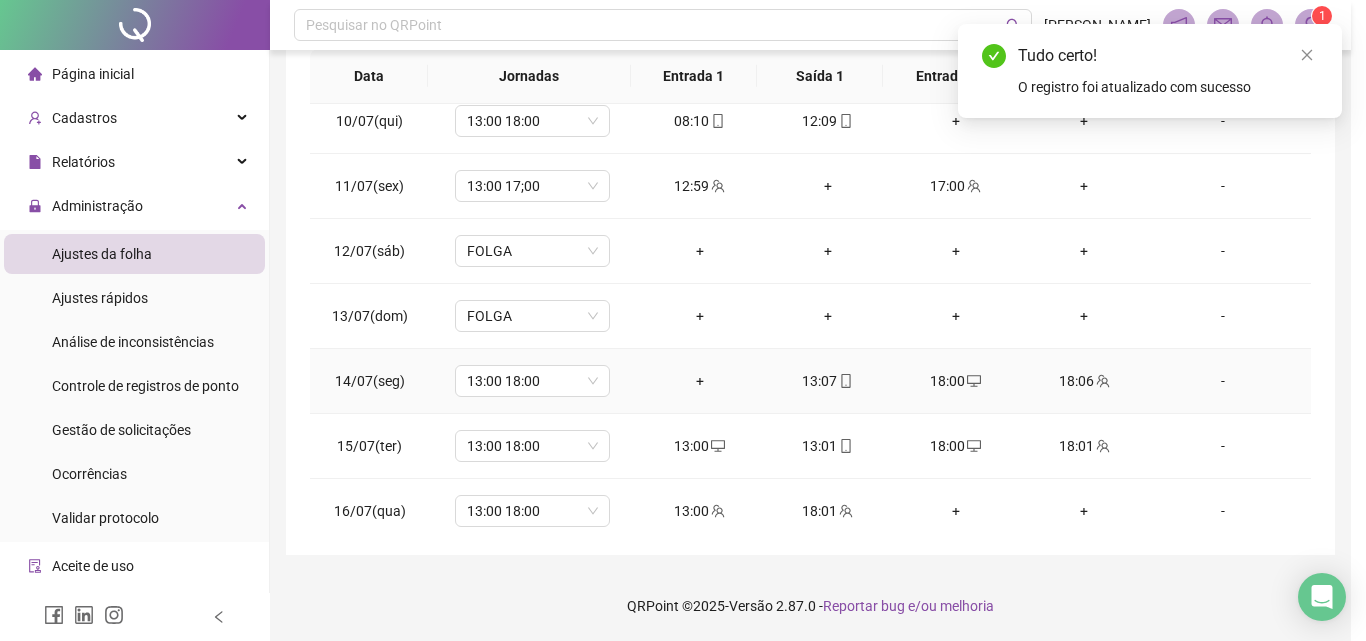type on "**********" 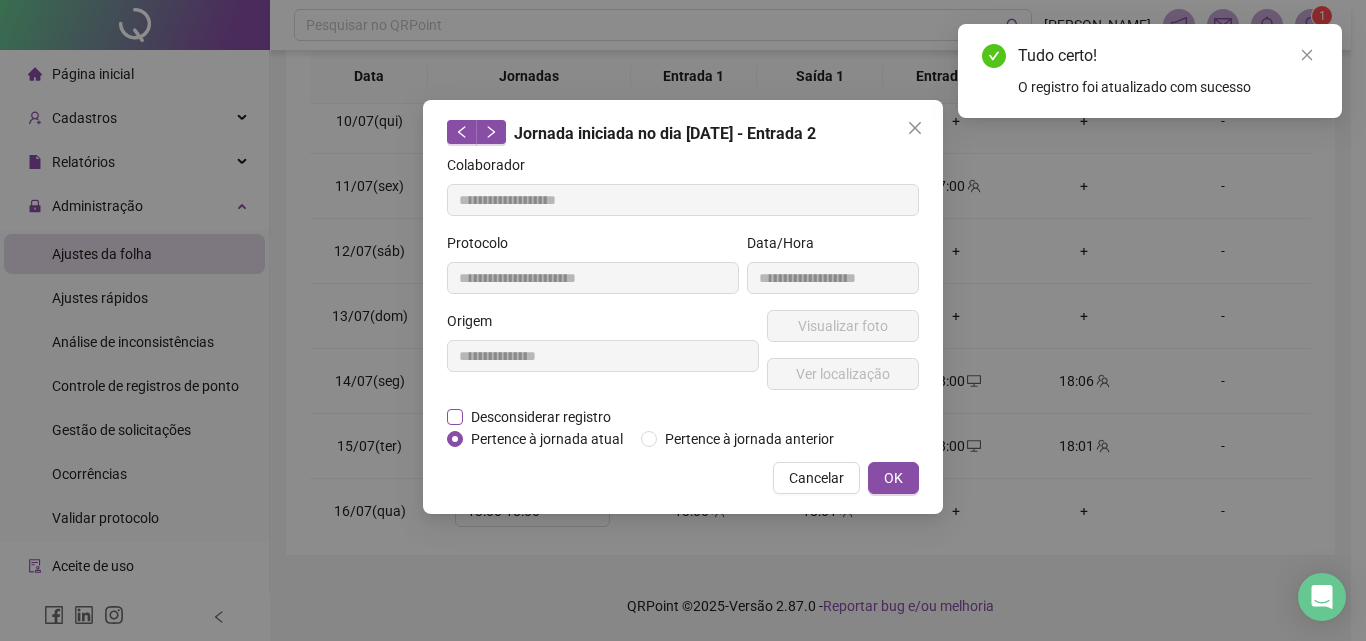 click on "Desconsiderar registro" at bounding box center [541, 417] 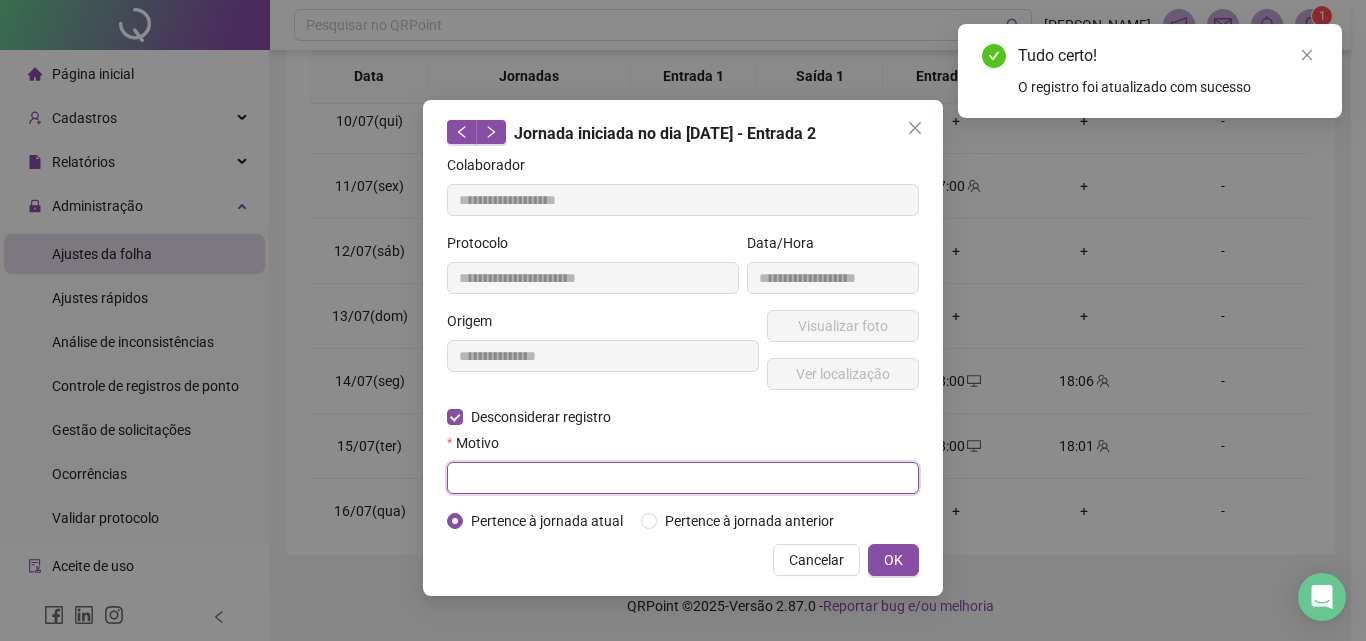 click at bounding box center [683, 478] 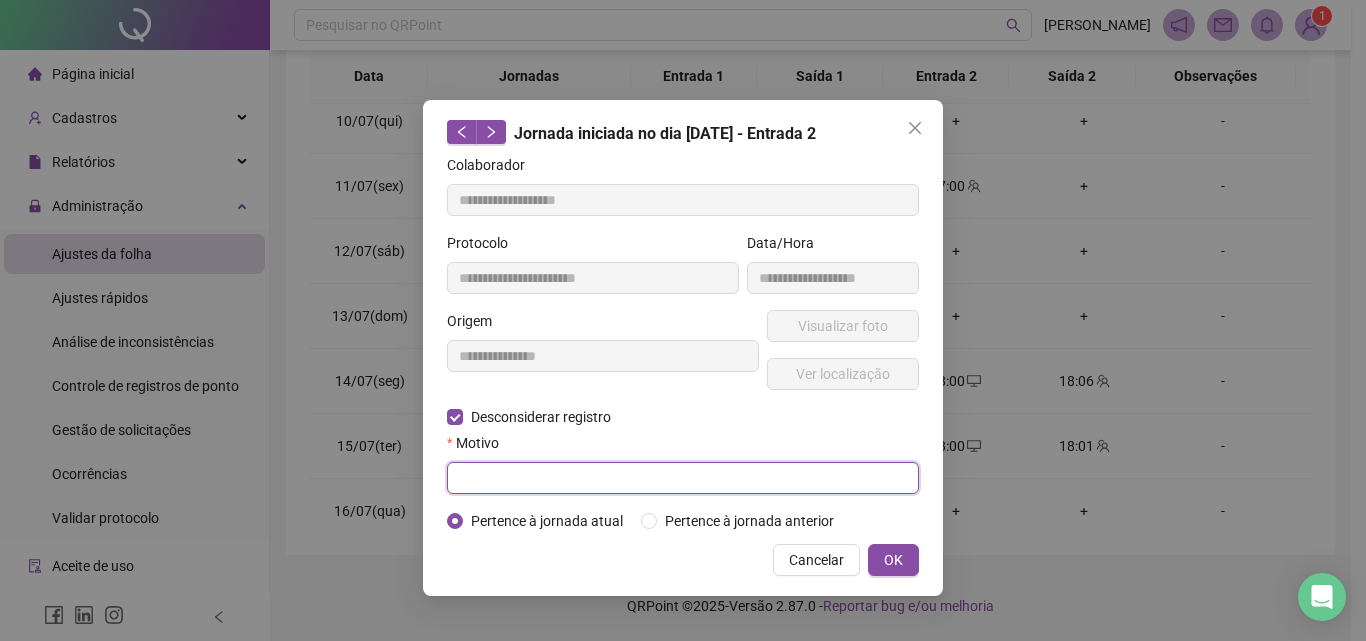 paste on "**********" 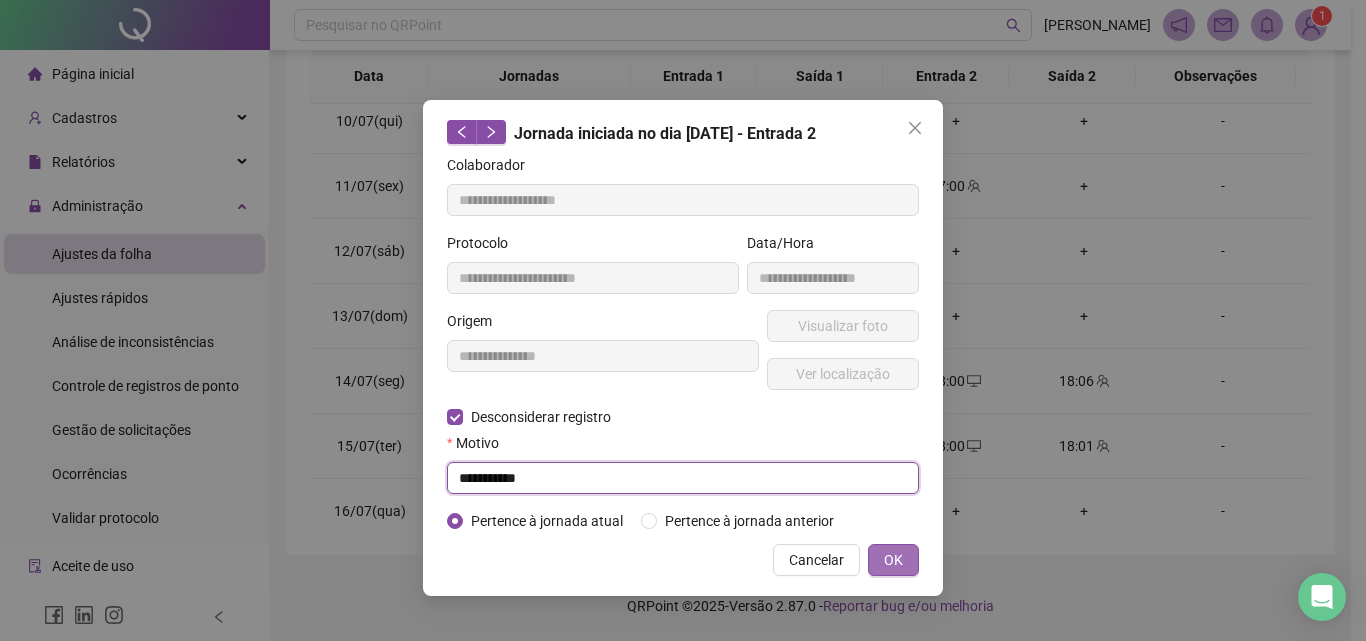 type on "**********" 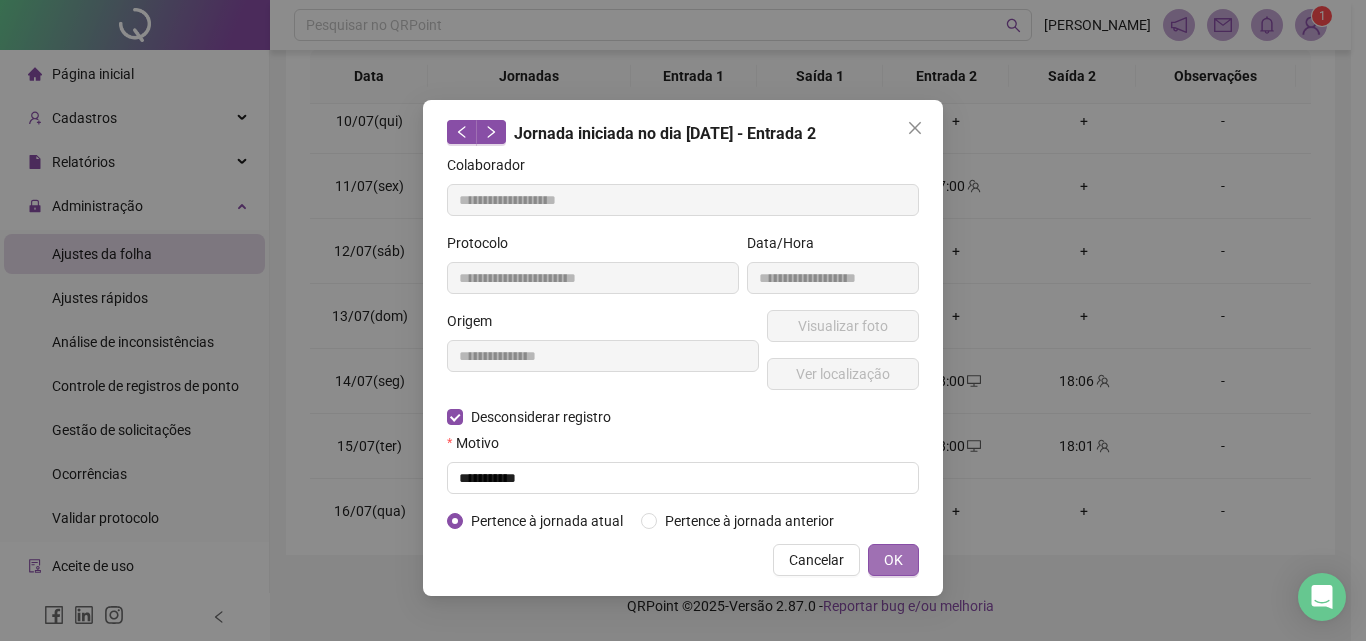 click on "OK" at bounding box center (893, 560) 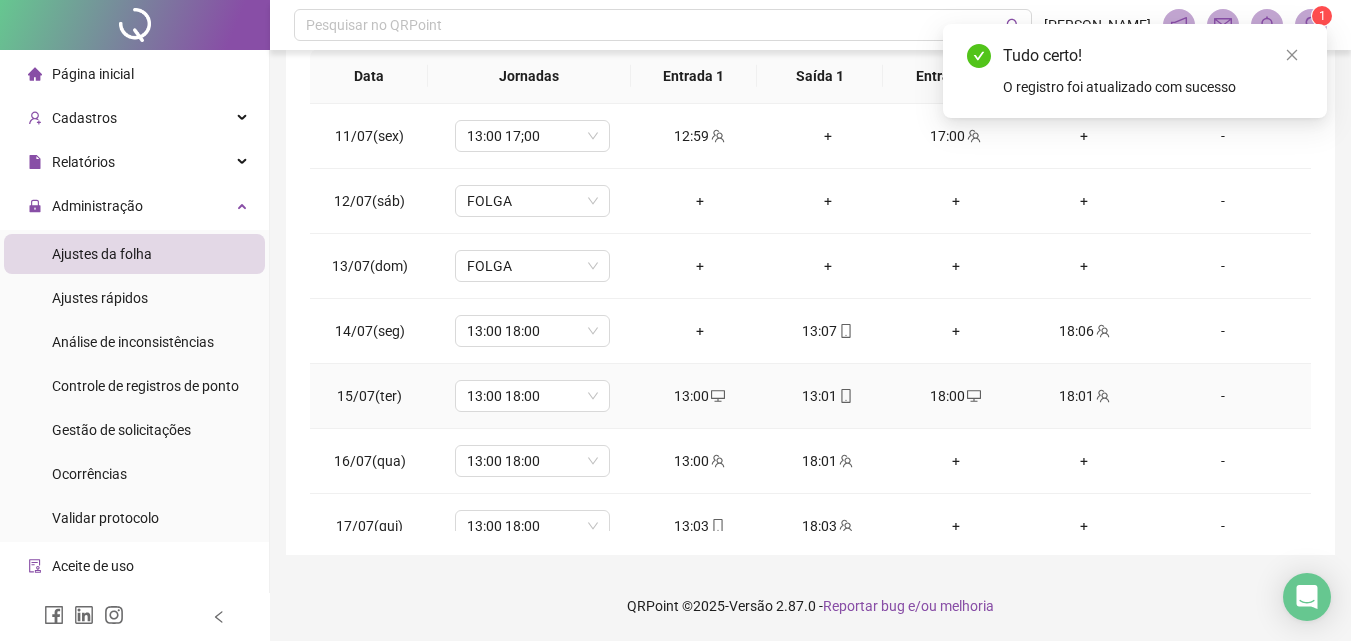 scroll, scrollTop: 678, scrollLeft: 0, axis: vertical 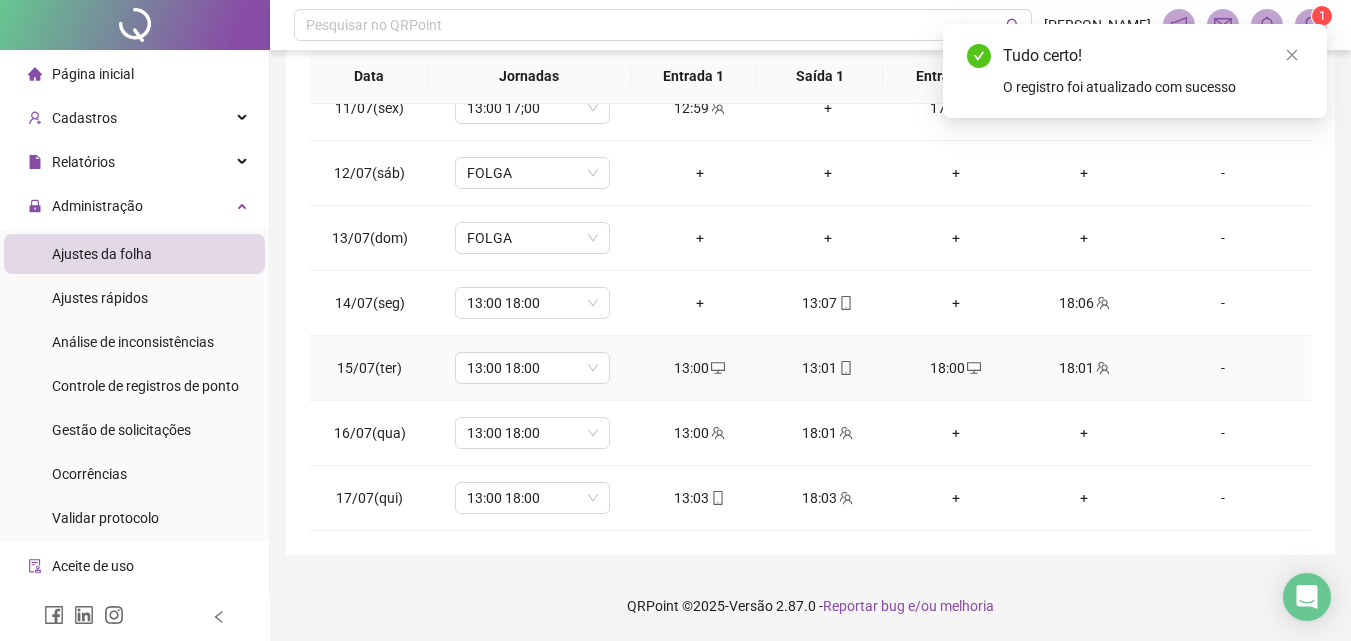 click 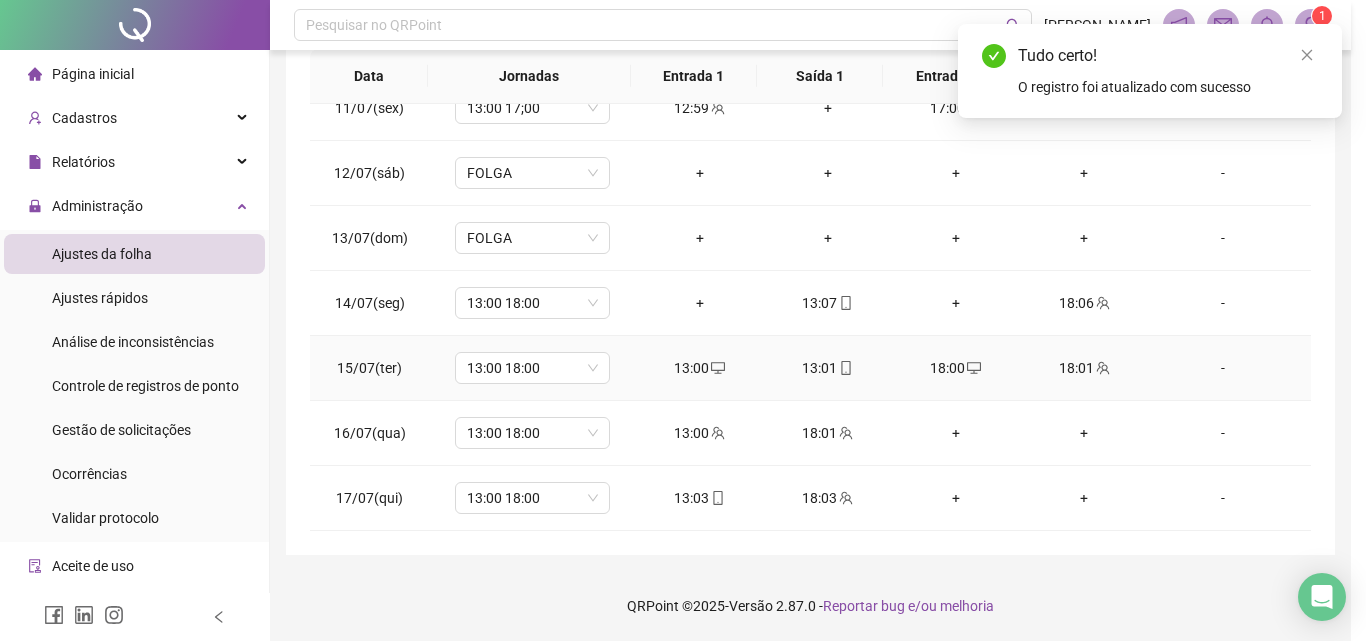 type on "**********" 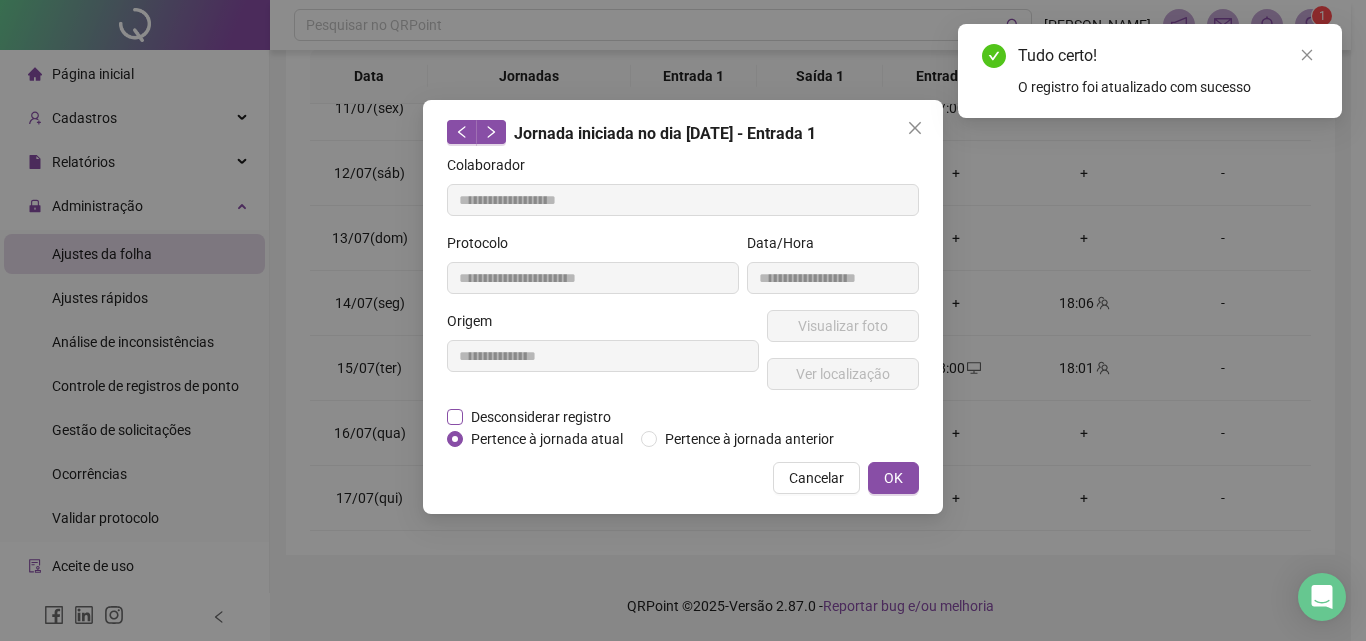 click on "Desconsiderar registro" at bounding box center [541, 417] 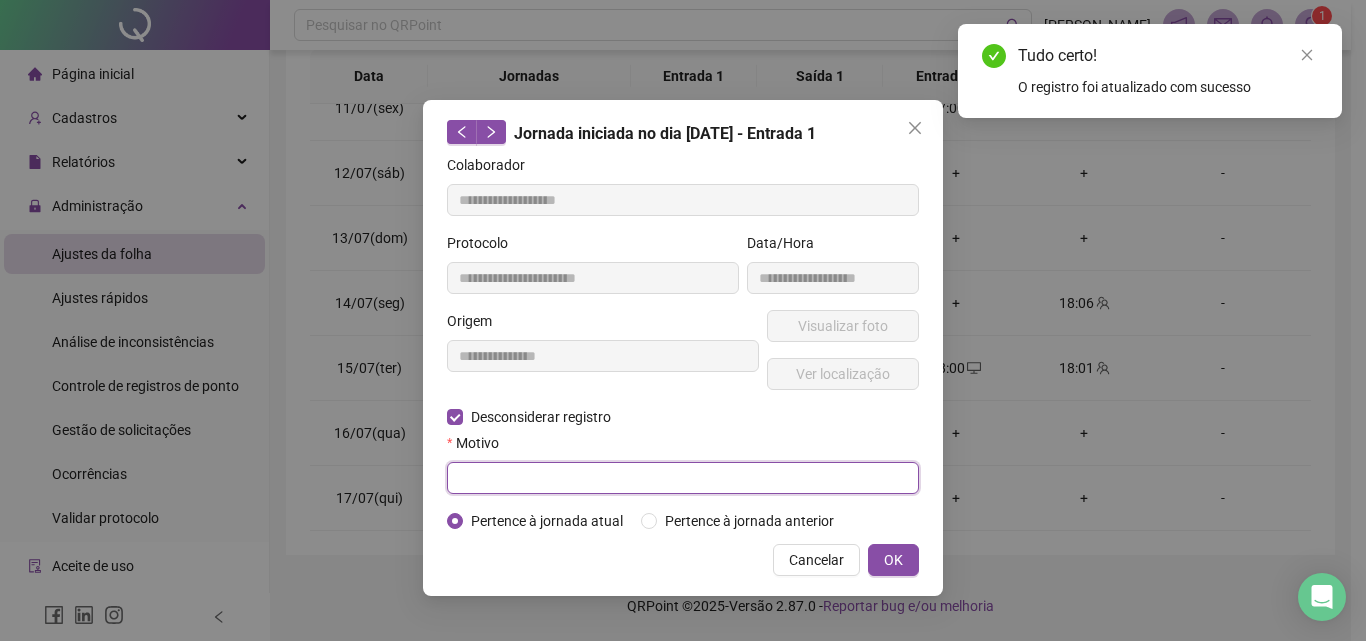 click at bounding box center (683, 478) 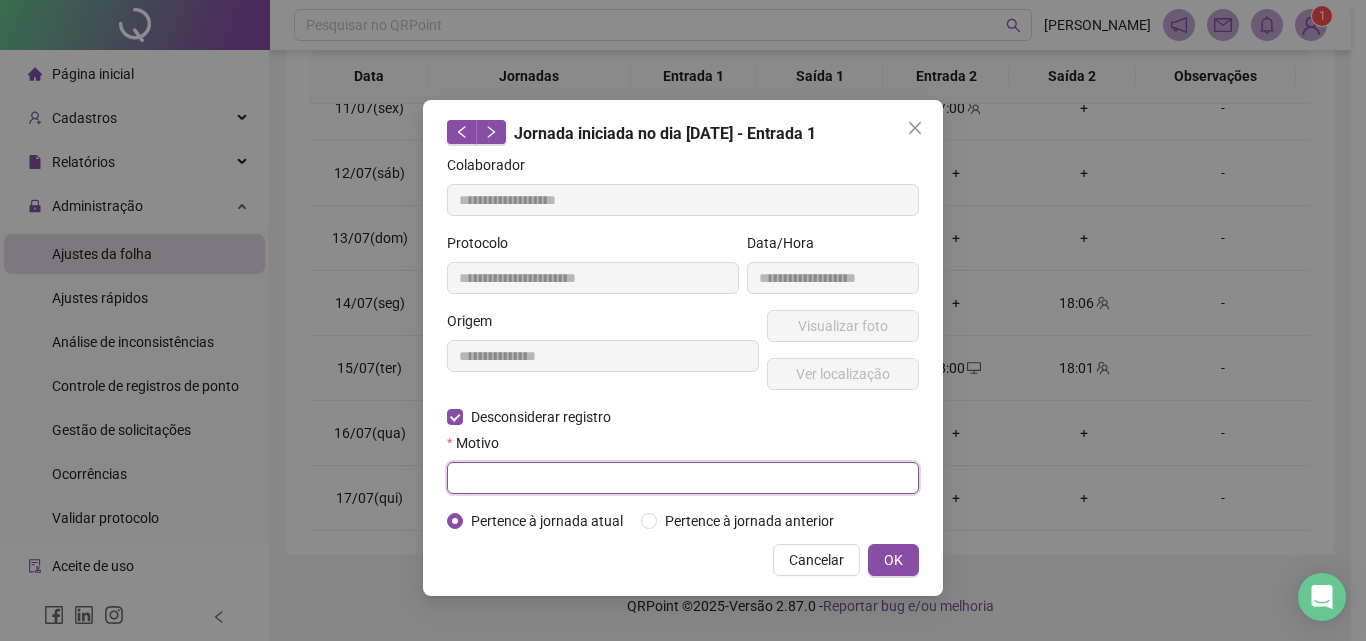 paste on "**********" 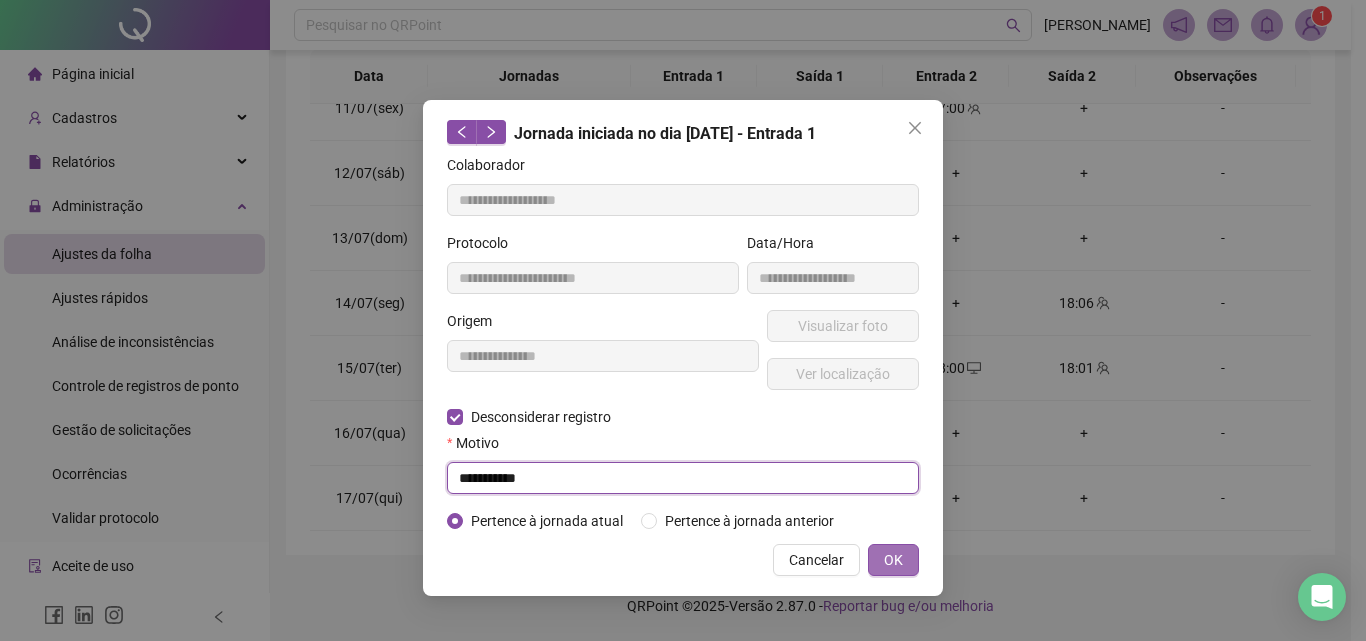 type on "**********" 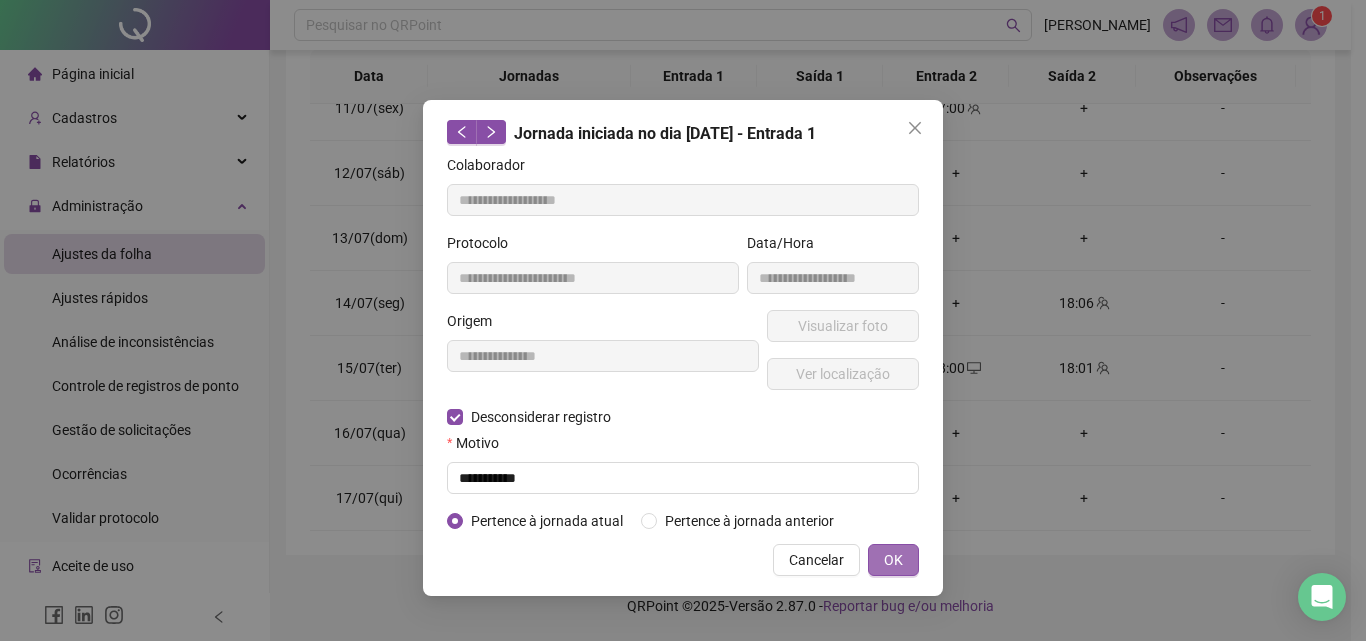 click on "OK" at bounding box center (893, 560) 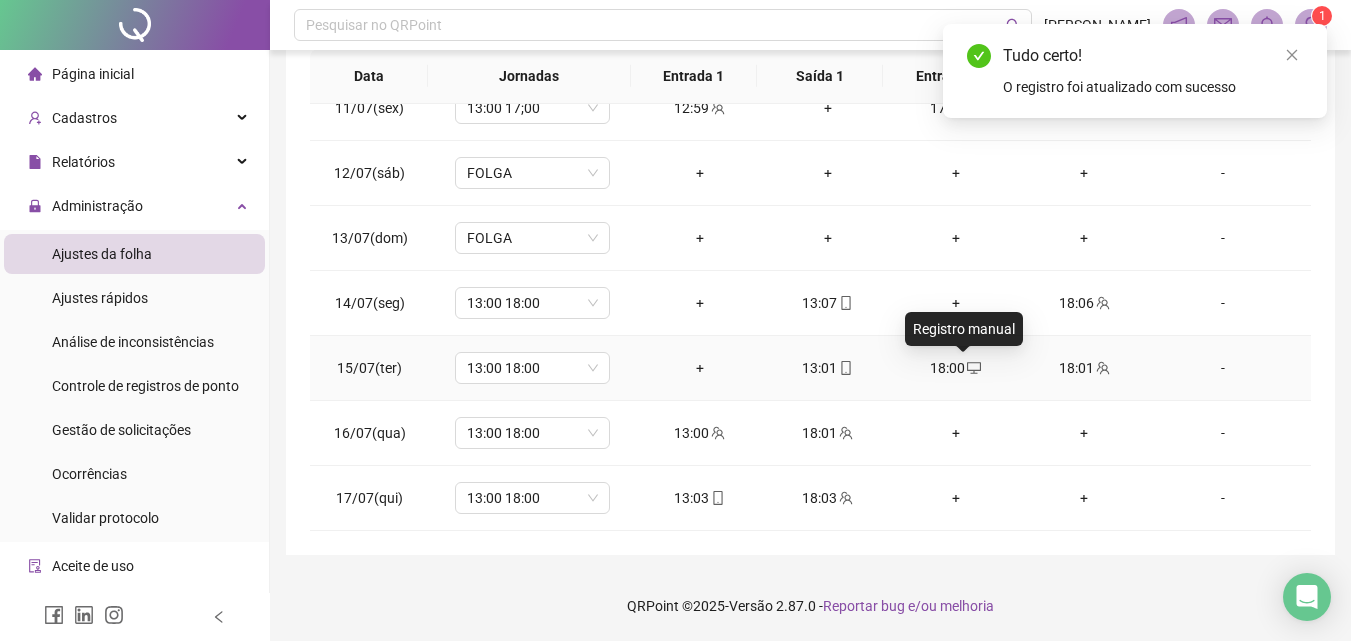 click 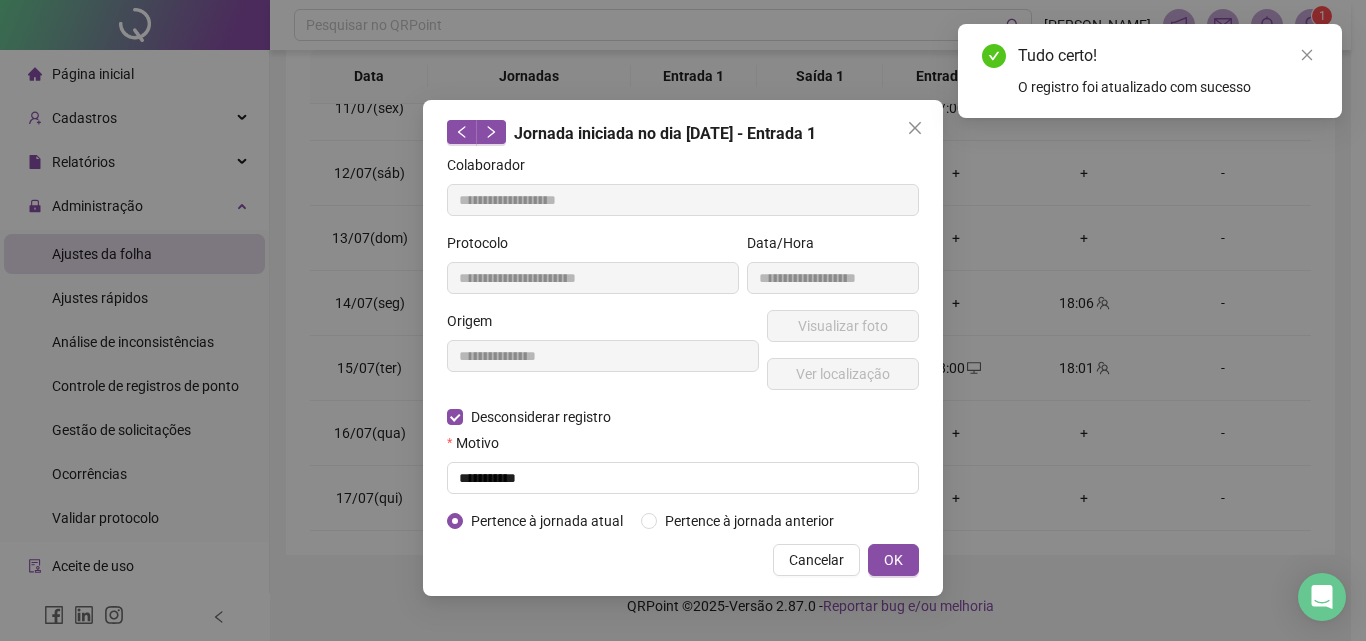 type on "**********" 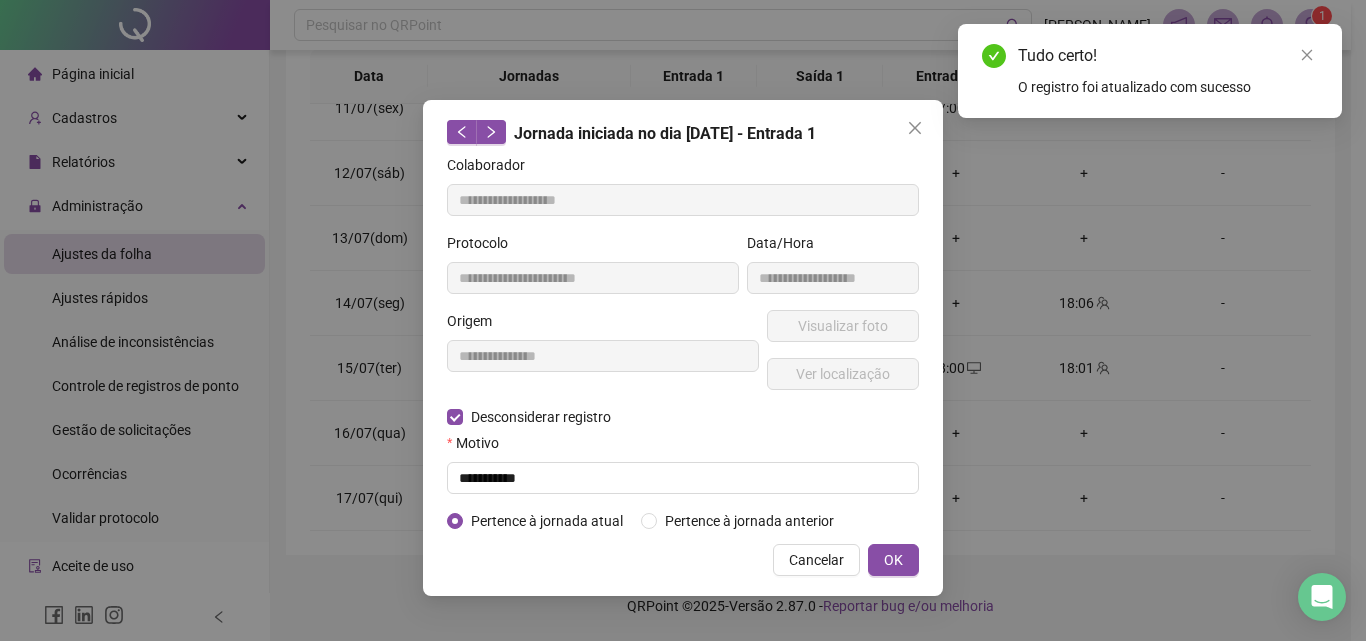type on "**********" 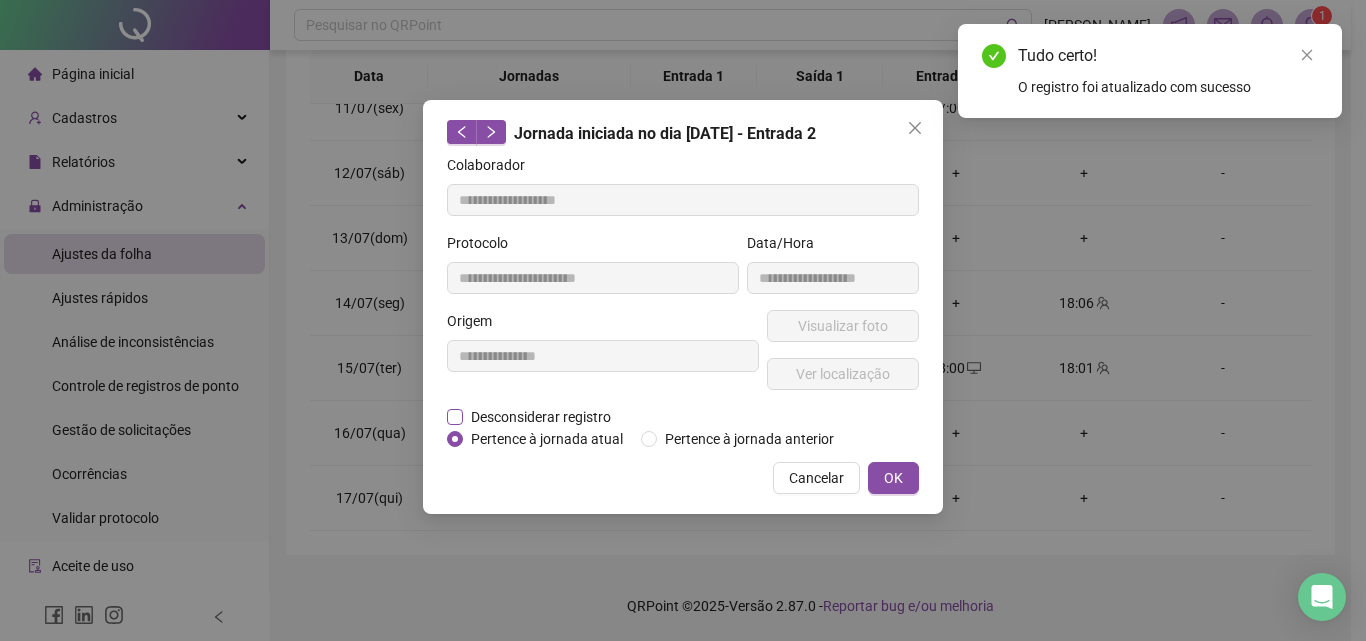 click on "Desconsiderar registro" at bounding box center (541, 417) 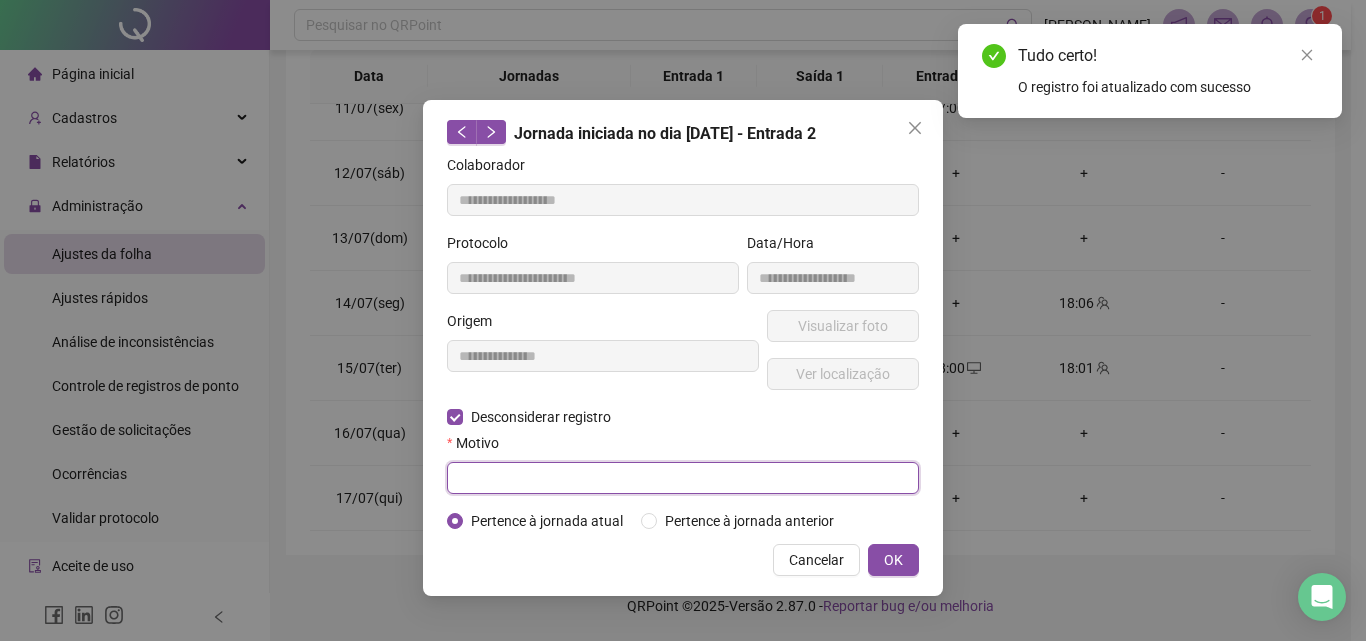 click at bounding box center (683, 478) 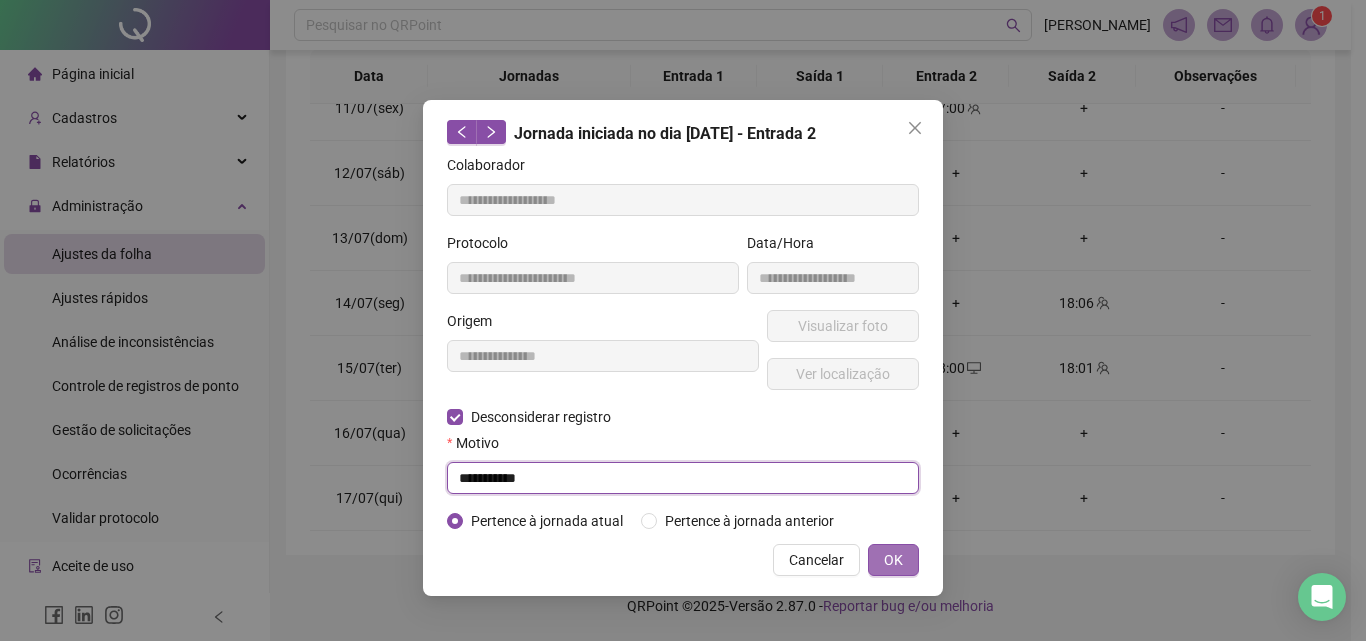 type on "**********" 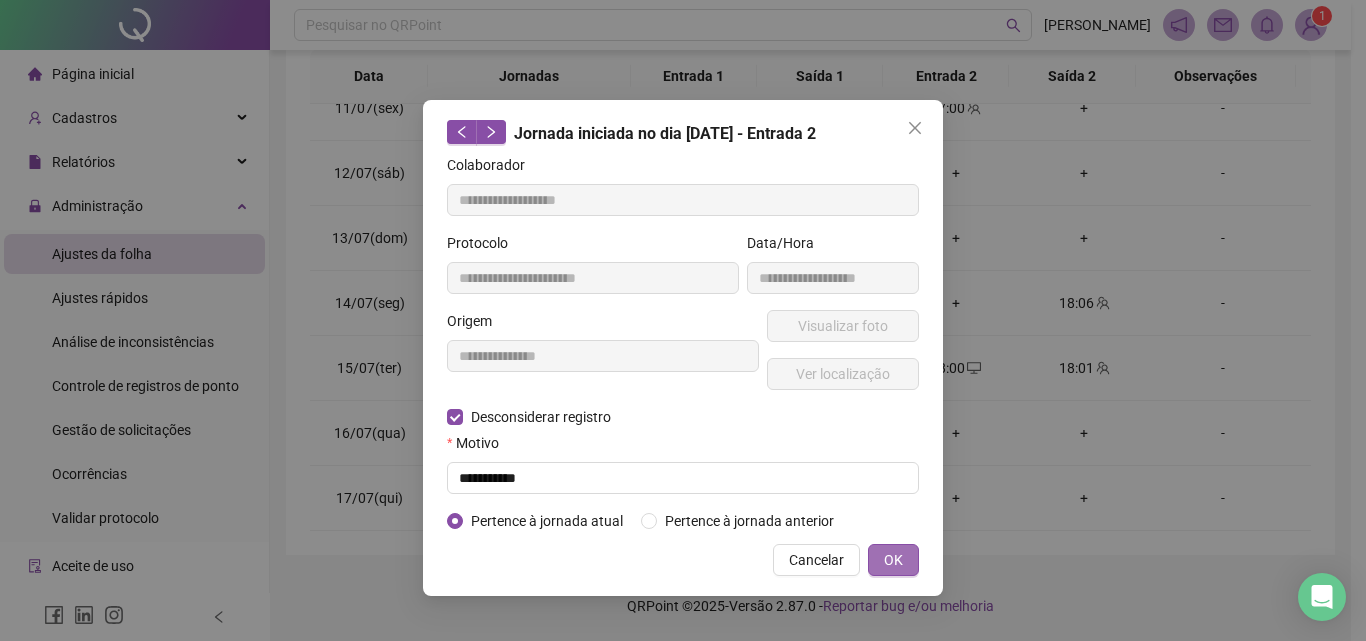 click on "OK" at bounding box center (893, 560) 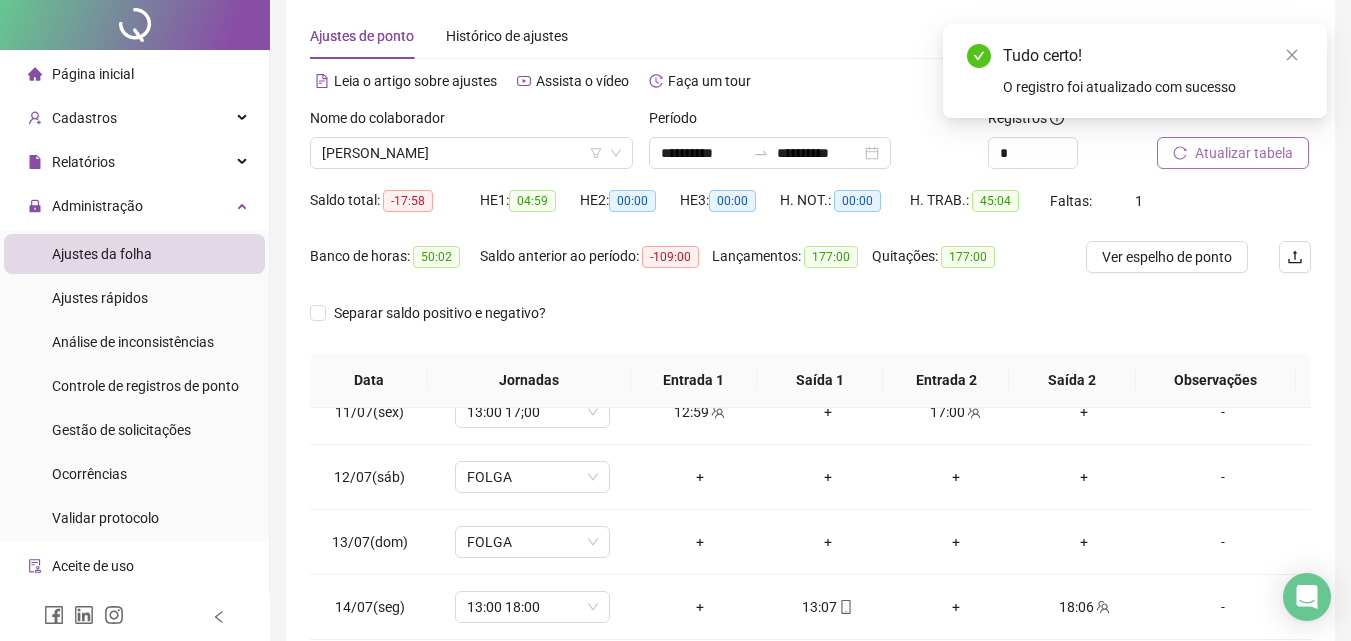 scroll, scrollTop: 0, scrollLeft: 0, axis: both 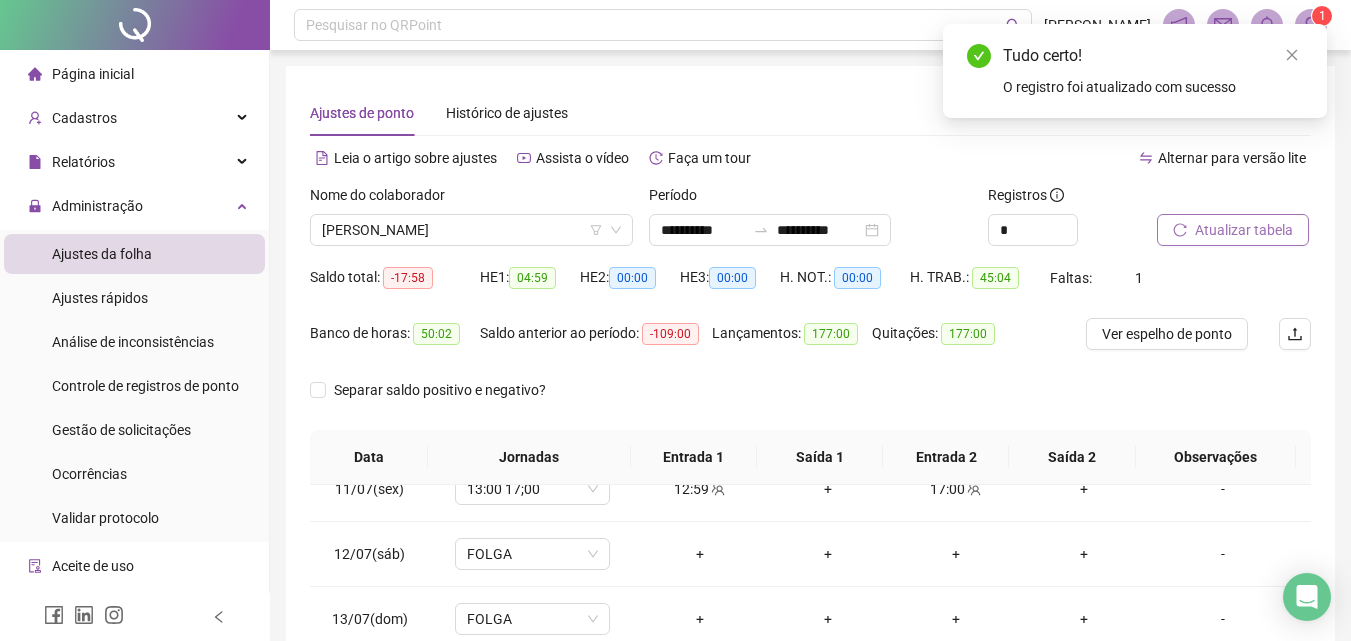 click on "Atualizar tabela" at bounding box center [1244, 230] 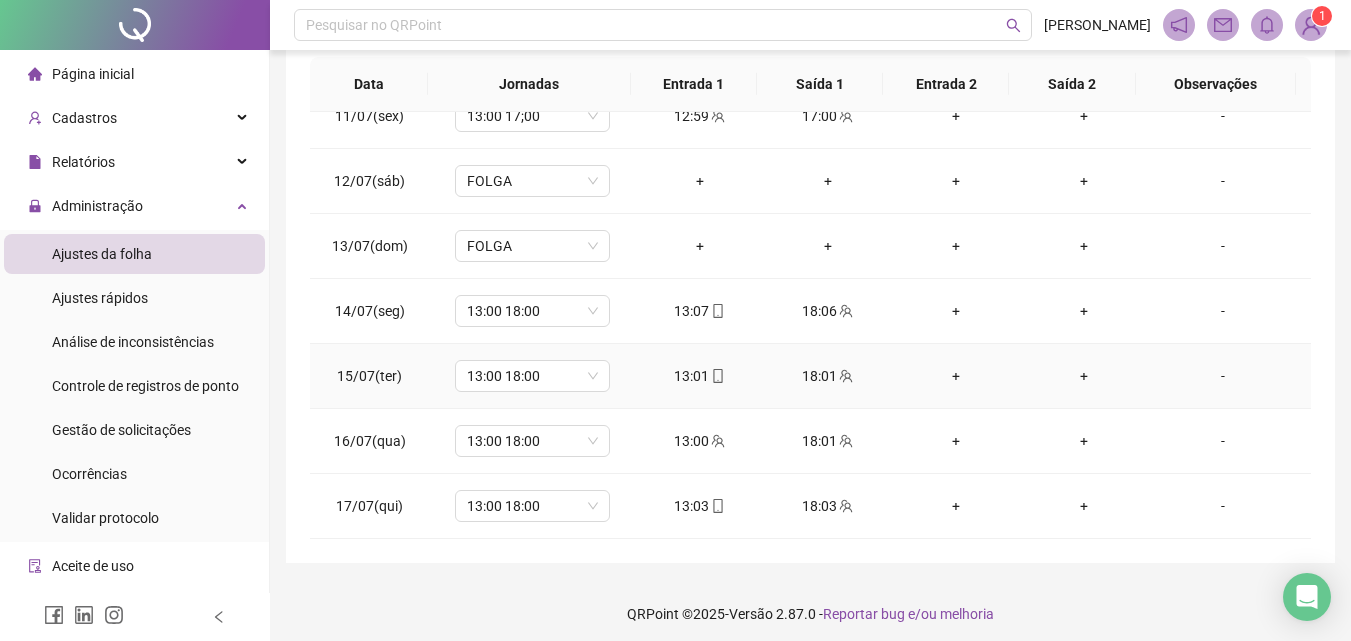 scroll, scrollTop: 381, scrollLeft: 0, axis: vertical 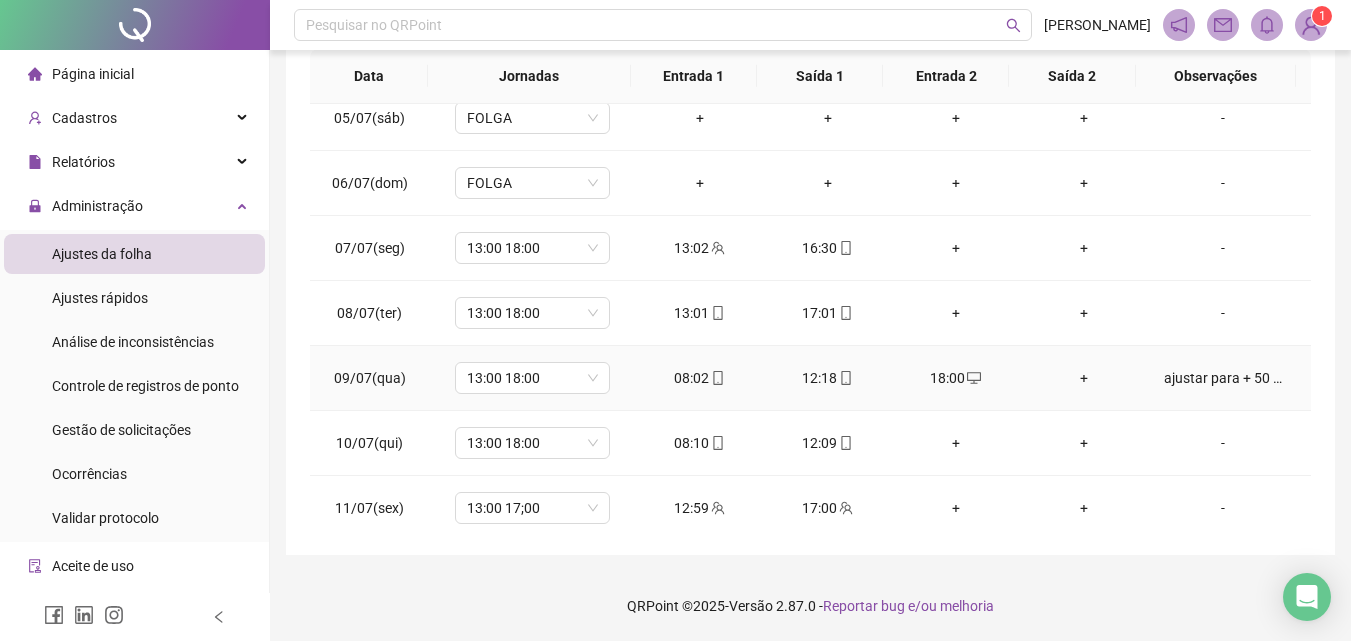 click on "18:00" at bounding box center (956, 378) 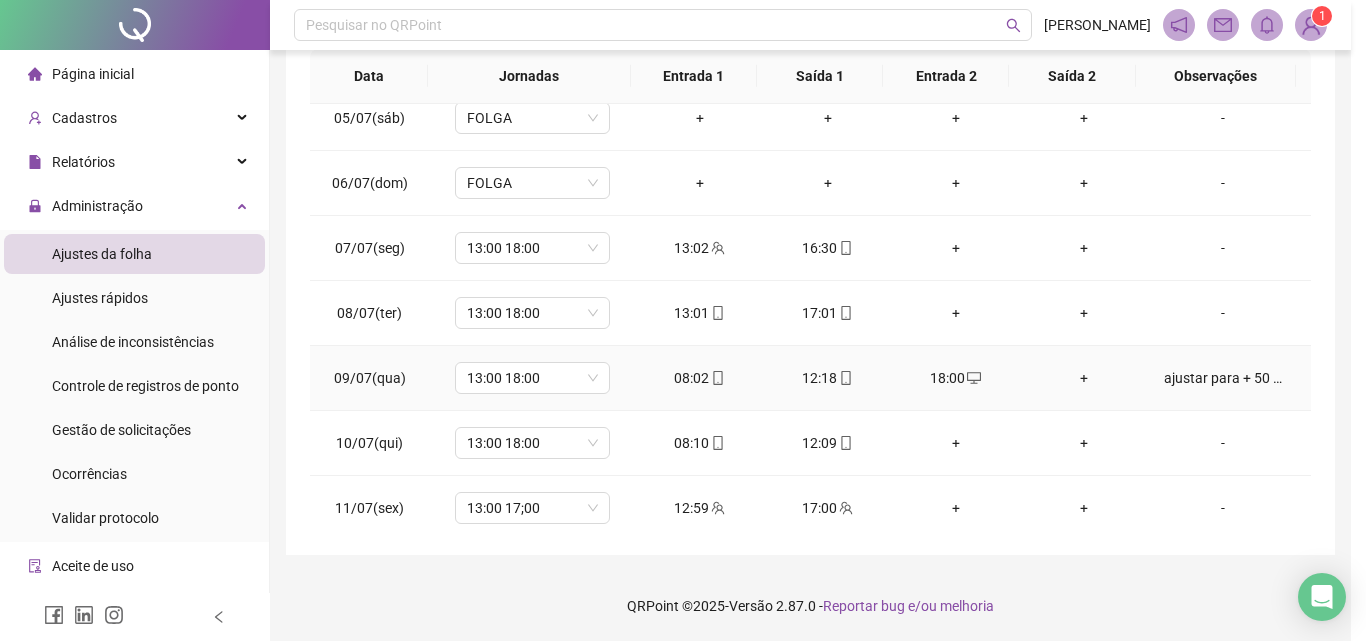 type on "**********" 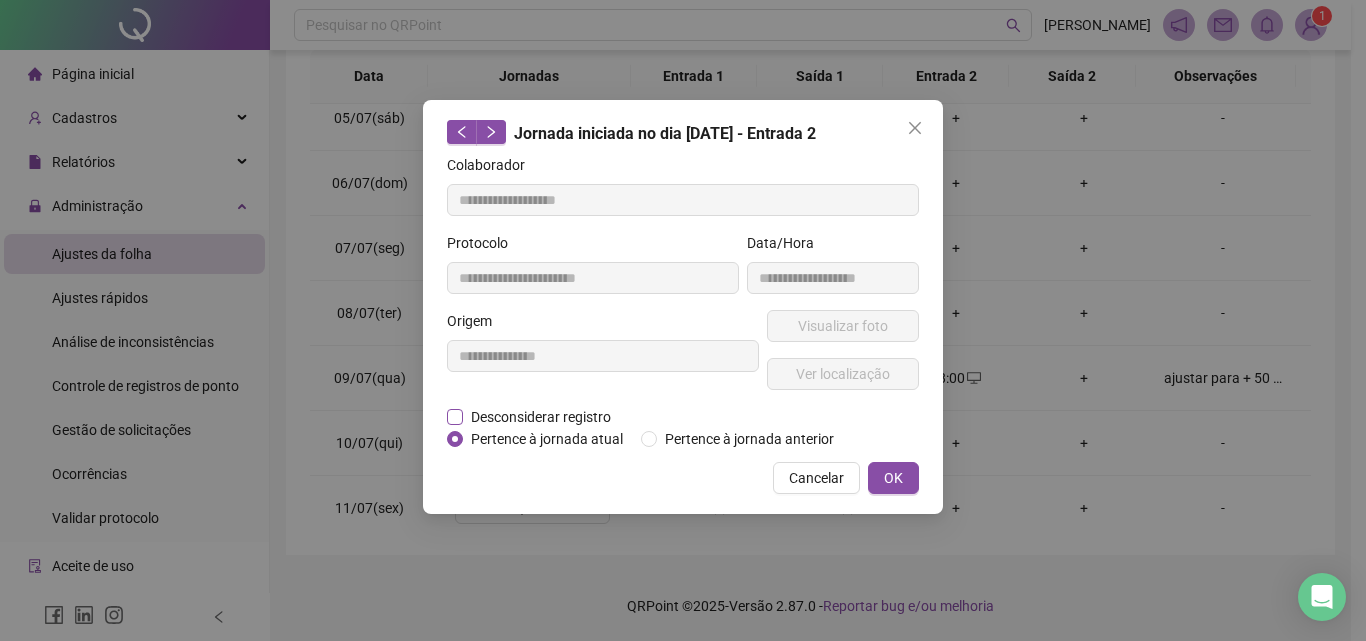 click on "Desconsiderar registro" at bounding box center [541, 417] 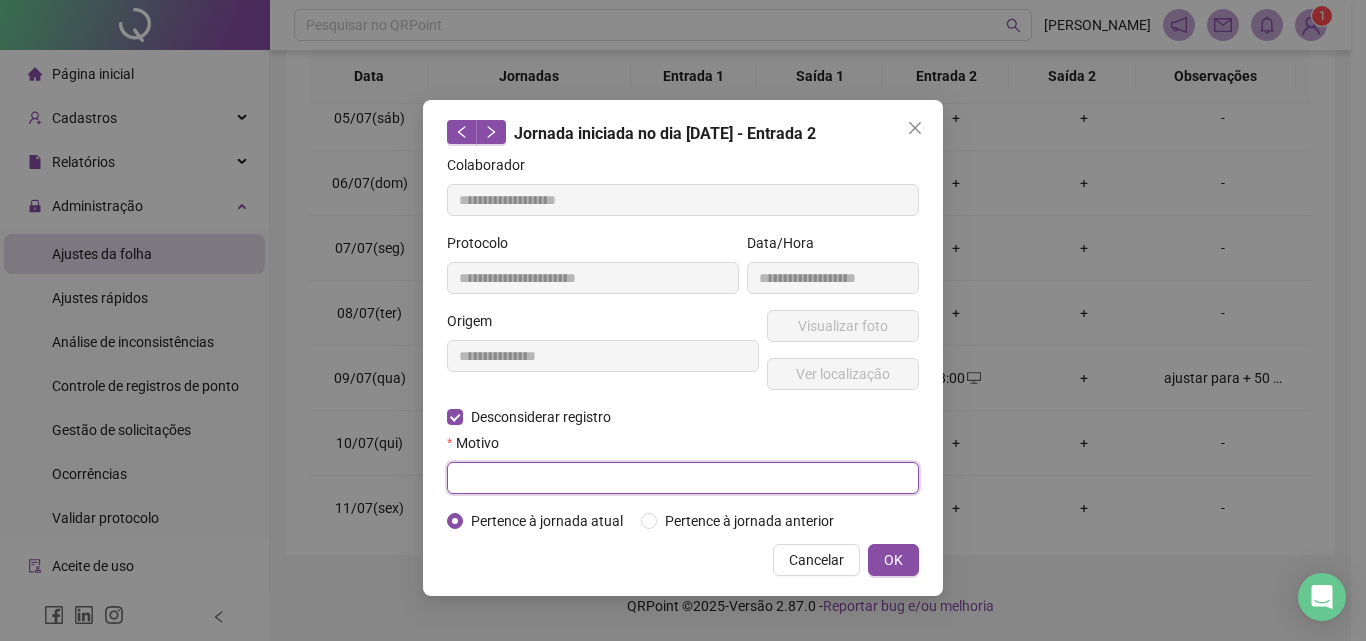 click at bounding box center (683, 478) 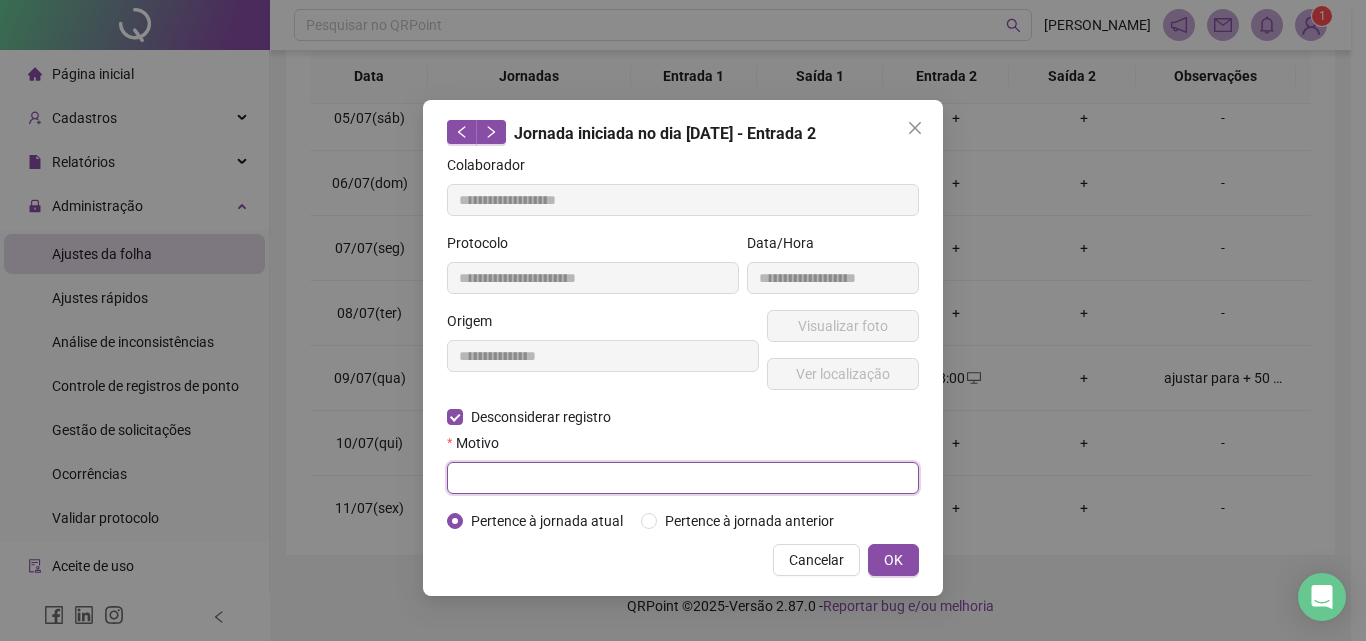 paste on "**********" 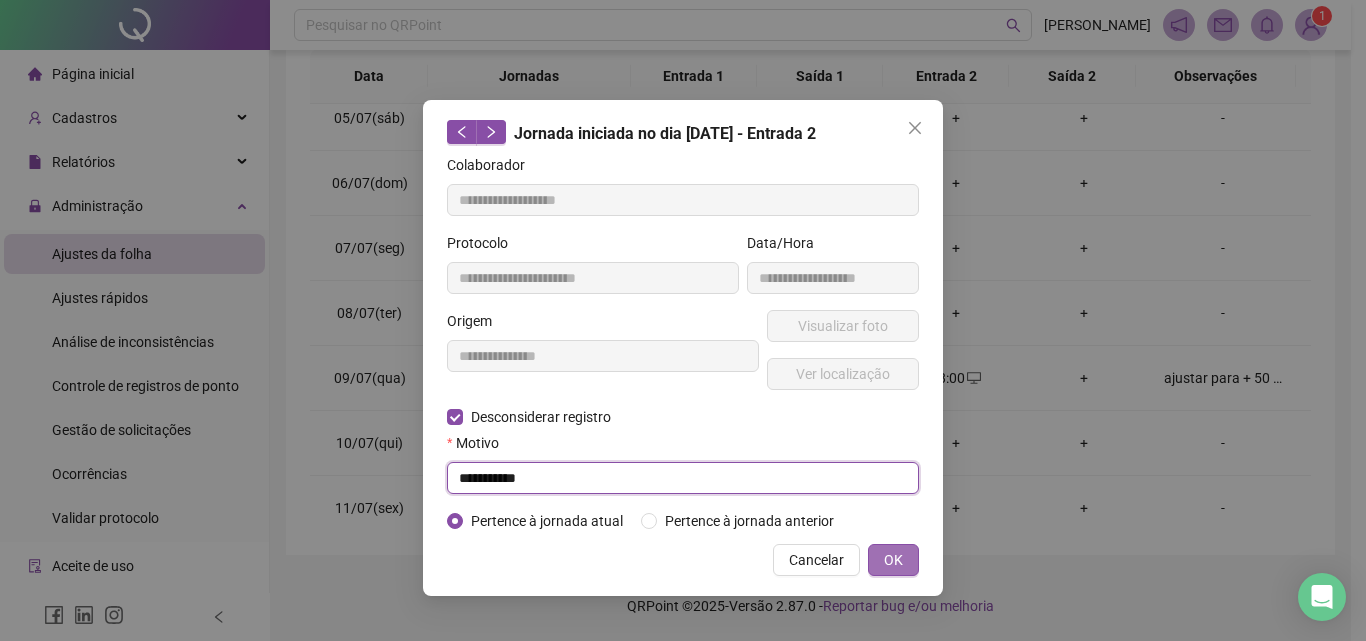 type on "**********" 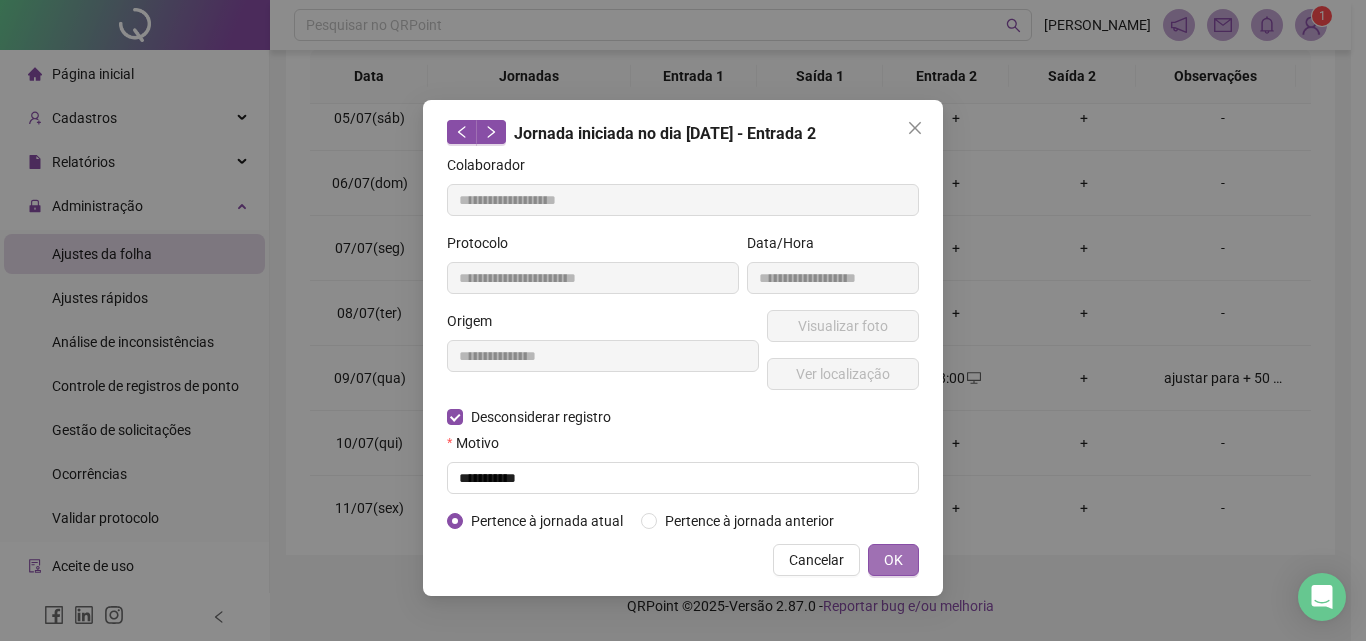 click on "OK" at bounding box center (893, 560) 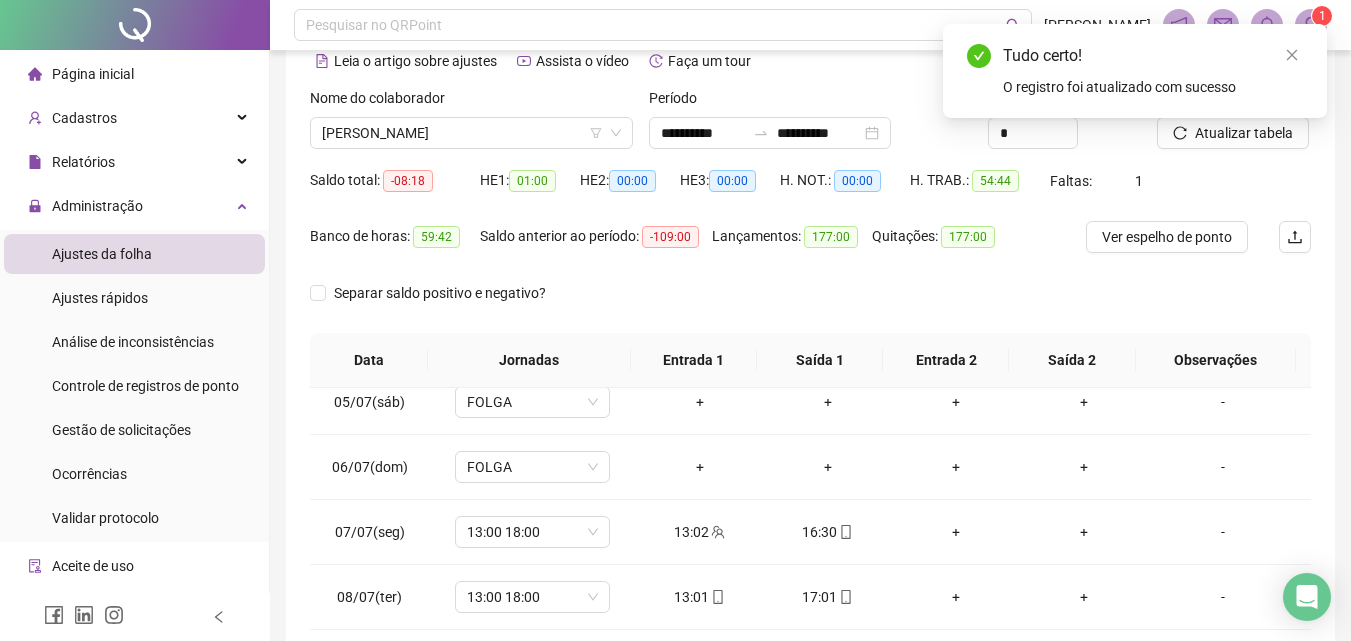 scroll, scrollTop: 81, scrollLeft: 0, axis: vertical 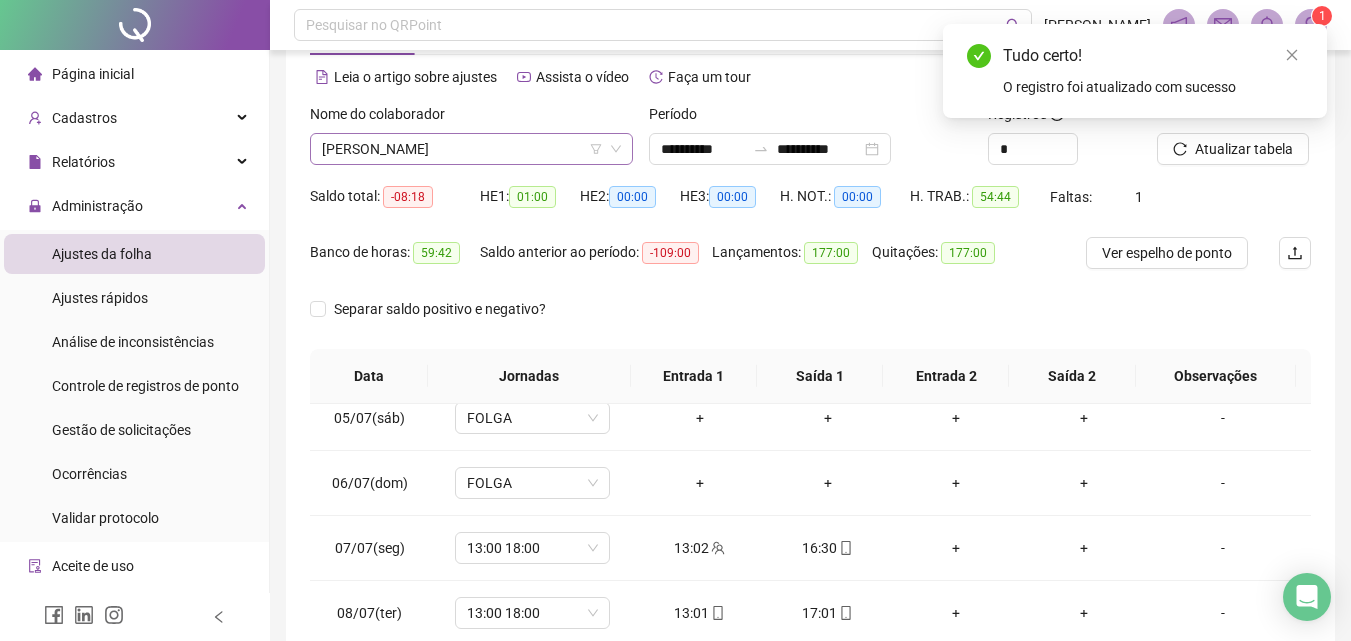 click on "[PERSON_NAME]" at bounding box center (471, 149) 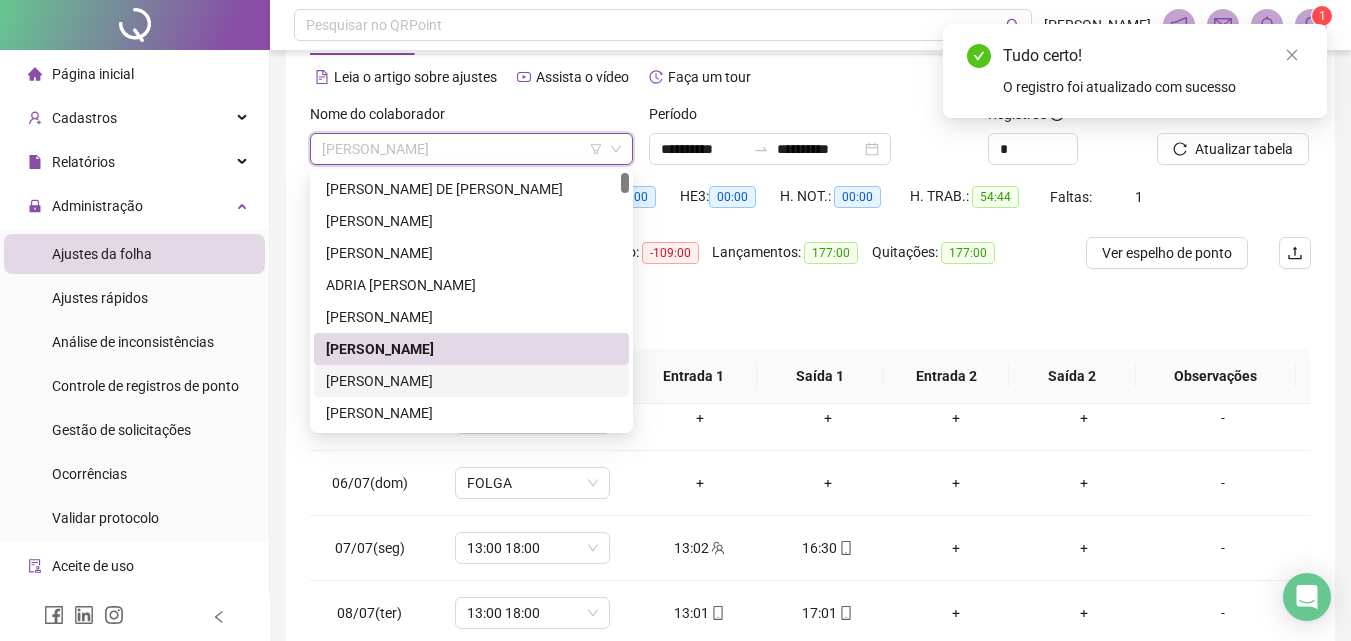 click on "[PERSON_NAME]" at bounding box center [471, 381] 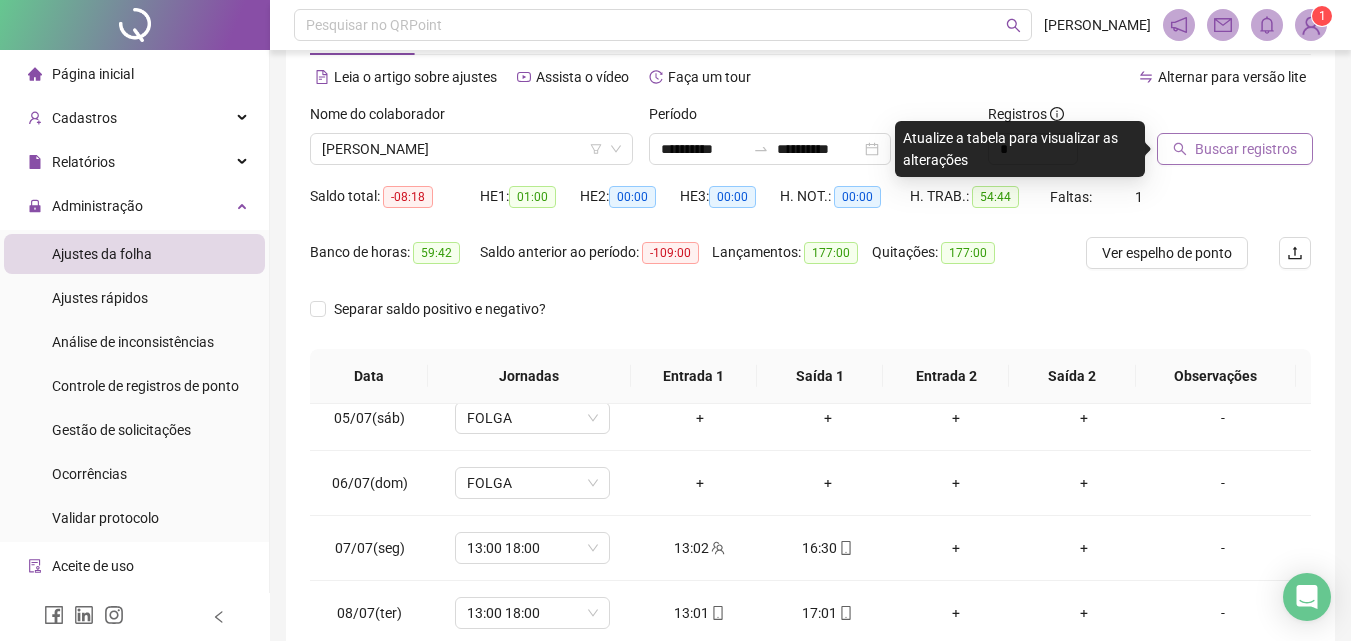 click 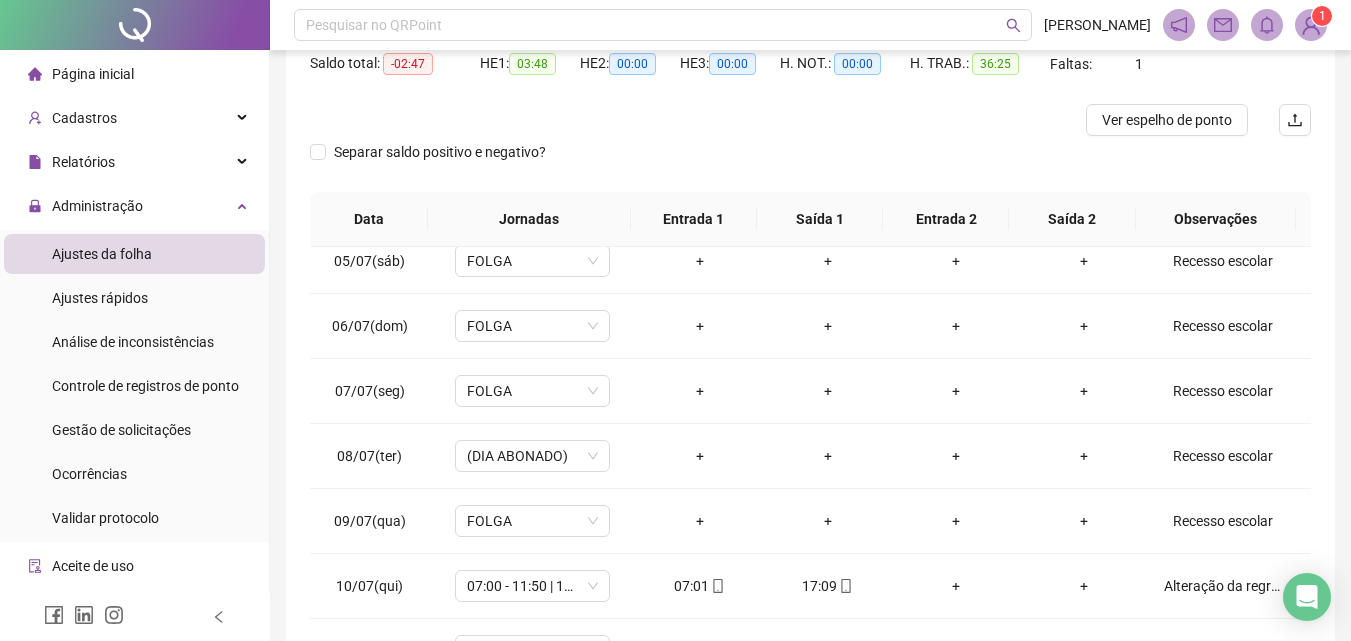scroll, scrollTop: 357, scrollLeft: 0, axis: vertical 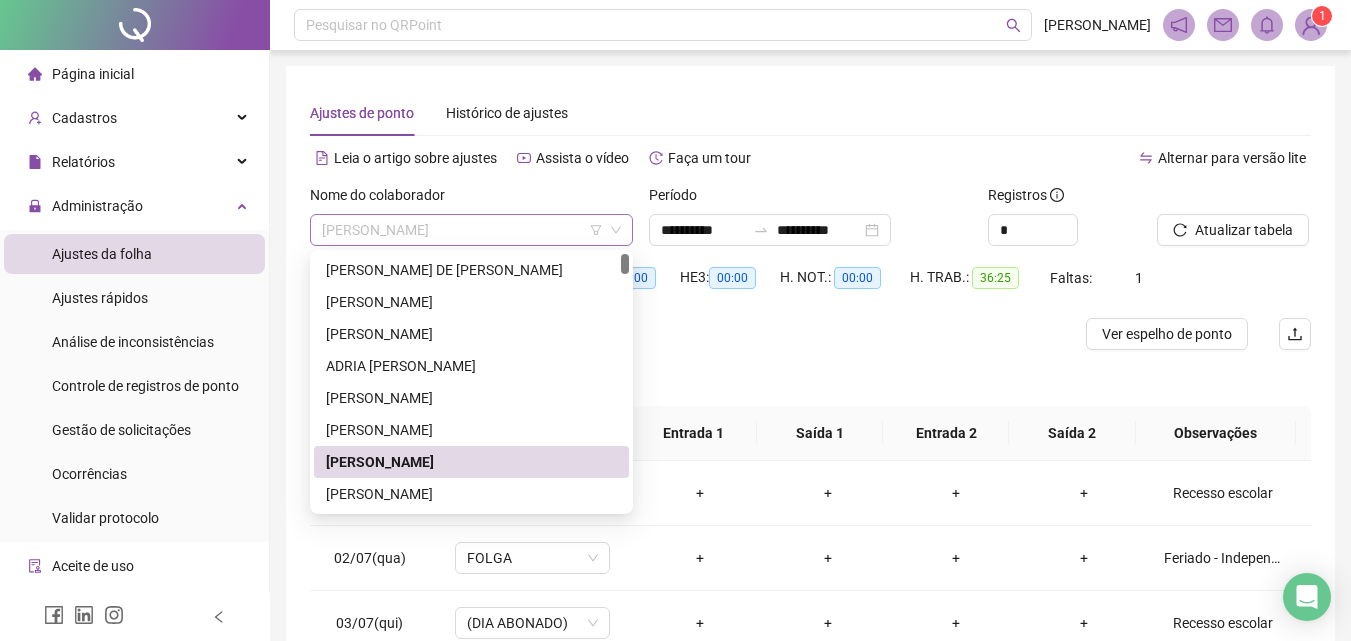 click on "[PERSON_NAME]" at bounding box center (471, 230) 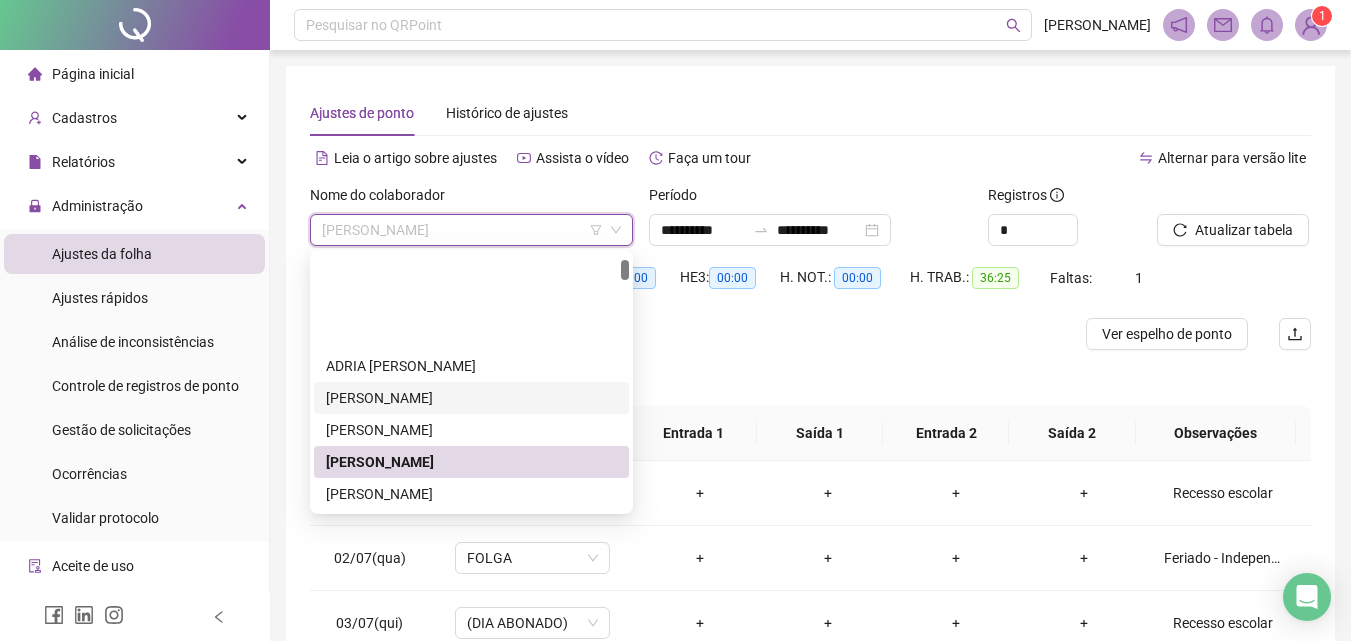 scroll, scrollTop: 100, scrollLeft: 0, axis: vertical 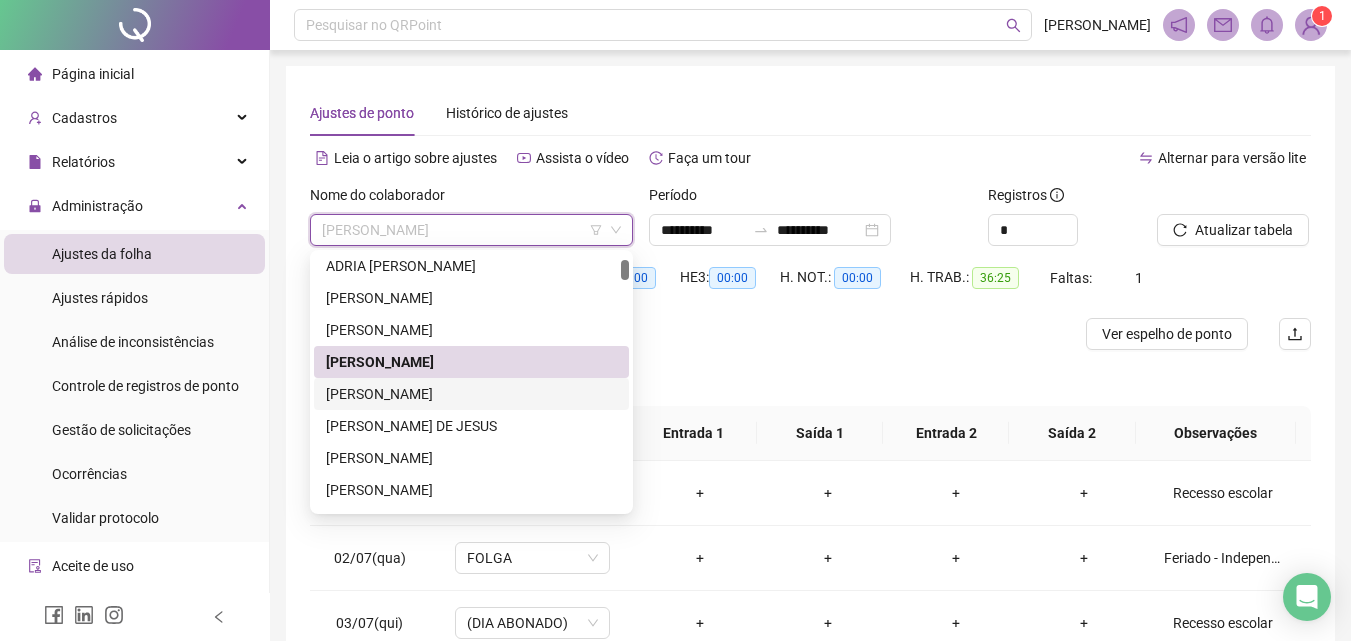 click on "[PERSON_NAME]" at bounding box center [471, 394] 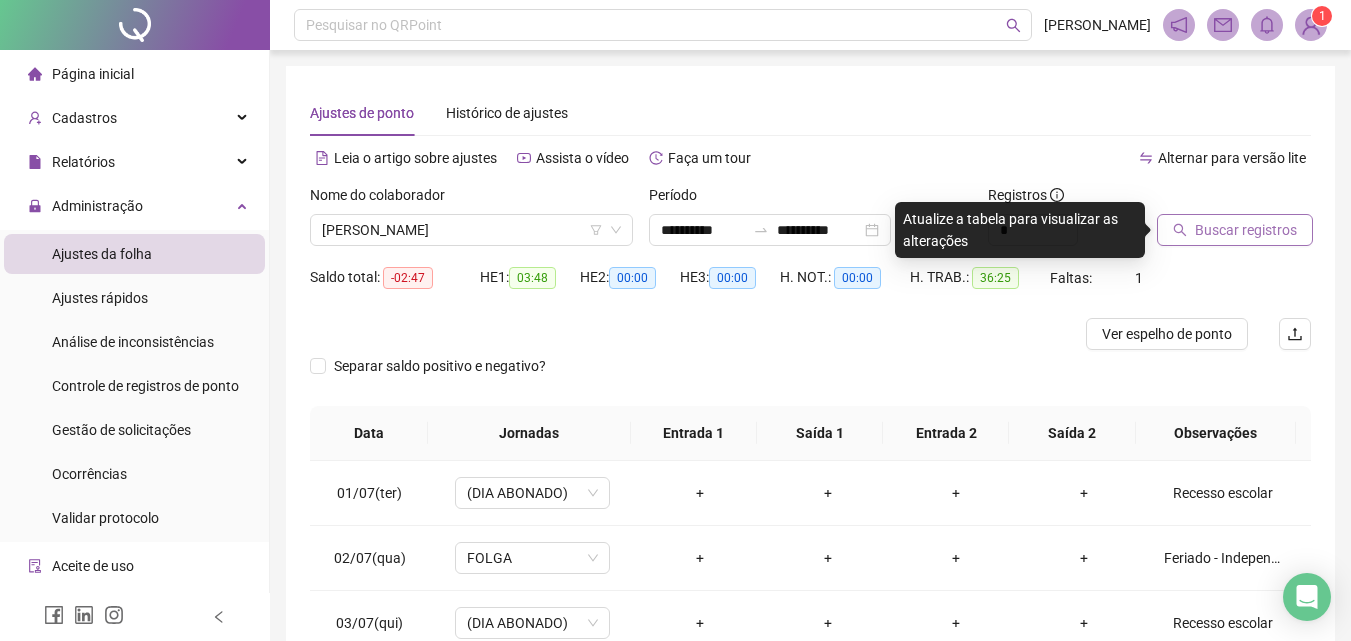 click on "Buscar registros" at bounding box center (1246, 230) 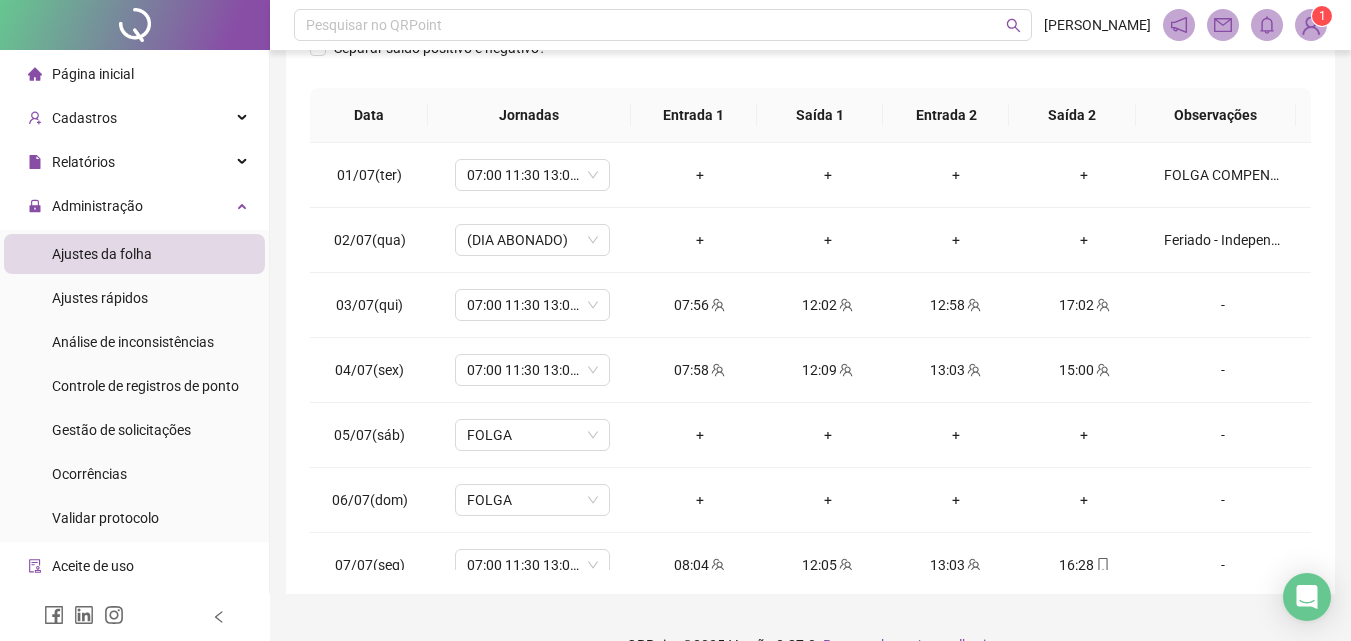 scroll, scrollTop: 381, scrollLeft: 0, axis: vertical 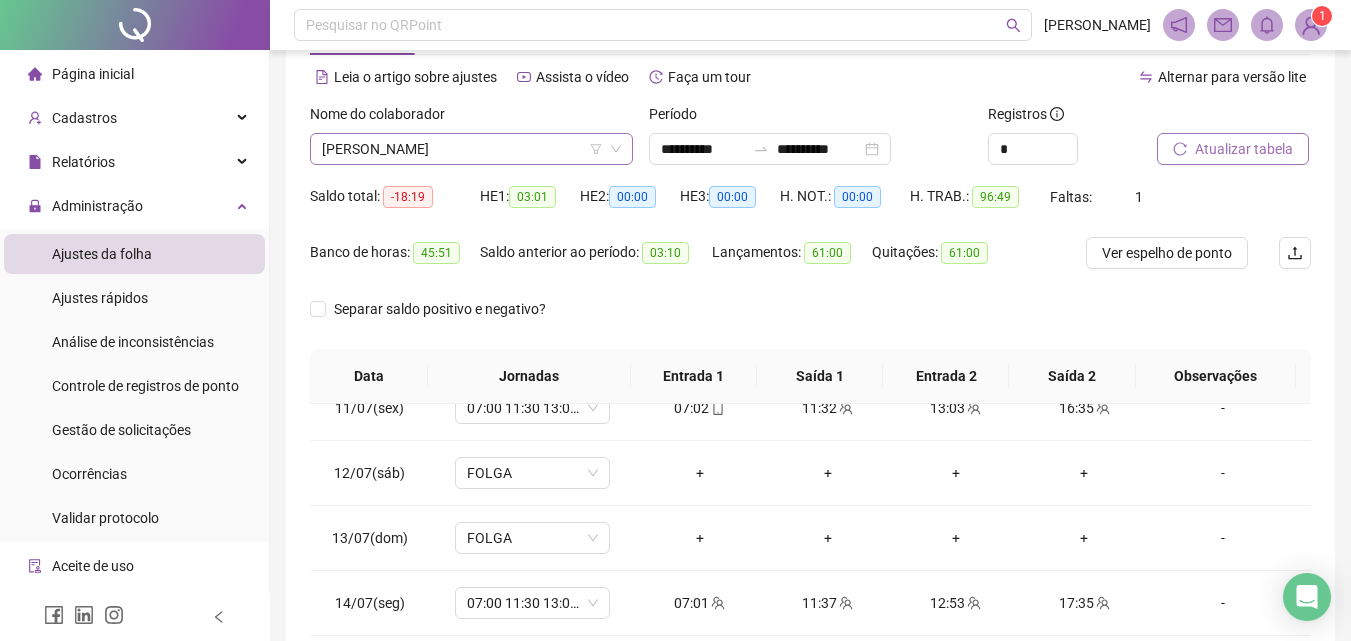 click on "[PERSON_NAME]" at bounding box center [471, 149] 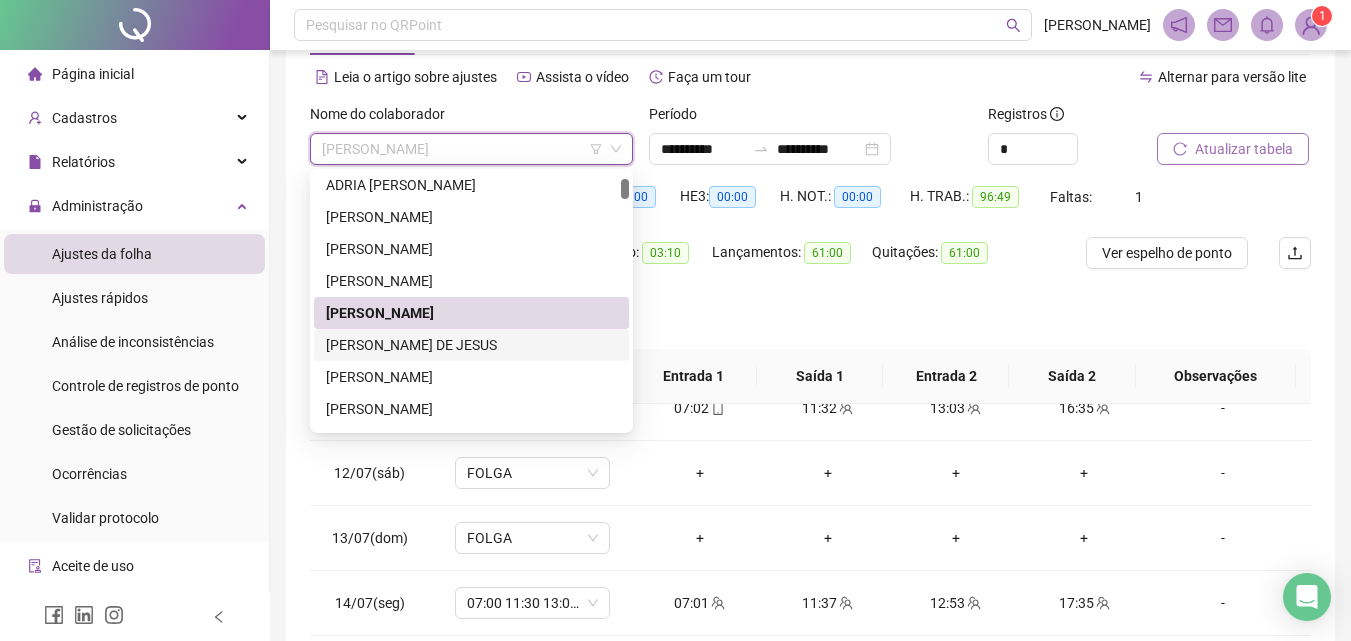 click on "[PERSON_NAME] DE JESUS" at bounding box center [471, 345] 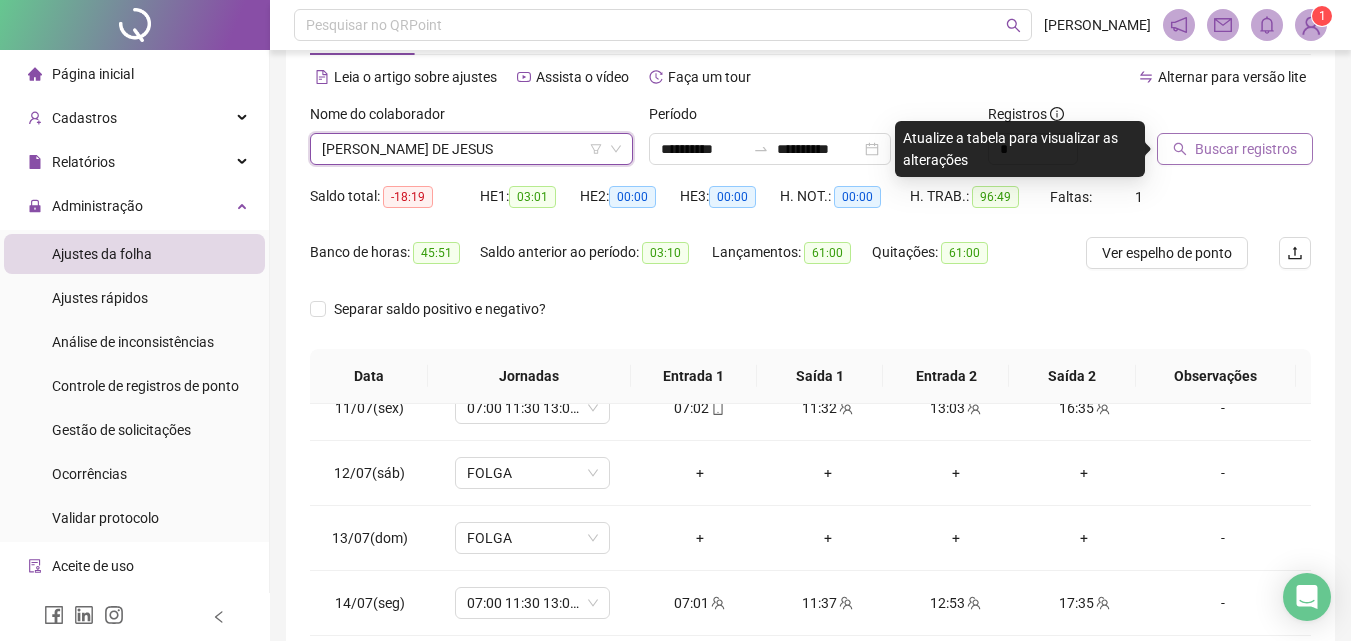 click 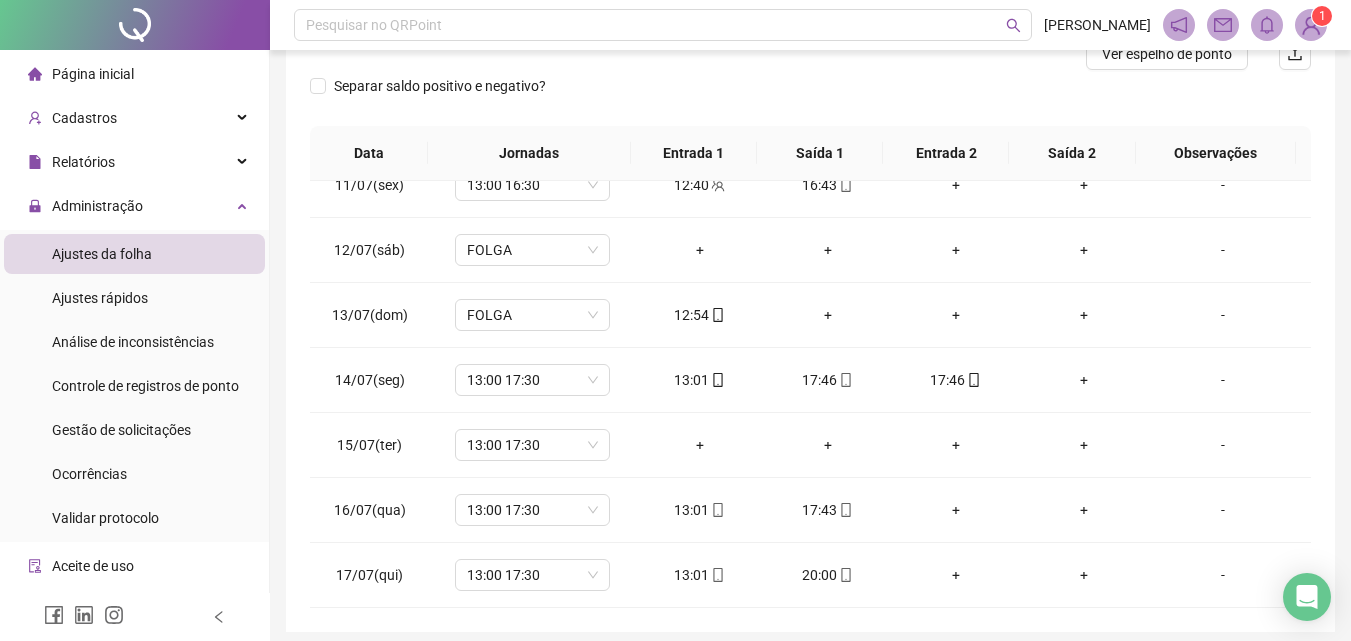 scroll, scrollTop: 281, scrollLeft: 0, axis: vertical 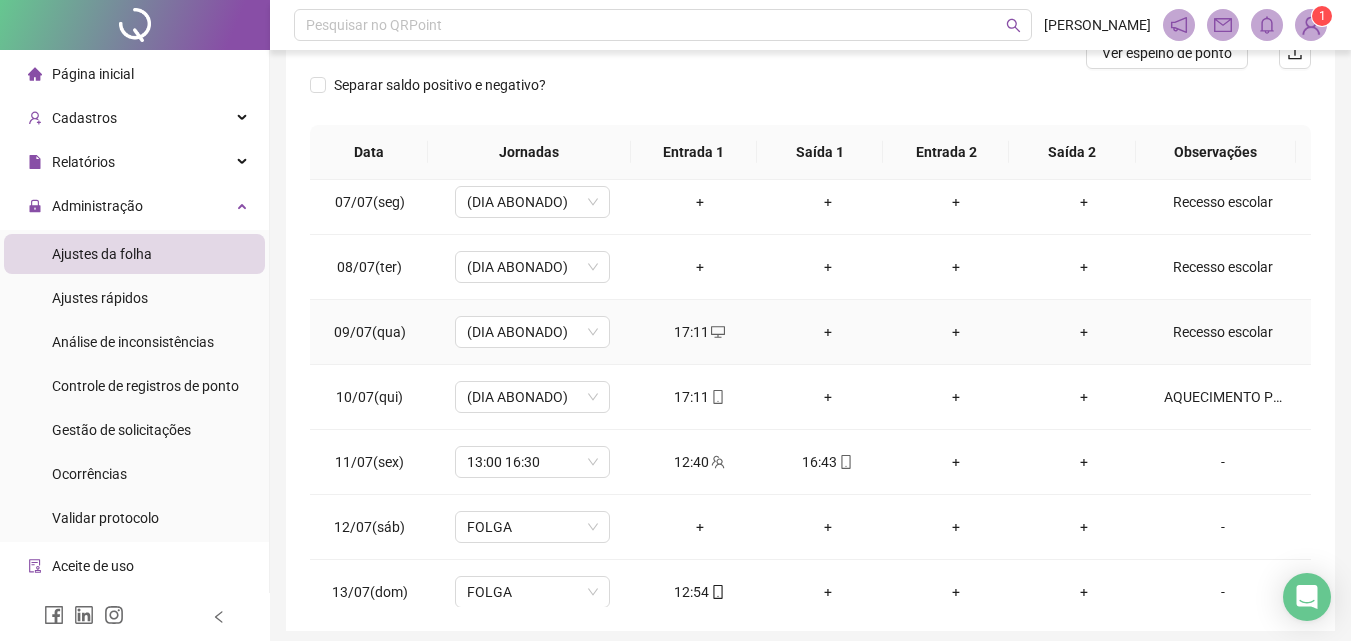 click on "17:11" at bounding box center [700, 332] 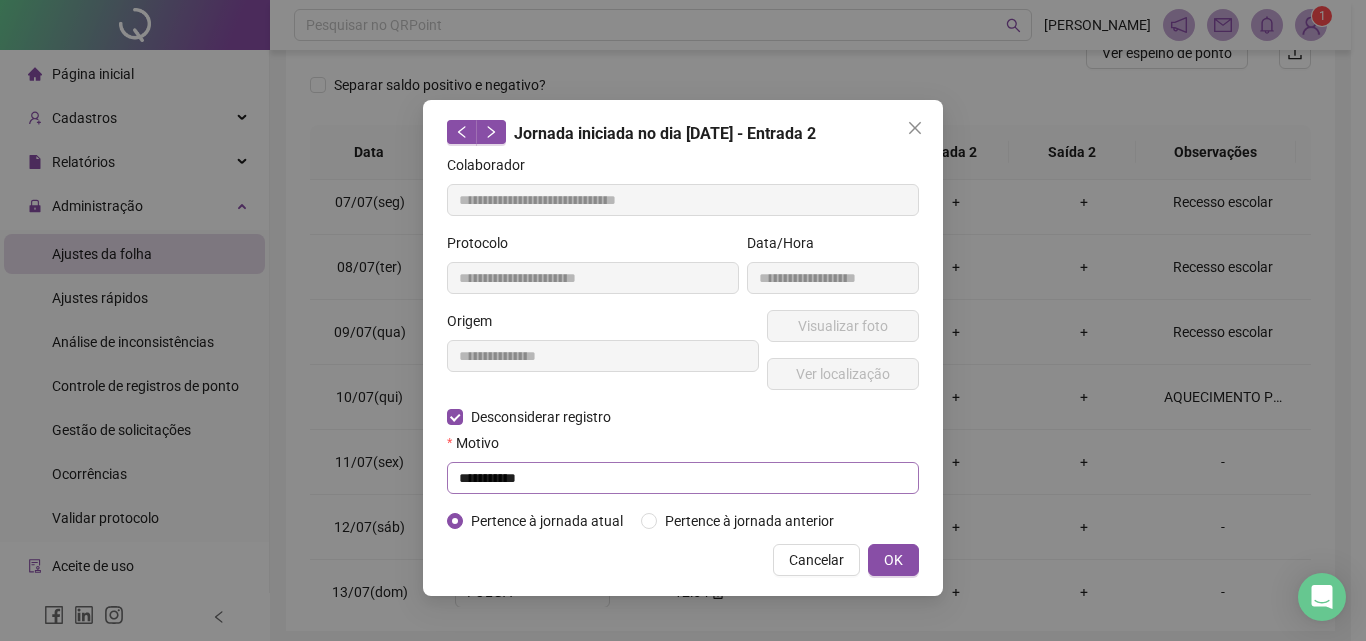 type on "**********" 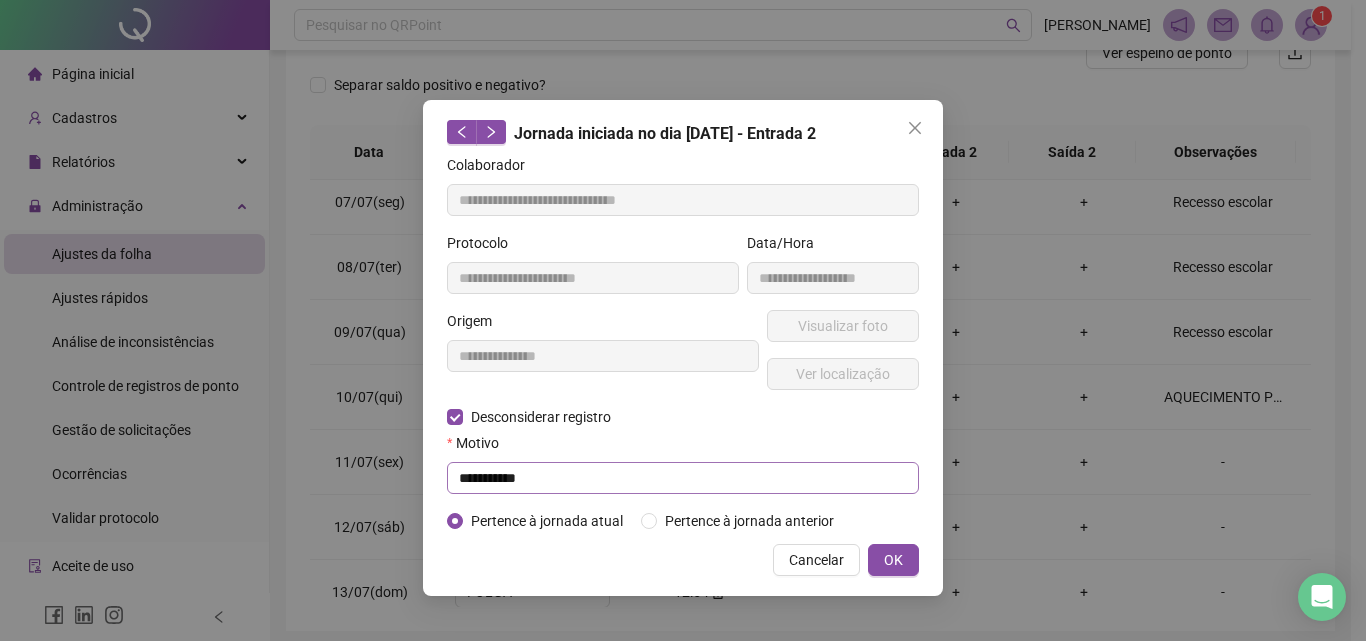 type on "**********" 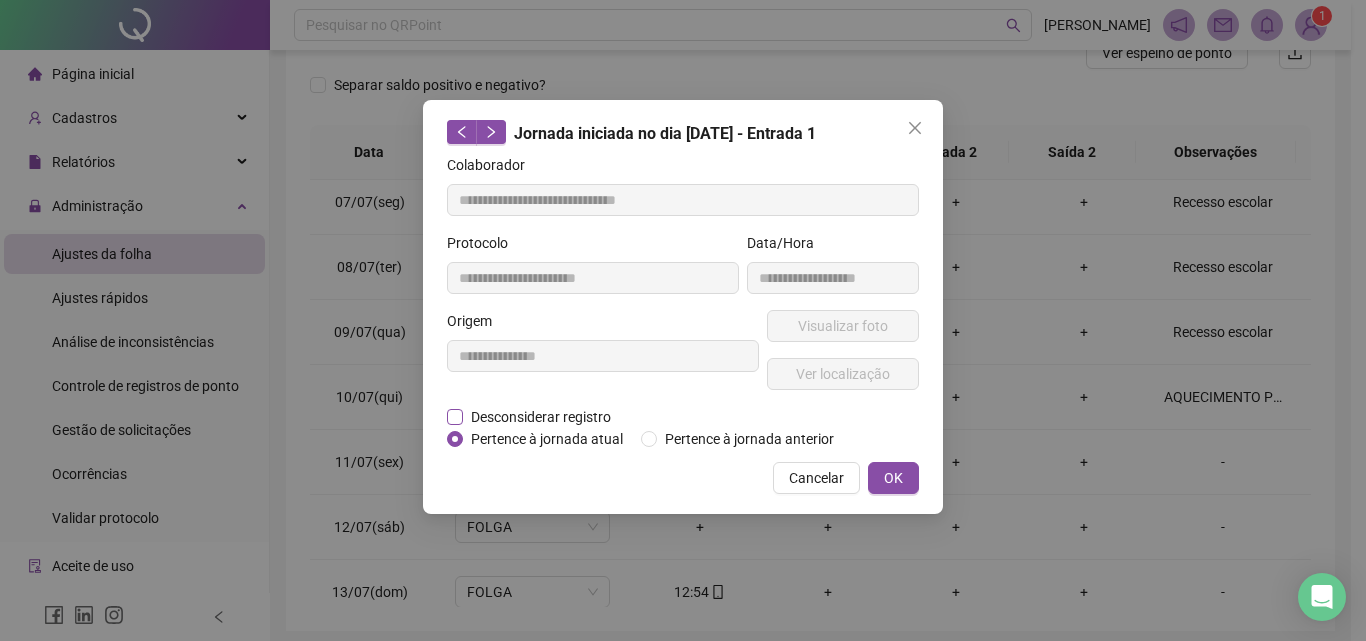 click on "Desconsiderar registro" at bounding box center (541, 417) 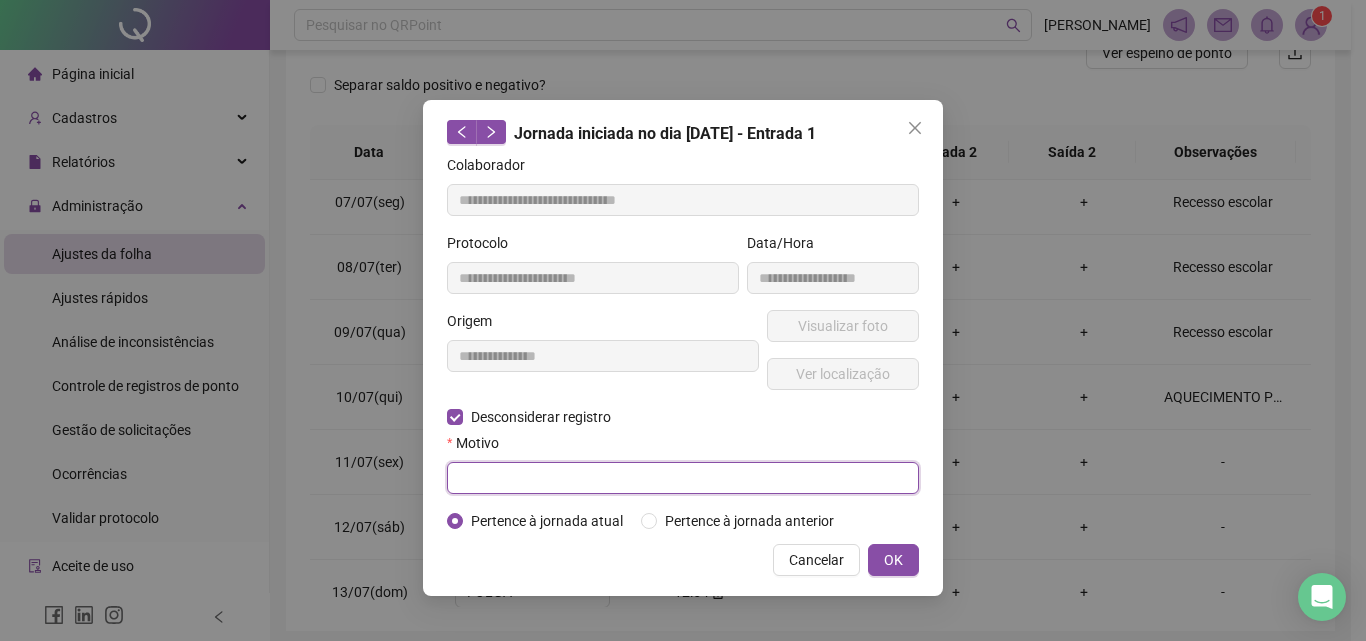 click at bounding box center (683, 478) 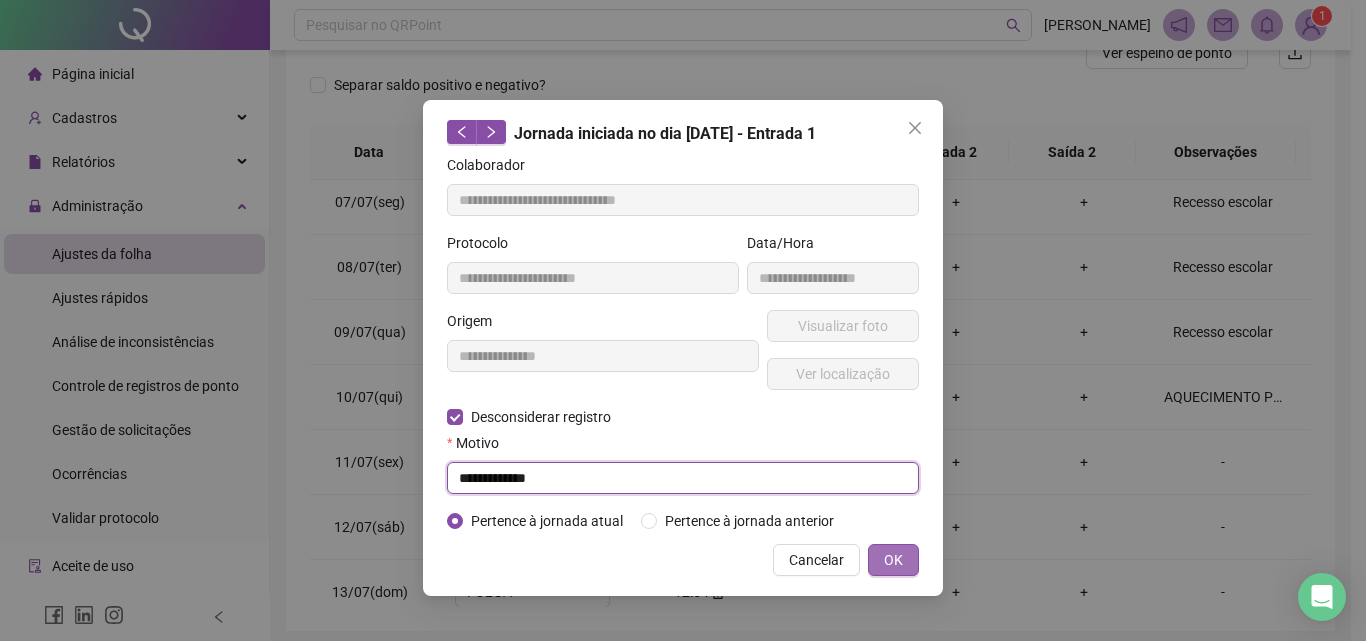 type on "**********" 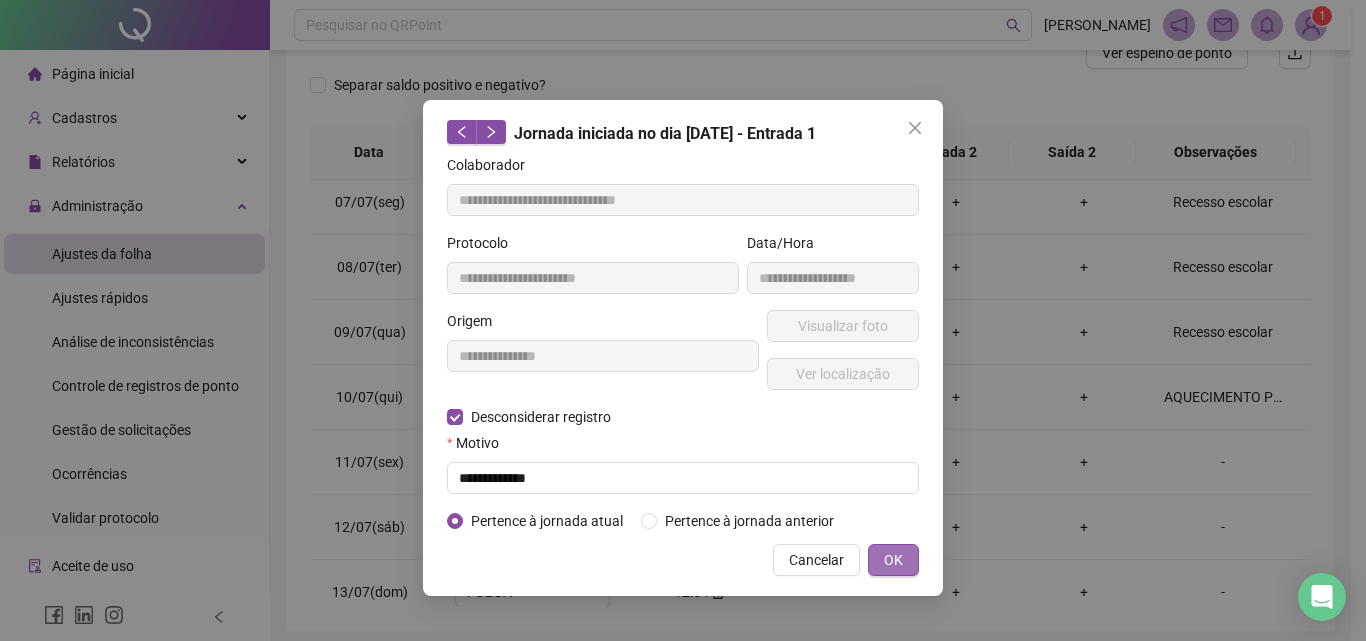 click on "OK" at bounding box center [893, 560] 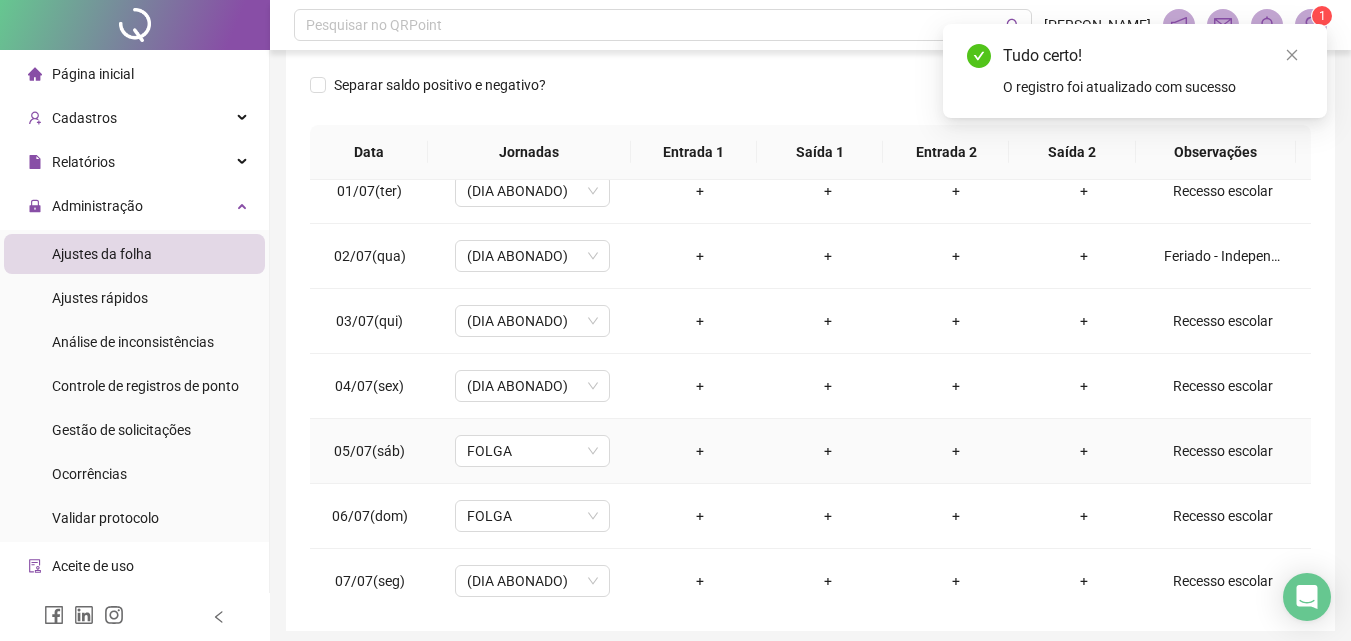 scroll, scrollTop: 0, scrollLeft: 0, axis: both 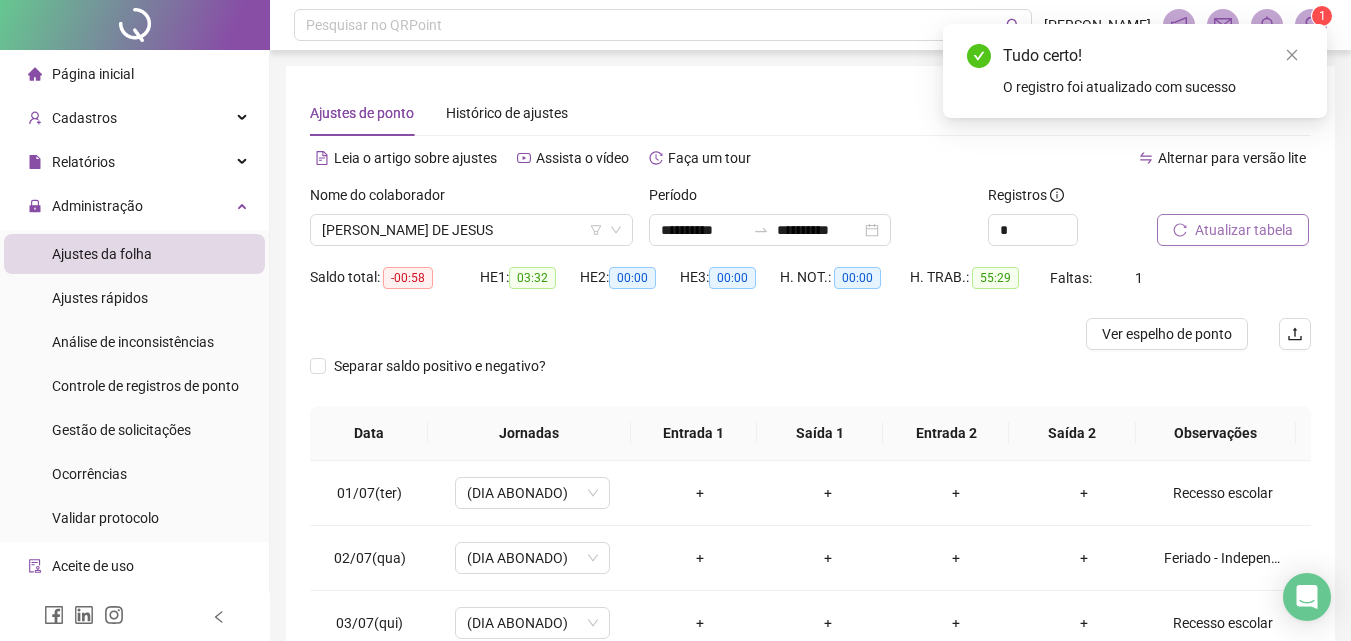 click on "Atualizar tabela" at bounding box center (1244, 230) 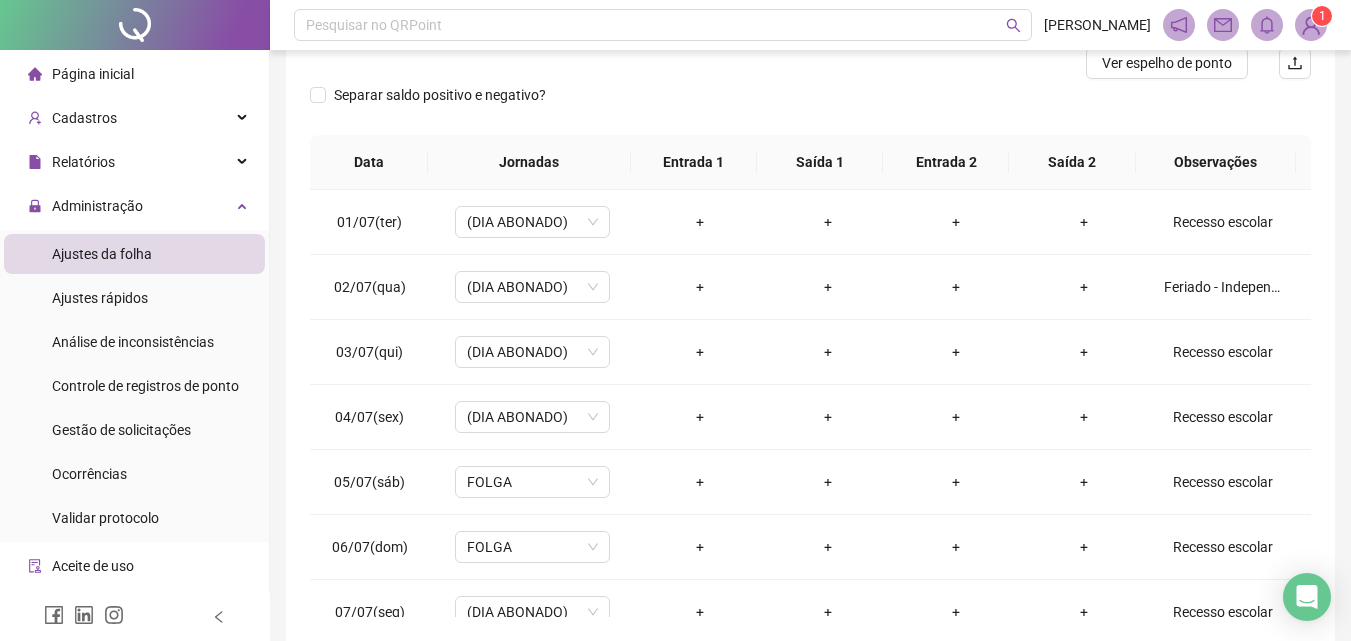 scroll, scrollTop: 300, scrollLeft: 0, axis: vertical 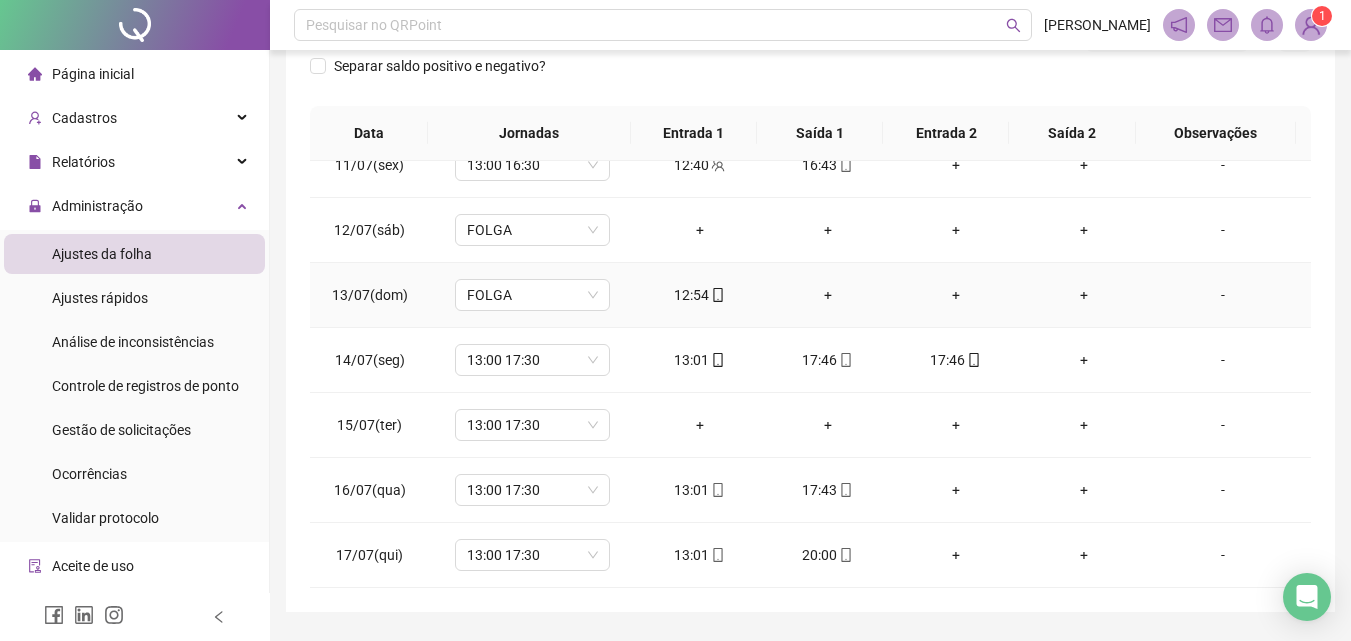click on "12:54" at bounding box center (700, 295) 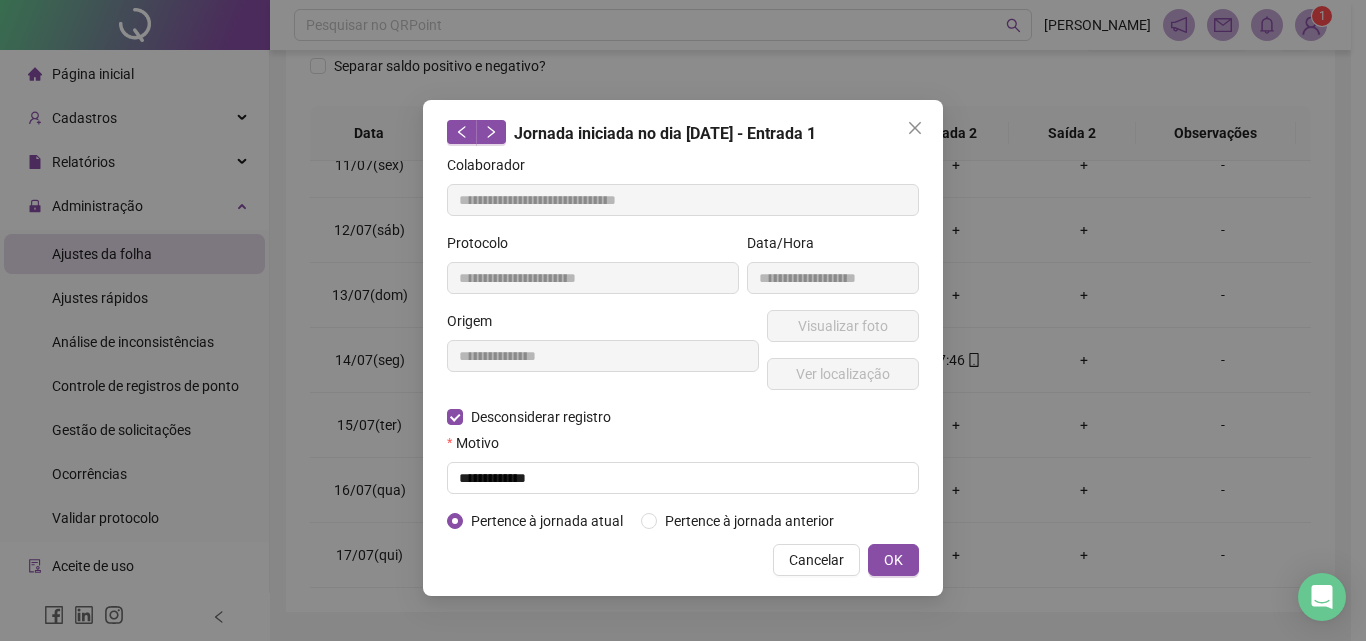 type on "**********" 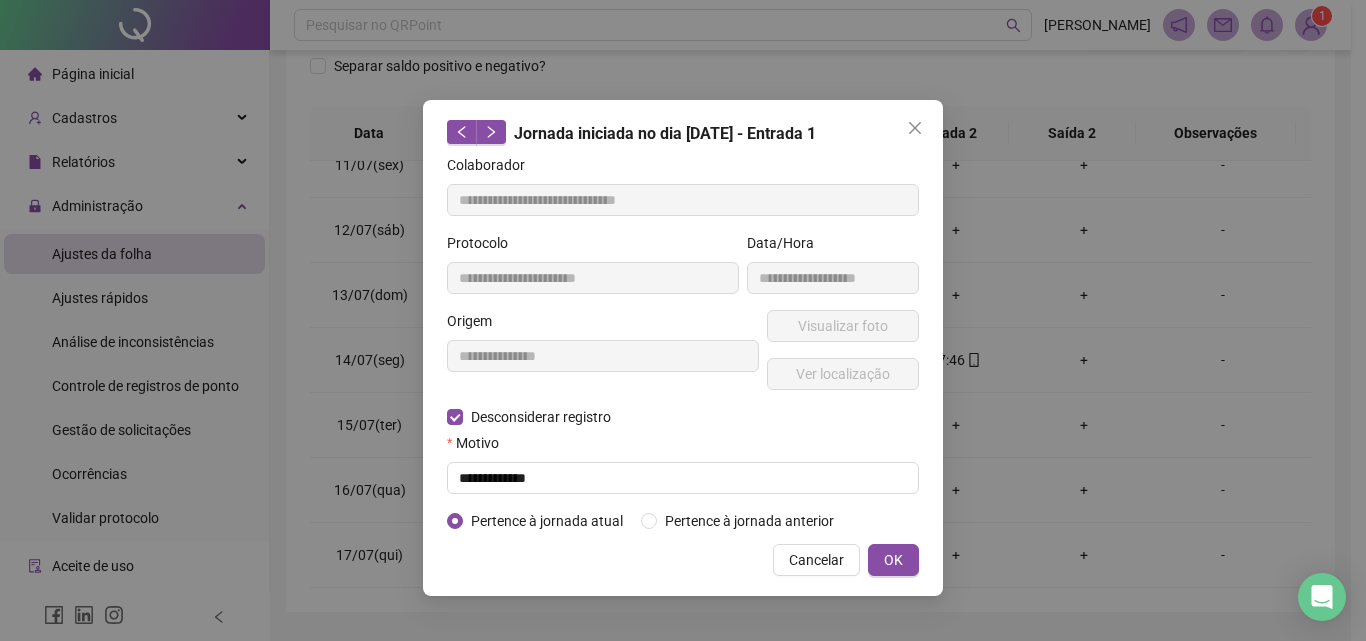 type on "**********" 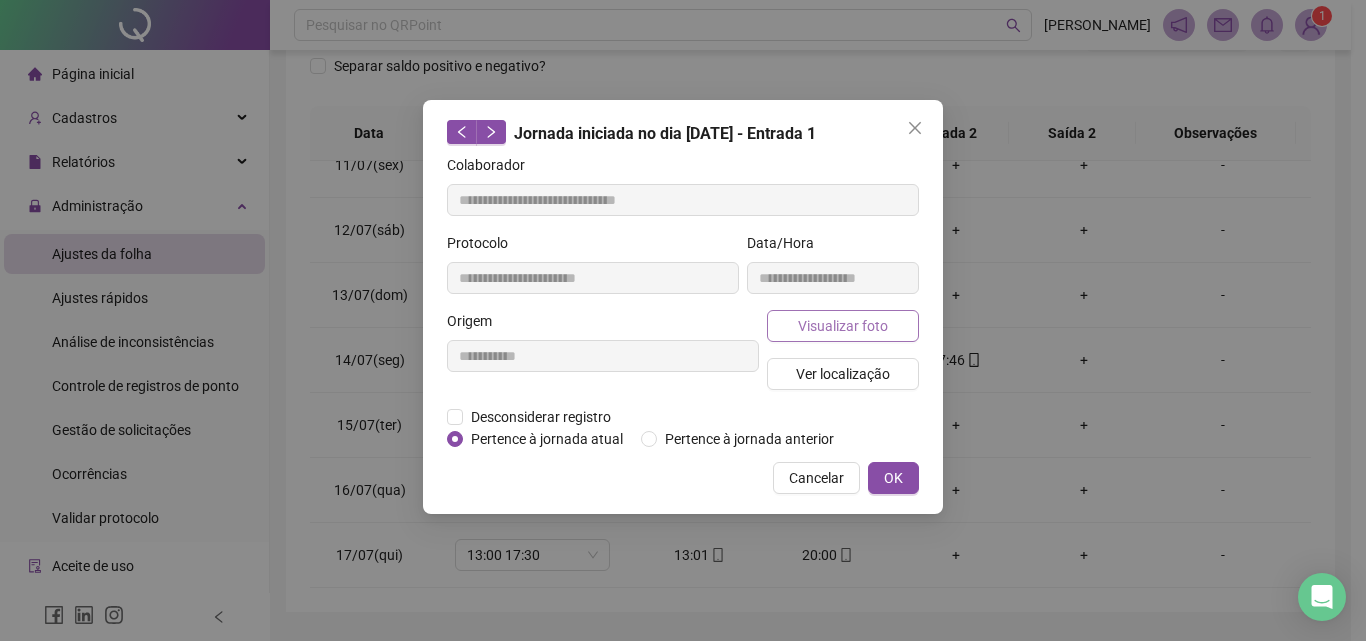 click on "Visualizar foto" at bounding box center (843, 326) 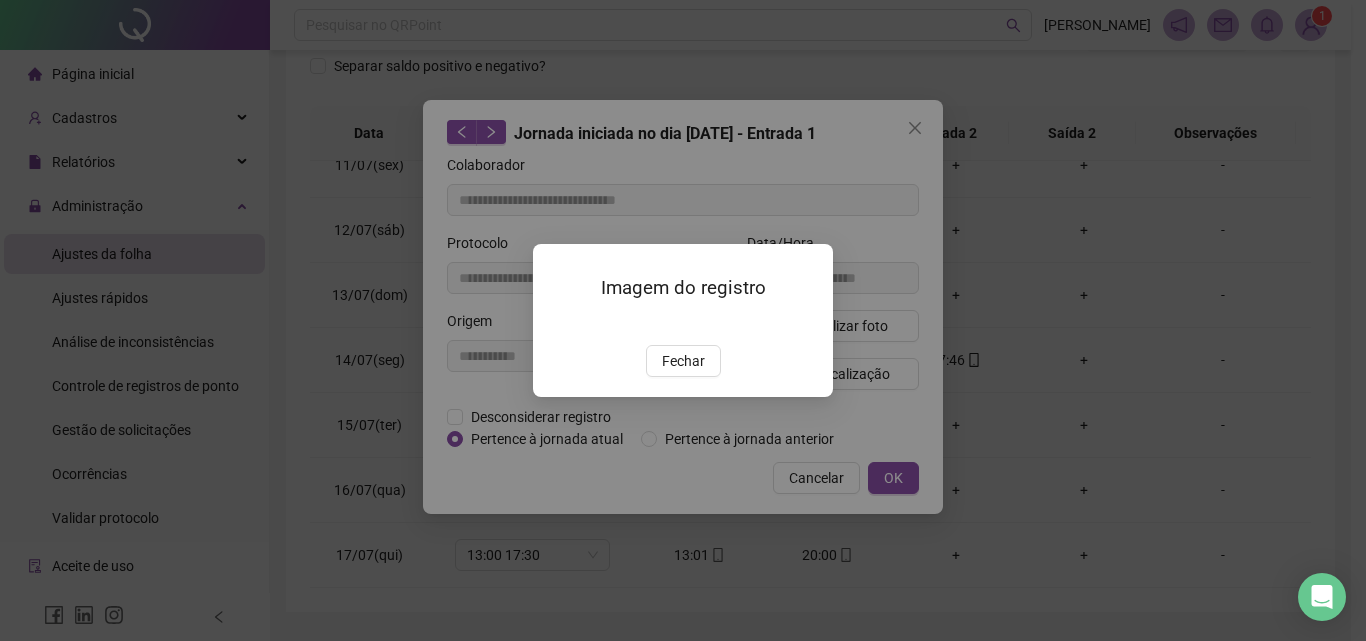 click at bounding box center (557, 324) 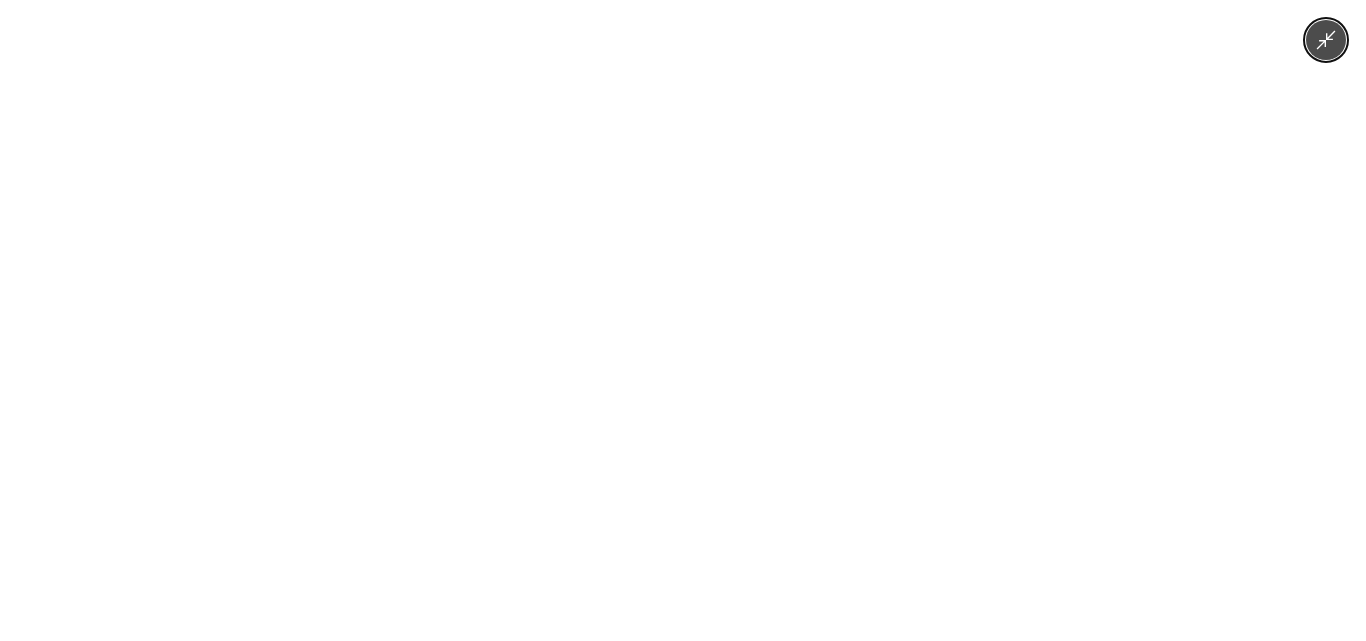 click at bounding box center (683, 320) 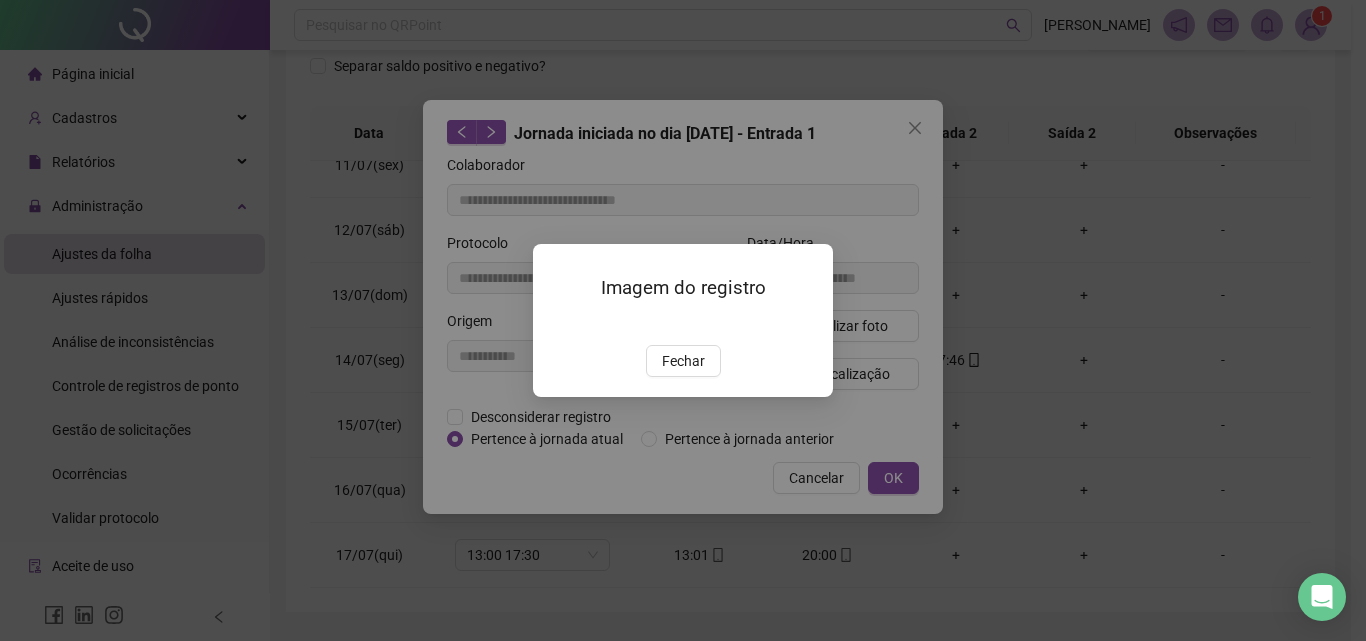 click on "Imagem do registro Fechar" at bounding box center [683, 320] 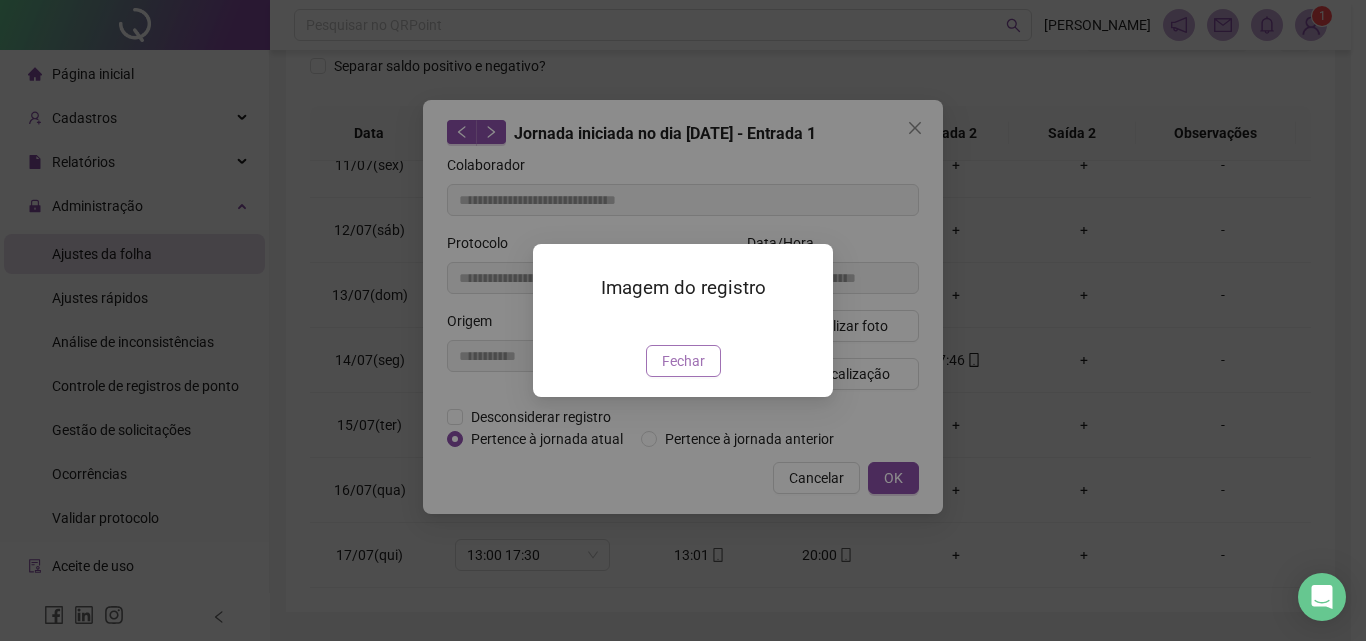click on "Fechar" at bounding box center (683, 361) 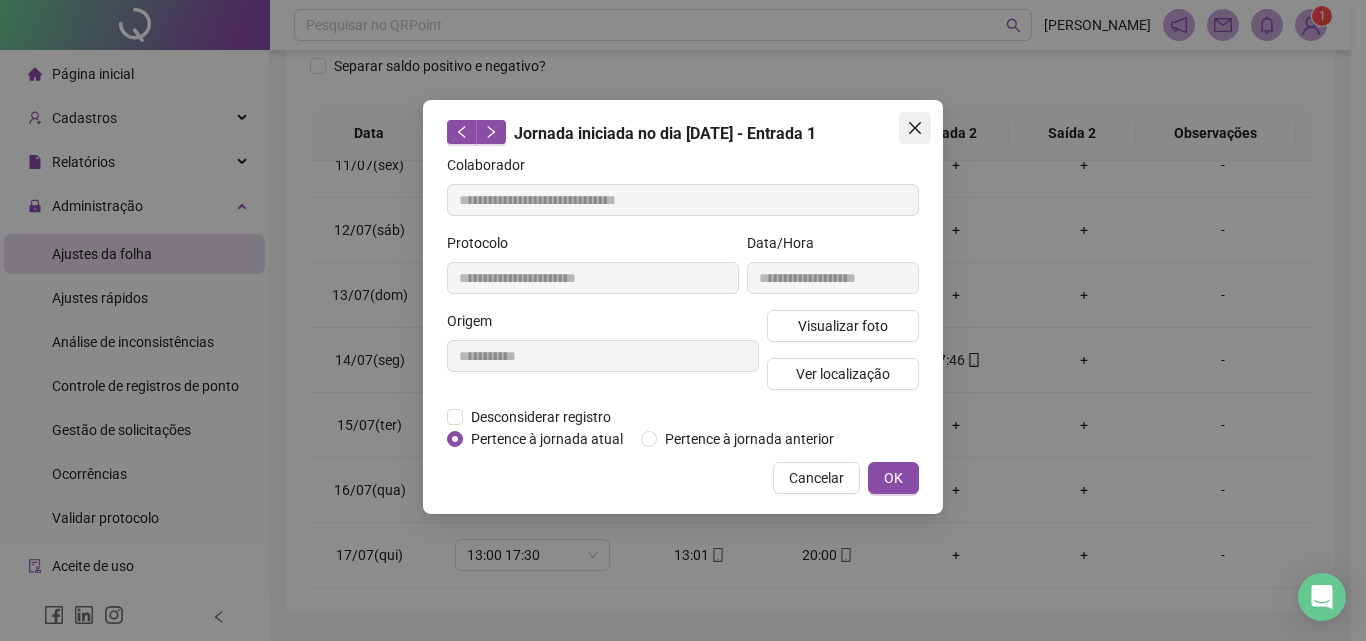 click 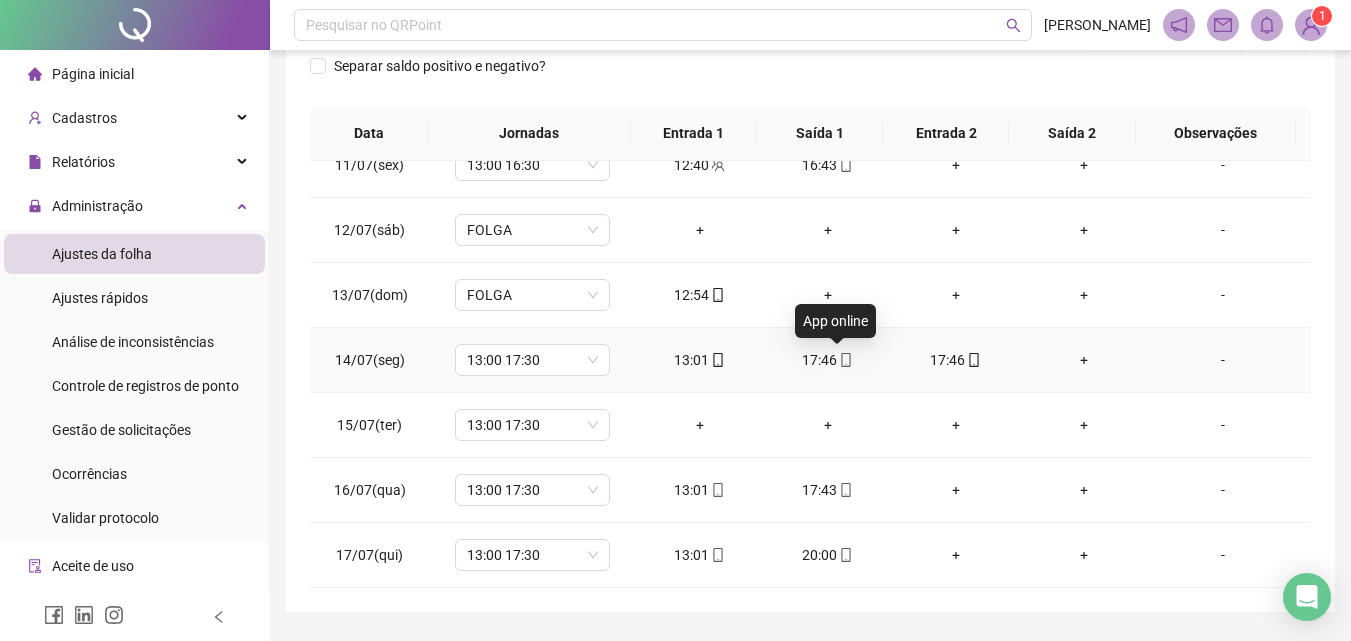 click 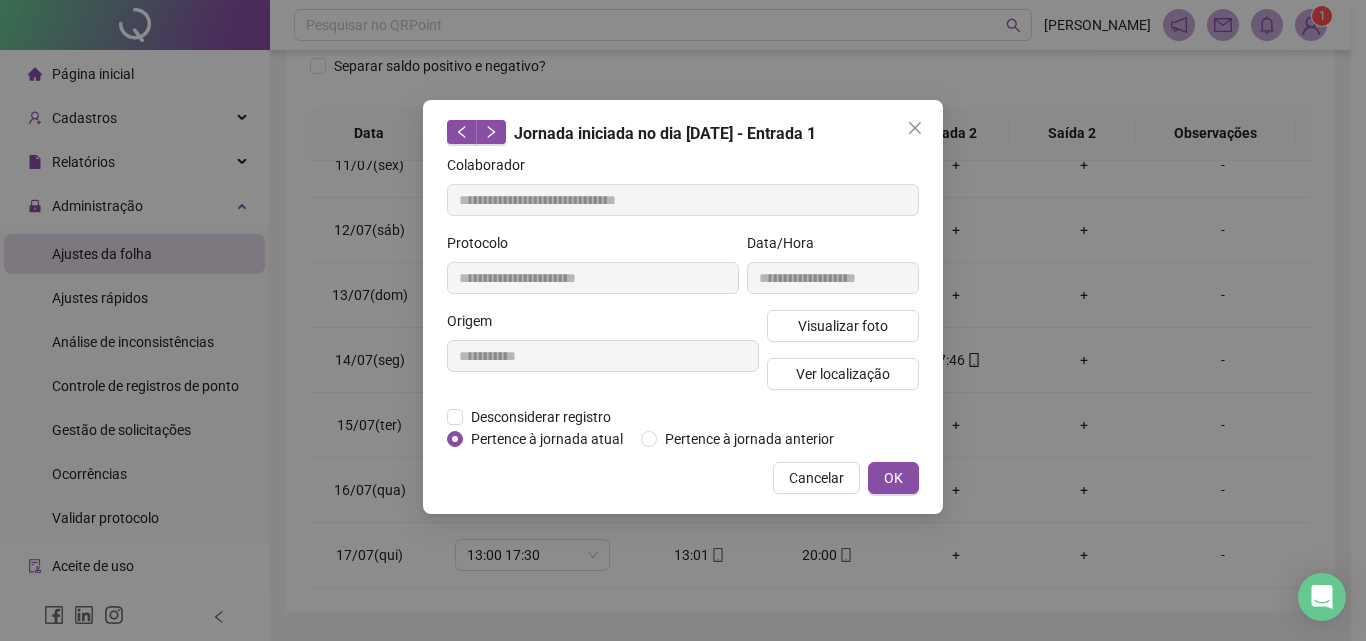 type on "**********" 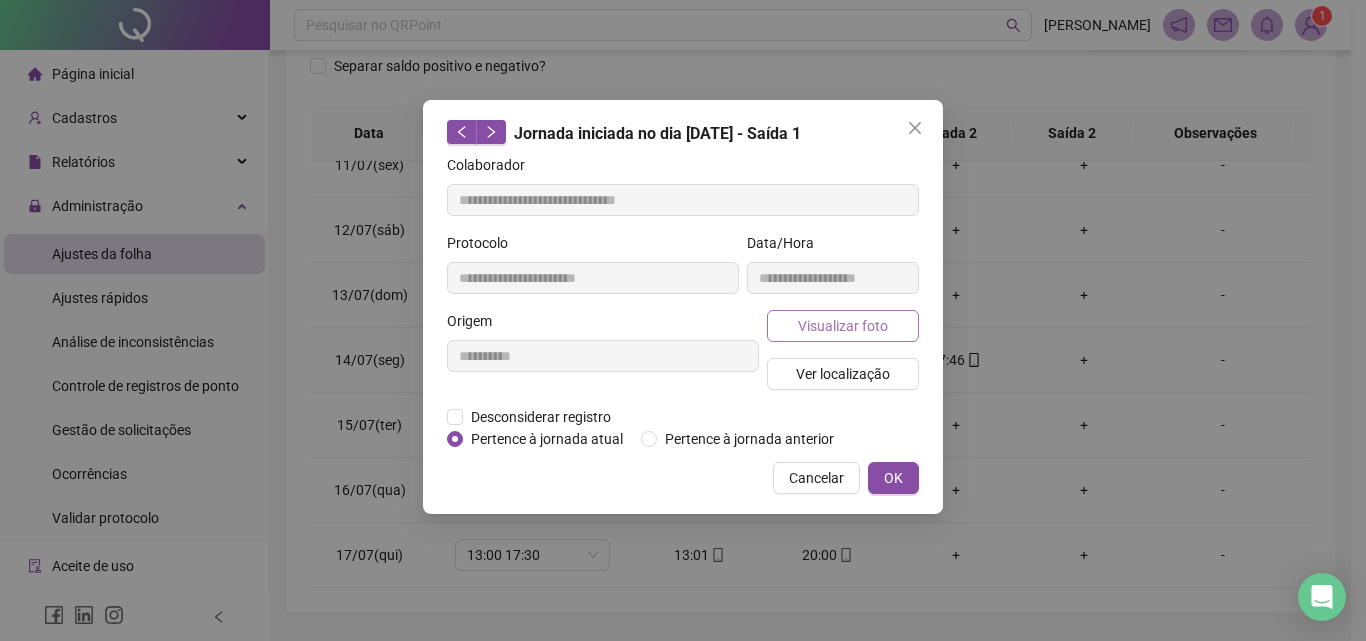 click on "Visualizar foto" at bounding box center (843, 326) 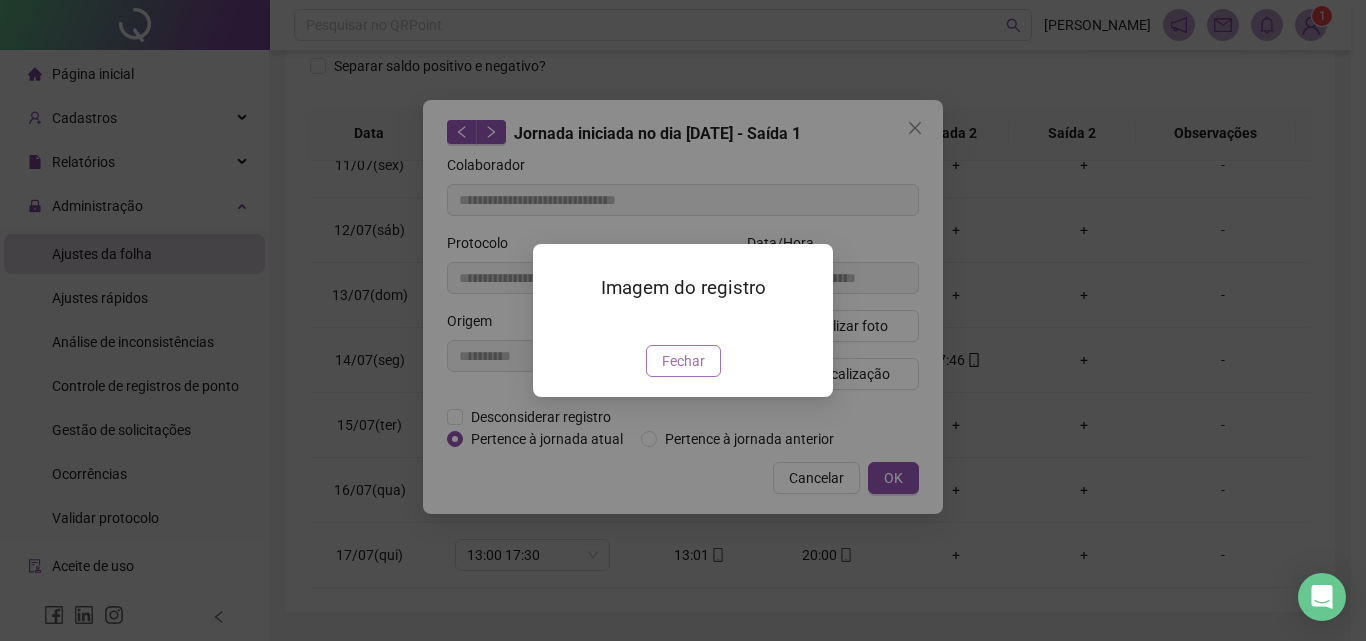 click on "Fechar" at bounding box center [683, 361] 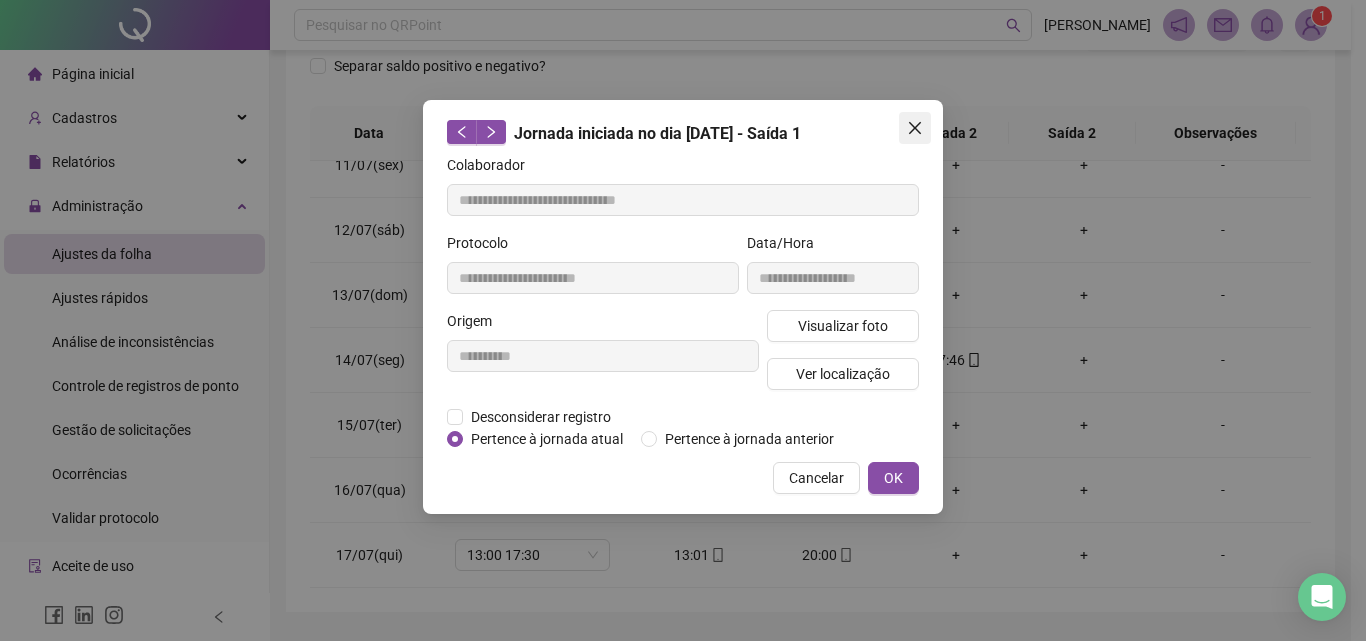 click 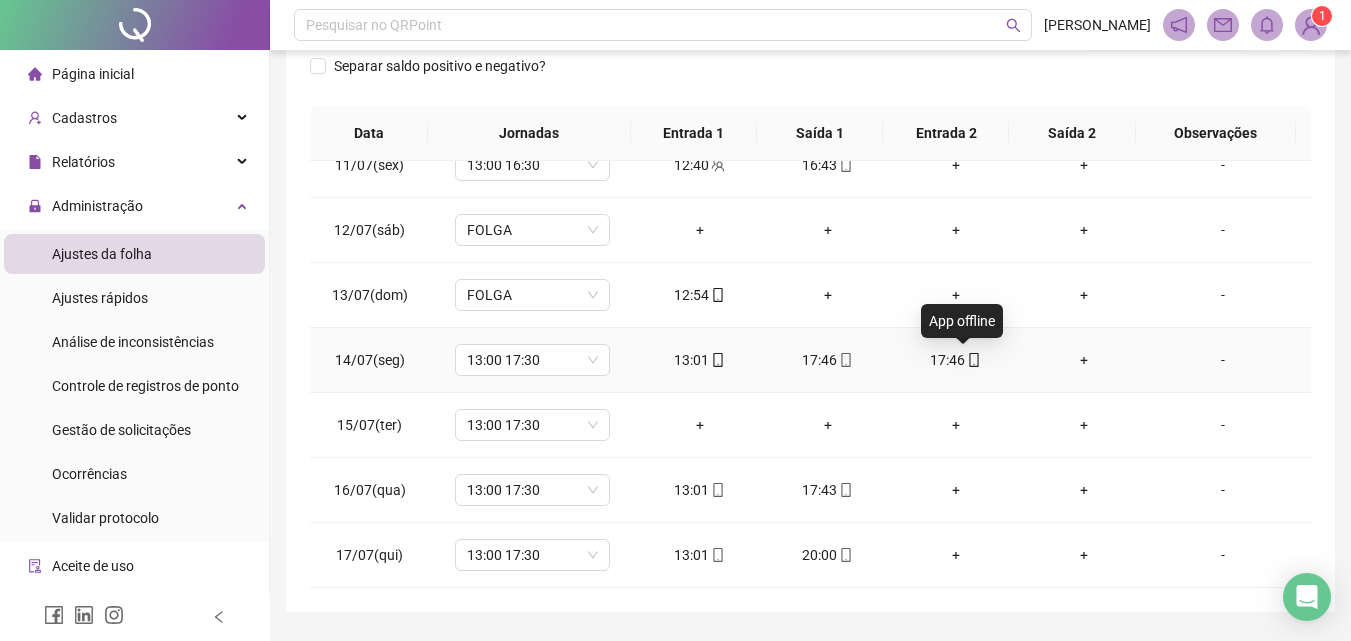 click 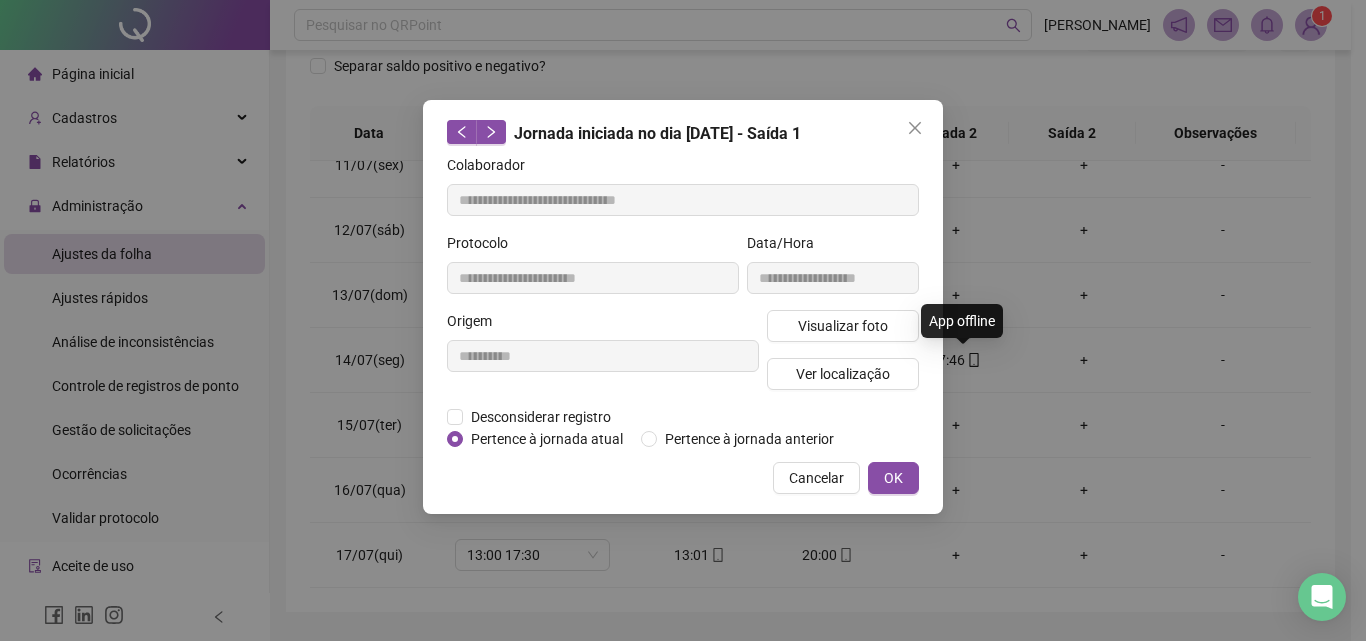 type on "**********" 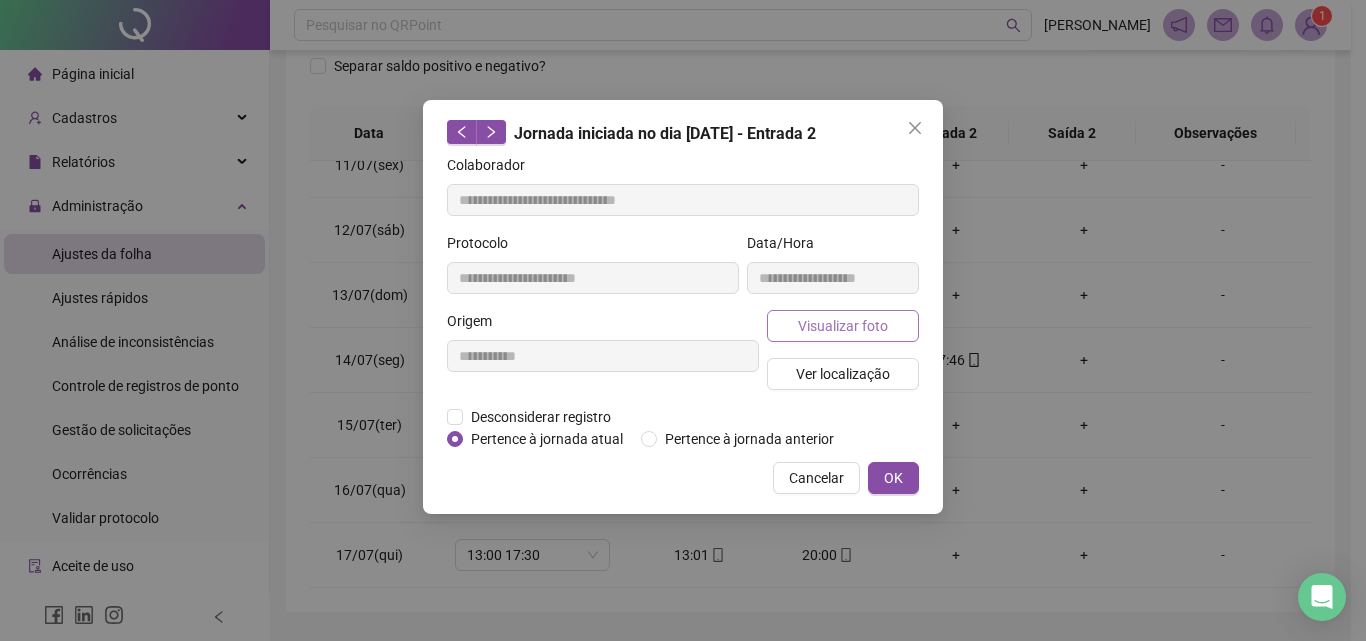 click on "Visualizar foto" at bounding box center (843, 326) 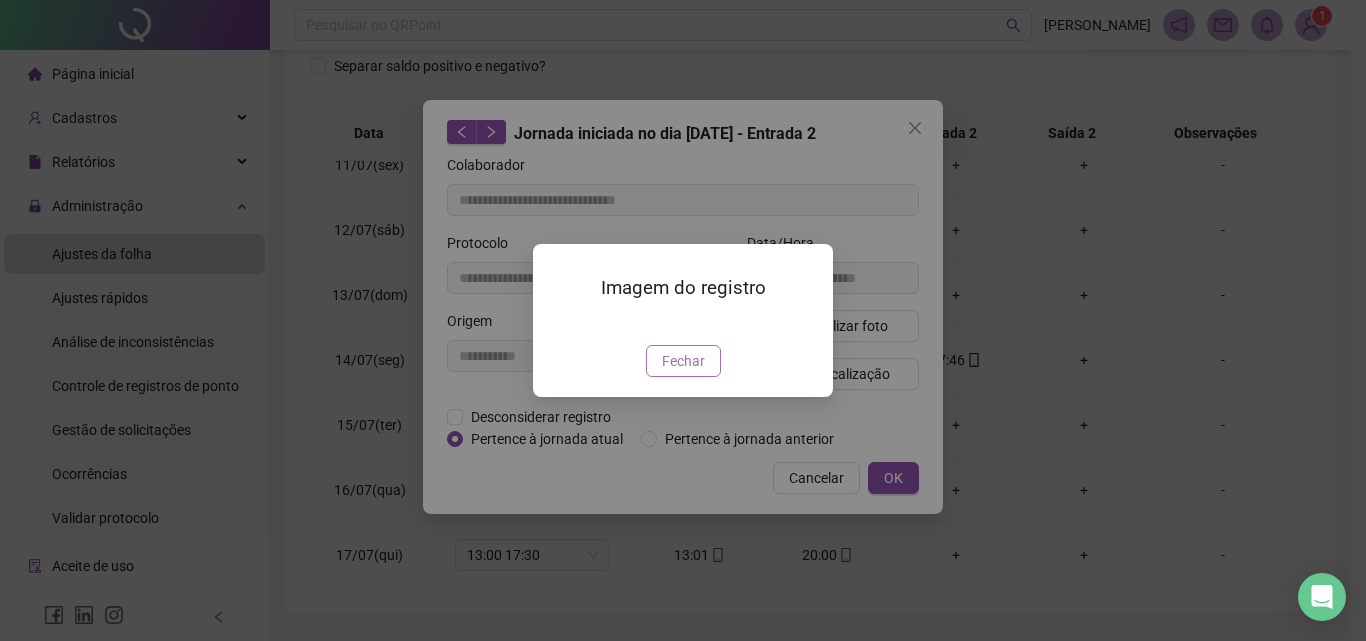 click on "Fechar" at bounding box center (683, 361) 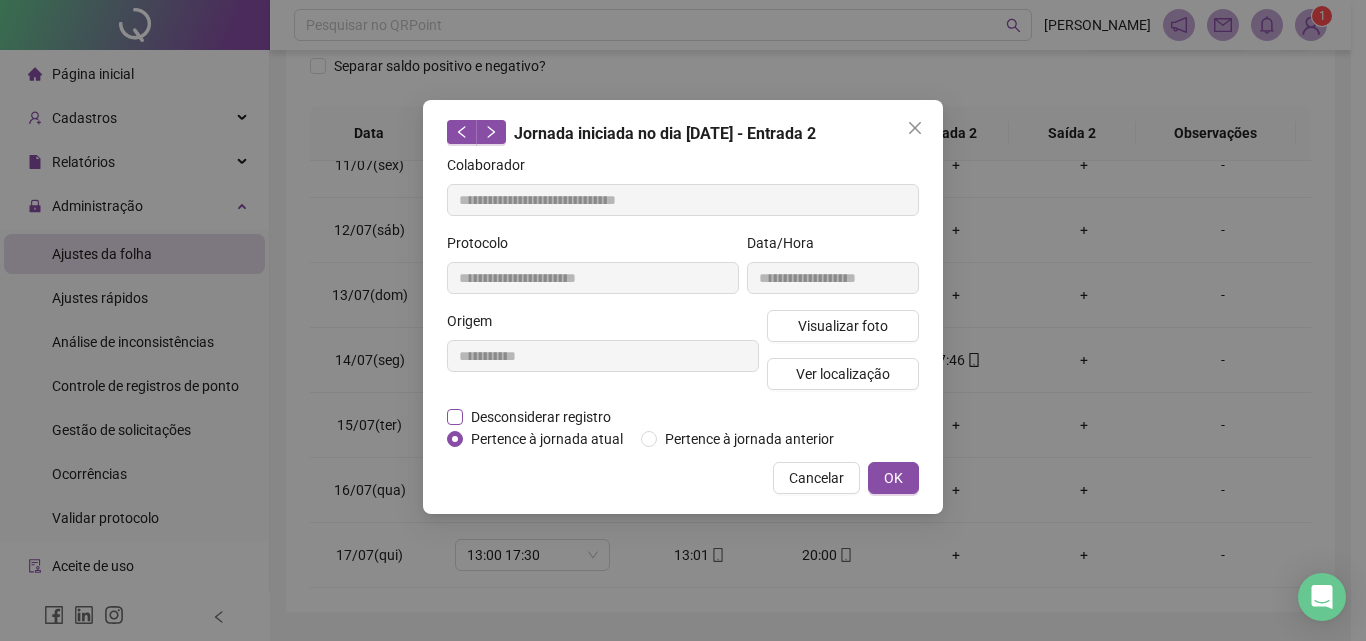 click on "Desconsiderar registro" at bounding box center (541, 417) 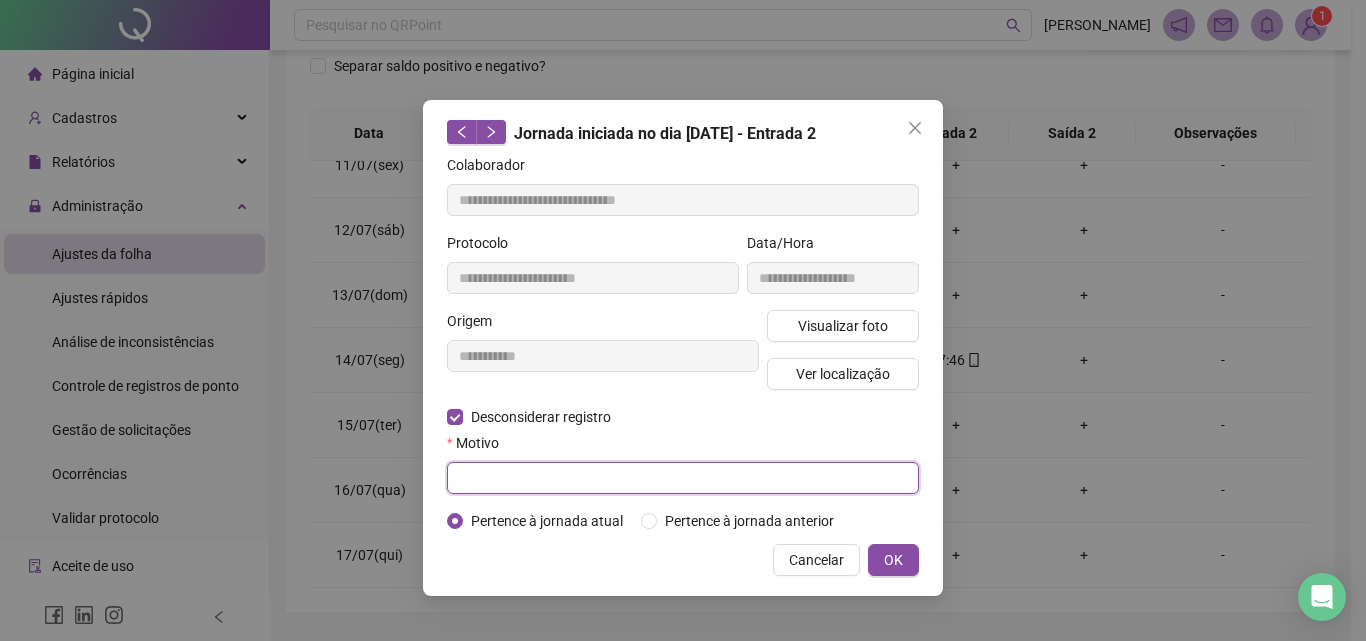click at bounding box center (683, 478) 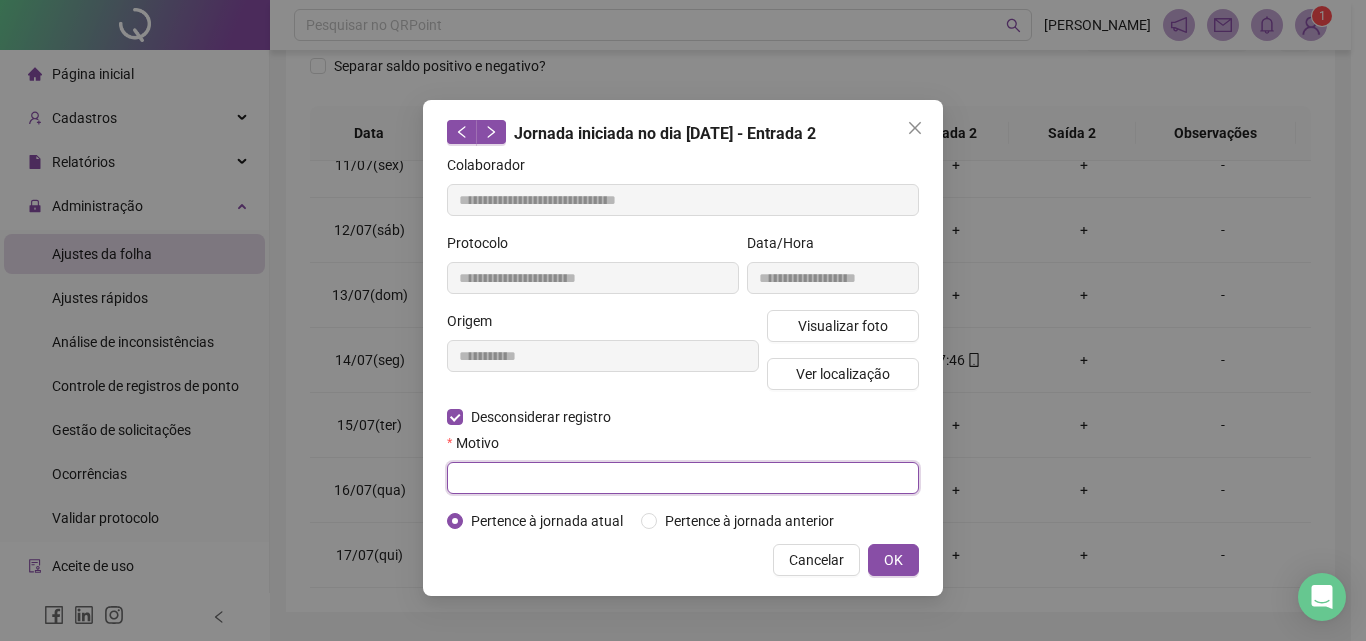paste on "**********" 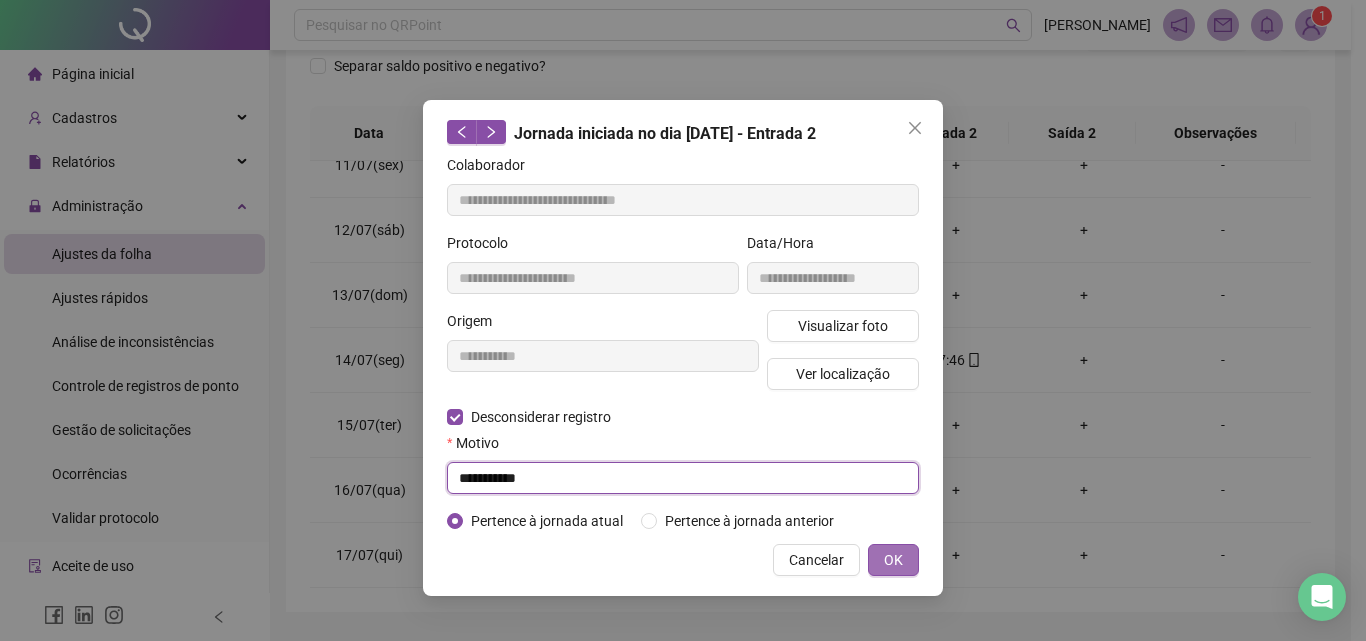 type on "**********" 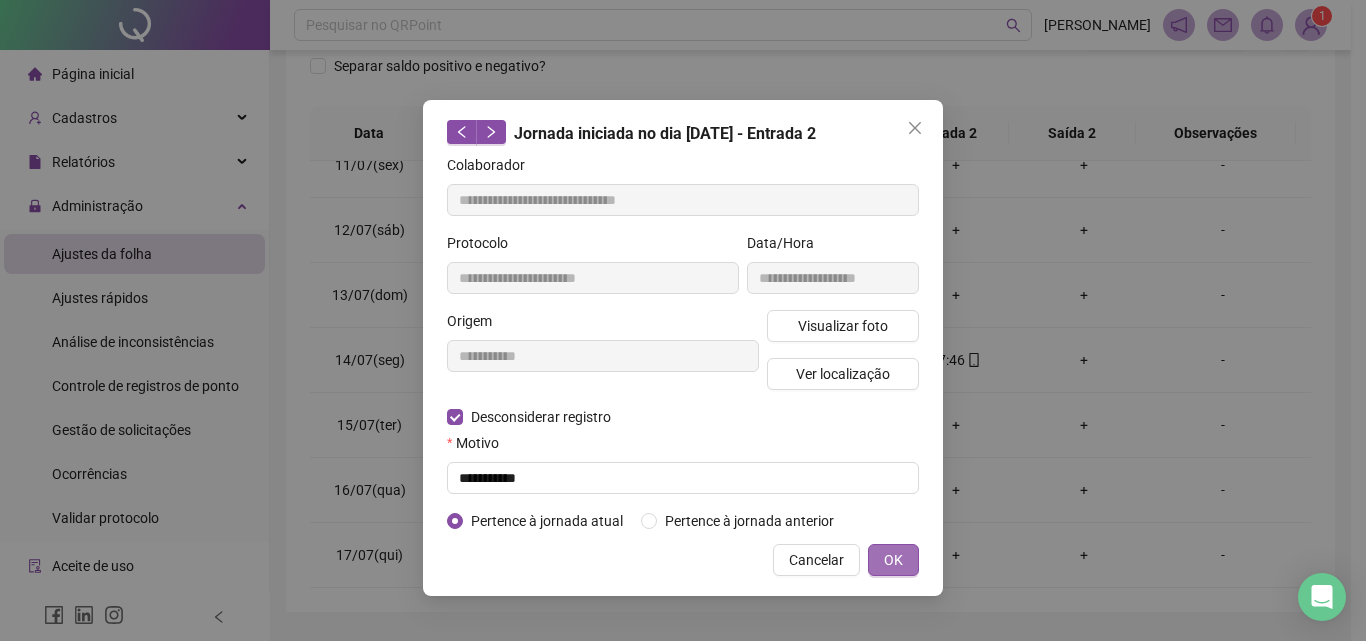 click on "OK" at bounding box center [893, 560] 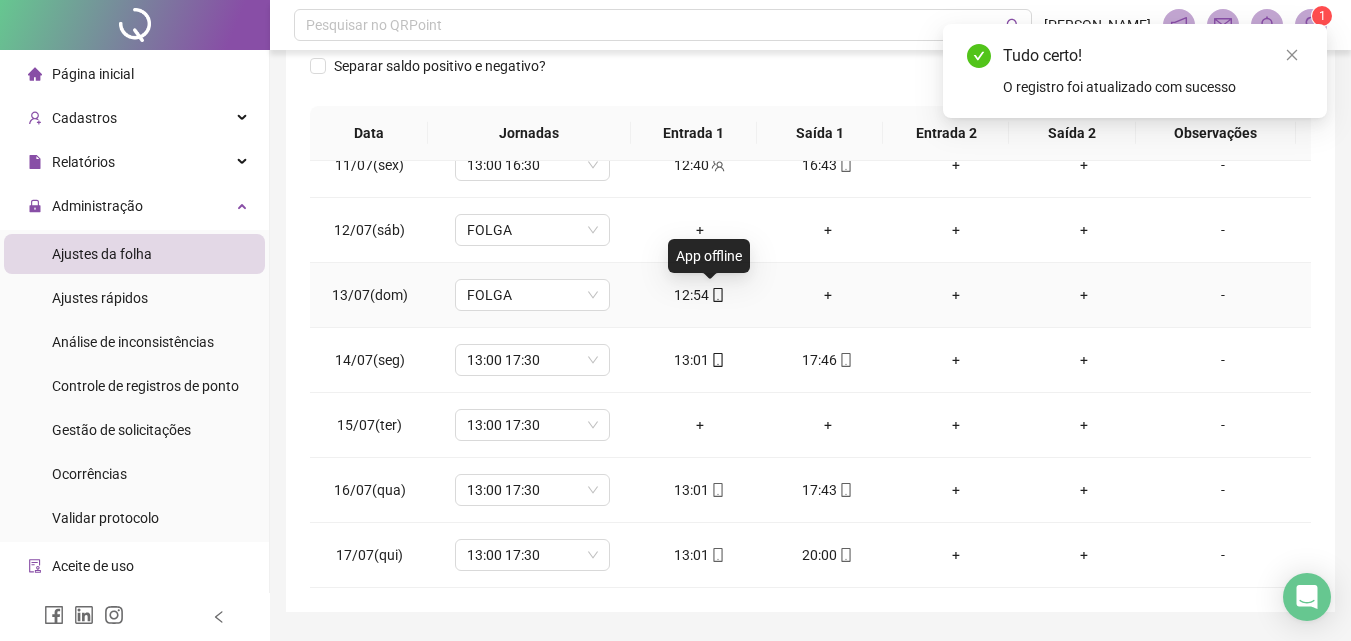 click 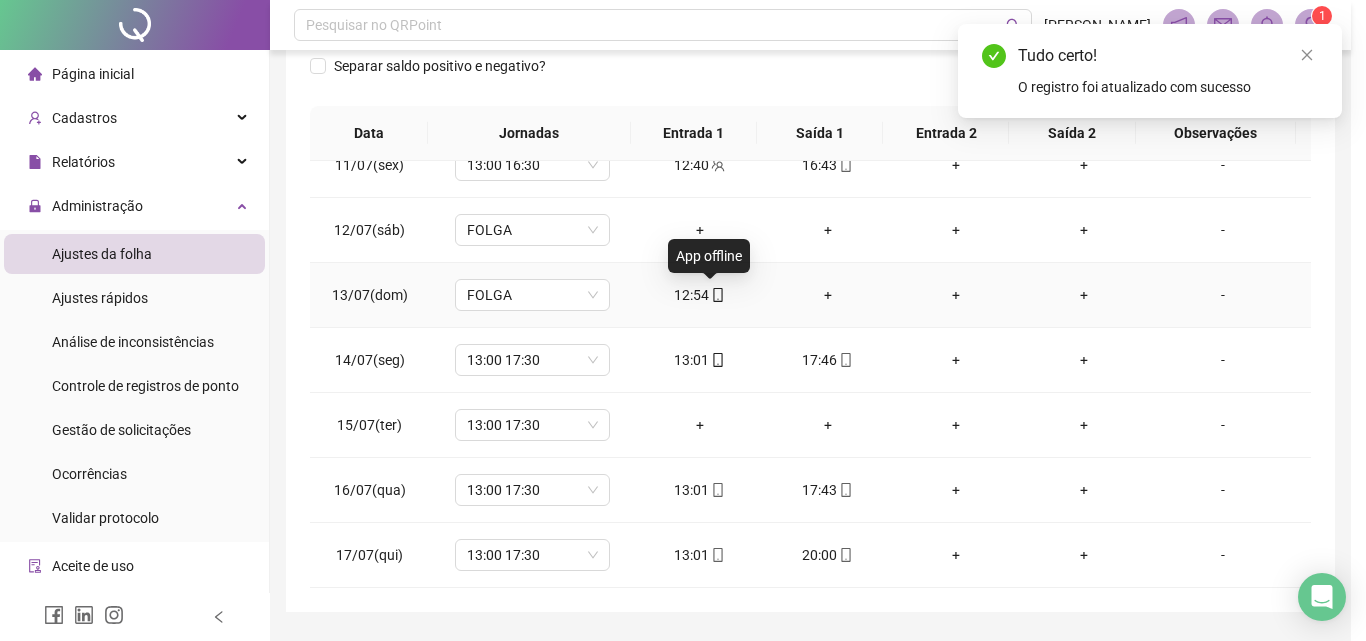 type on "**********" 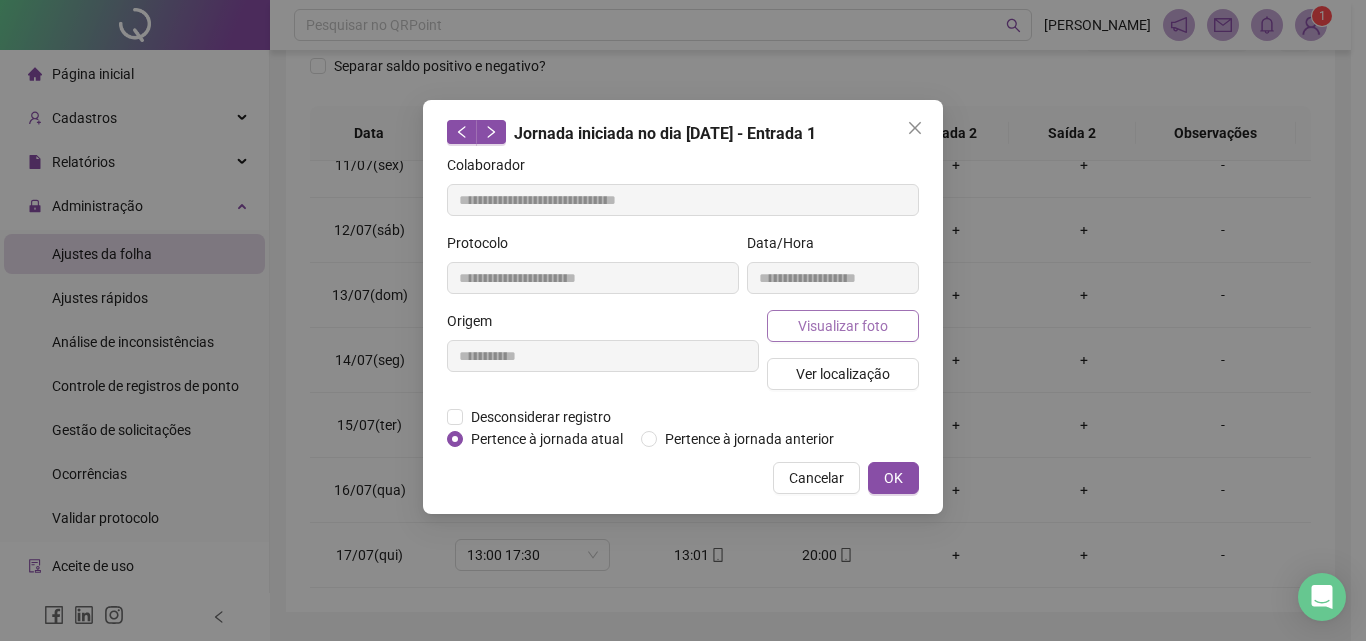 click on "Visualizar foto" at bounding box center (843, 326) 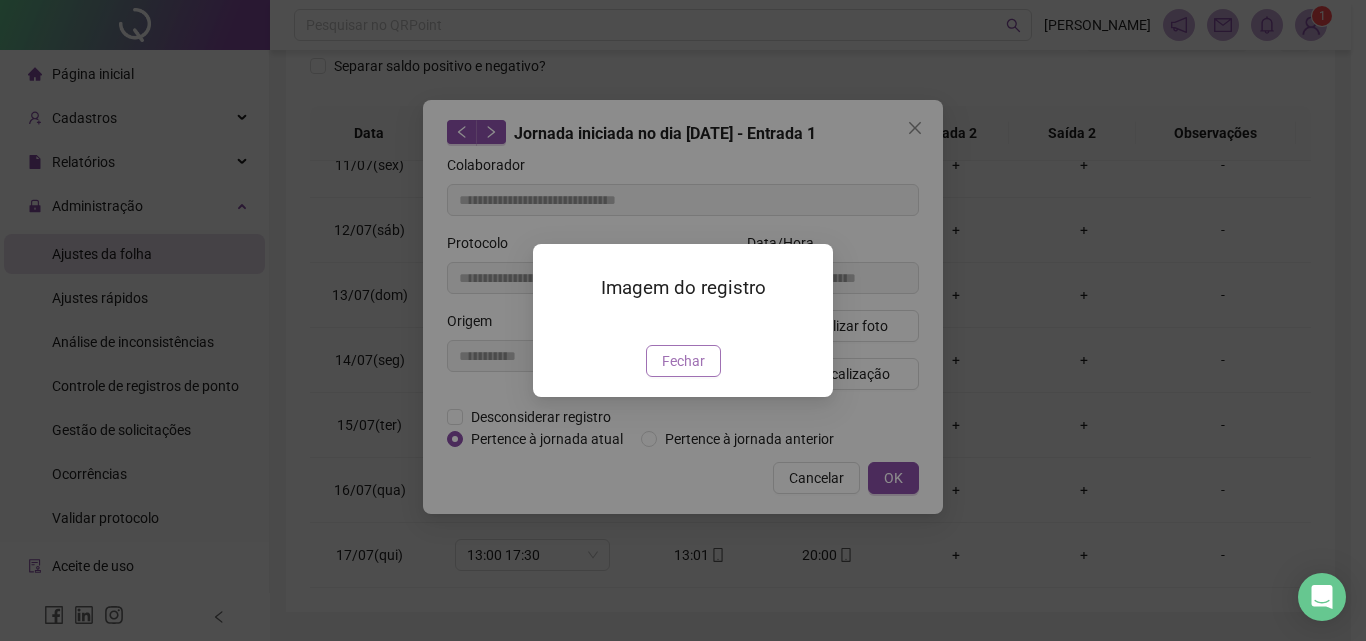 click on "Fechar" at bounding box center [683, 361] 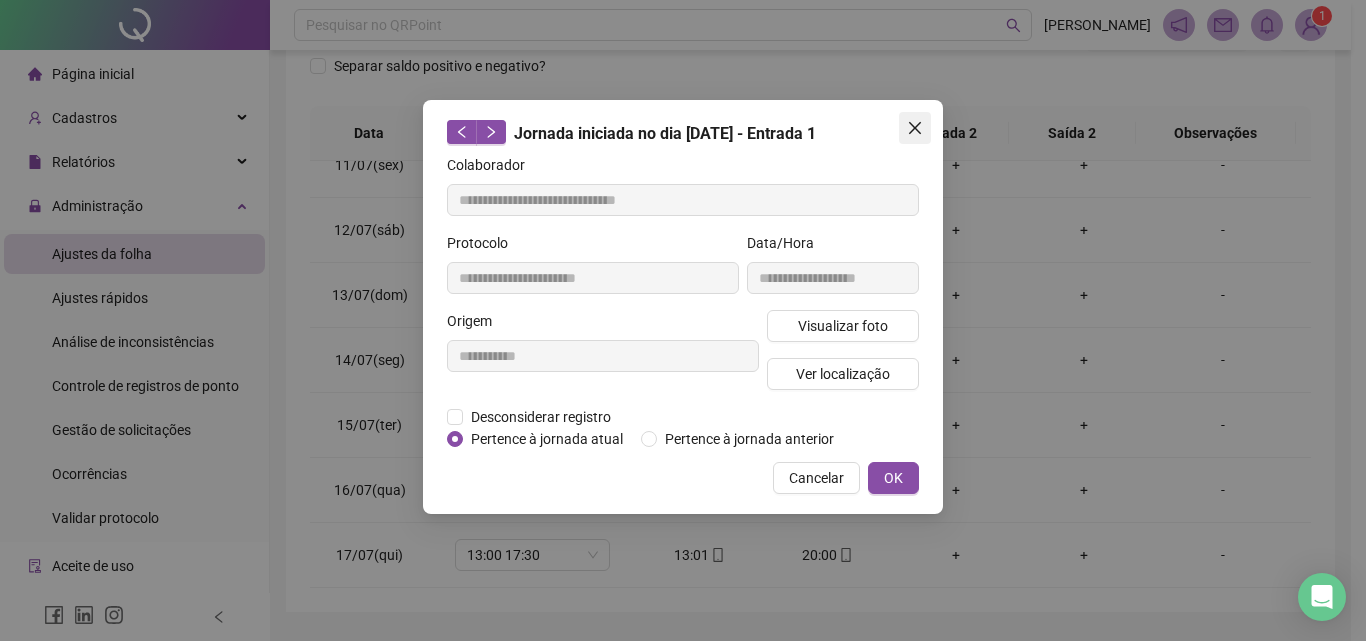 click 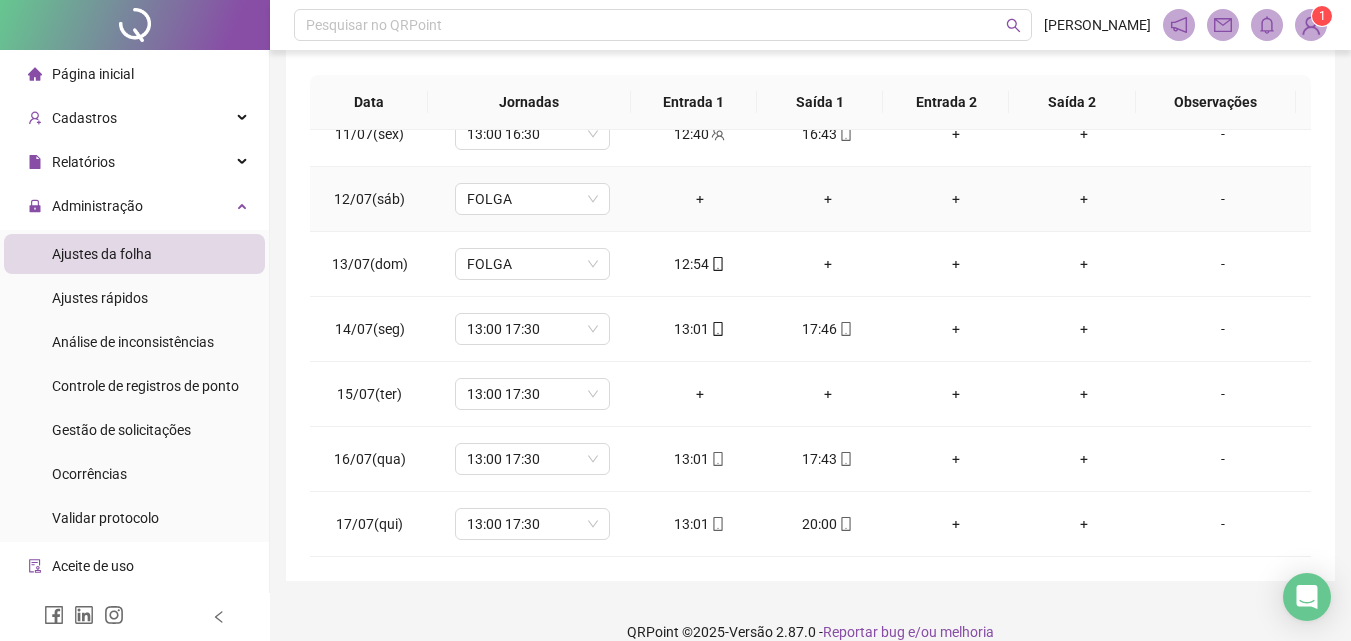 scroll, scrollTop: 357, scrollLeft: 0, axis: vertical 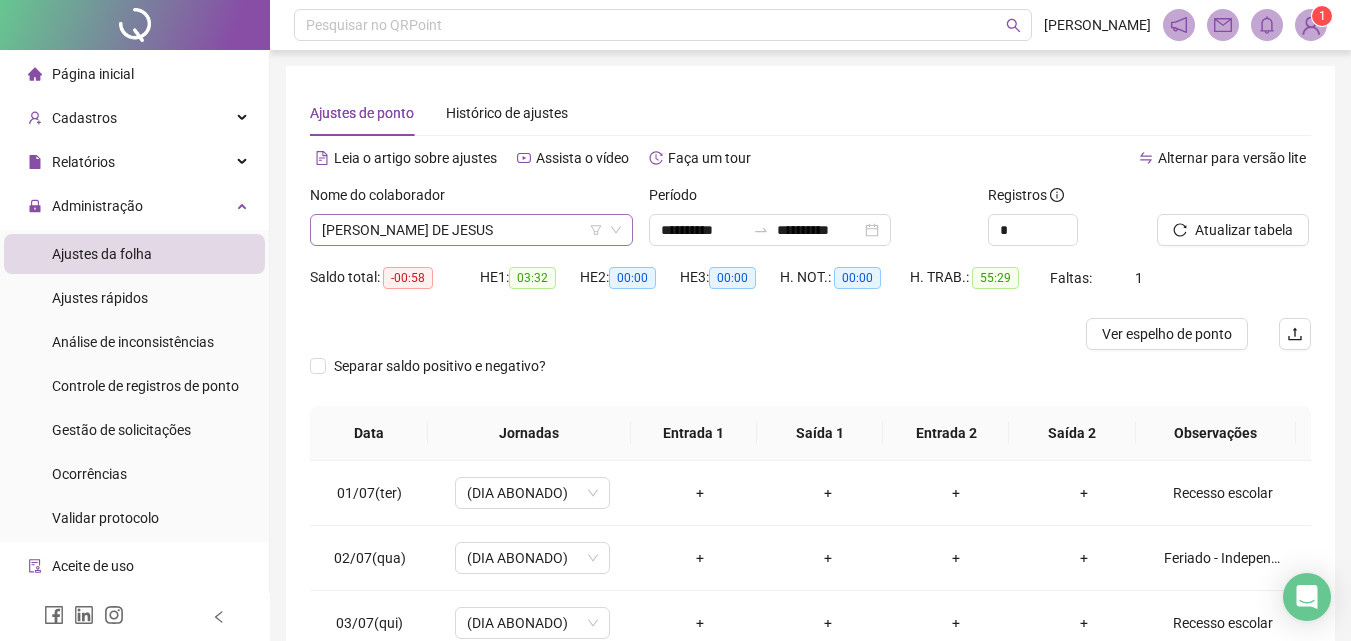 click on "[PERSON_NAME] DE JESUS" at bounding box center [471, 230] 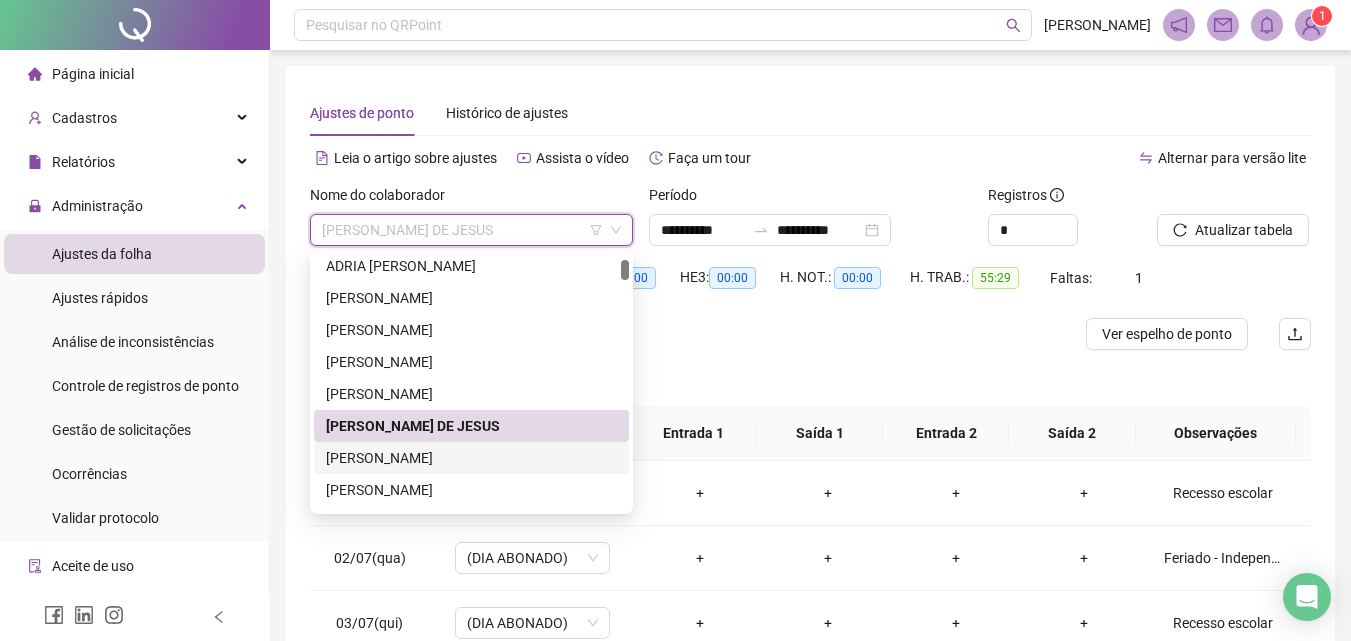 click on "[PERSON_NAME]" at bounding box center [471, 458] 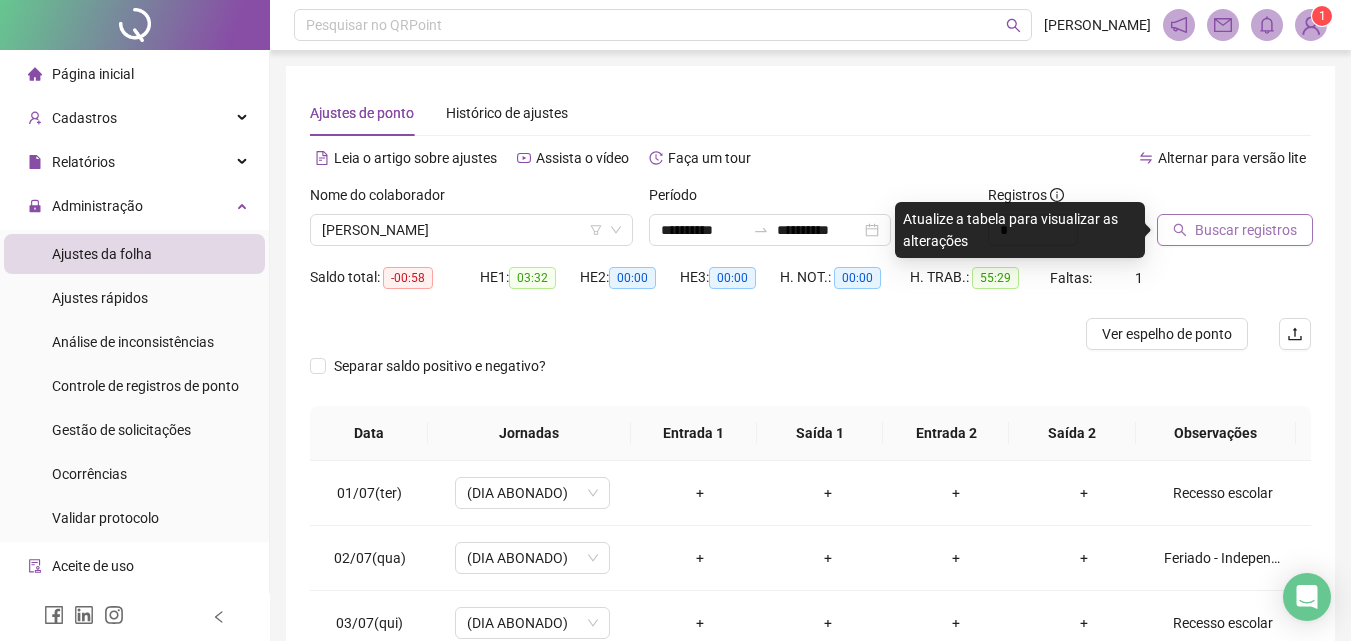 click on "Buscar registros" at bounding box center [1235, 230] 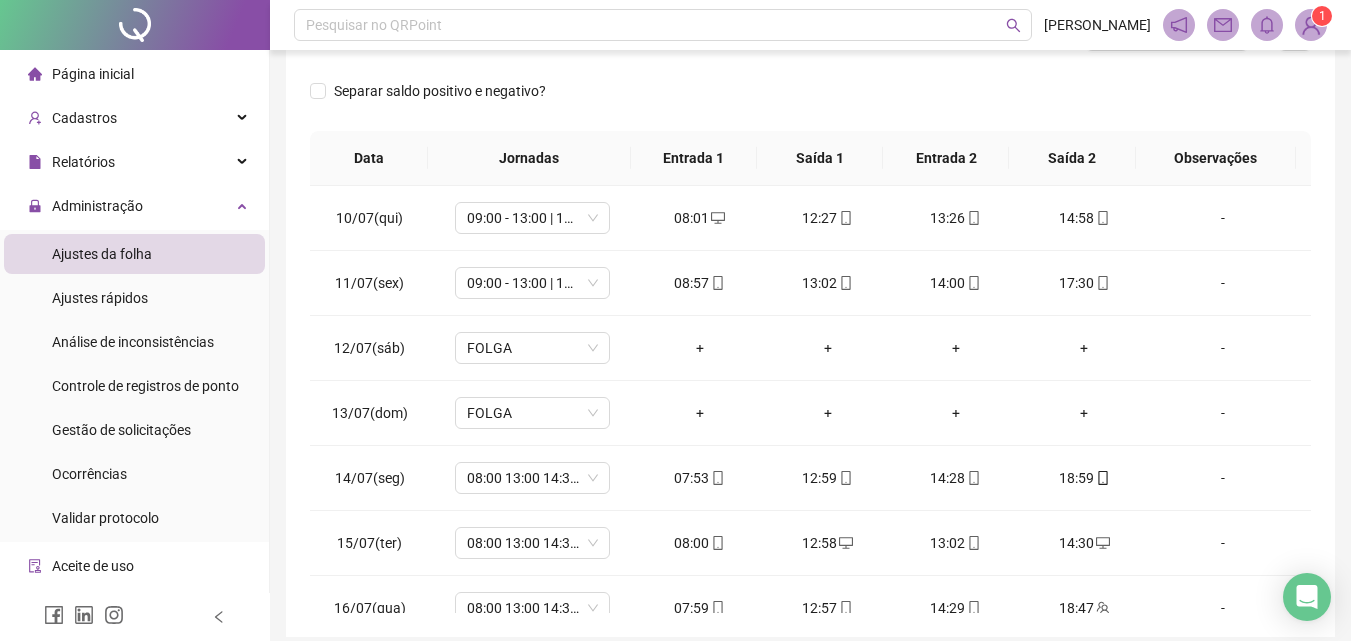 scroll, scrollTop: 300, scrollLeft: 0, axis: vertical 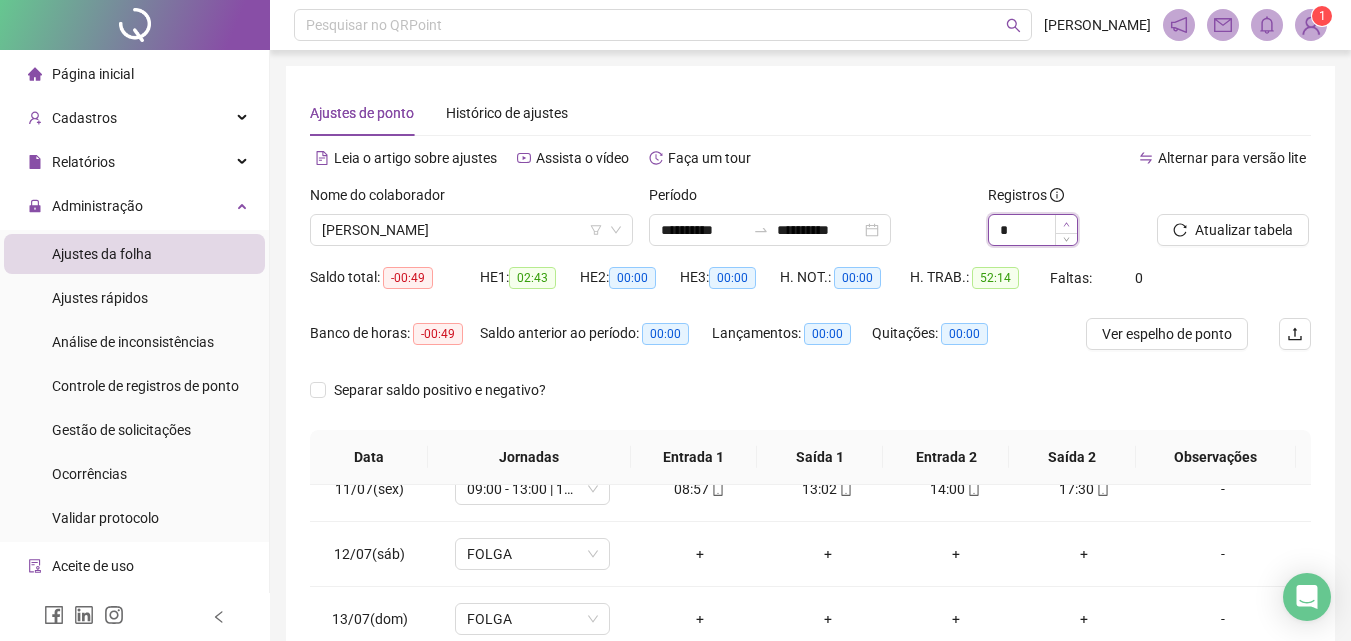 click 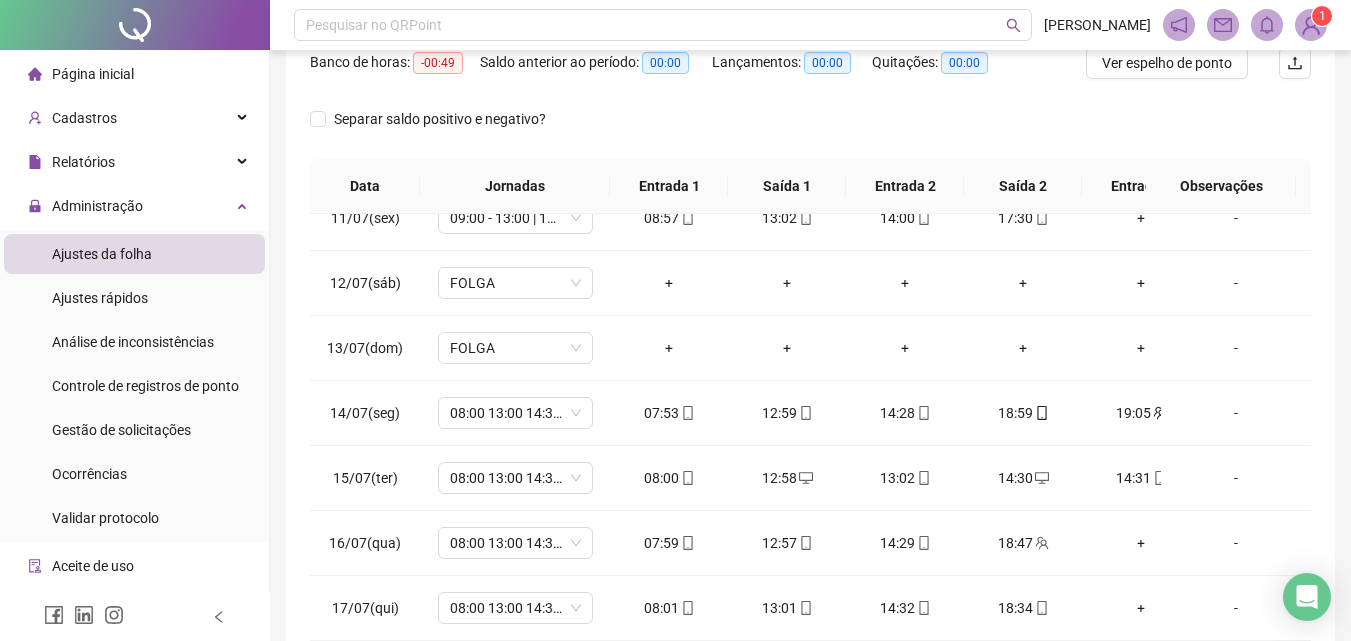 scroll, scrollTop: 300, scrollLeft: 0, axis: vertical 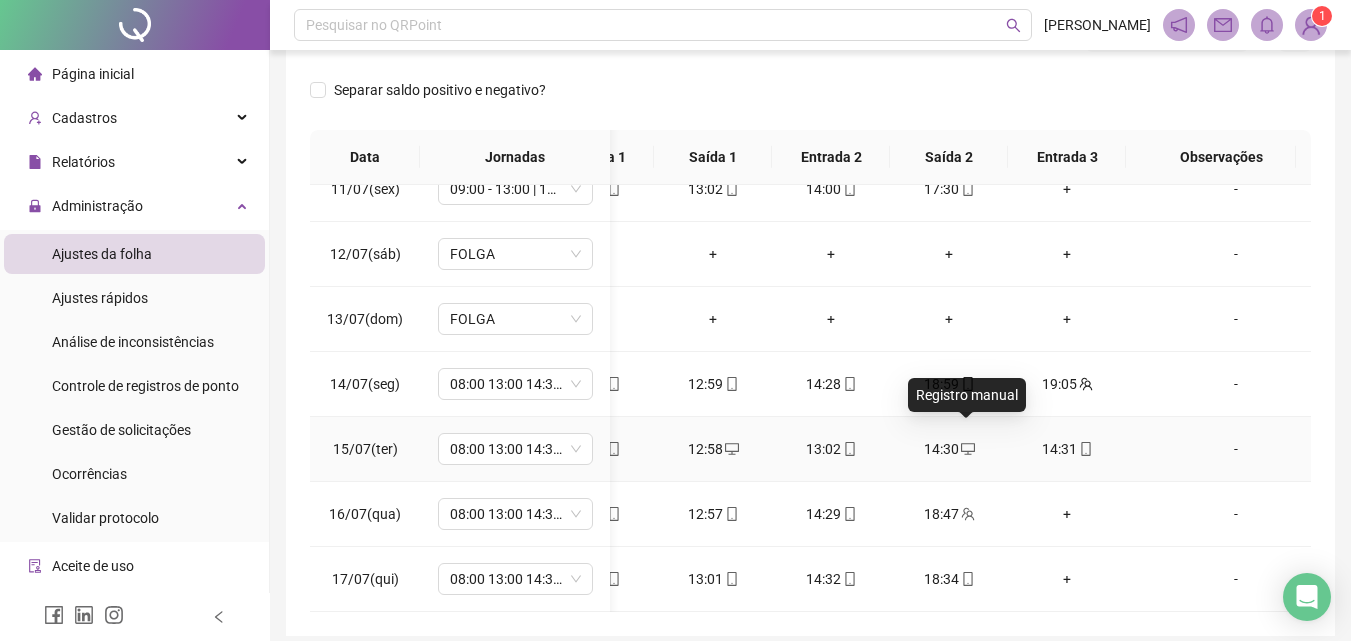 click 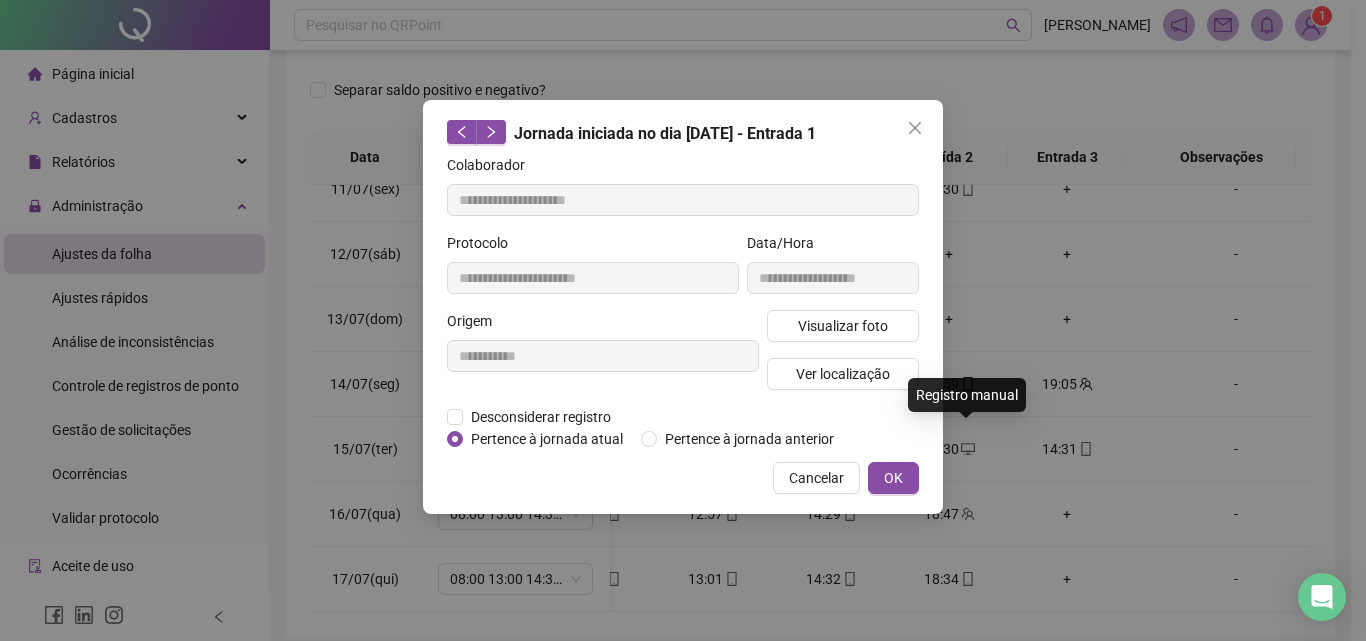 type on "**********" 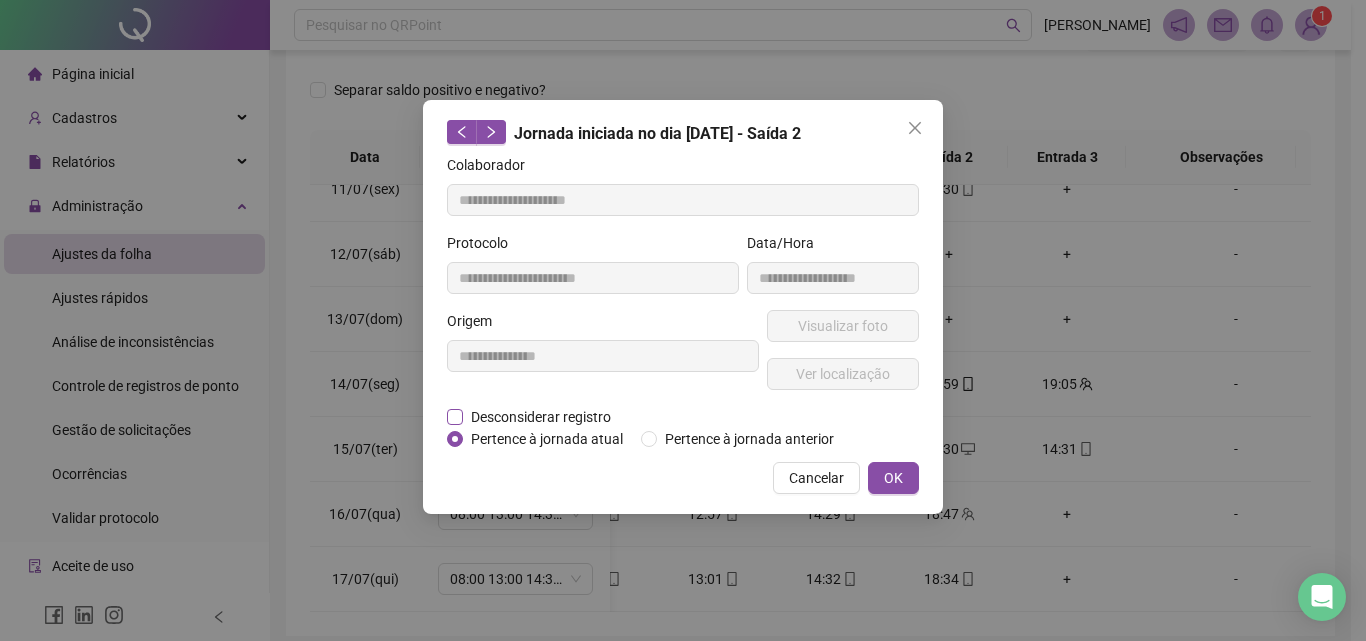 click on "Desconsiderar registro" at bounding box center [541, 417] 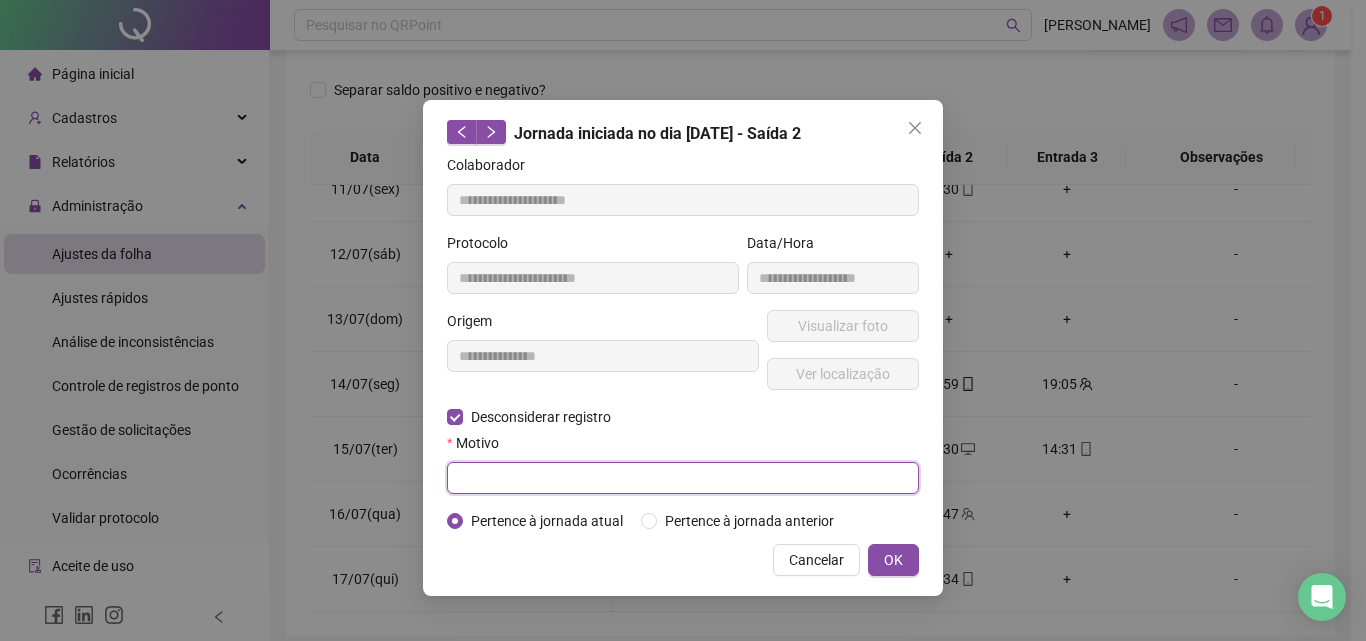 click at bounding box center [683, 478] 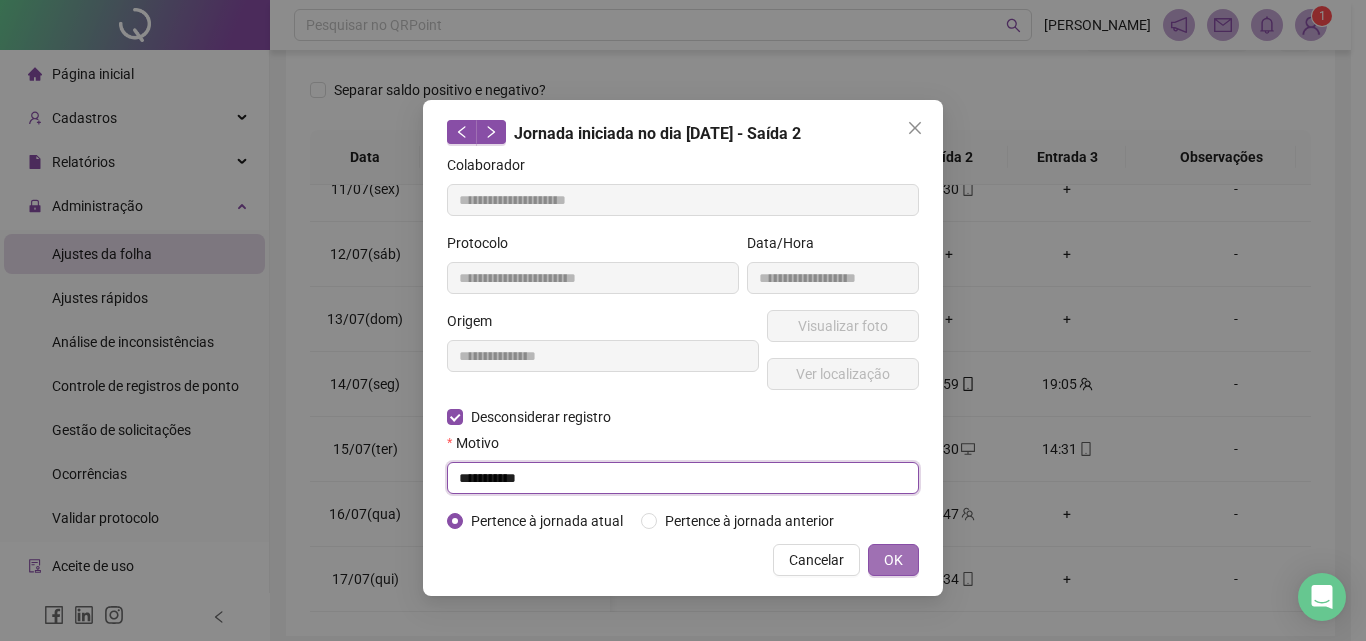 type on "**********" 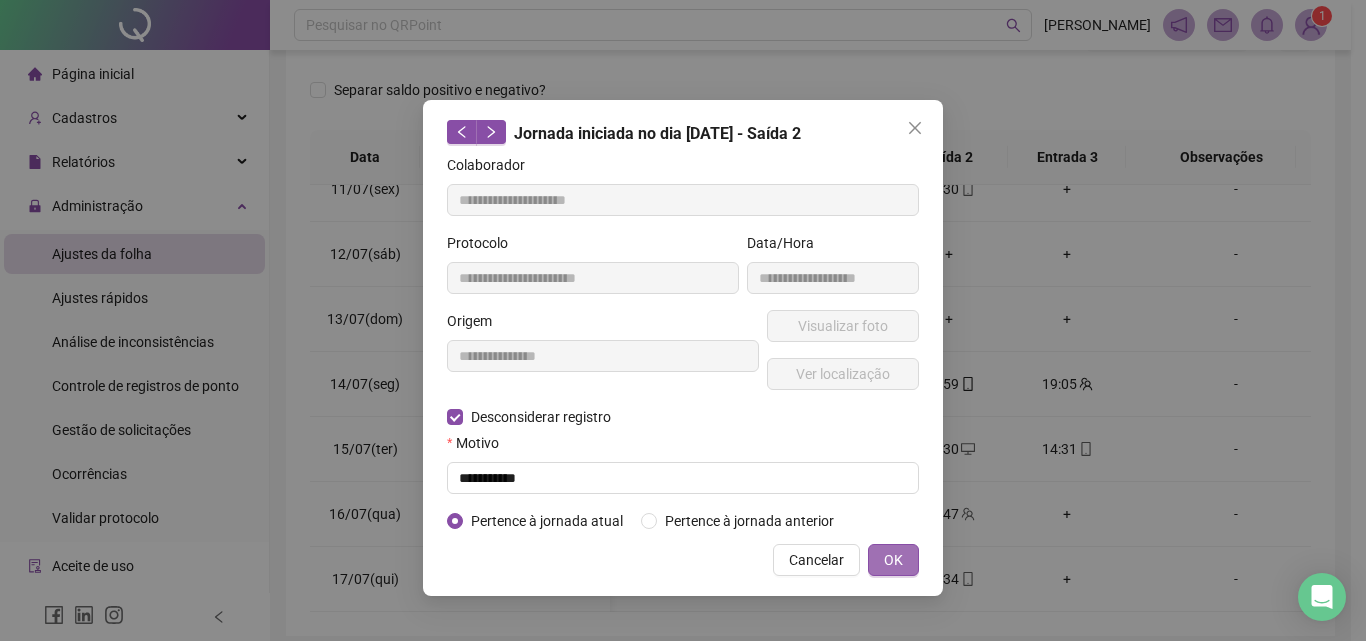 click on "OK" at bounding box center [893, 560] 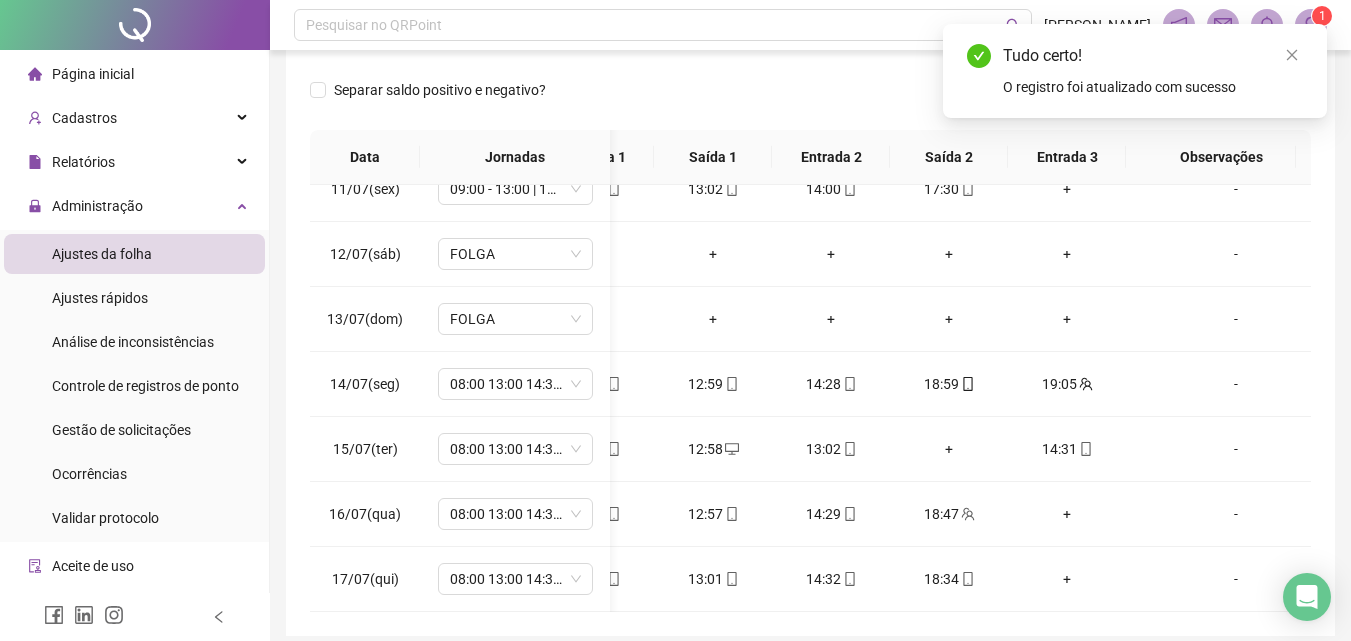 scroll, scrollTop: 108, scrollLeft: 151, axis: both 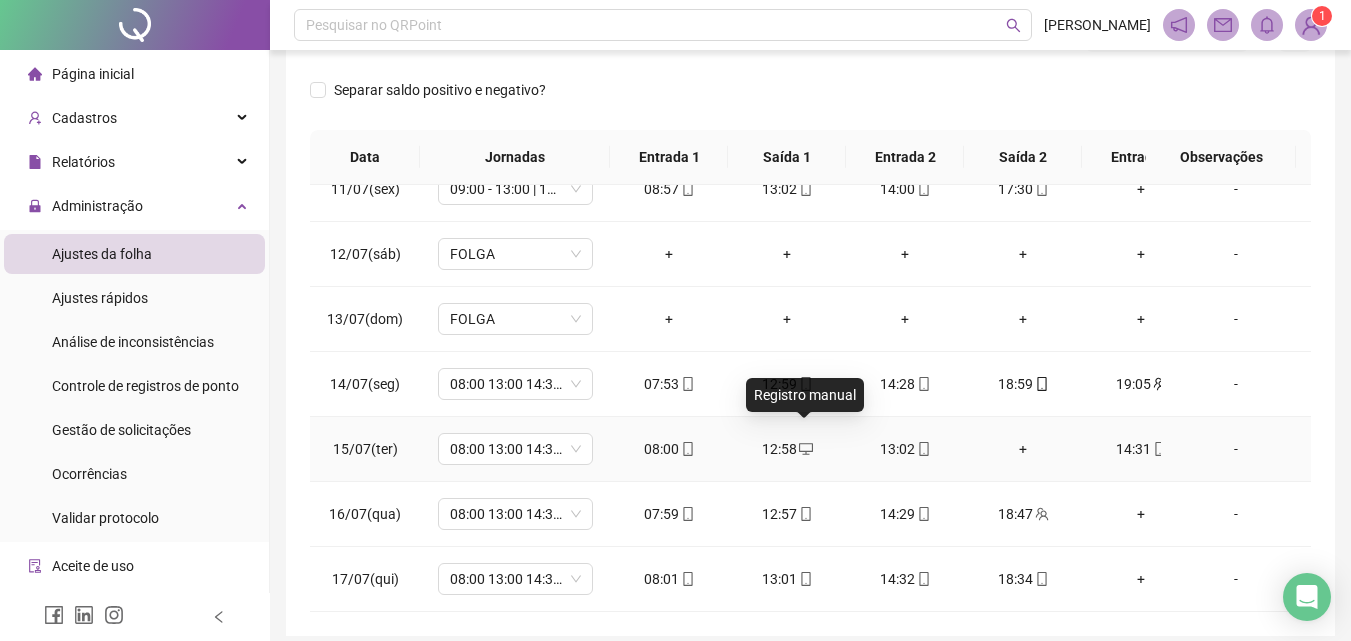 click 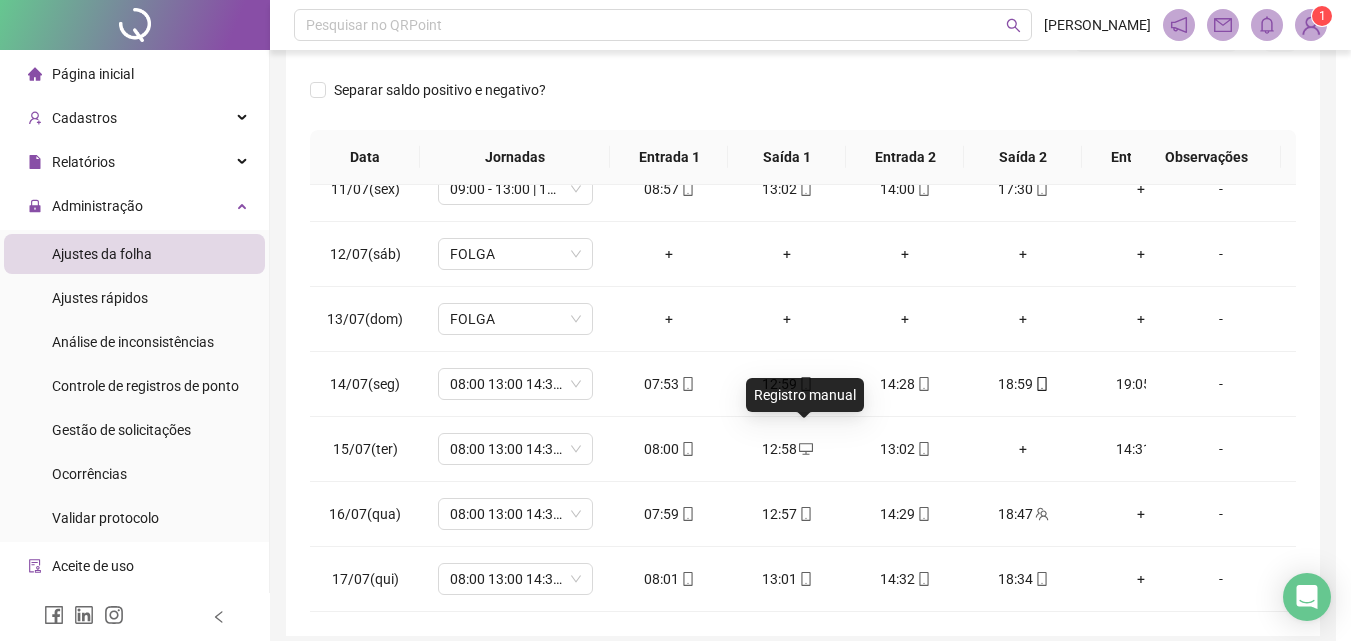 type on "**********" 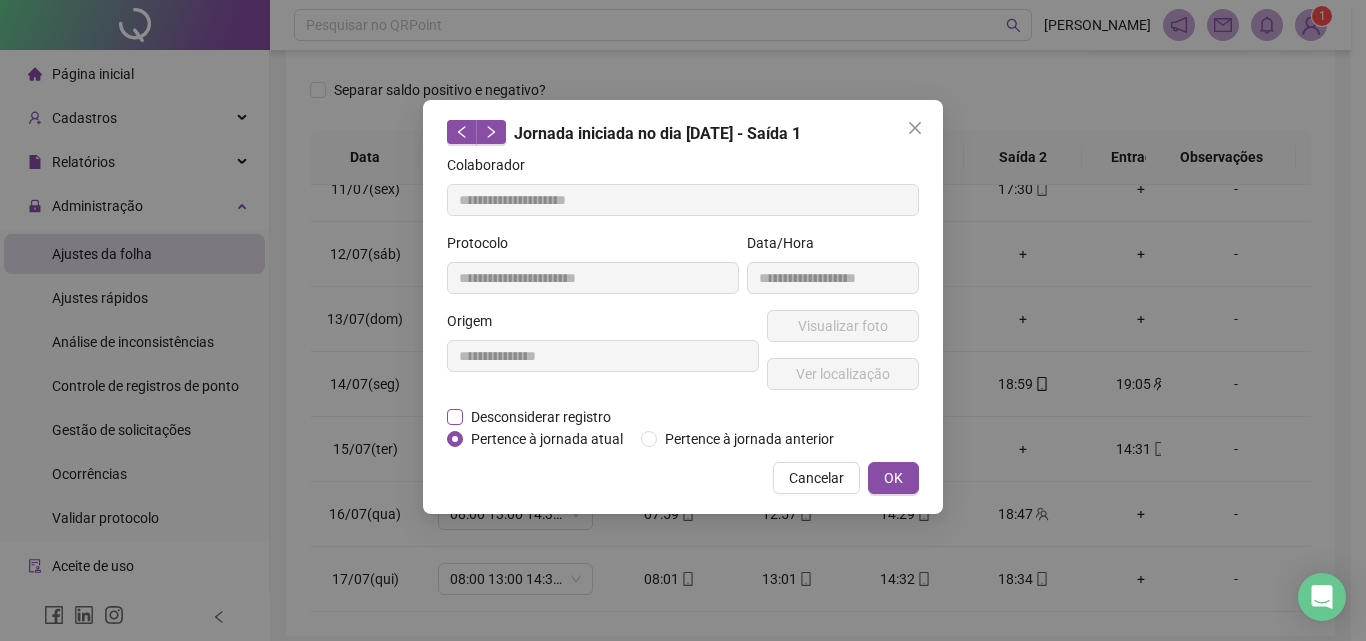 click on "Desconsiderar registro" at bounding box center (541, 417) 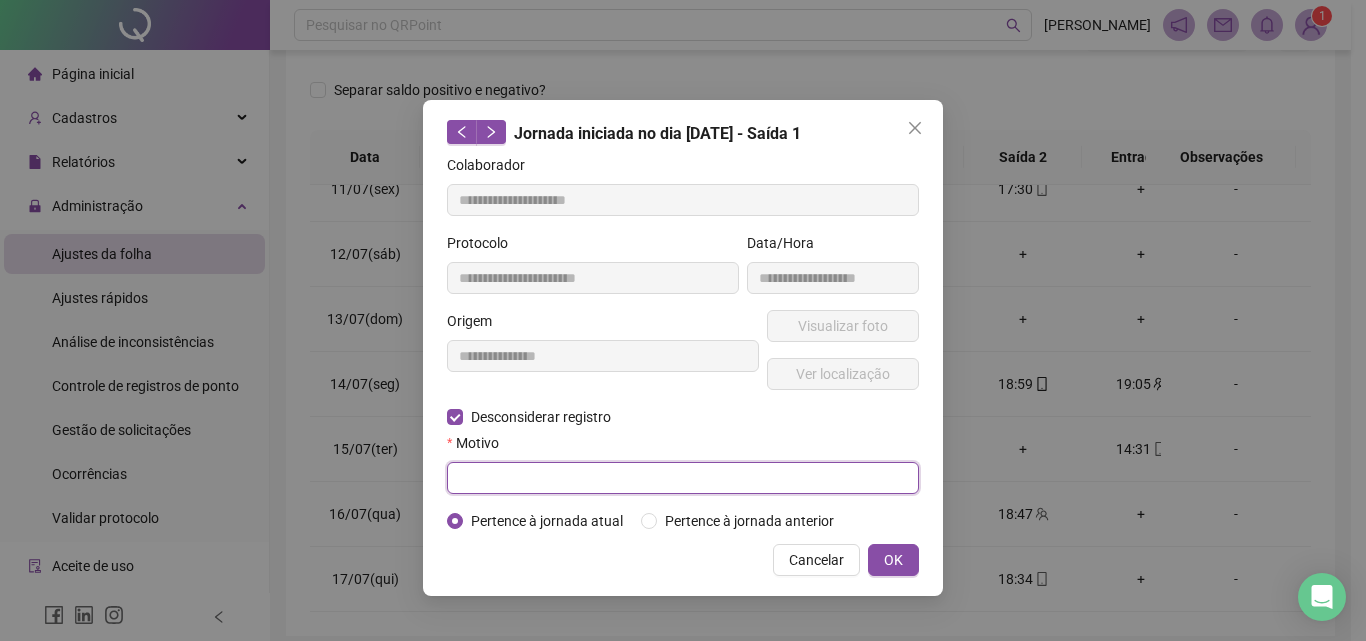 click at bounding box center [683, 478] 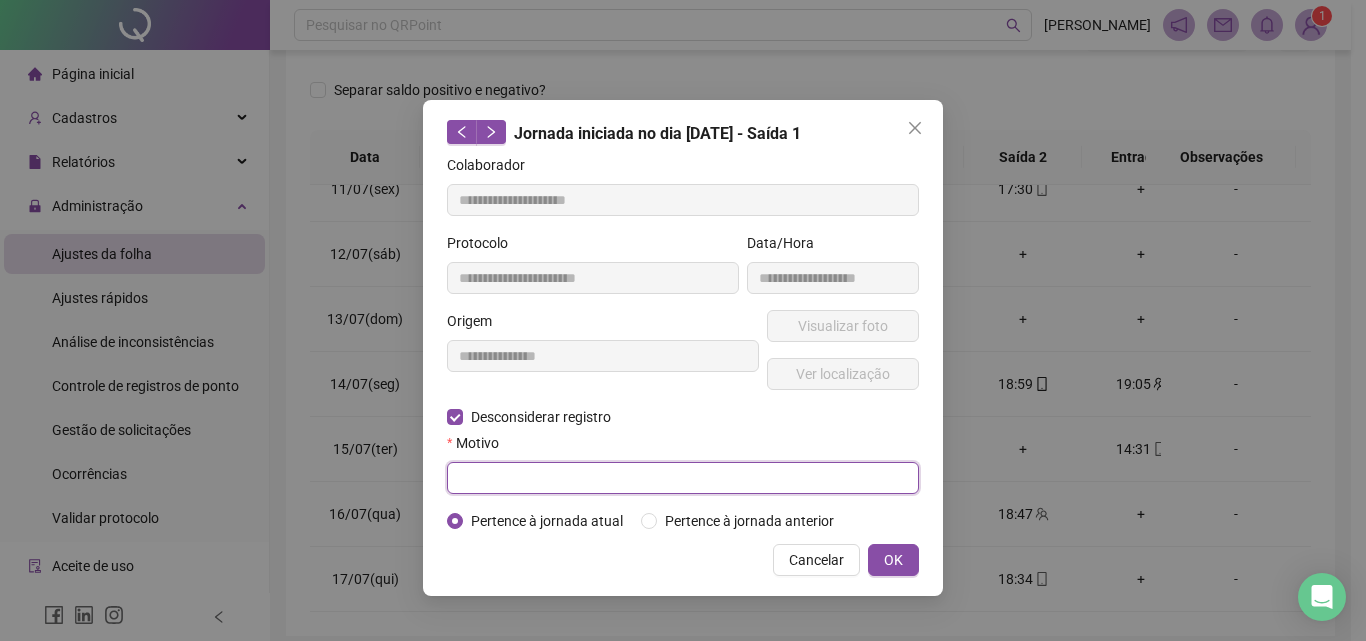 paste on "**********" 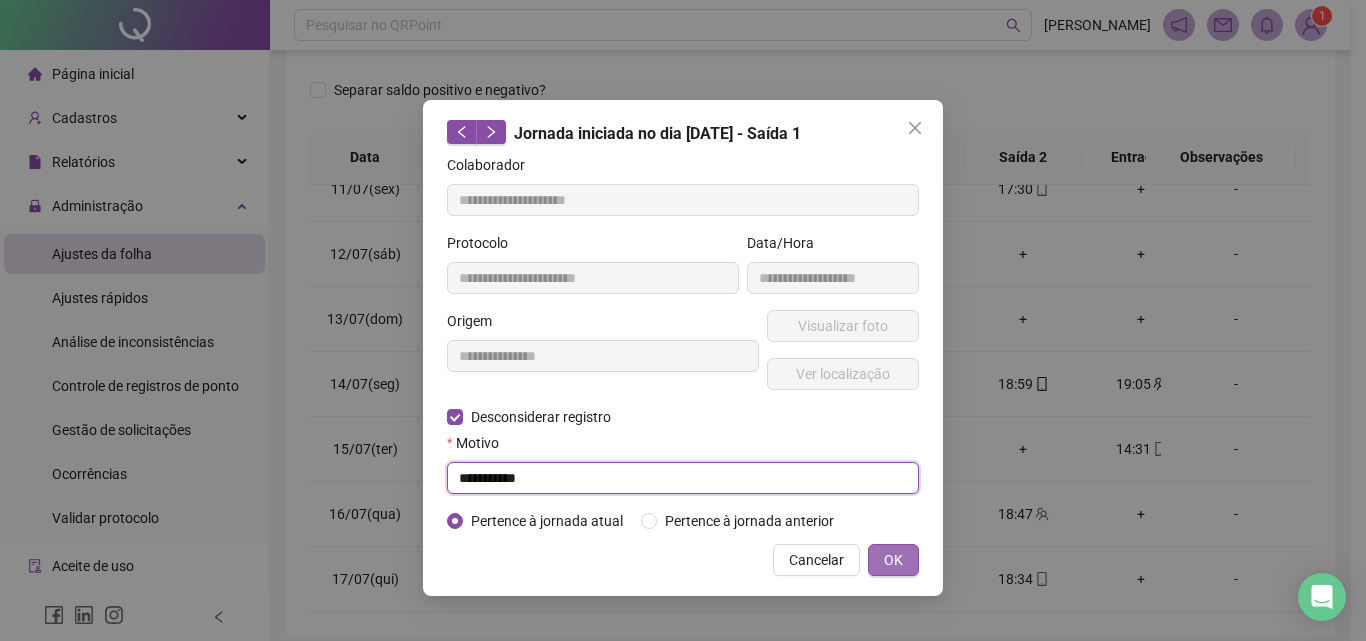 type on "**********" 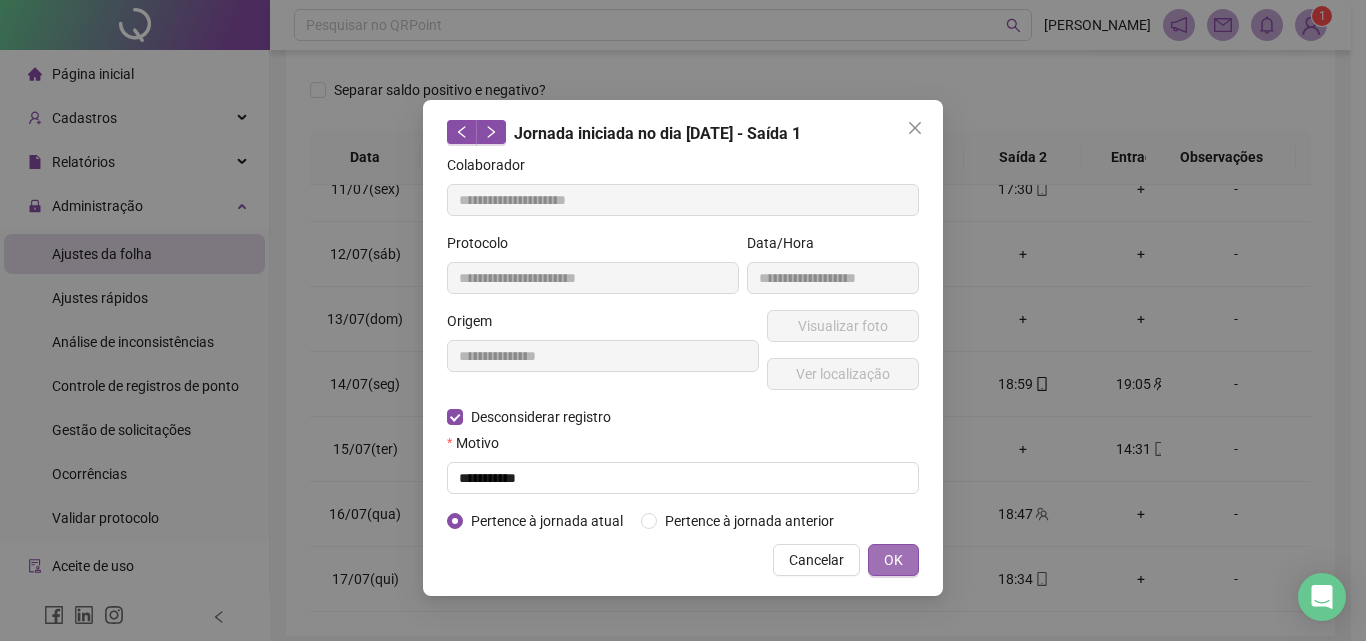 click on "OK" at bounding box center (893, 560) 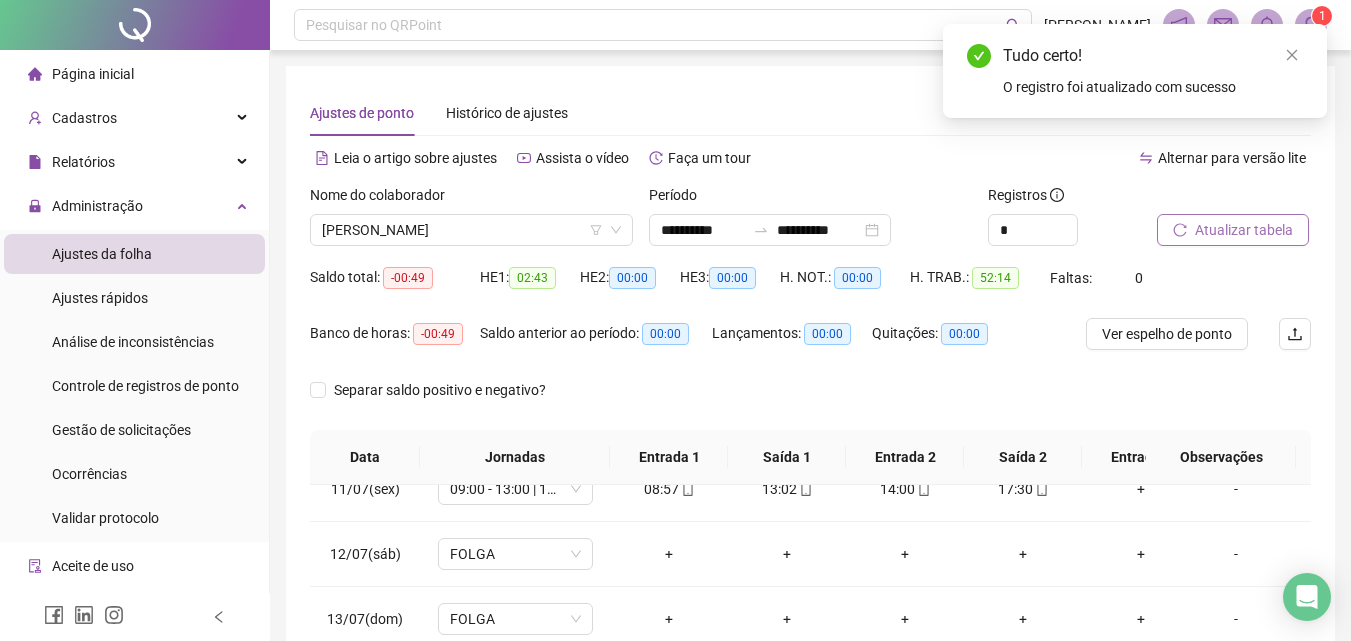click on "Atualizar tabela" at bounding box center (1244, 230) 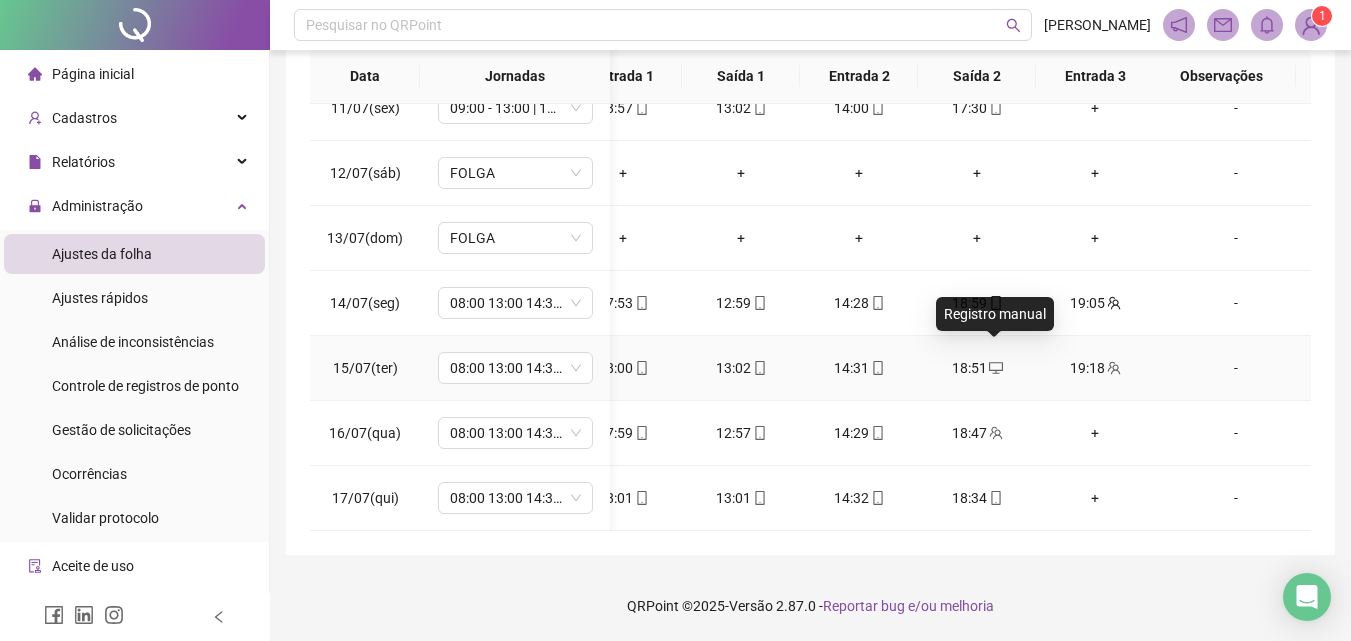 click 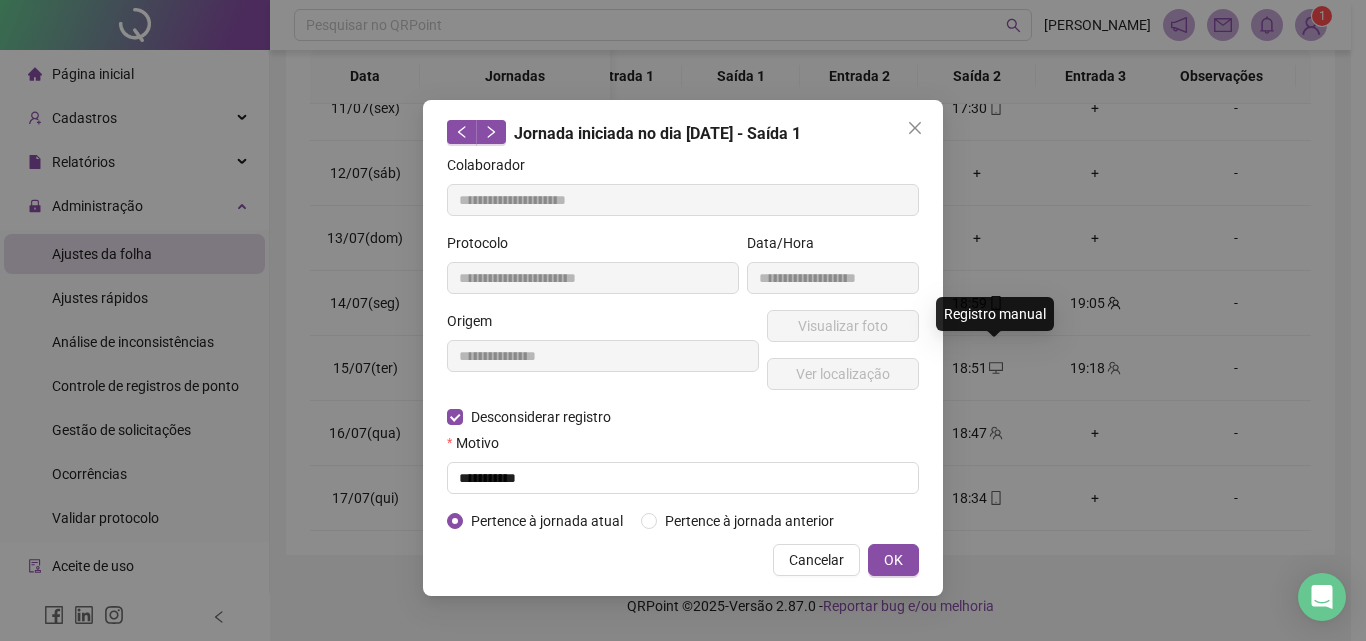type on "**********" 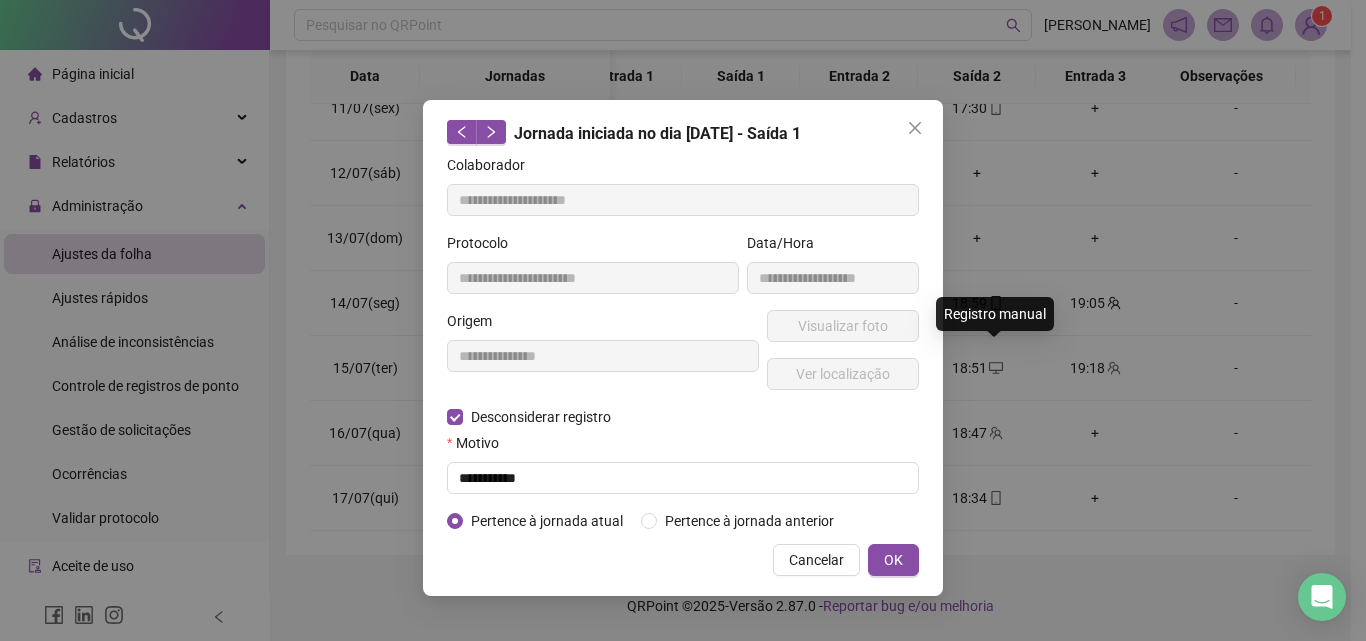type on "**********" 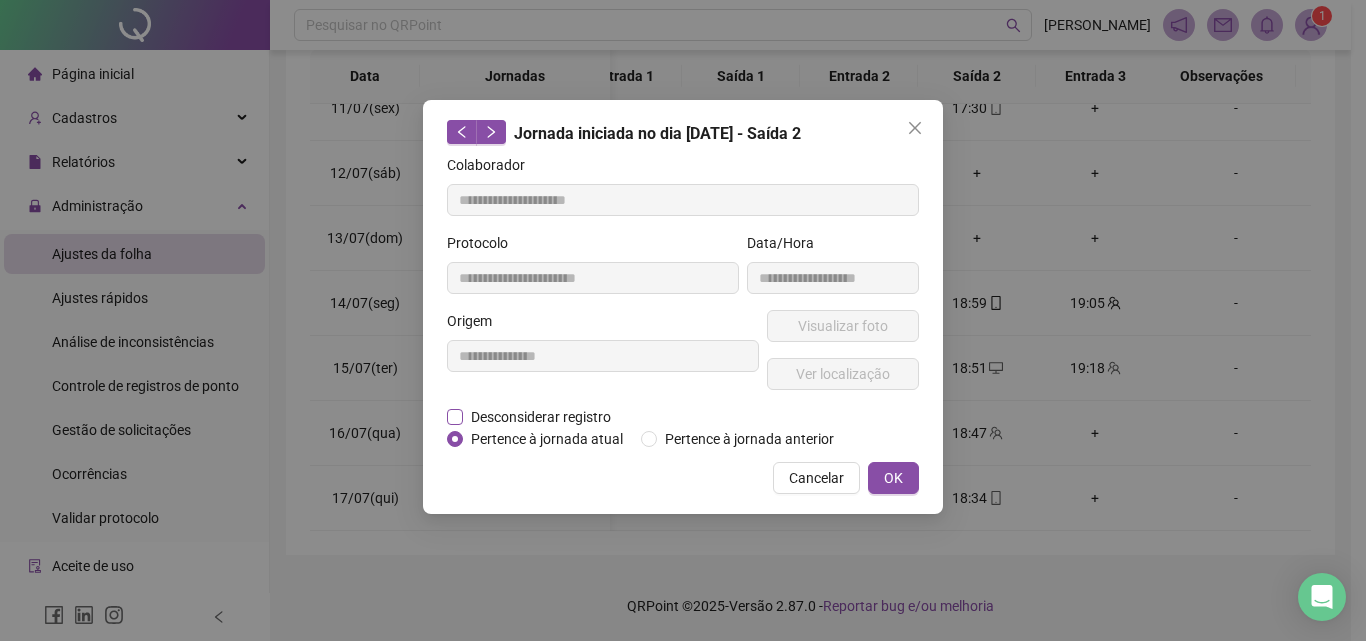 click on "Desconsiderar registro" at bounding box center [541, 417] 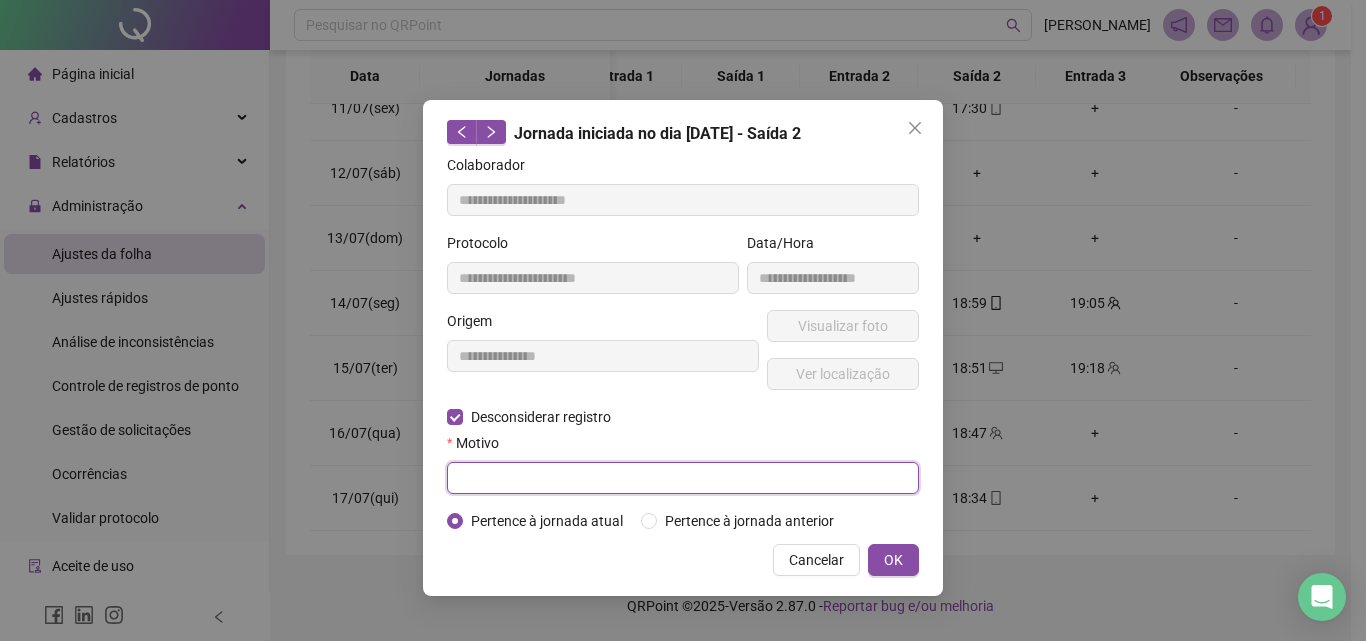 click at bounding box center [683, 478] 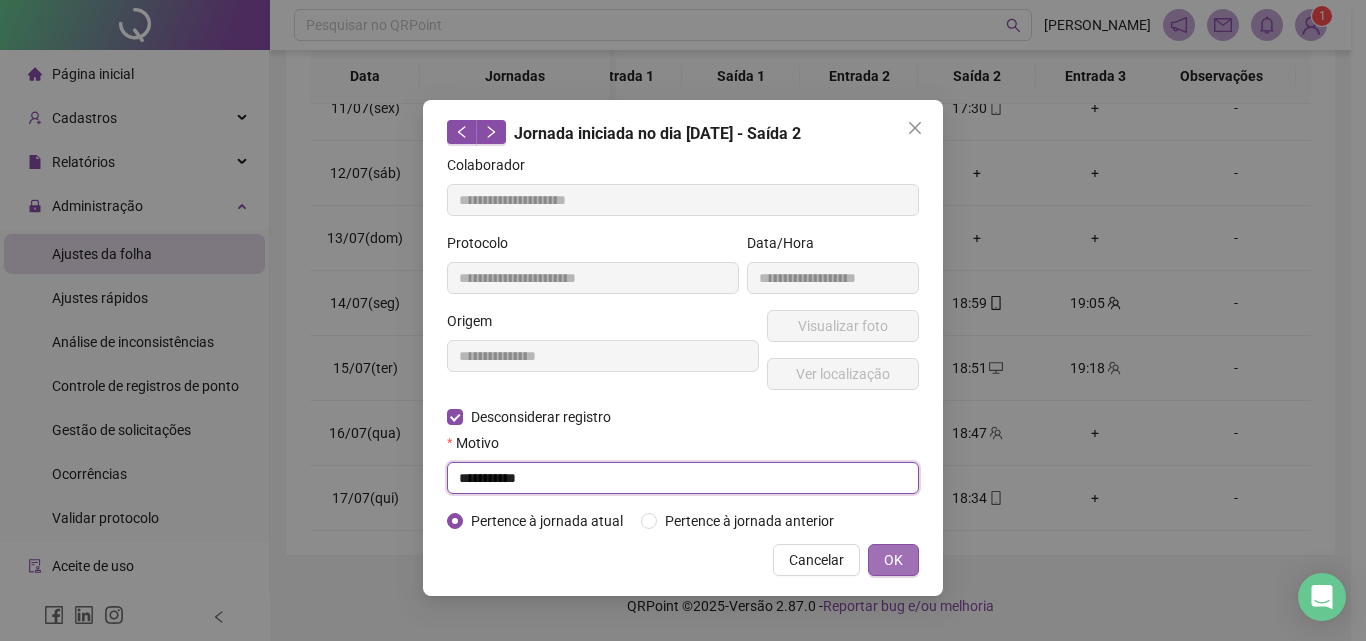 type on "**********" 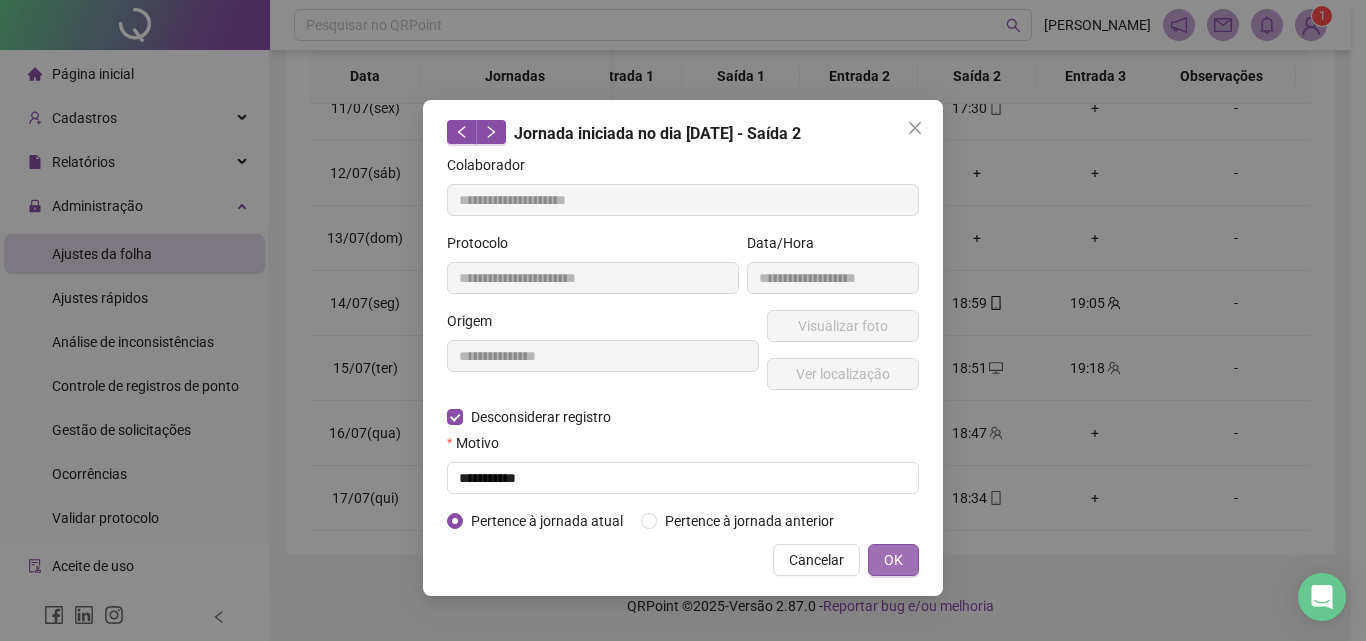 click on "OK" at bounding box center (893, 560) 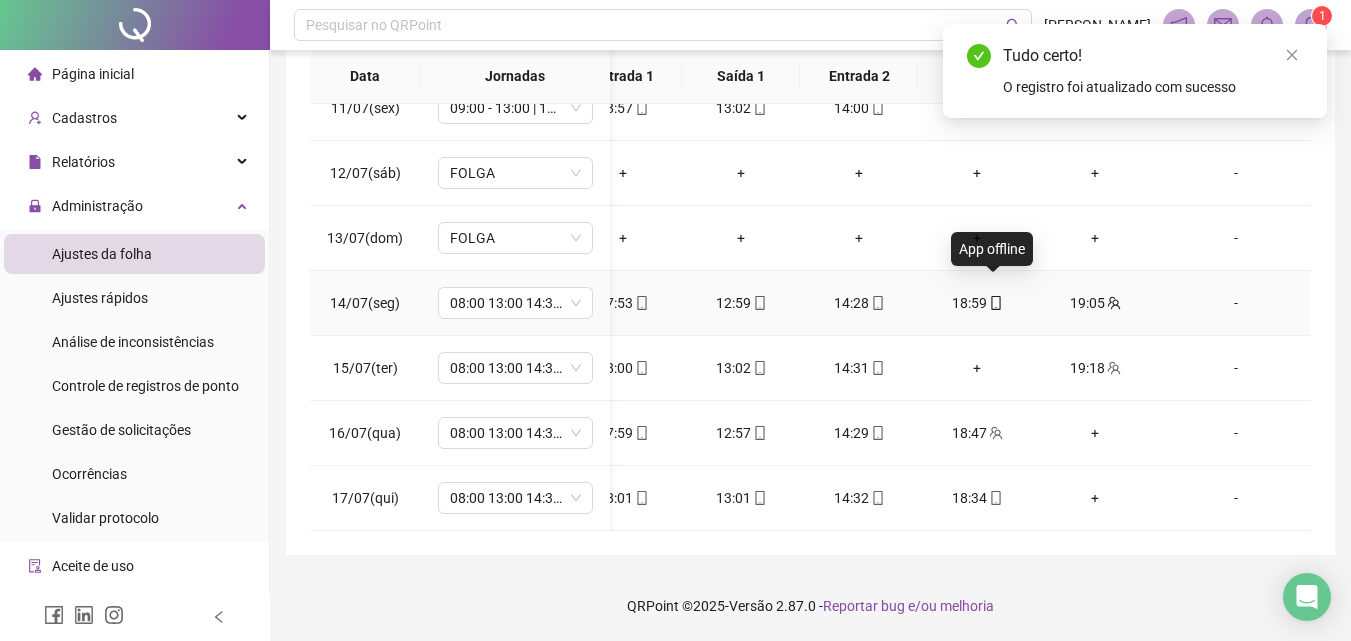 click 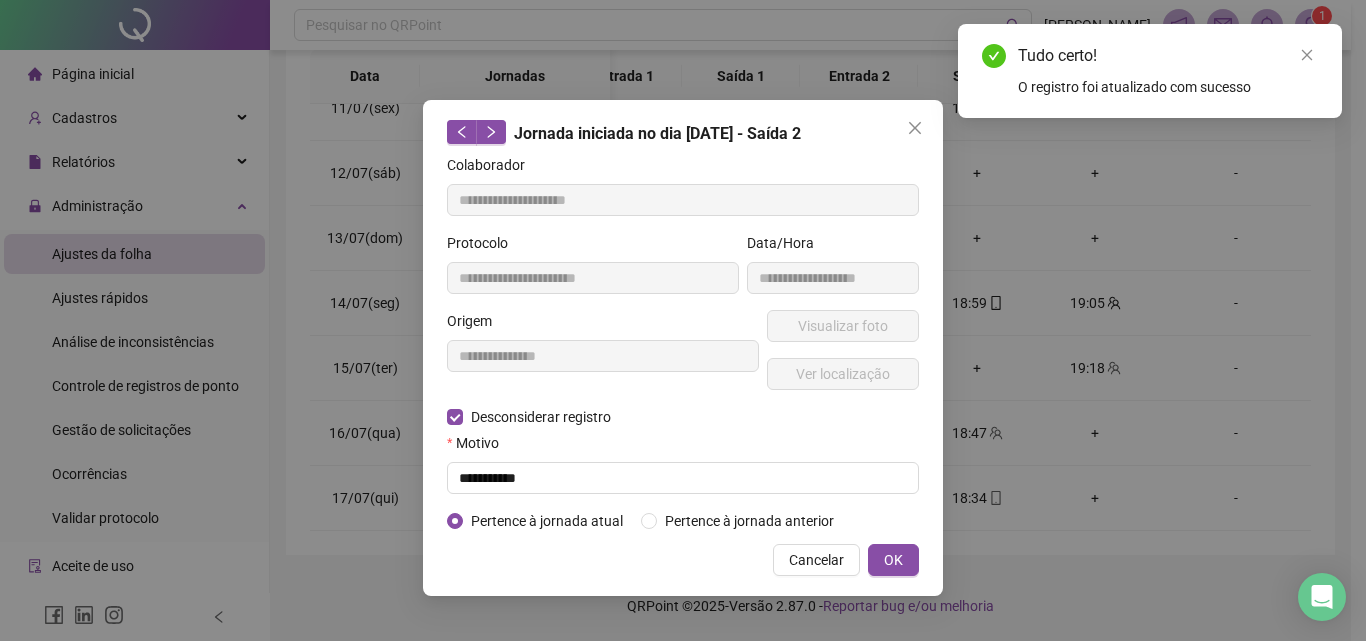type on "**********" 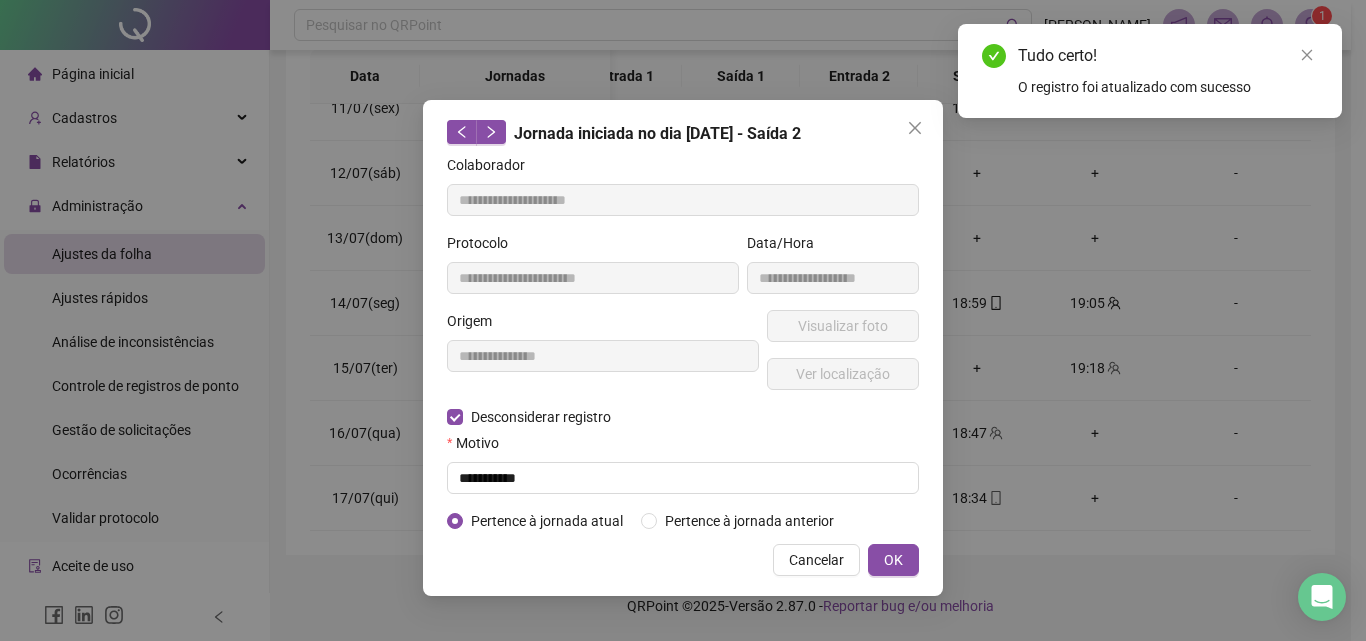 type on "**********" 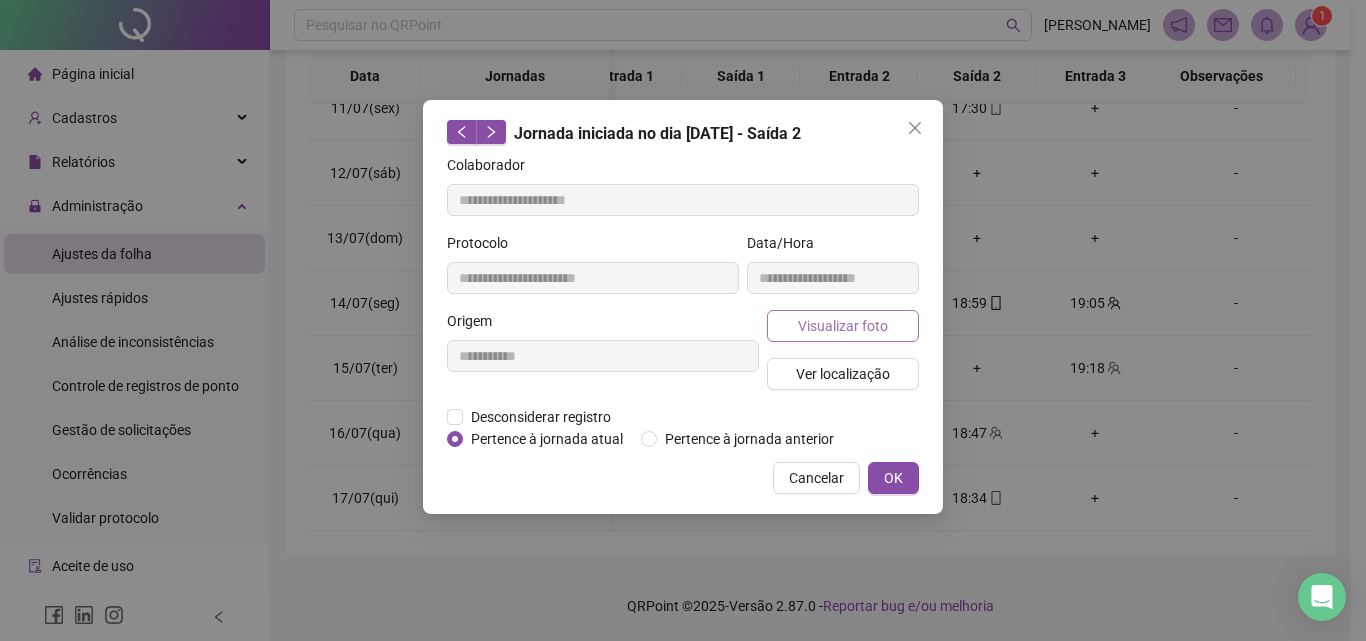 click on "Visualizar foto" at bounding box center (843, 326) 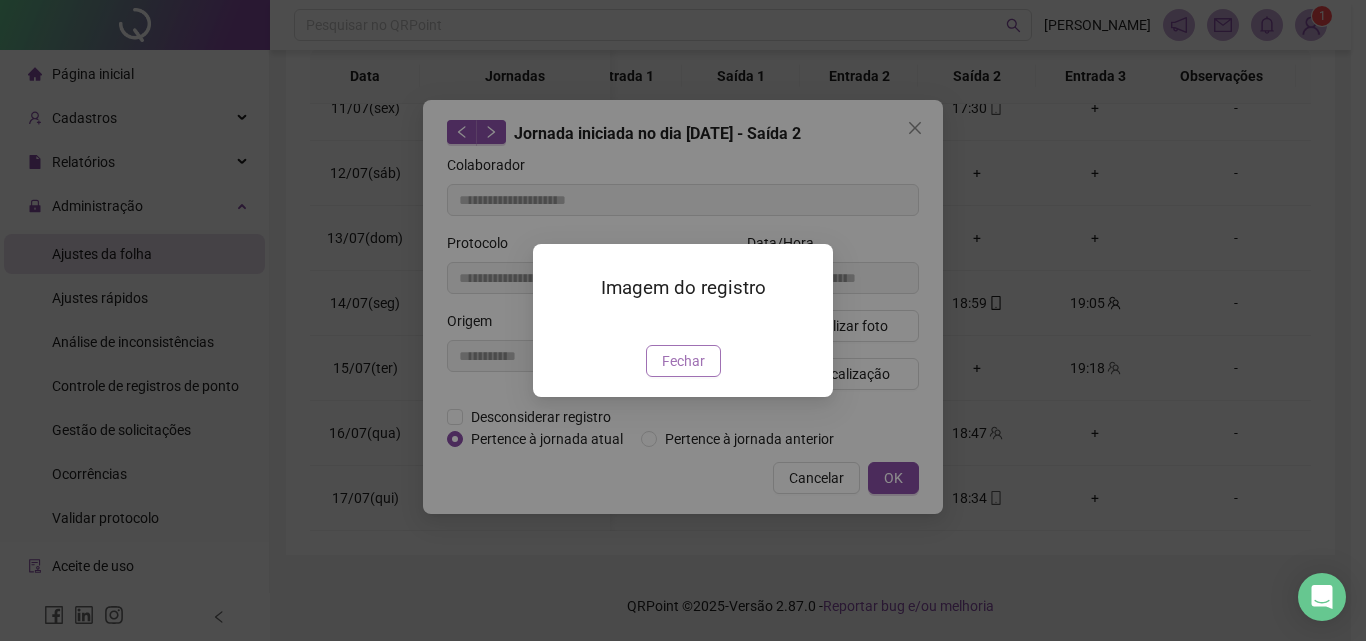 click on "Fechar" at bounding box center (683, 361) 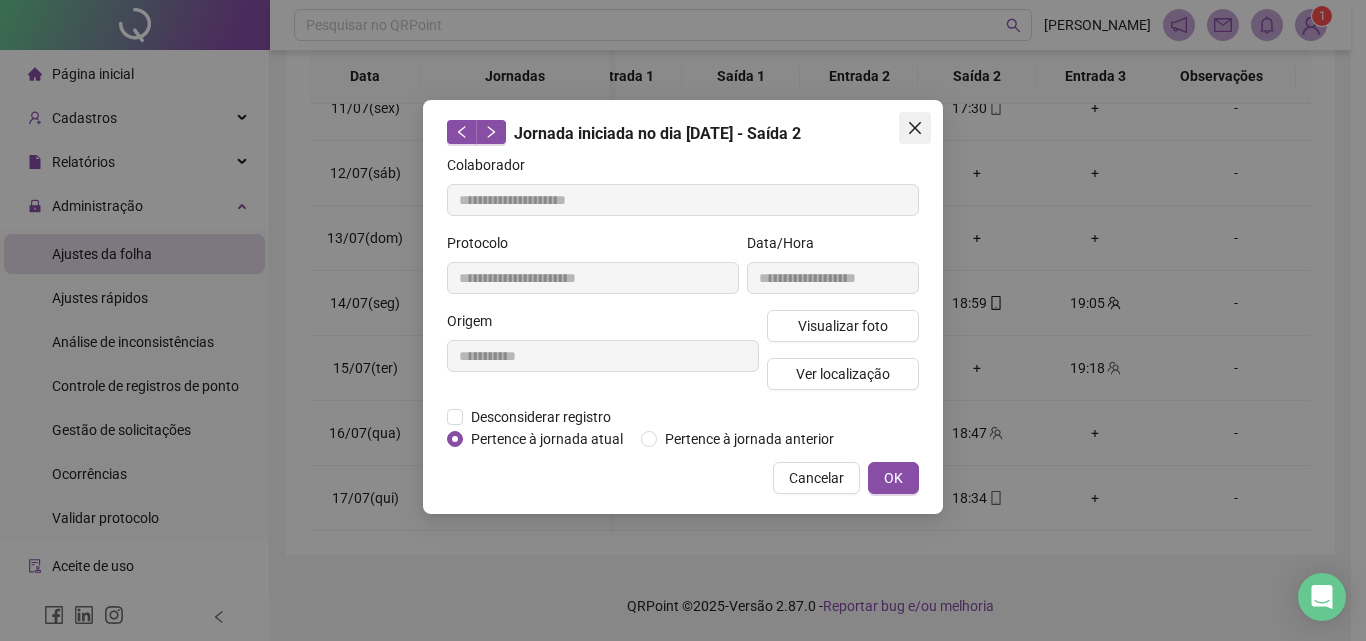 click 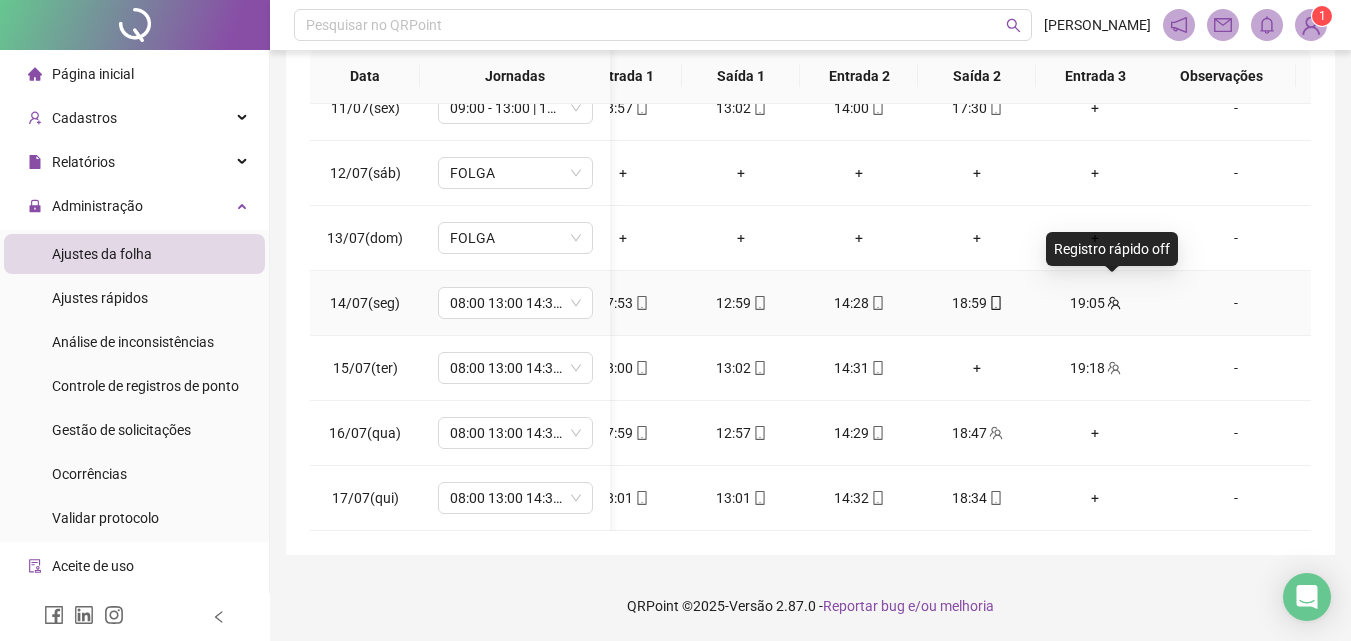 click 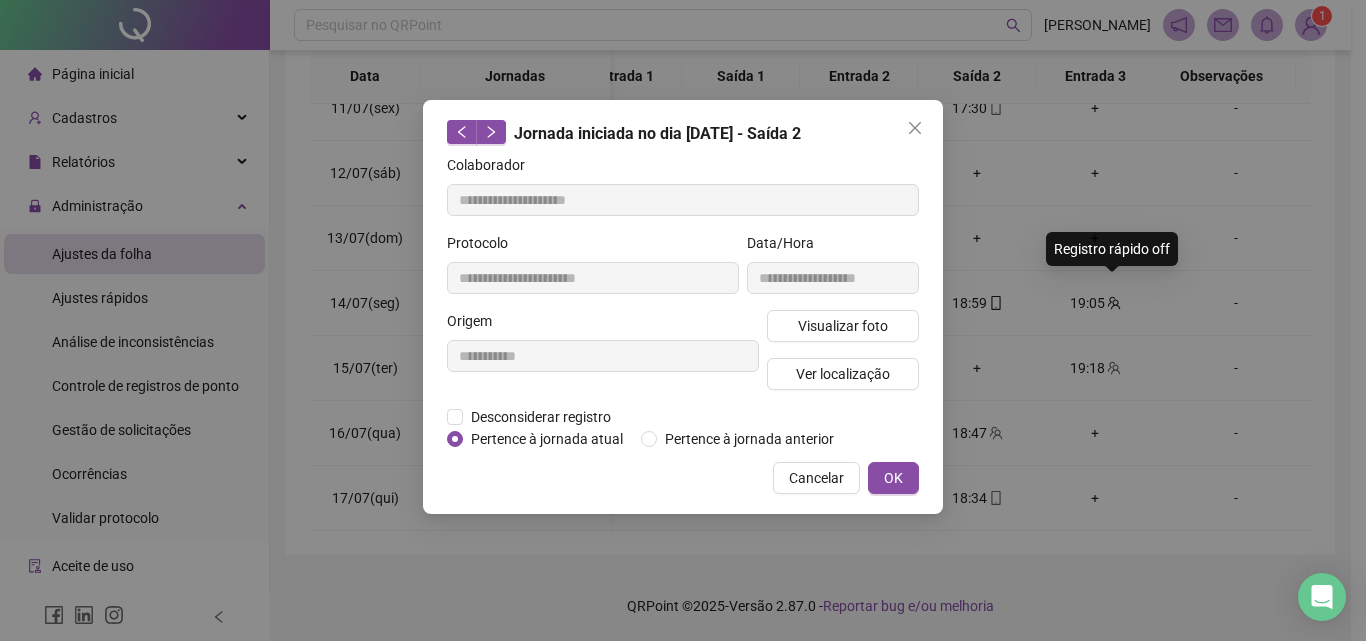 type on "**********" 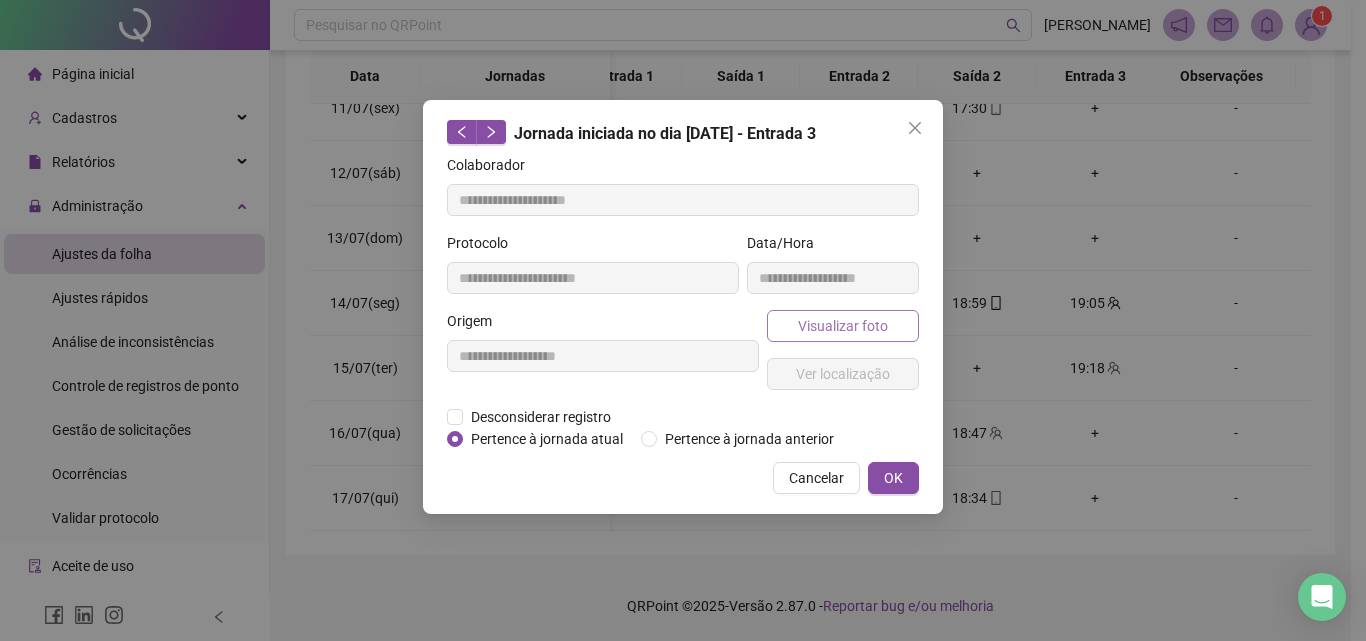 click on "Visualizar foto" at bounding box center (843, 326) 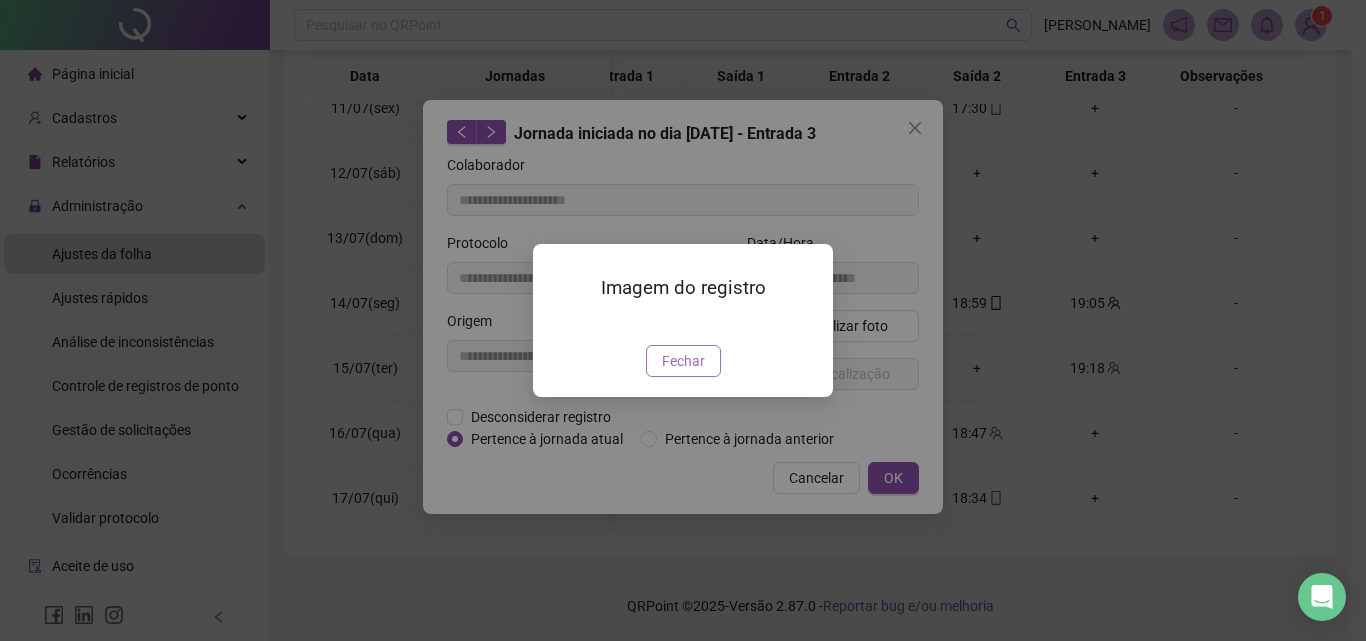 click on "Fechar" at bounding box center (683, 361) 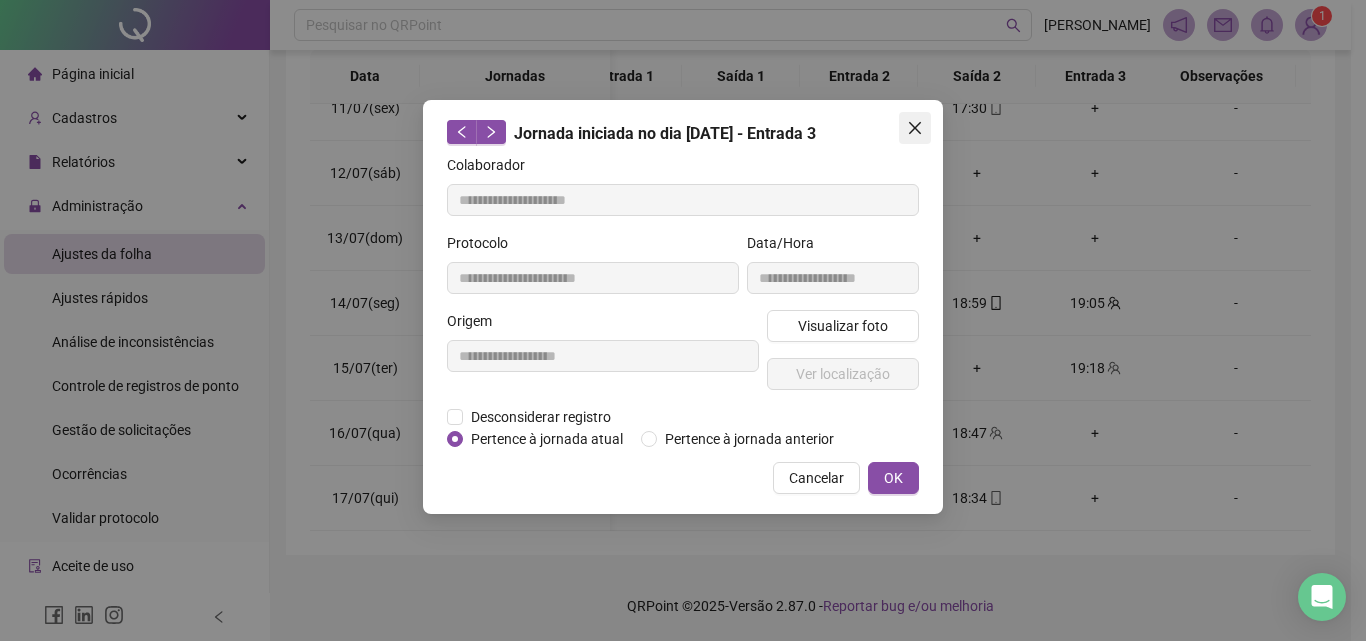 click at bounding box center [915, 128] 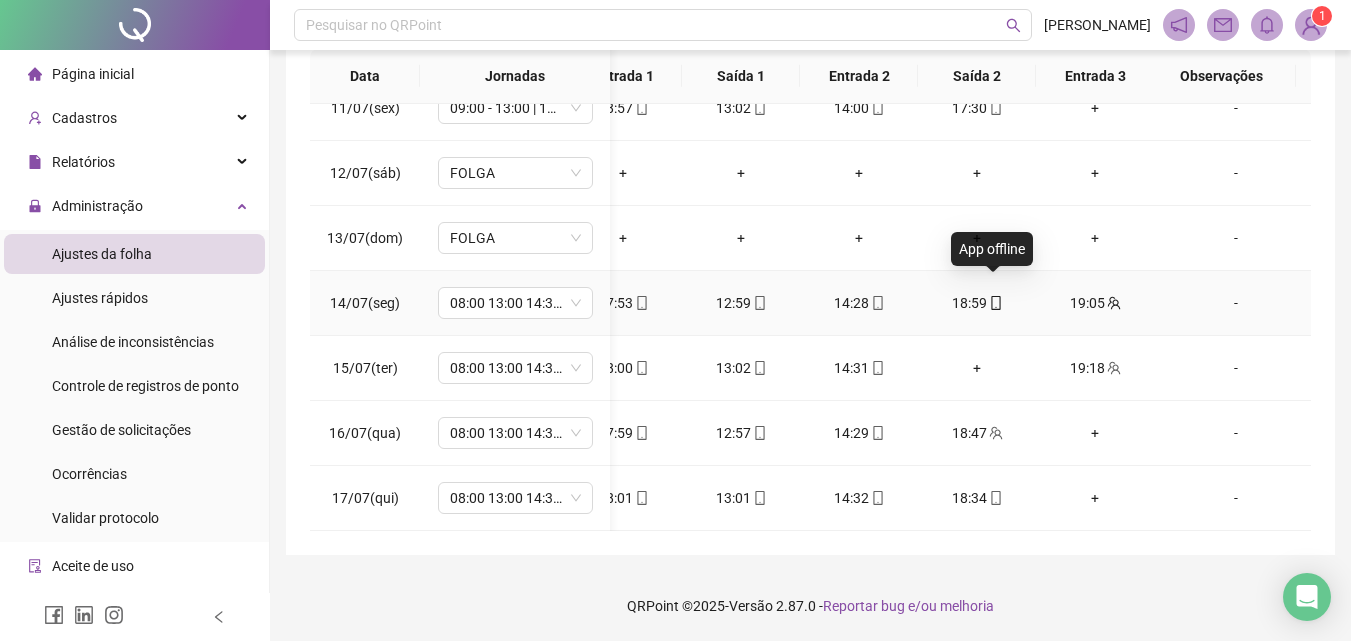 click 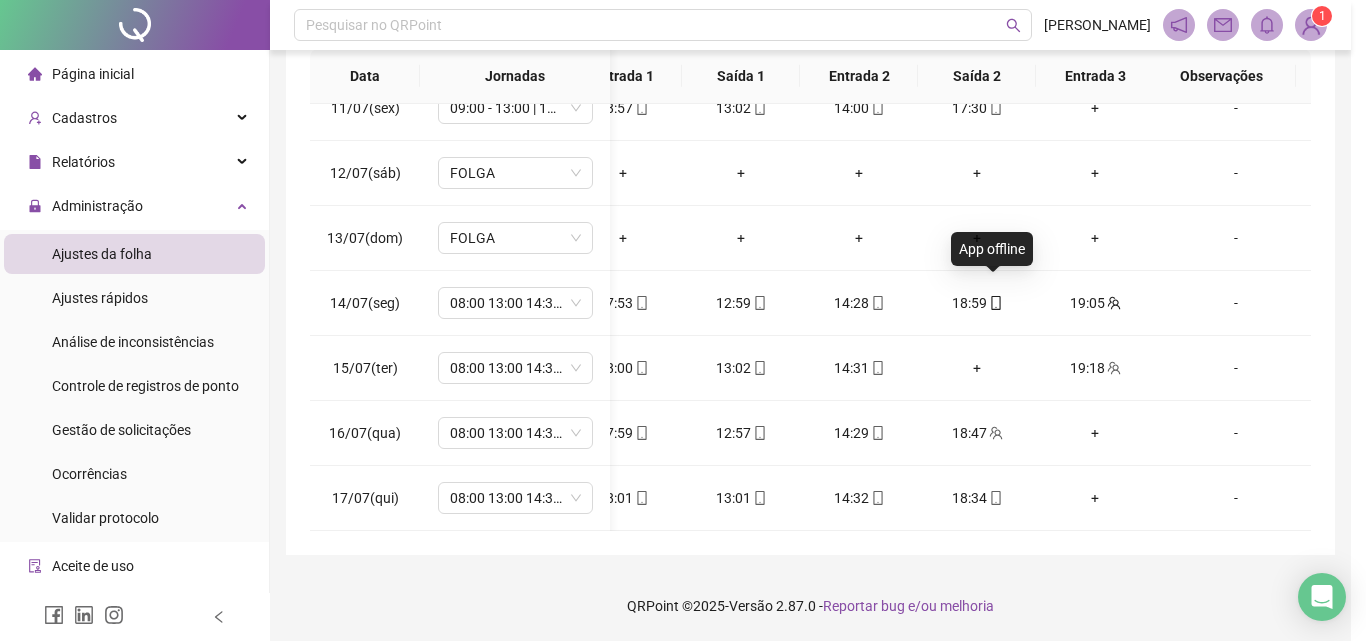 type on "**********" 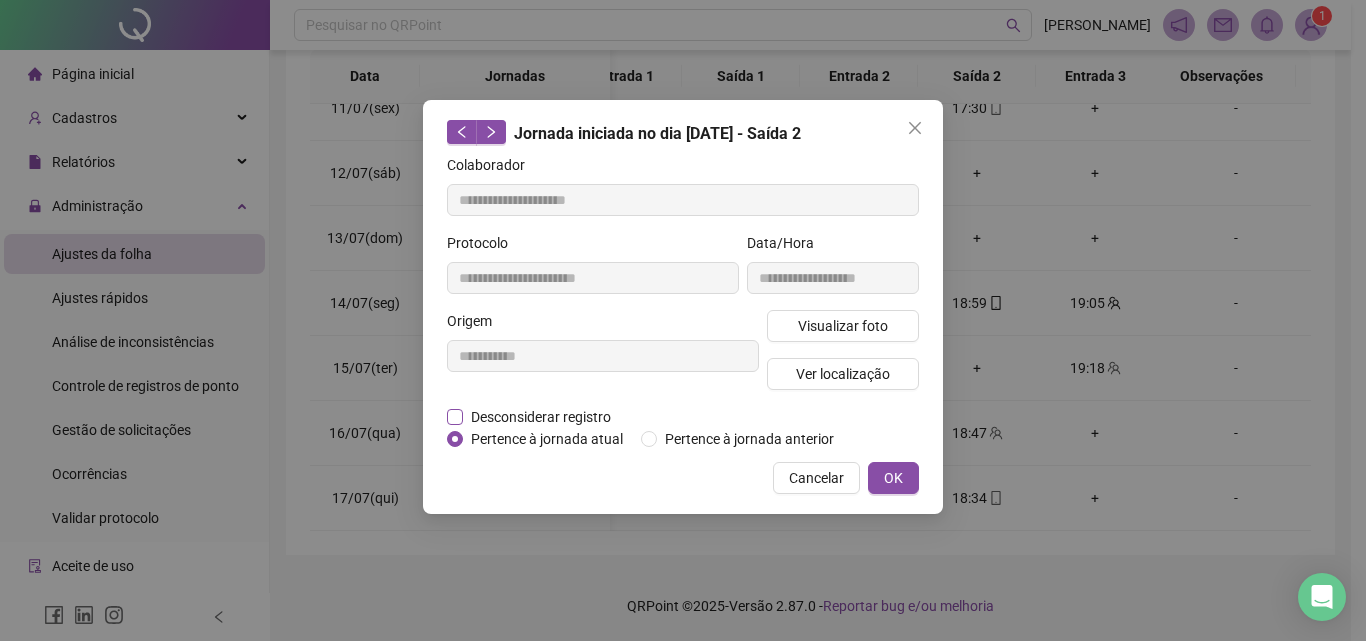 click on "Desconsiderar registro" at bounding box center (541, 417) 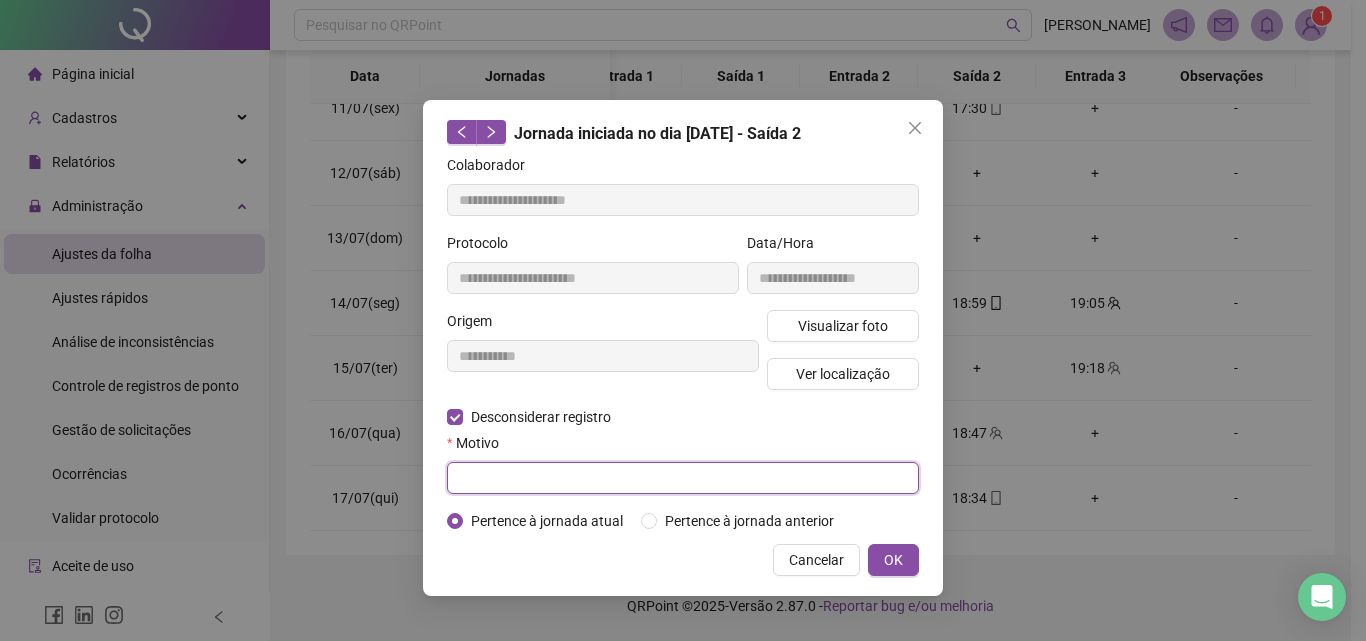 click at bounding box center [683, 478] 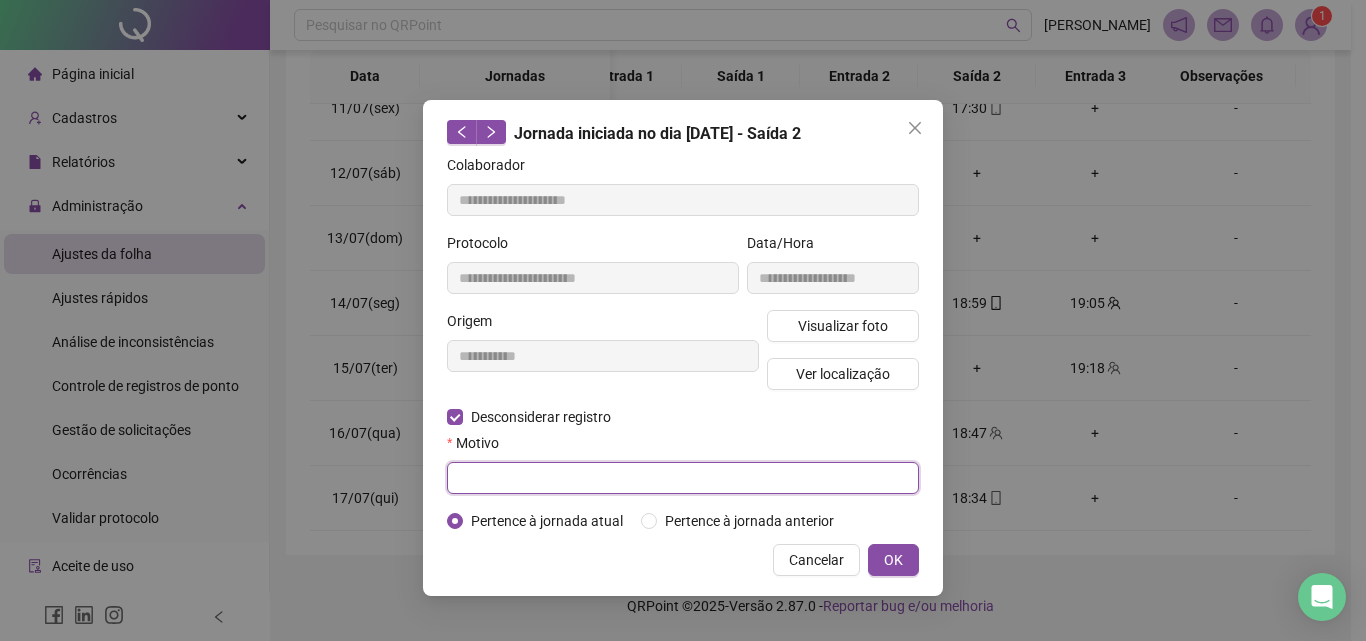 paste on "**********" 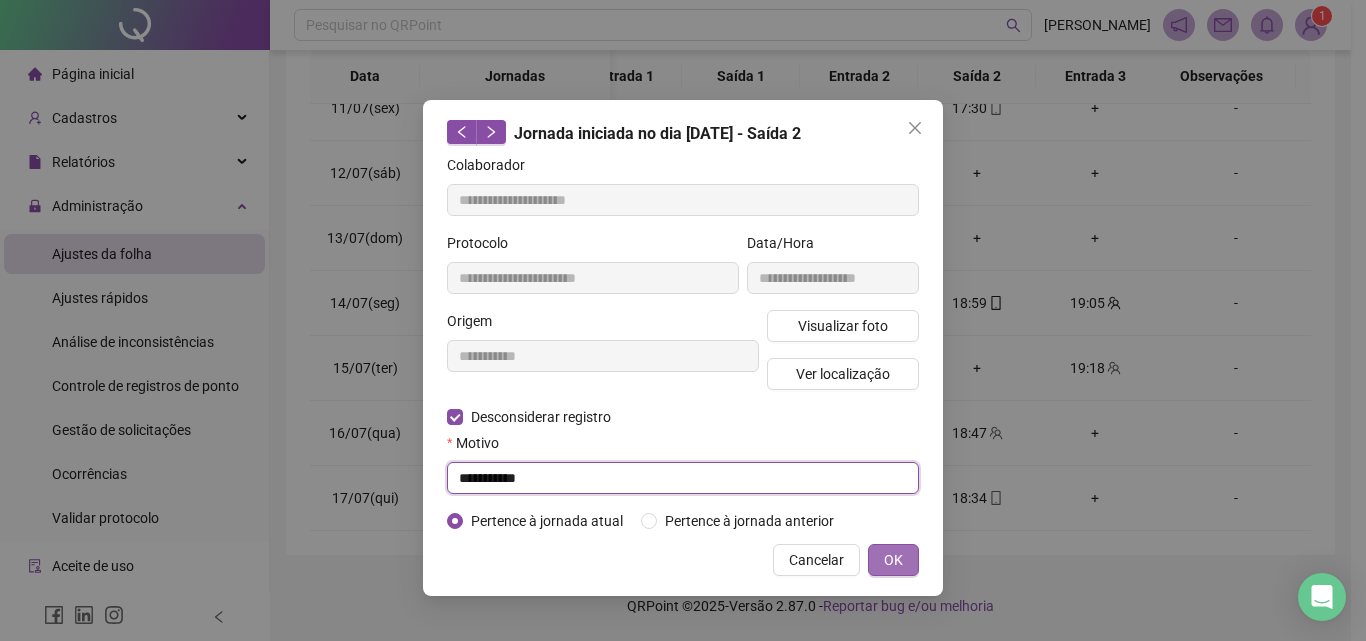type on "**********" 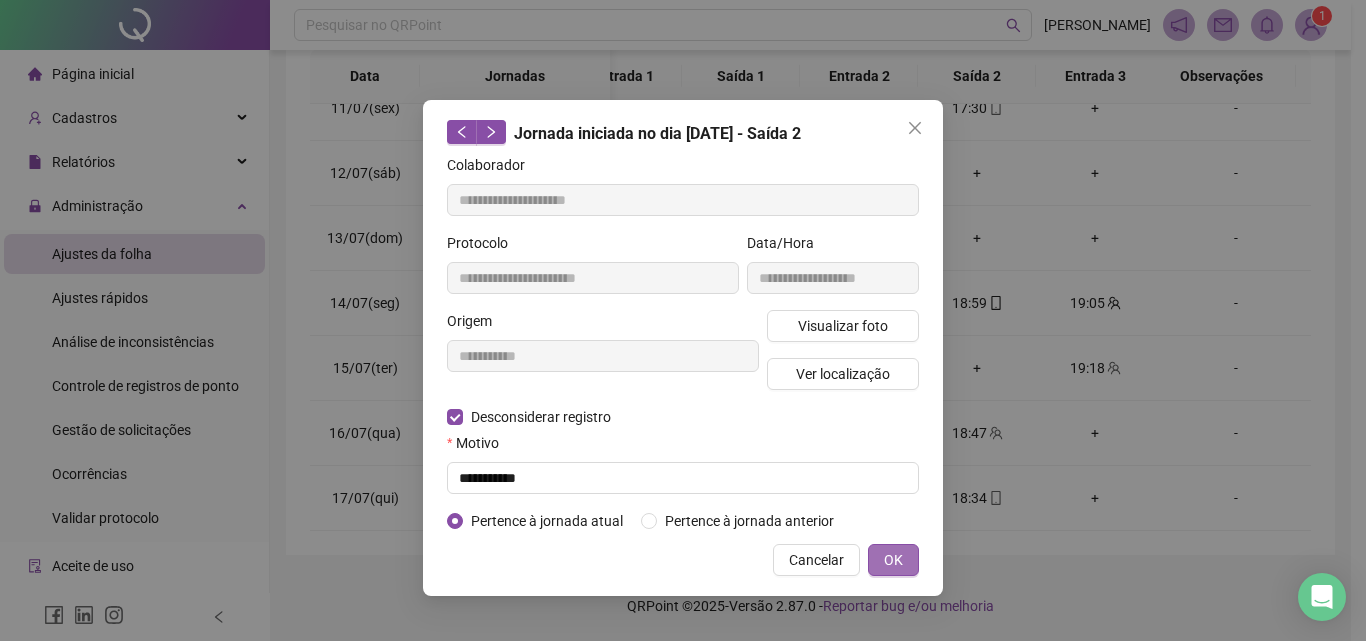 click on "OK" at bounding box center [893, 560] 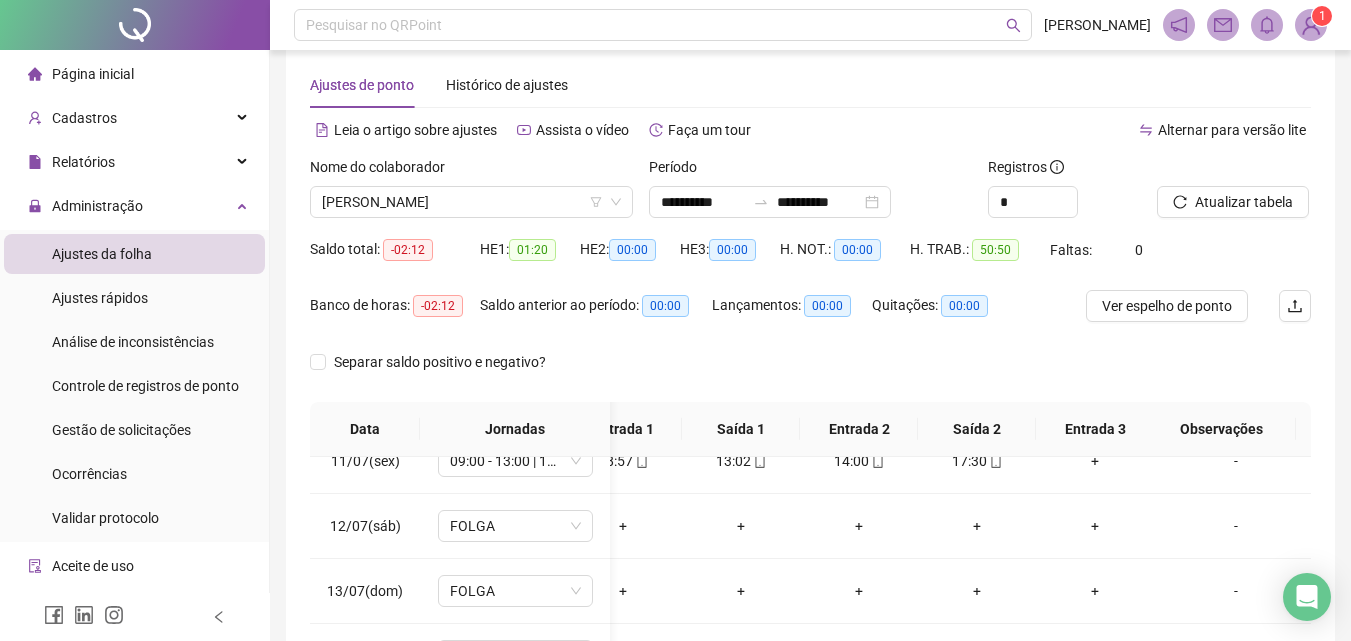 scroll, scrollTop: 0, scrollLeft: 0, axis: both 